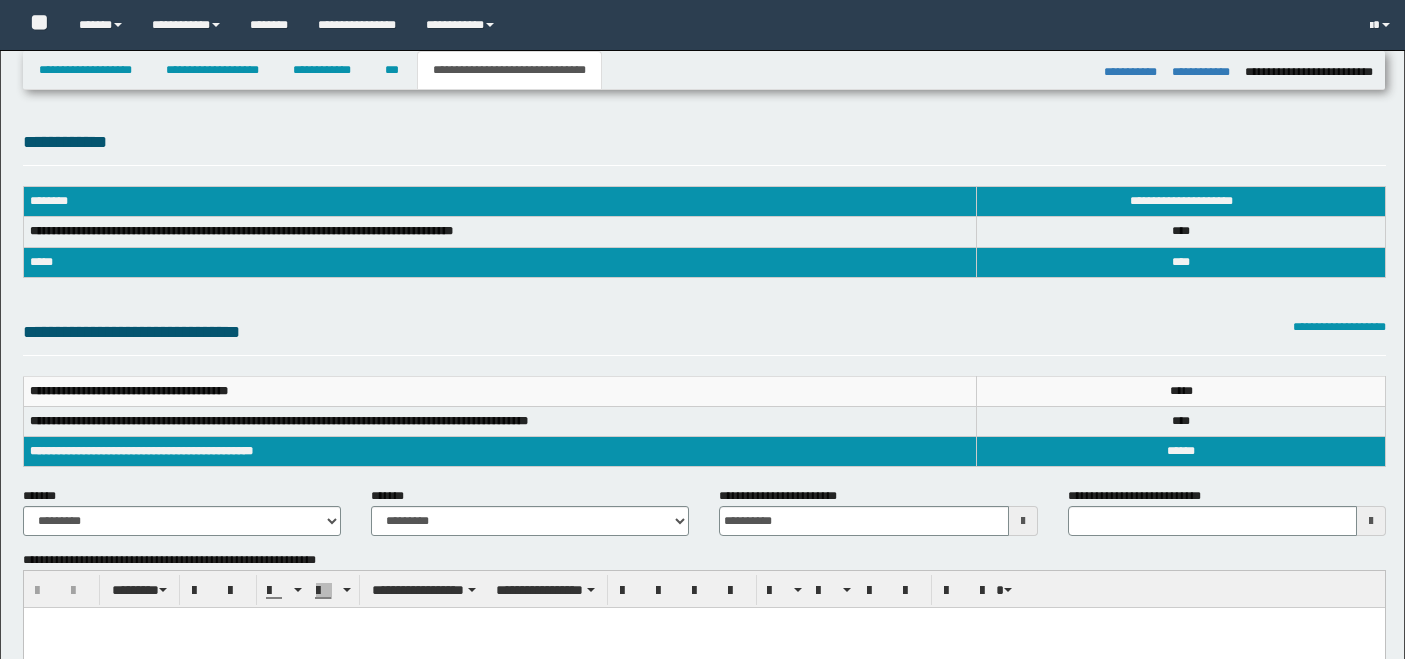 select on "*" 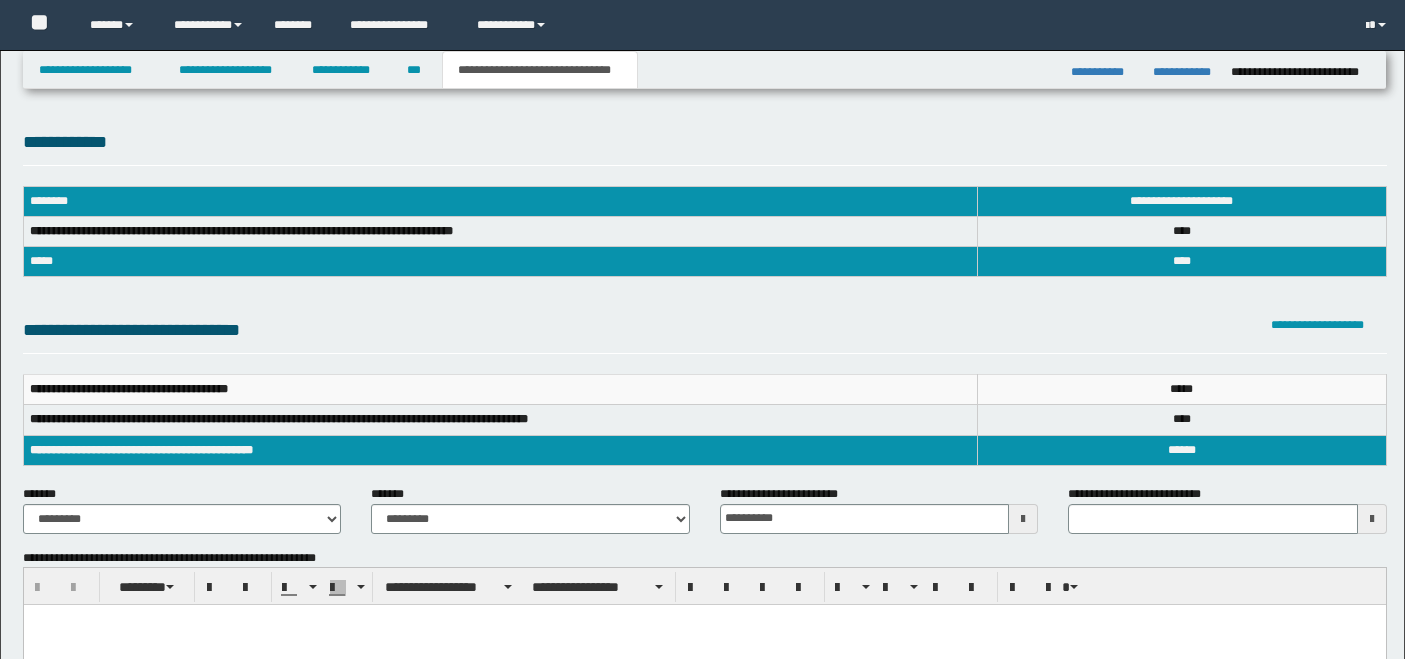 scroll, scrollTop: 0, scrollLeft: 0, axis: both 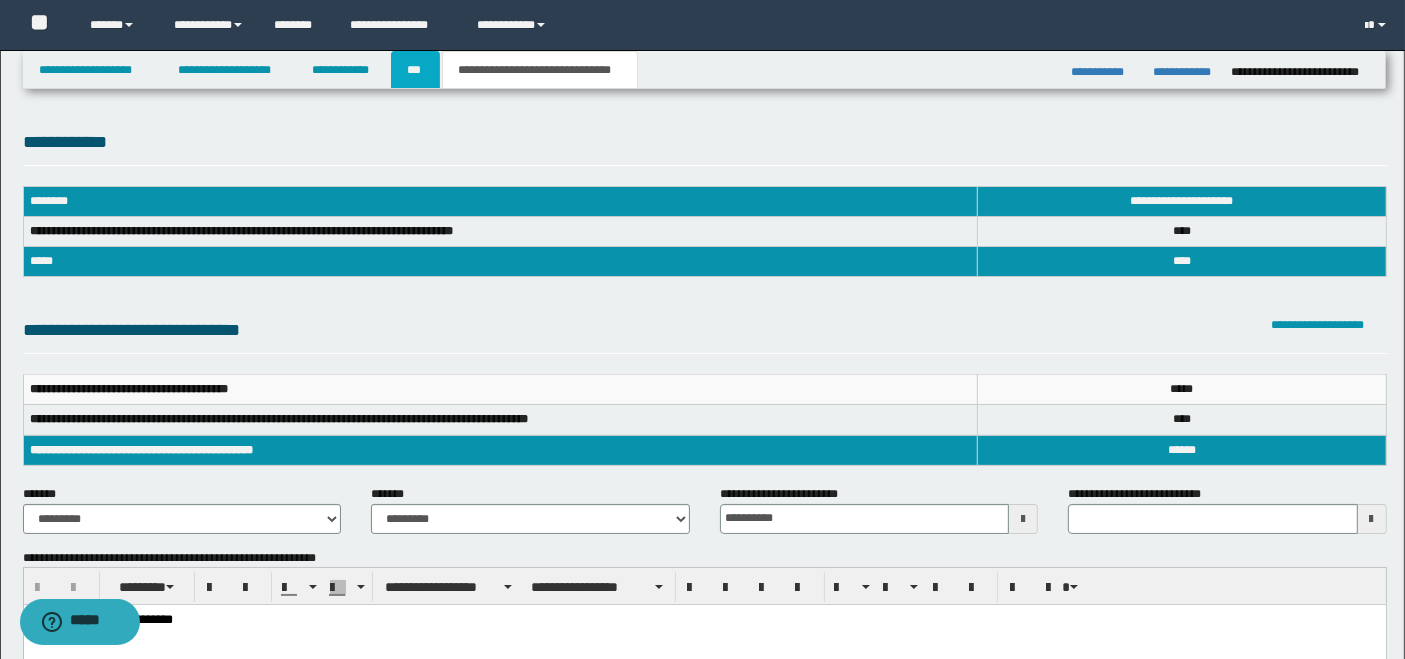 click on "***" at bounding box center [415, 70] 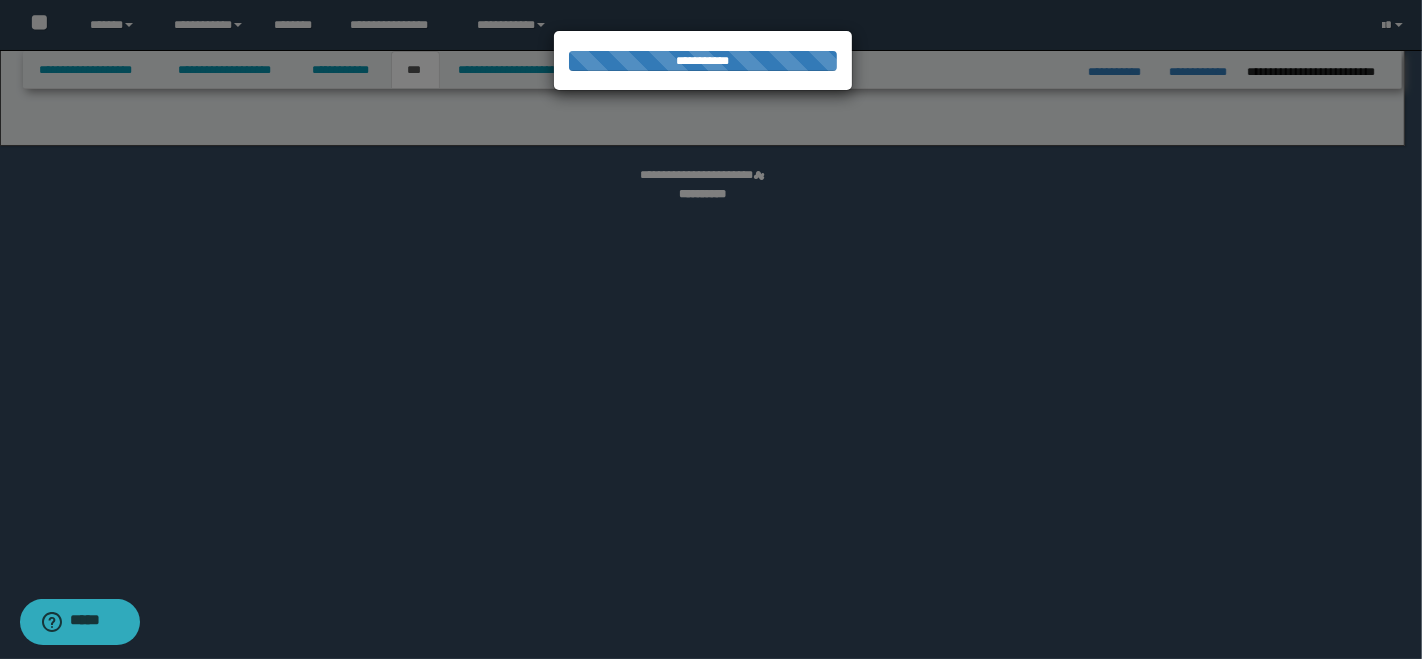 select on "*" 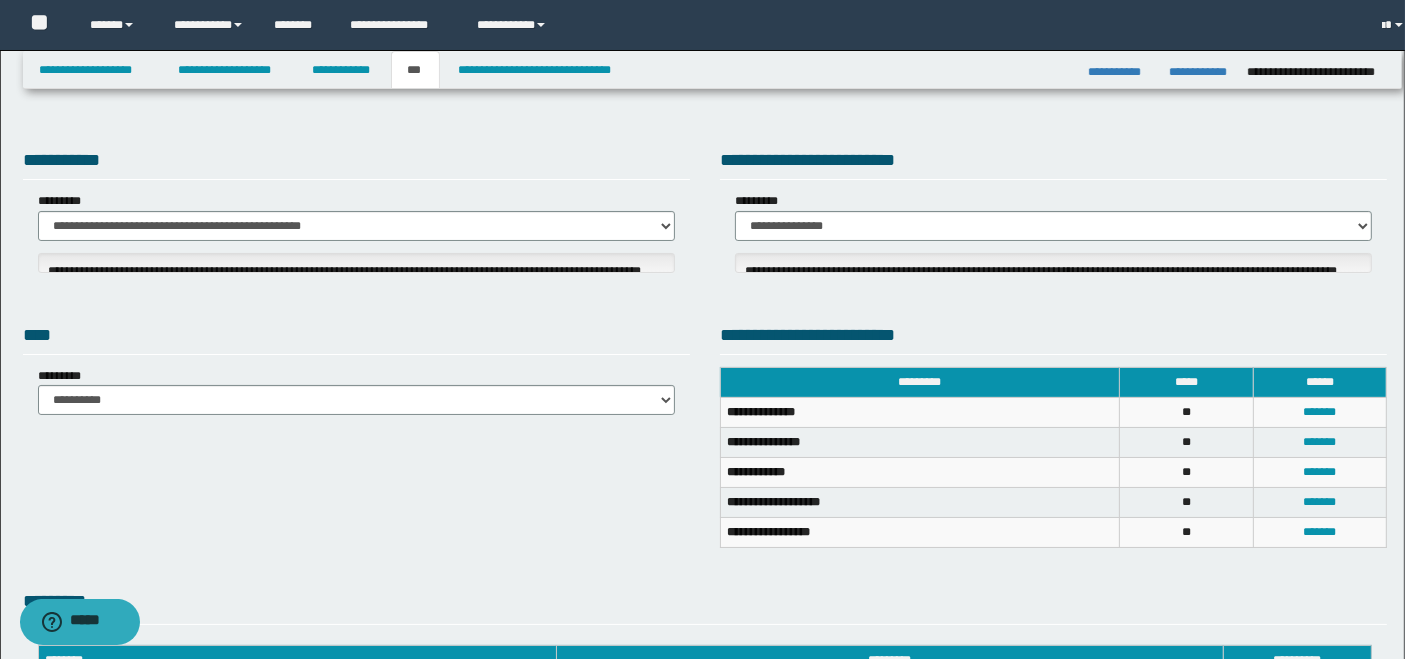select on "***" 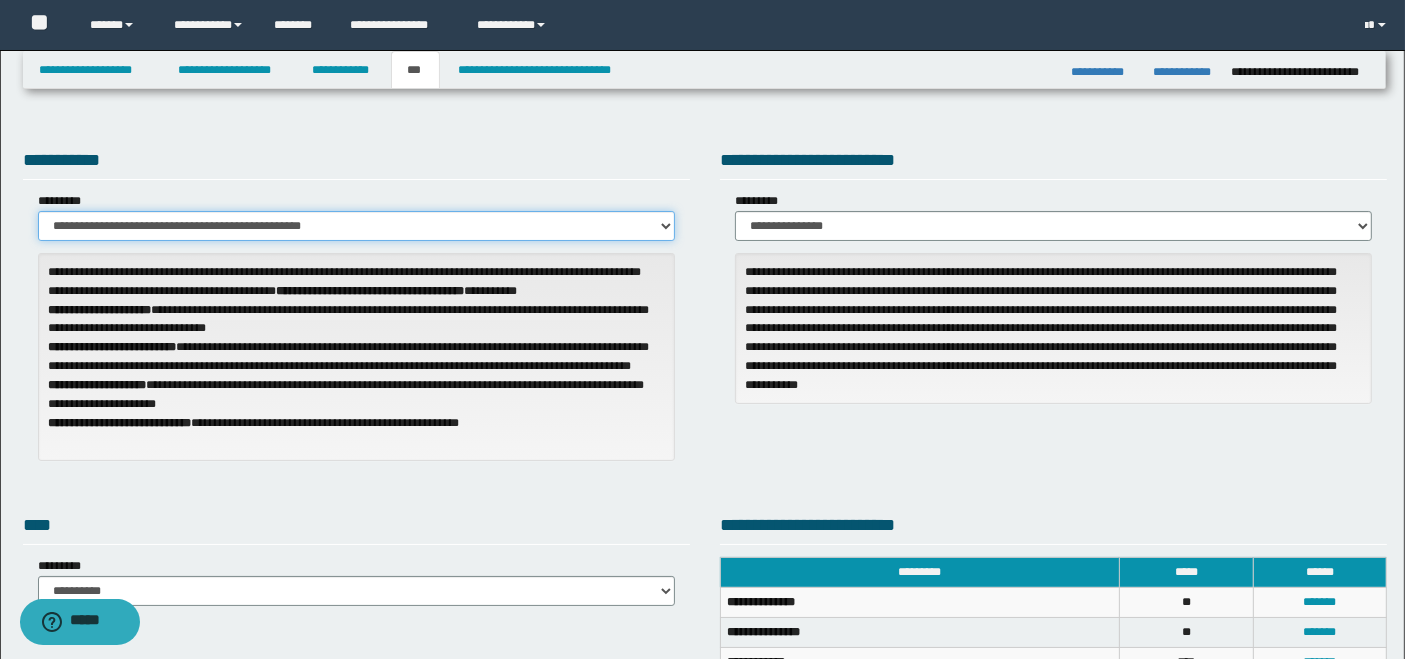 click on "**********" at bounding box center [356, 226] 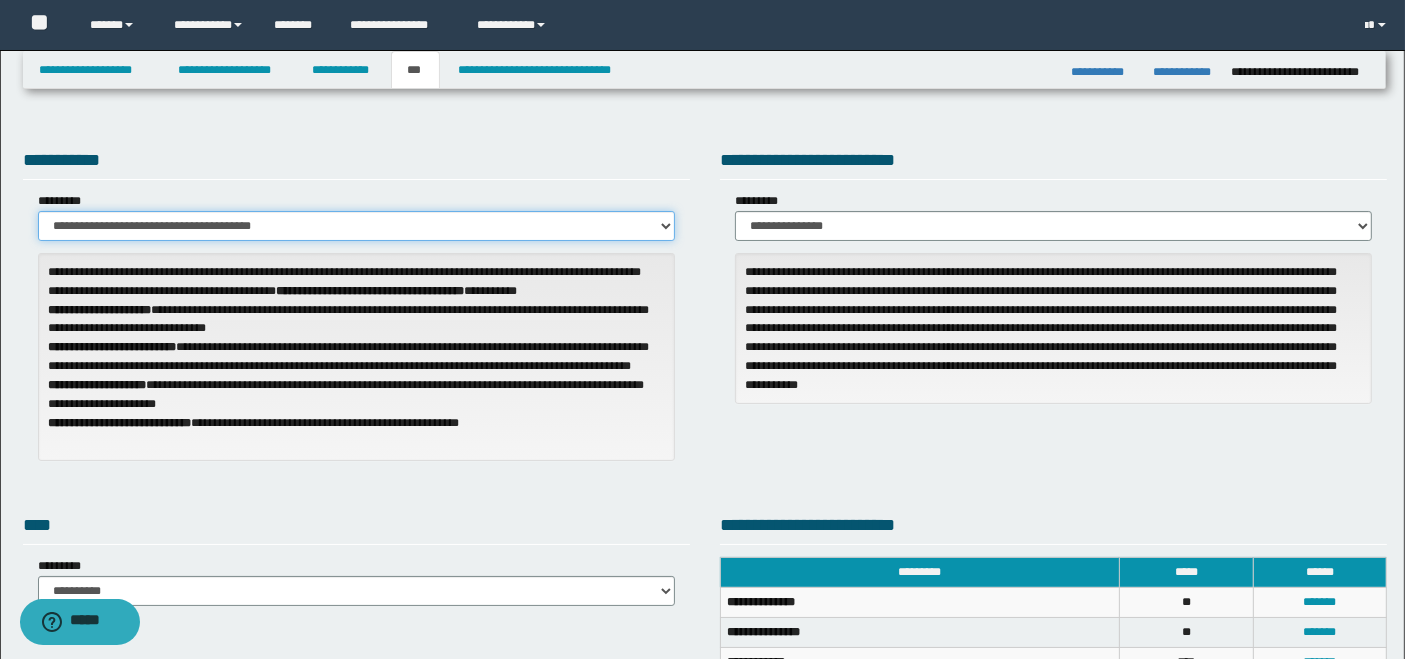 click on "**********" at bounding box center [356, 226] 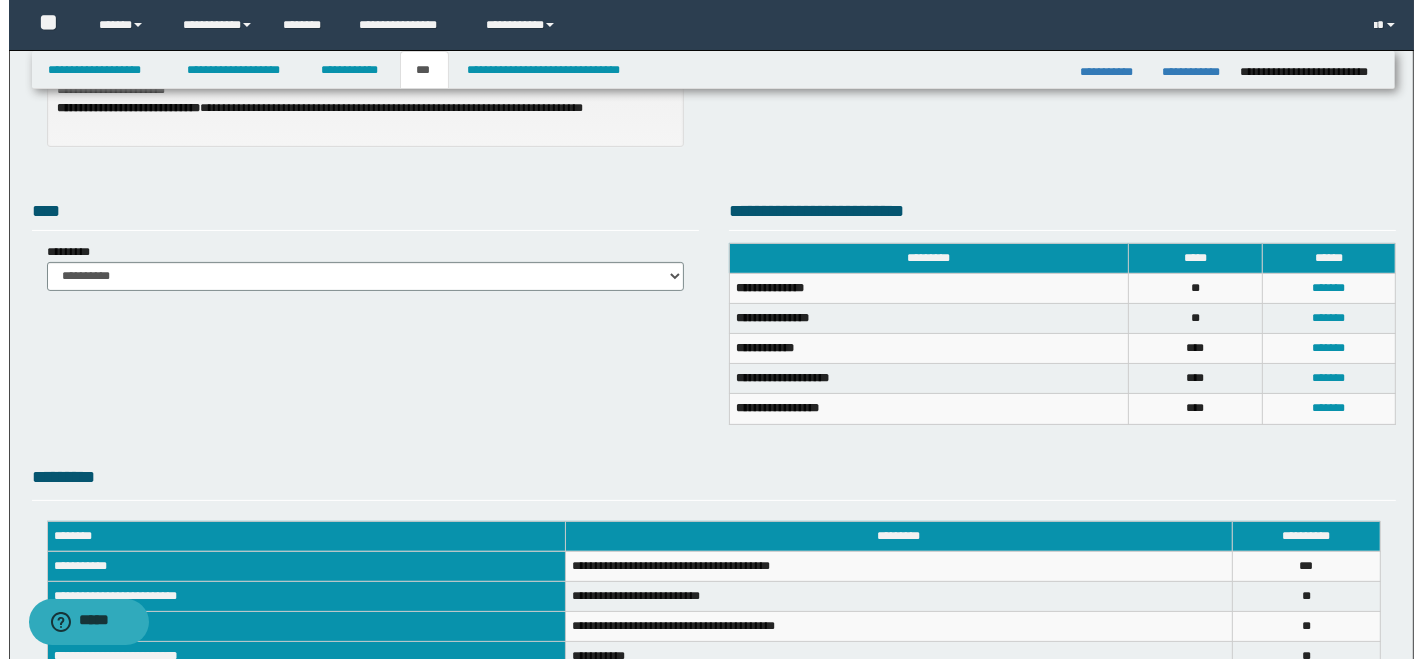 scroll, scrollTop: 444, scrollLeft: 0, axis: vertical 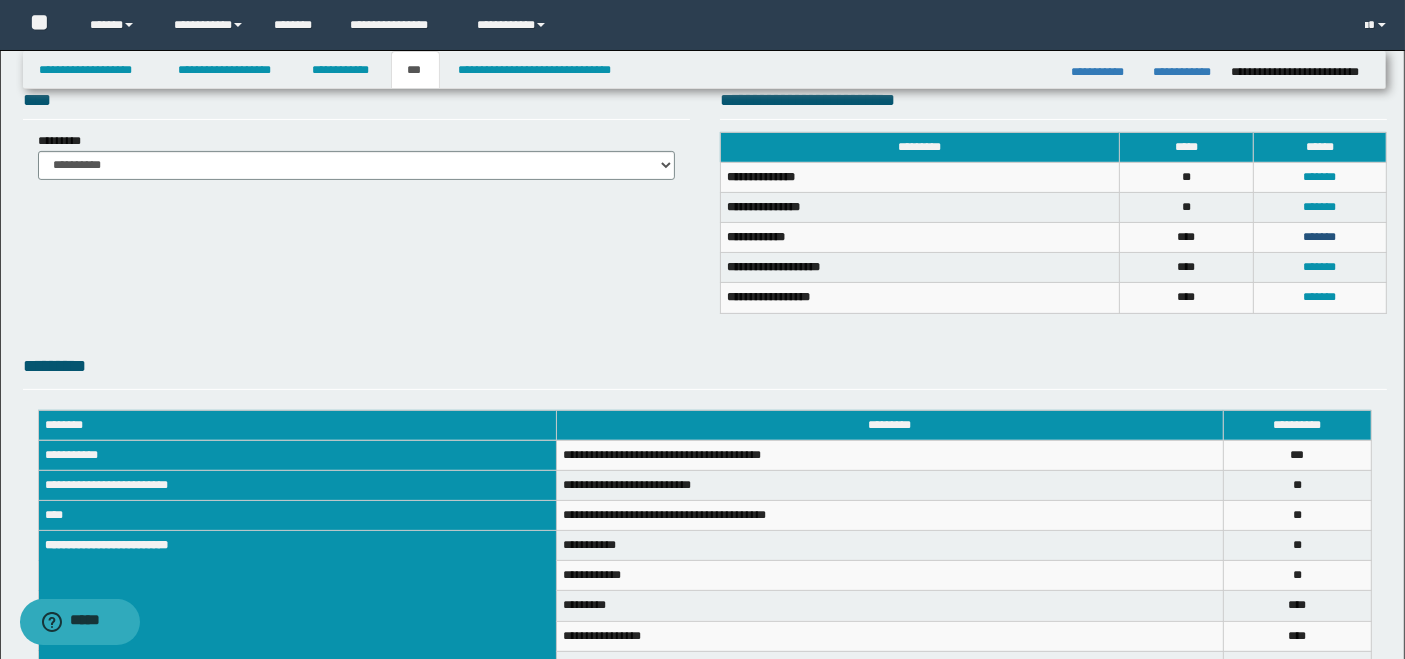 click on "*******" at bounding box center [1319, 237] 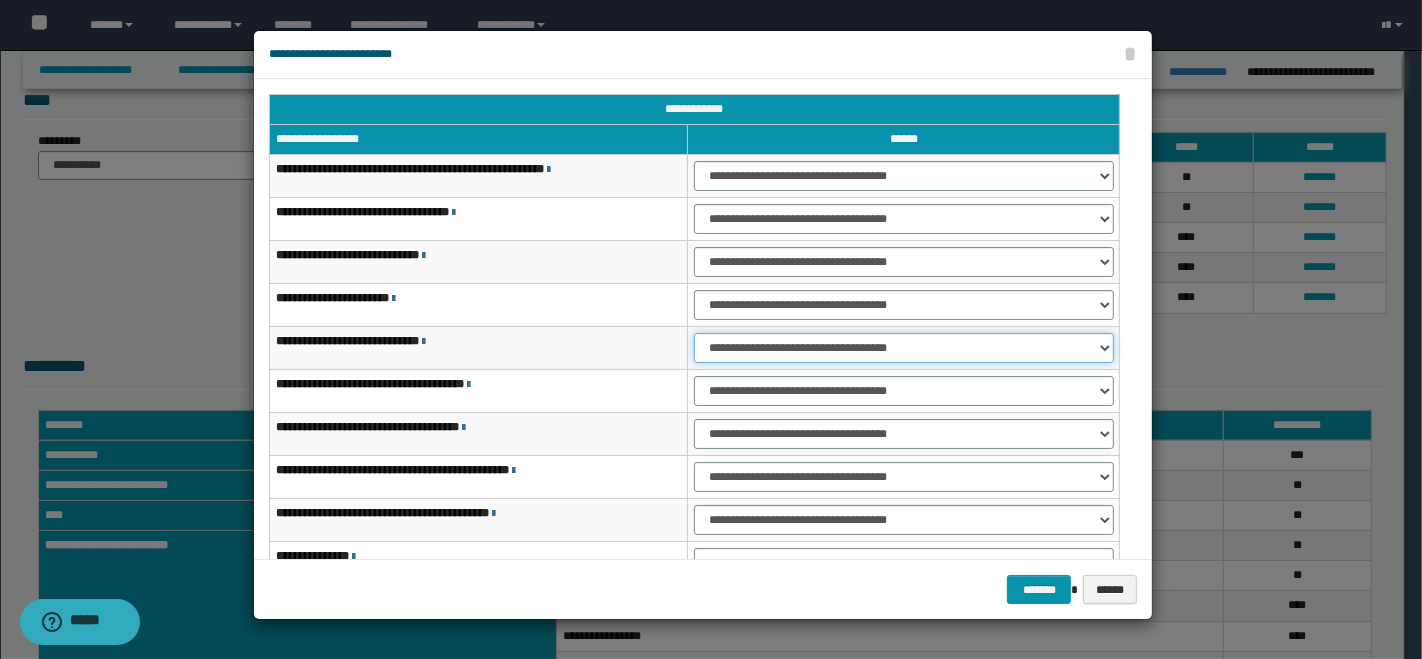 click on "**********" at bounding box center [903, 348] 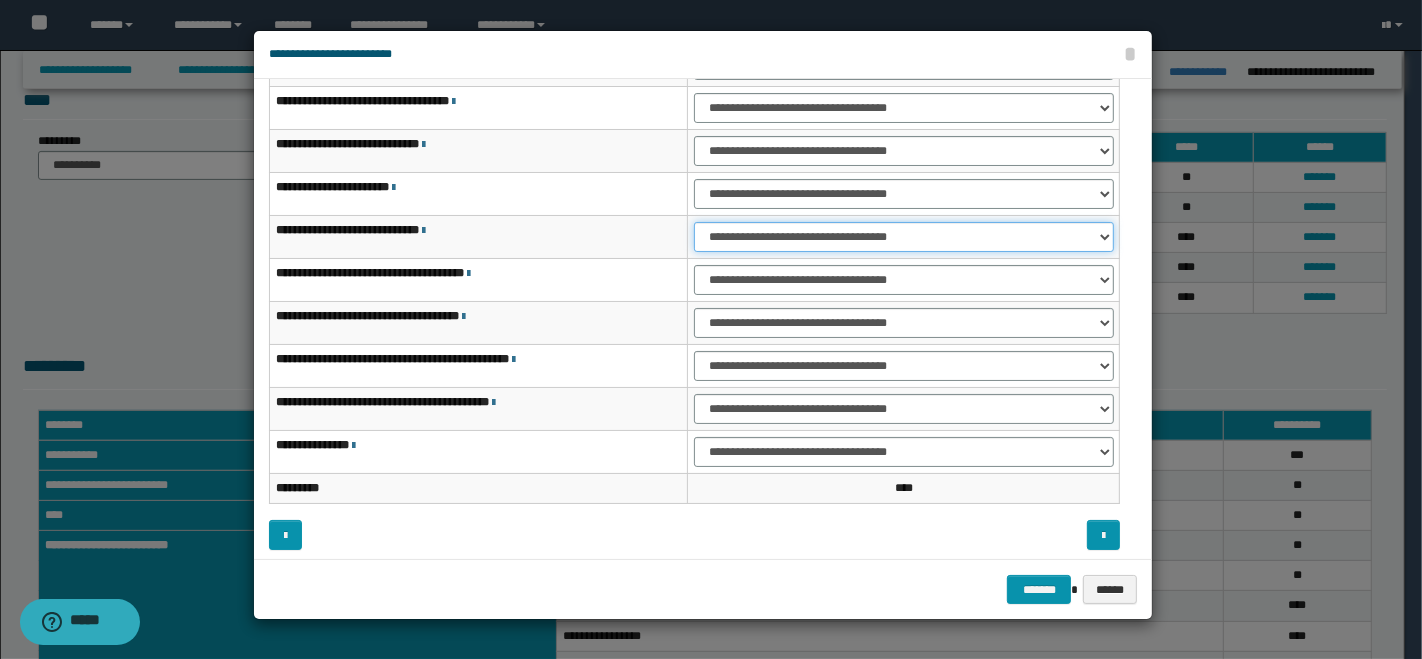 scroll, scrollTop: 117, scrollLeft: 0, axis: vertical 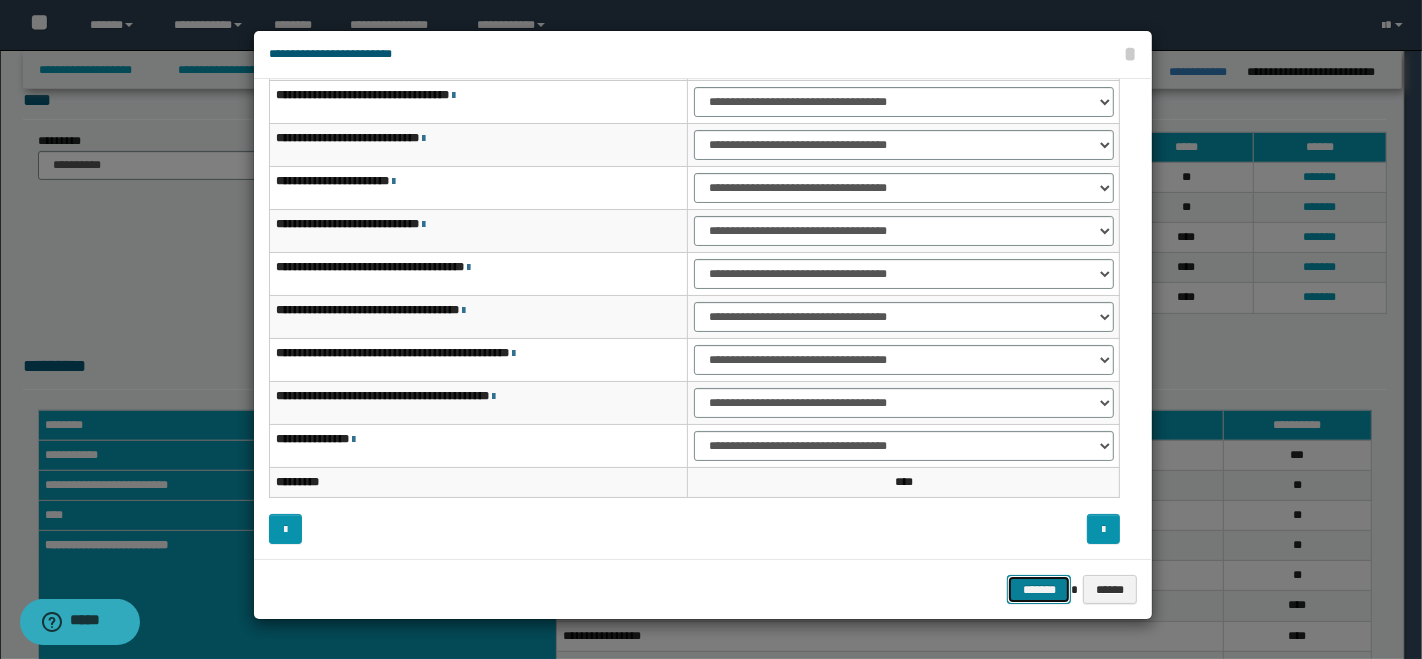 click on "*******" at bounding box center [1039, 589] 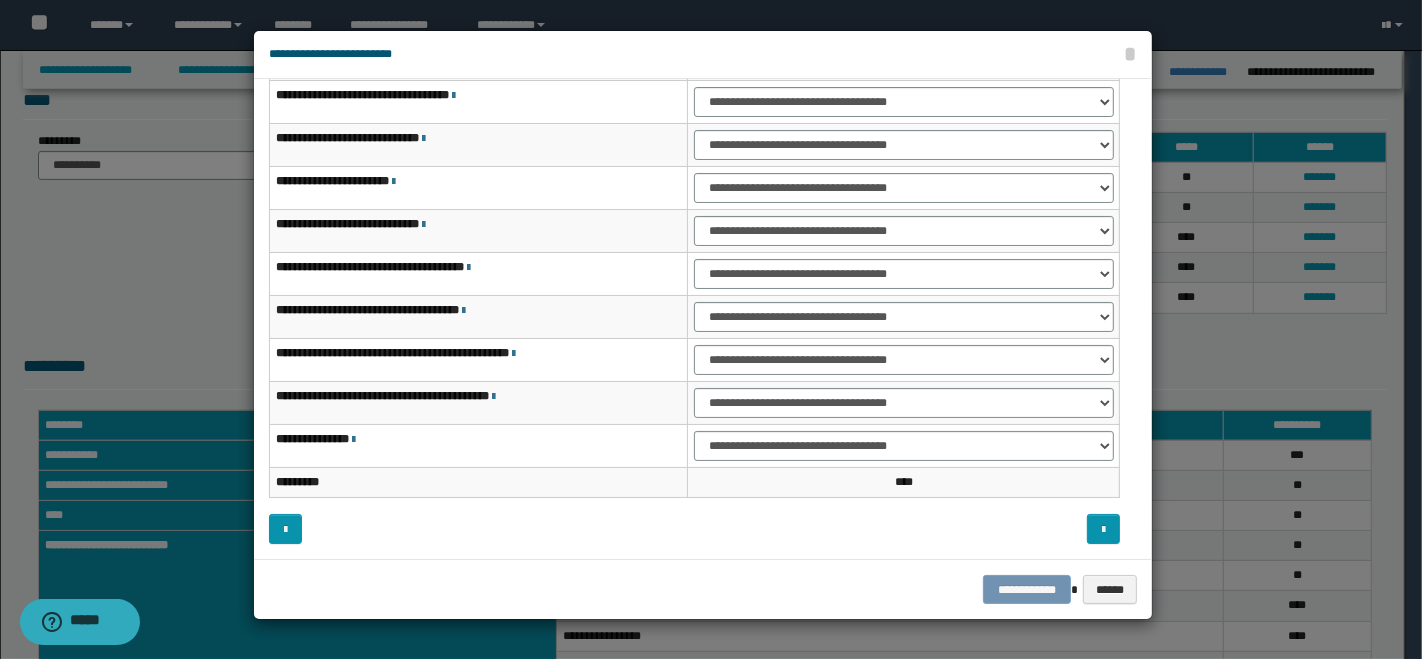 click on "**********" at bounding box center [703, 589] 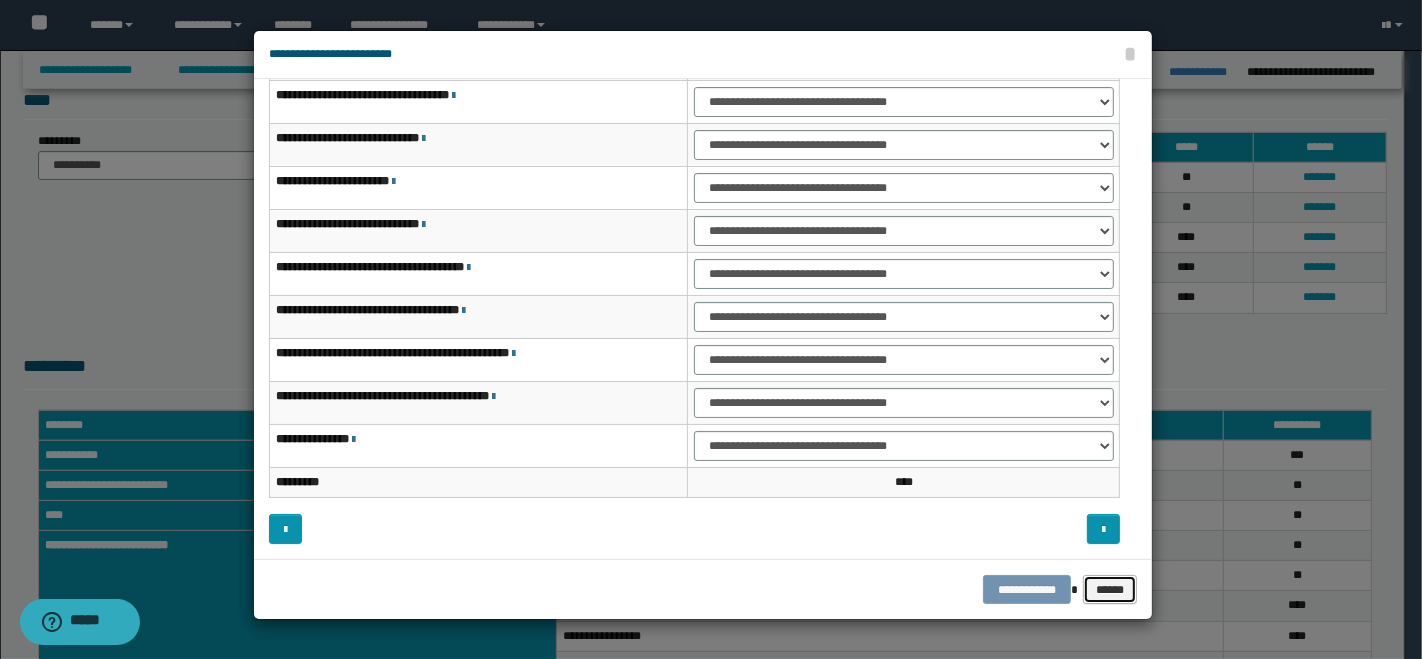 click on "******" at bounding box center [1110, 589] 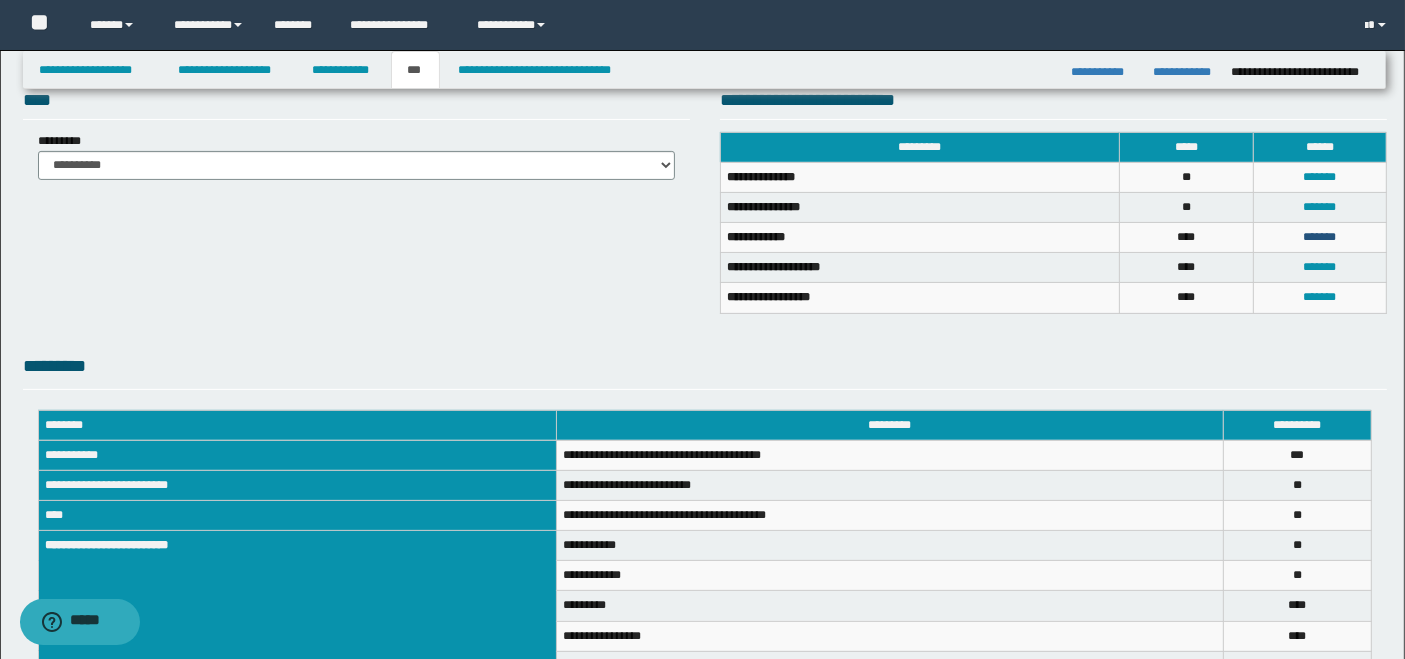 click on "*******" at bounding box center (1319, 237) 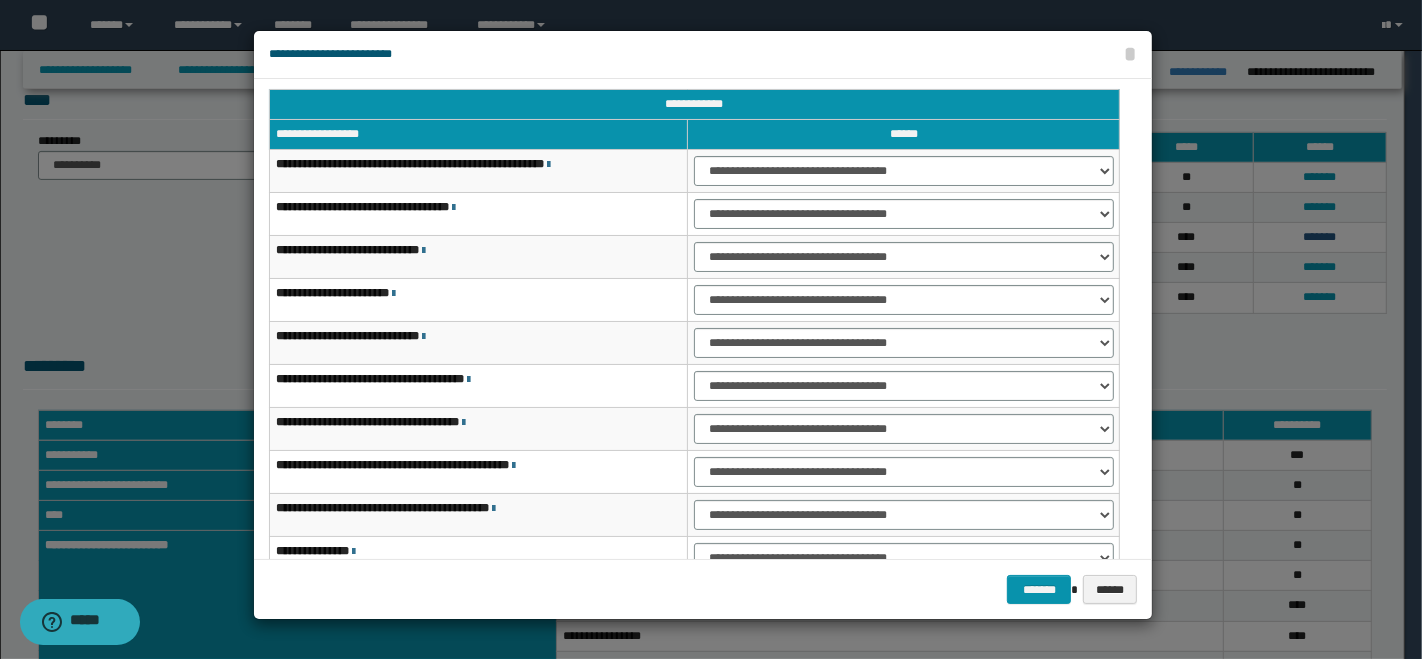 scroll, scrollTop: 117, scrollLeft: 0, axis: vertical 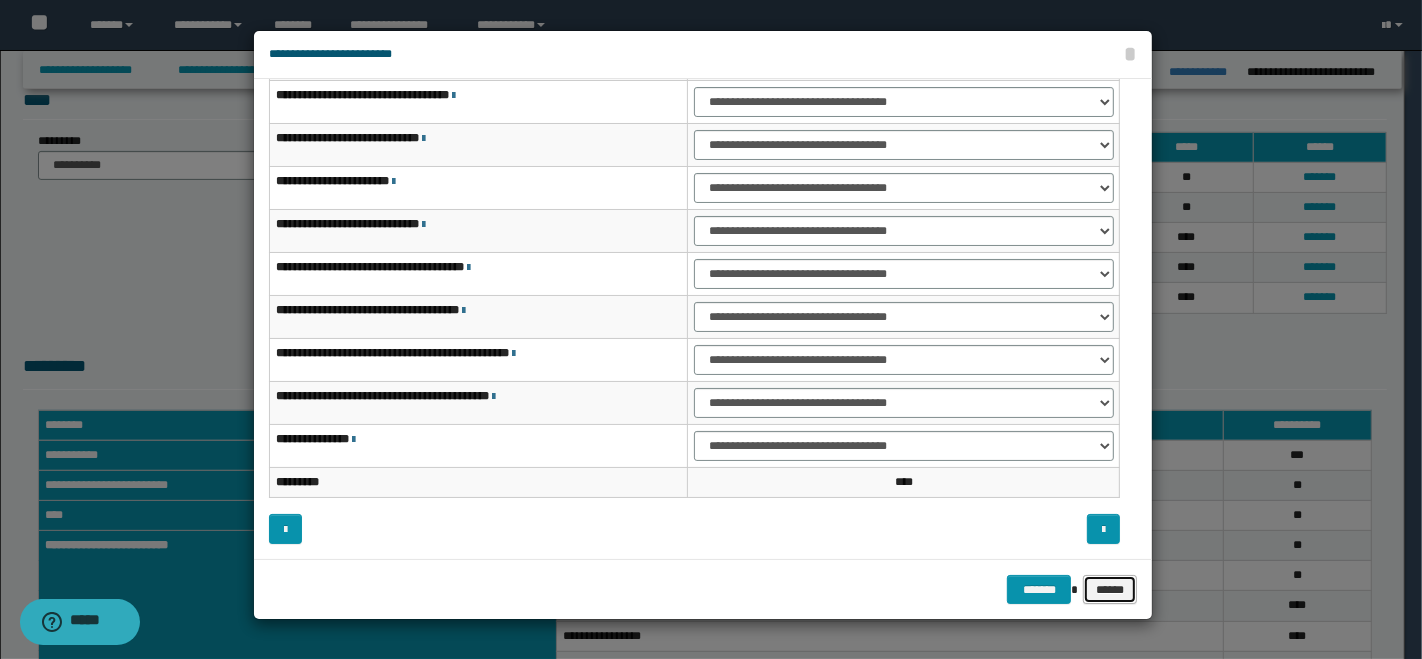 click on "******" at bounding box center (1110, 589) 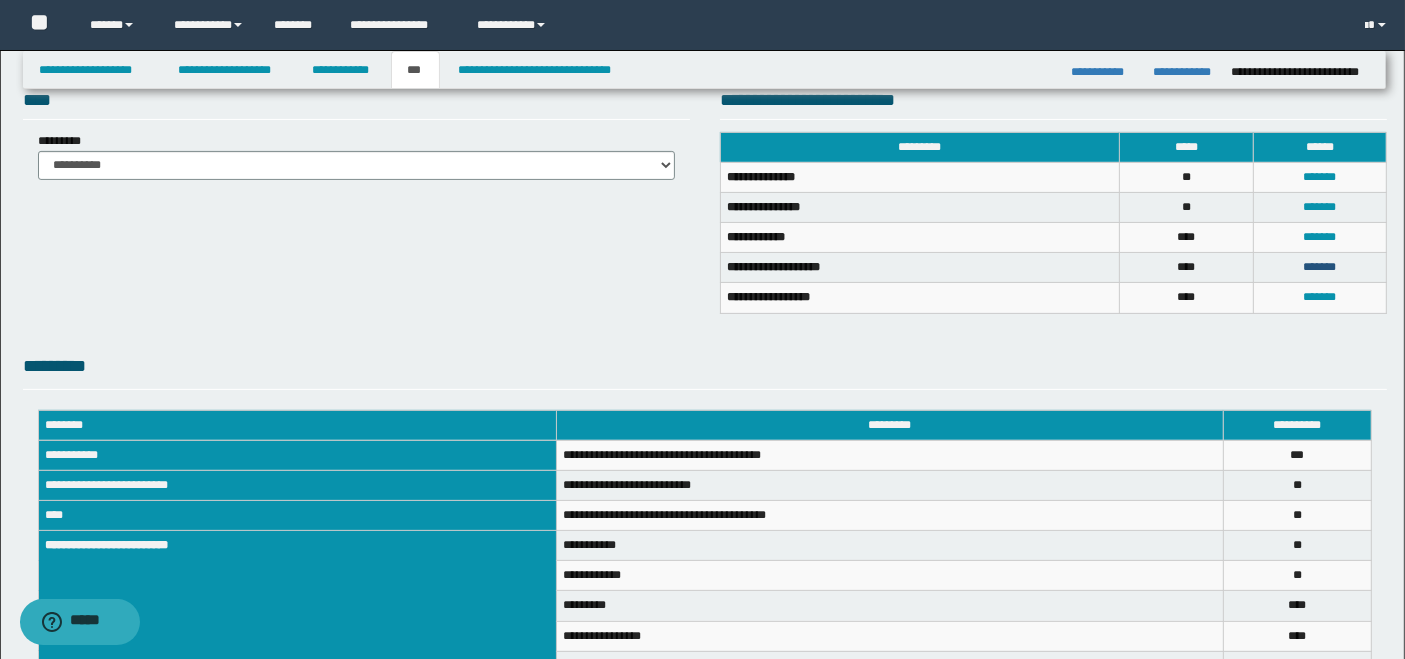 click on "*******" at bounding box center (1319, 267) 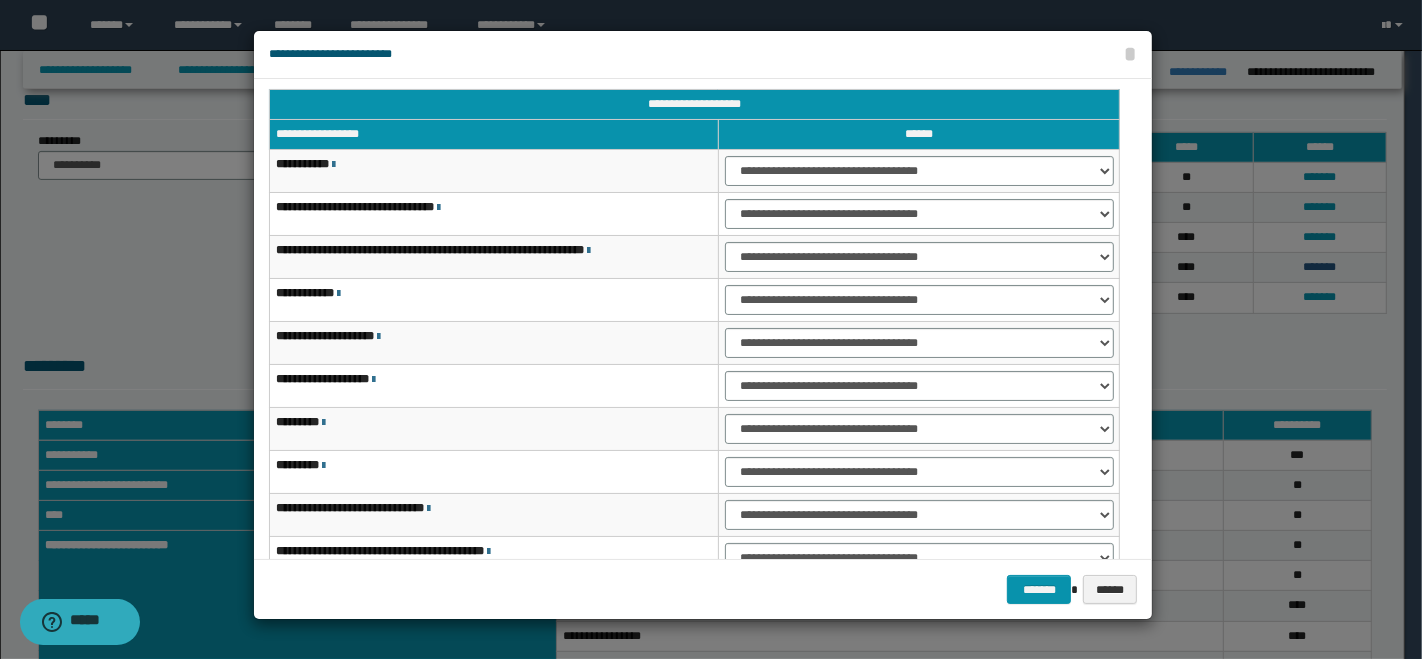 scroll, scrollTop: 117, scrollLeft: 0, axis: vertical 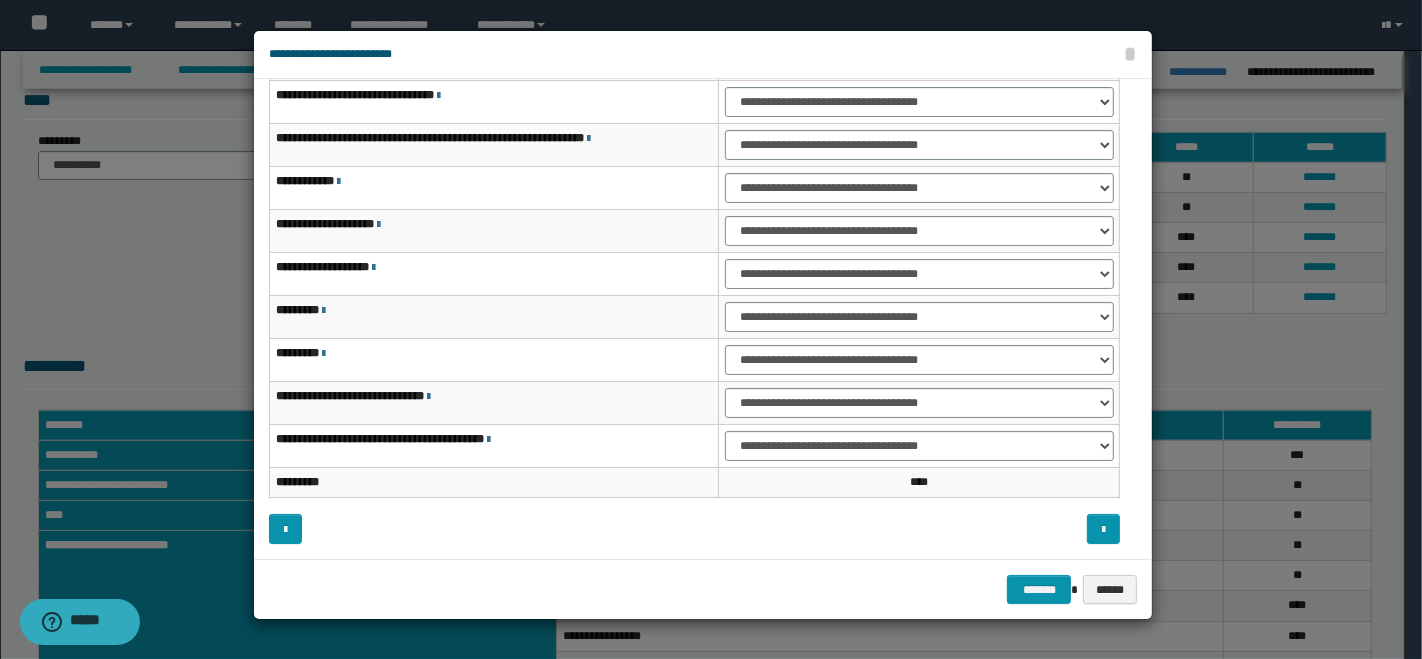 drag, startPoint x: 457, startPoint y: 389, endPoint x: 474, endPoint y: 386, distance: 17.262676 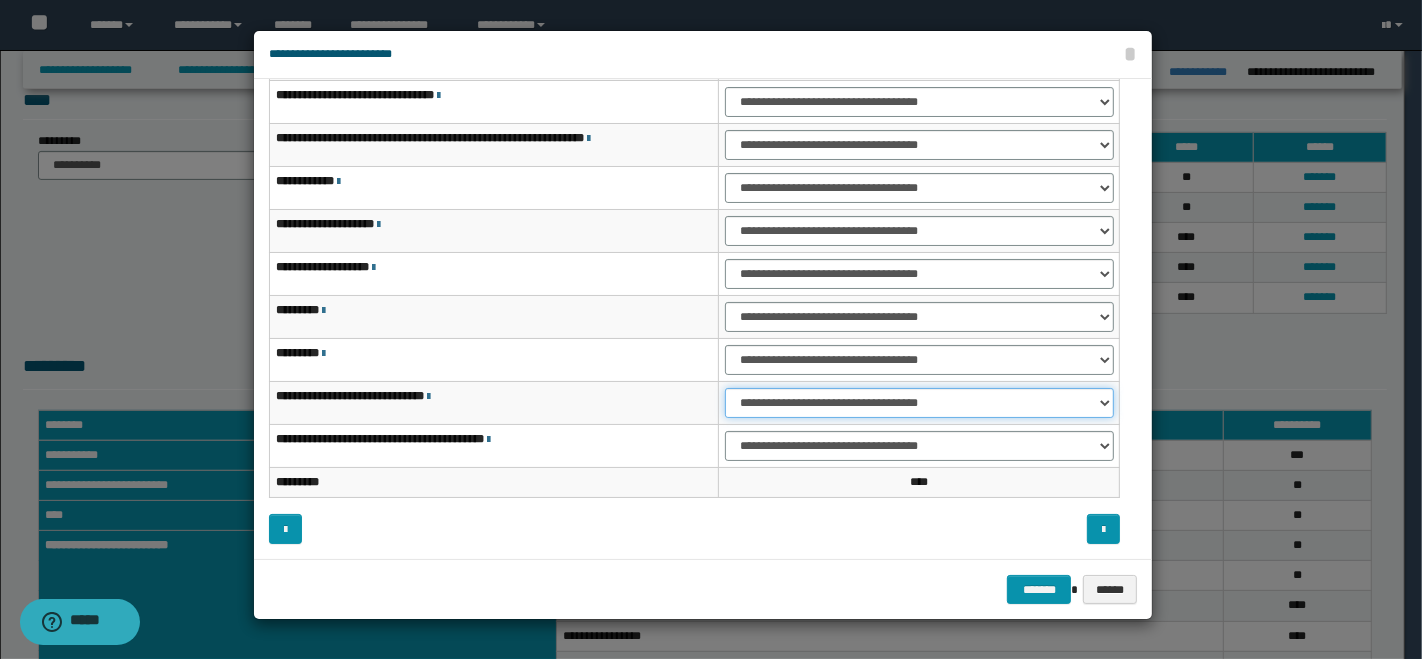click on "**********" at bounding box center (919, 403) 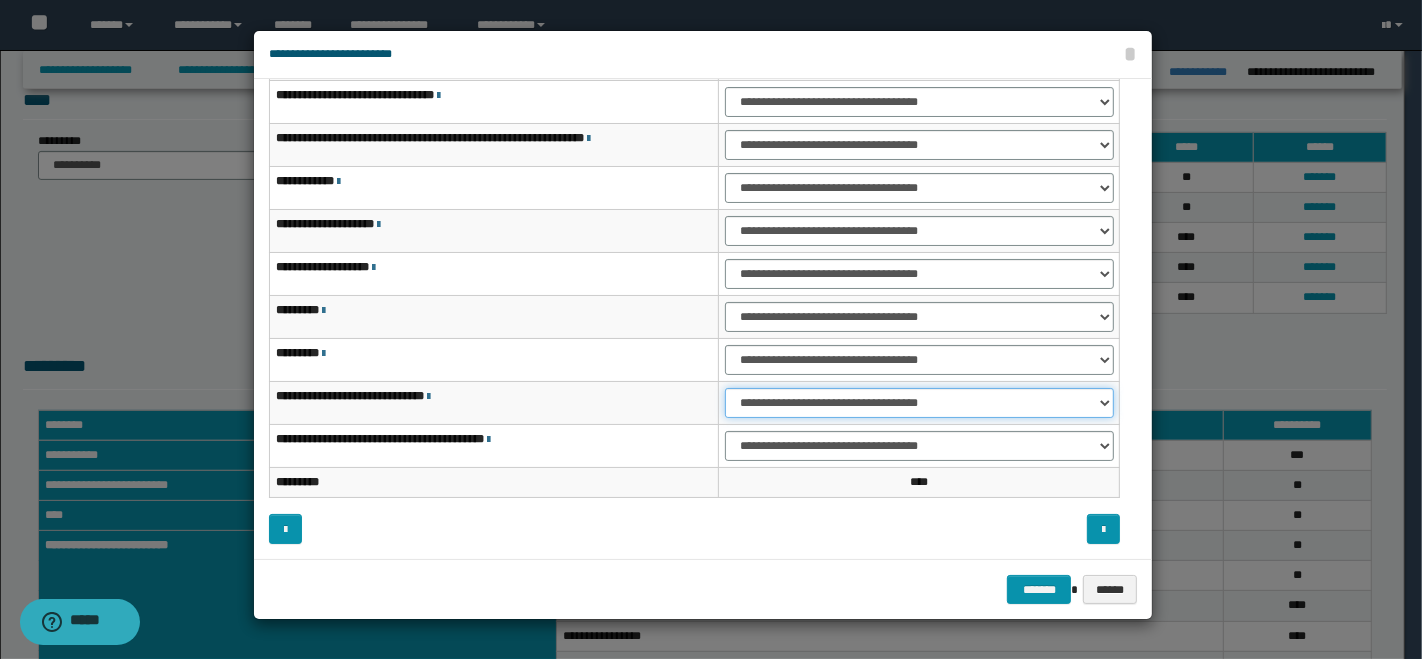 select on "***" 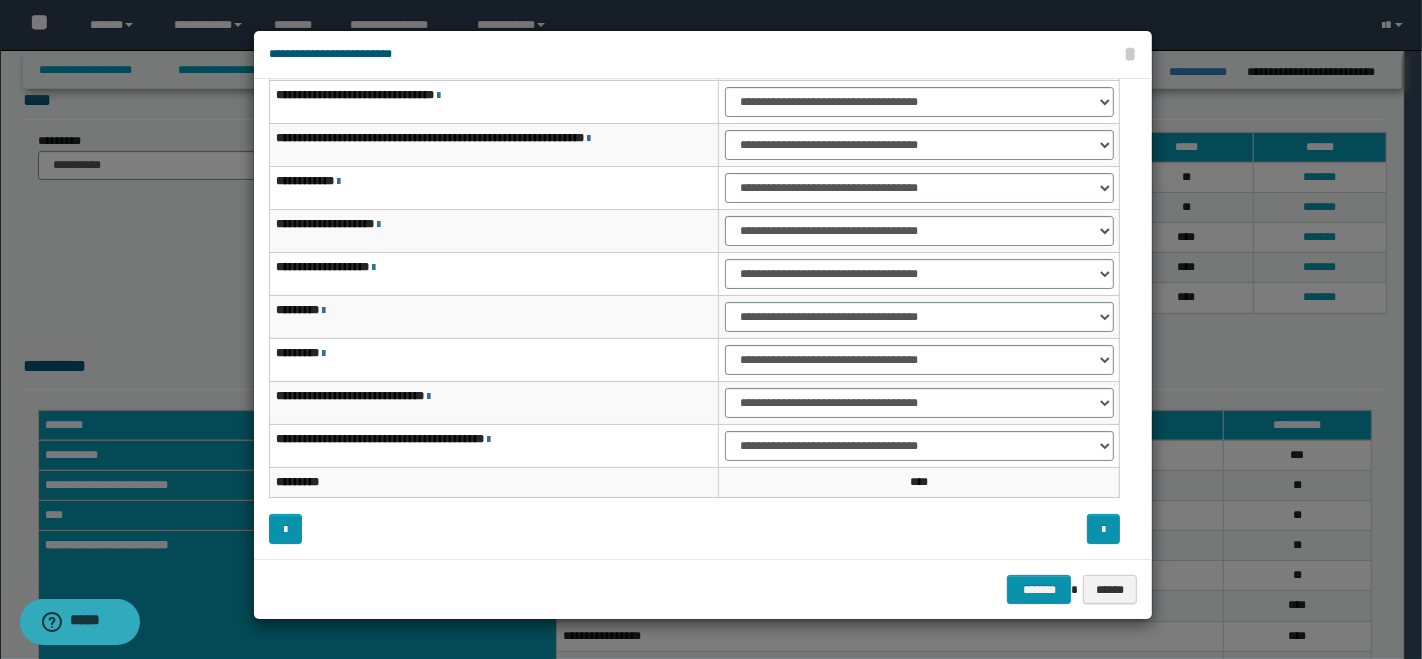 click at bounding box center (428, 397) 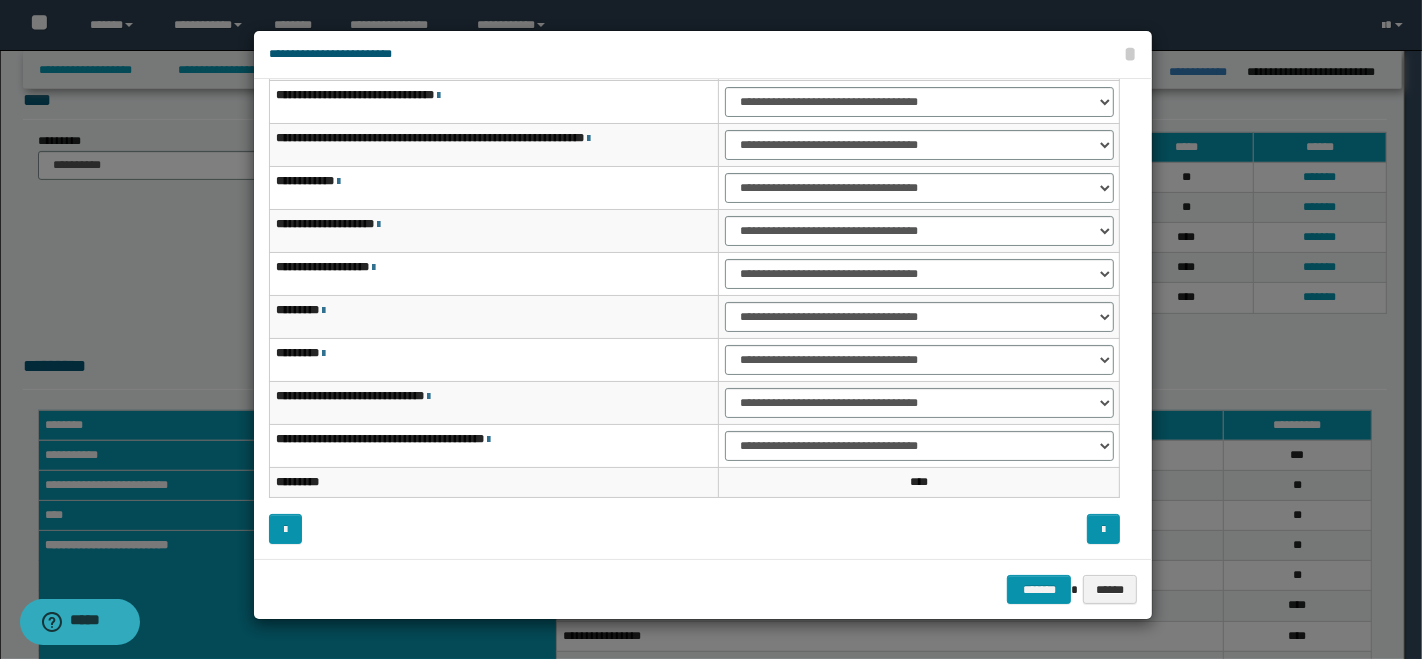 click at bounding box center (428, 397) 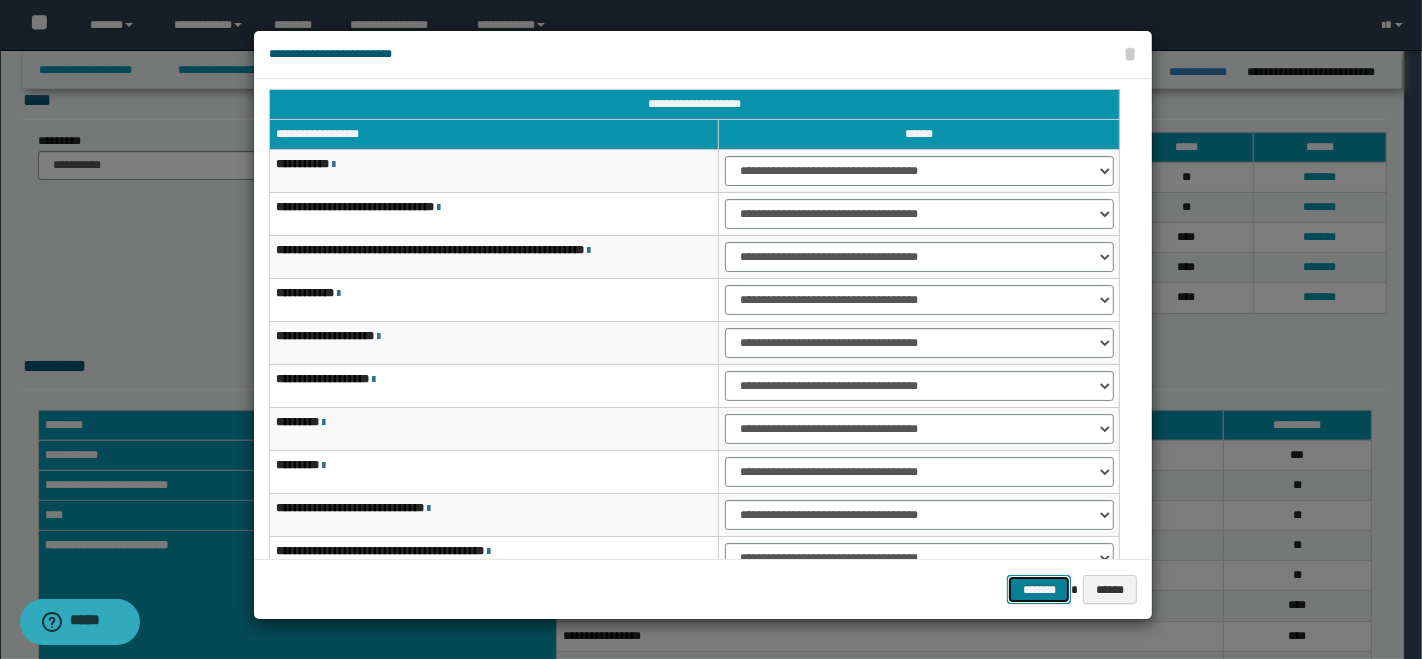 click on "*******" at bounding box center [1039, 589] 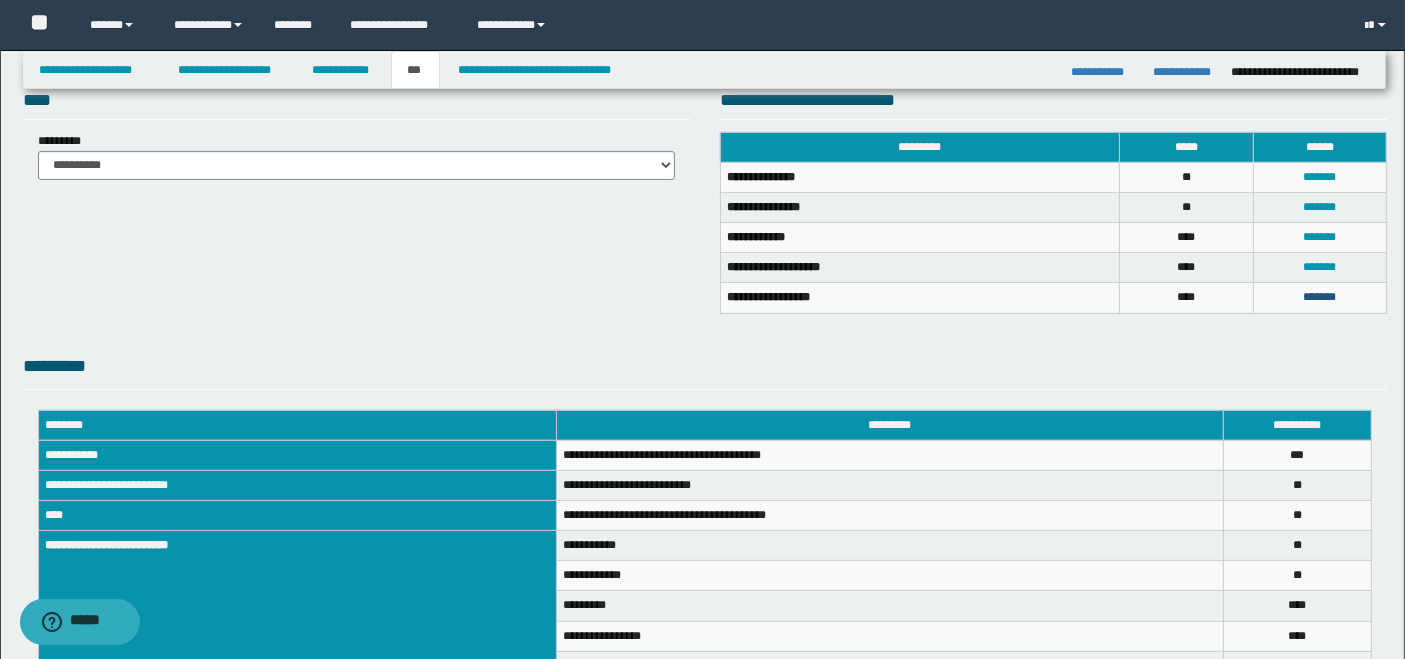 click on "*******" at bounding box center [1319, 297] 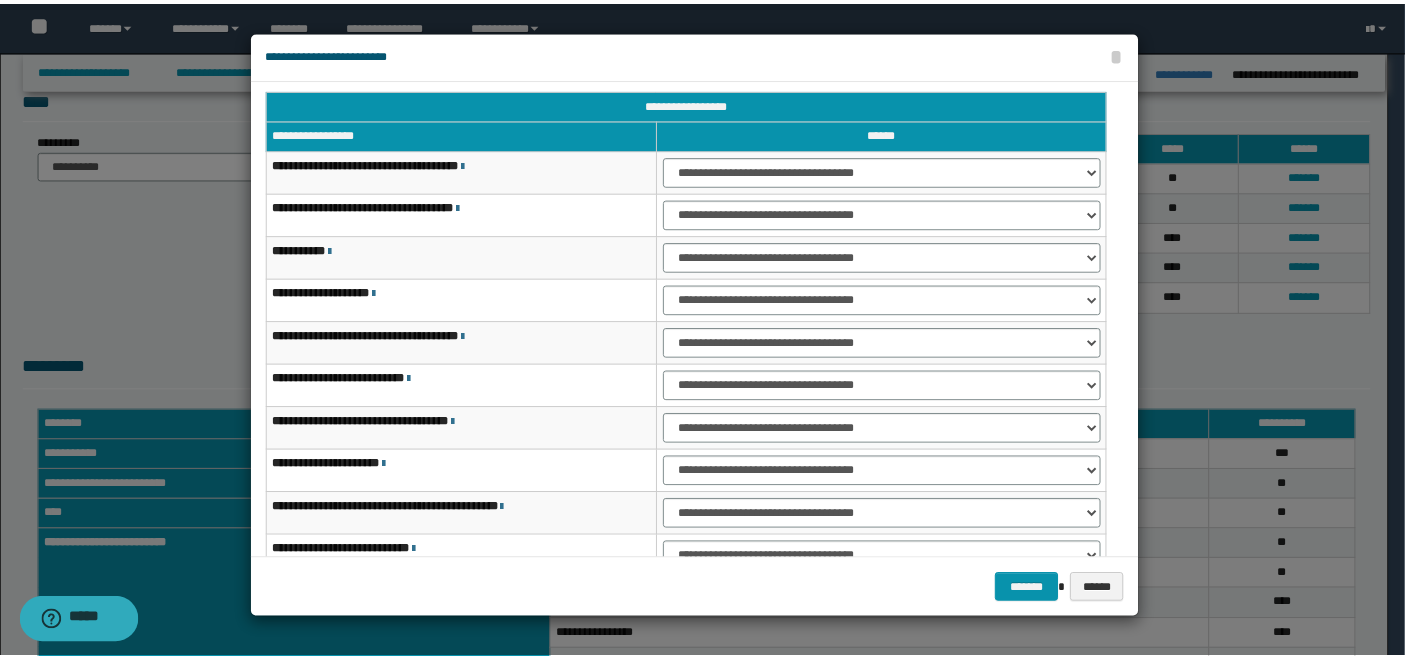 scroll, scrollTop: 117, scrollLeft: 0, axis: vertical 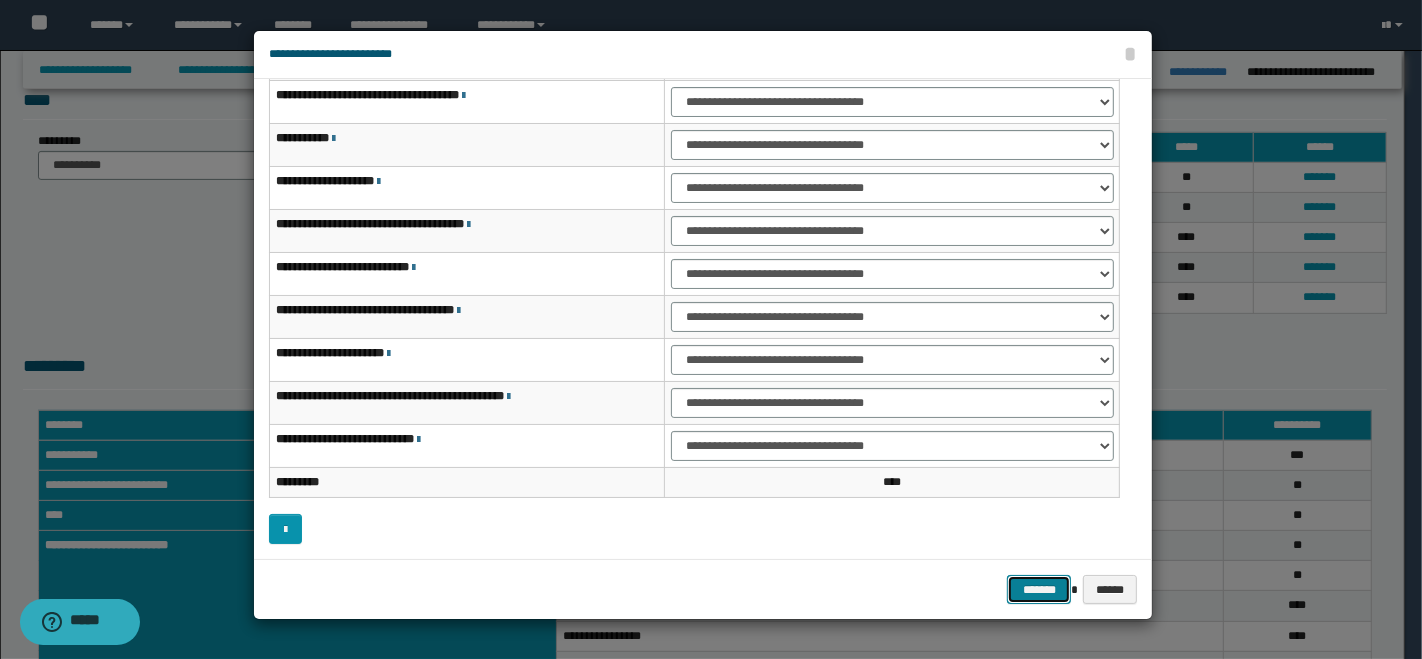 click on "*******" at bounding box center [1039, 589] 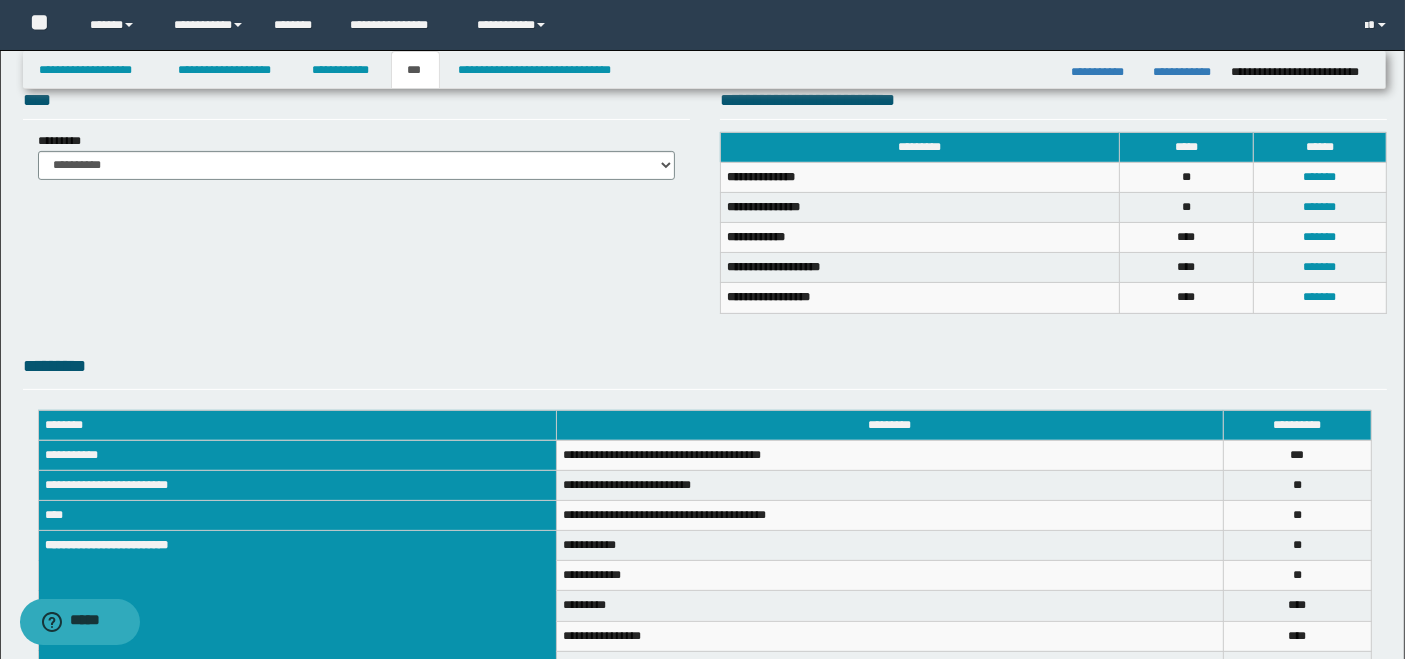 scroll, scrollTop: 622, scrollLeft: 0, axis: vertical 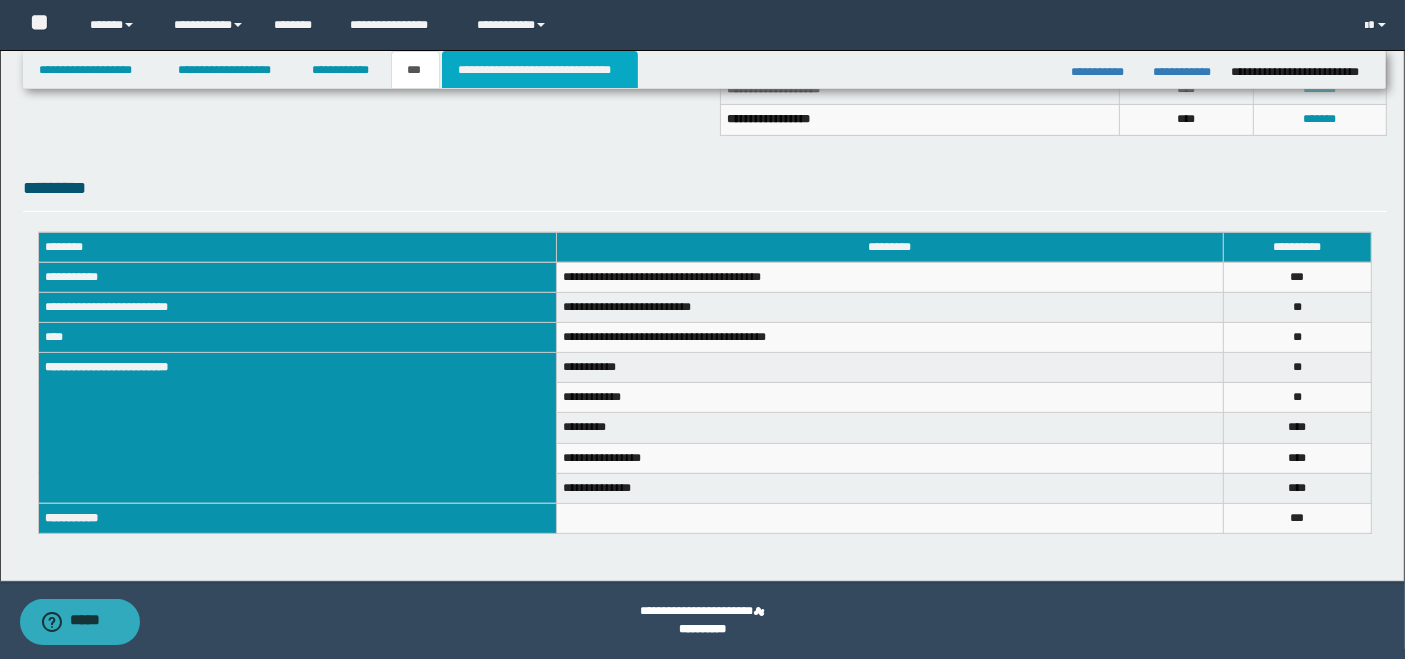 click on "**********" at bounding box center (540, 70) 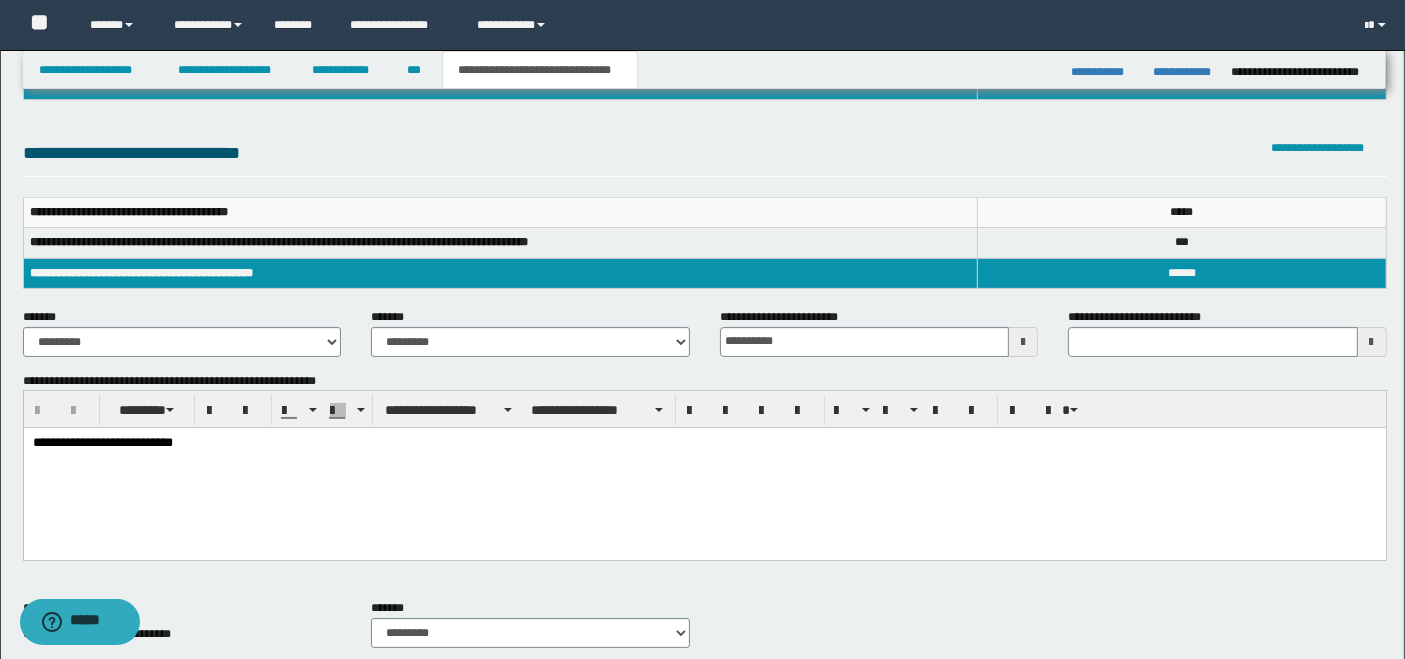 scroll, scrollTop: 66, scrollLeft: 0, axis: vertical 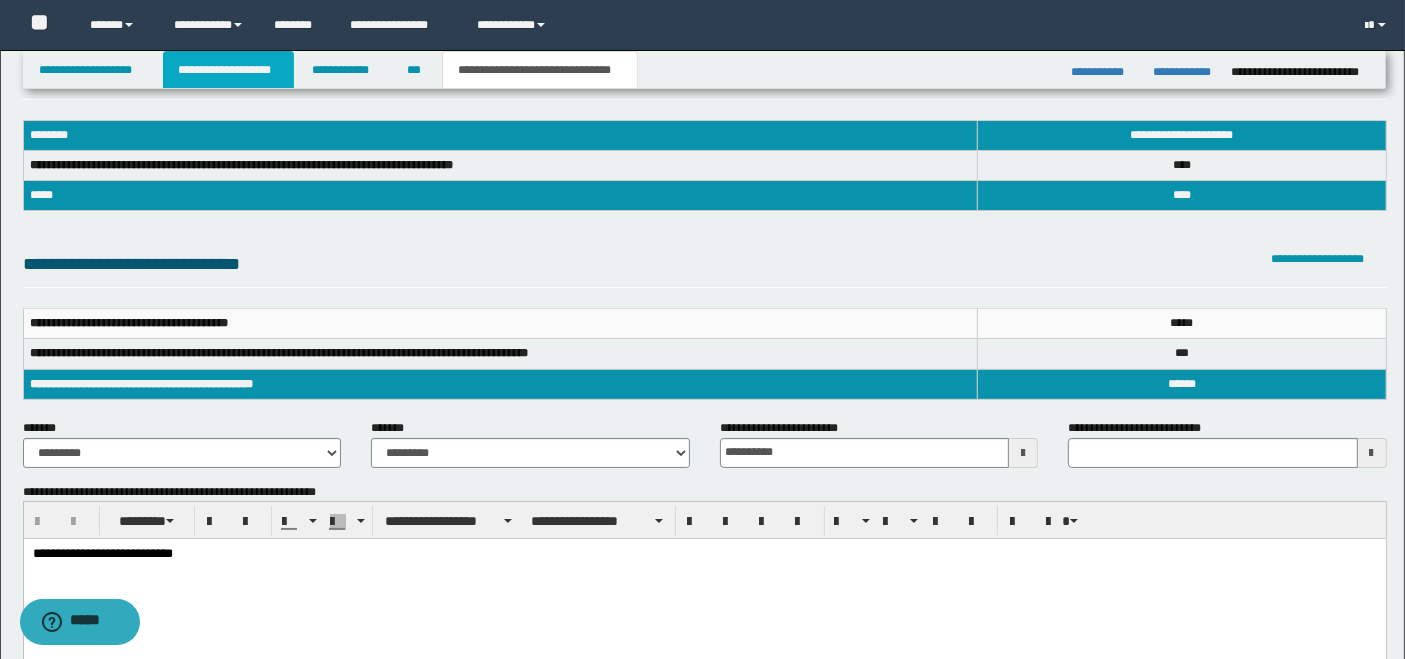 click on "**********" at bounding box center (228, 70) 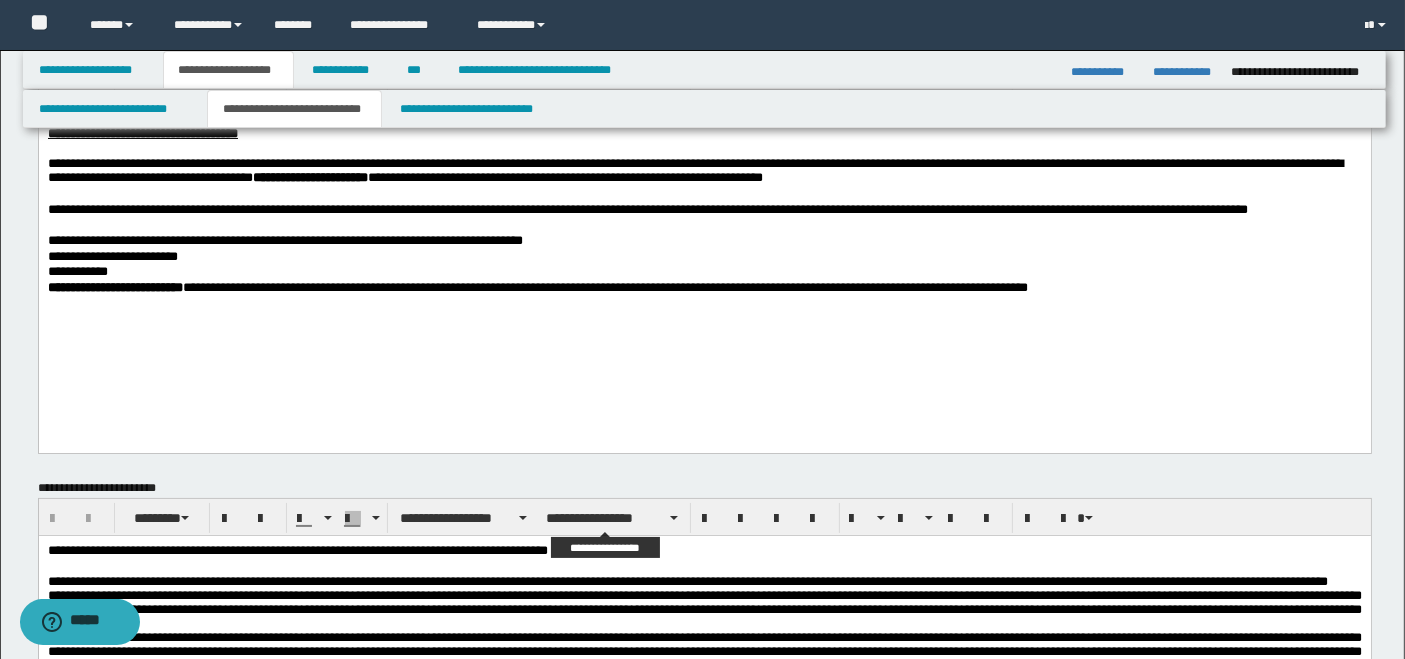 scroll, scrollTop: 431, scrollLeft: 0, axis: vertical 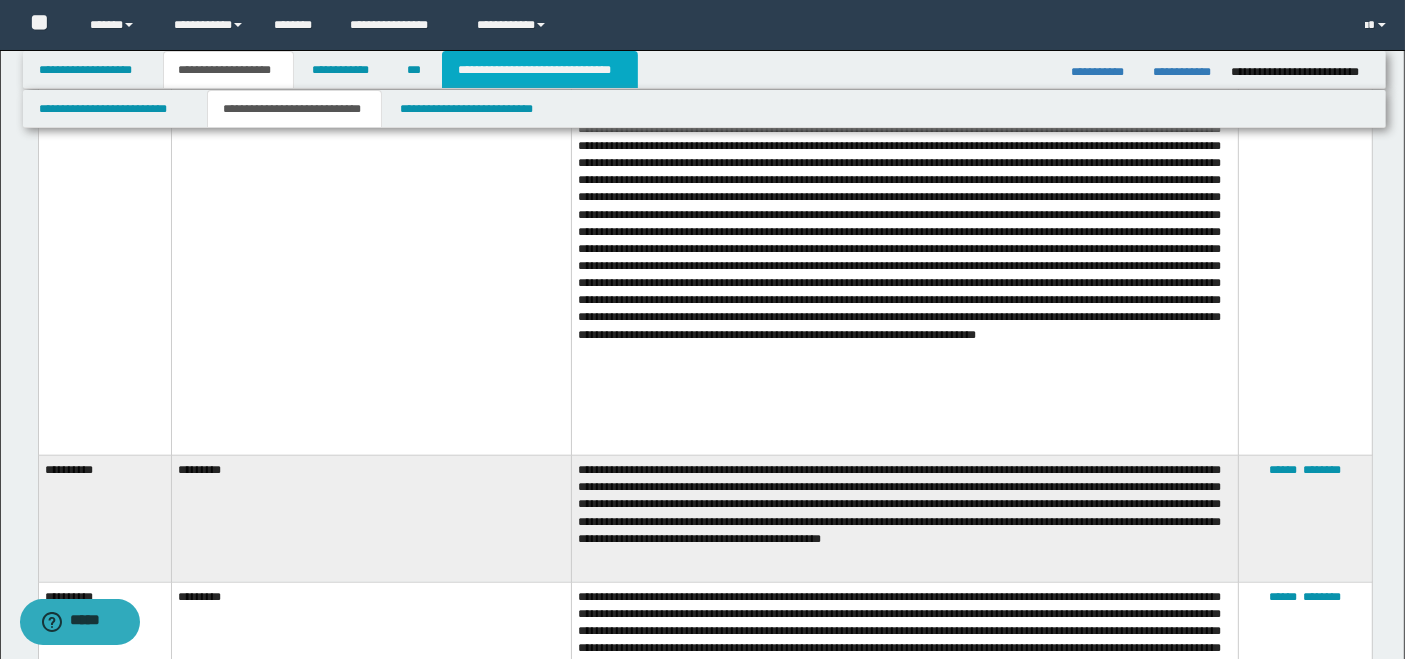 click on "**********" at bounding box center (540, 70) 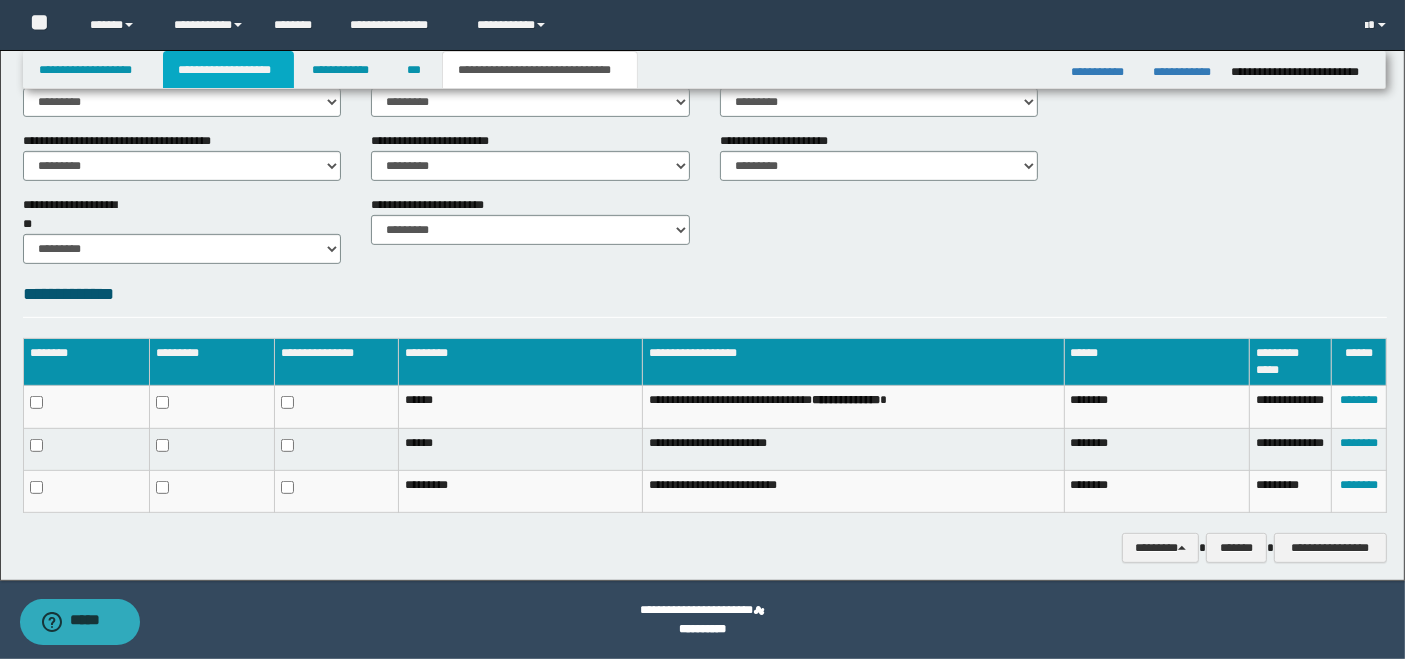 click on "**********" at bounding box center [228, 70] 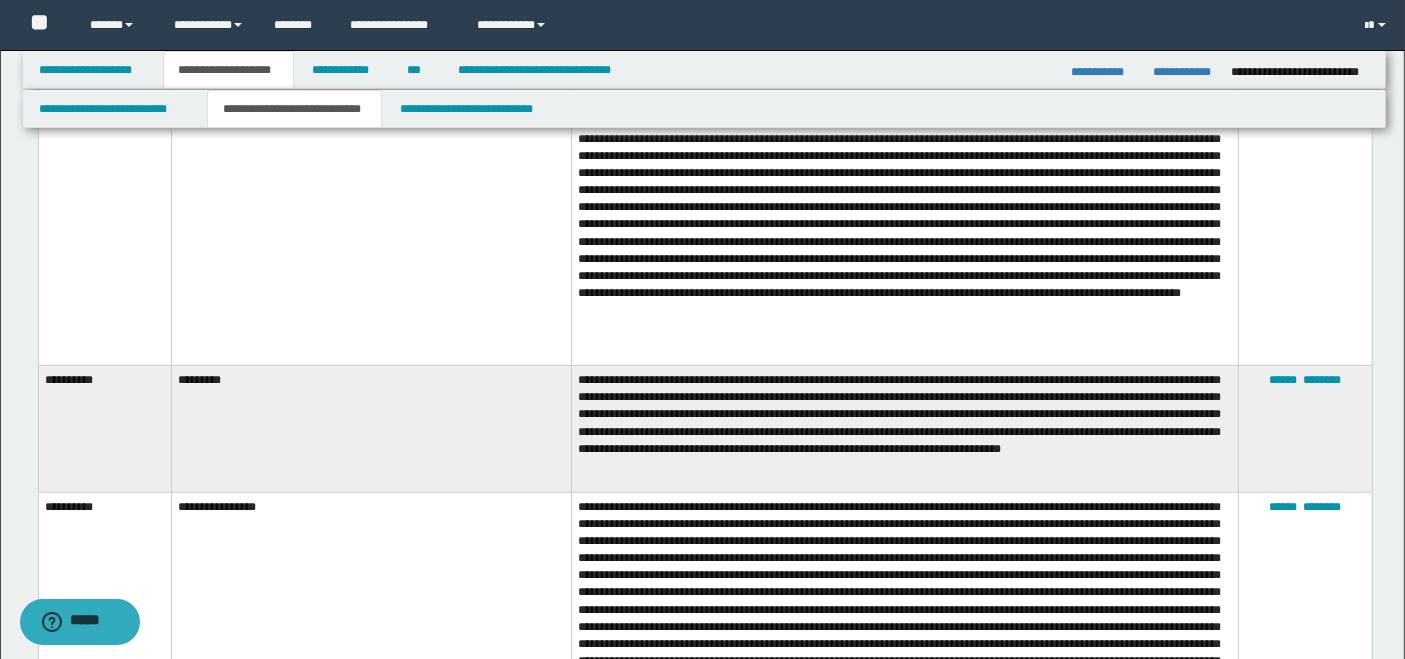 scroll, scrollTop: 1694, scrollLeft: 0, axis: vertical 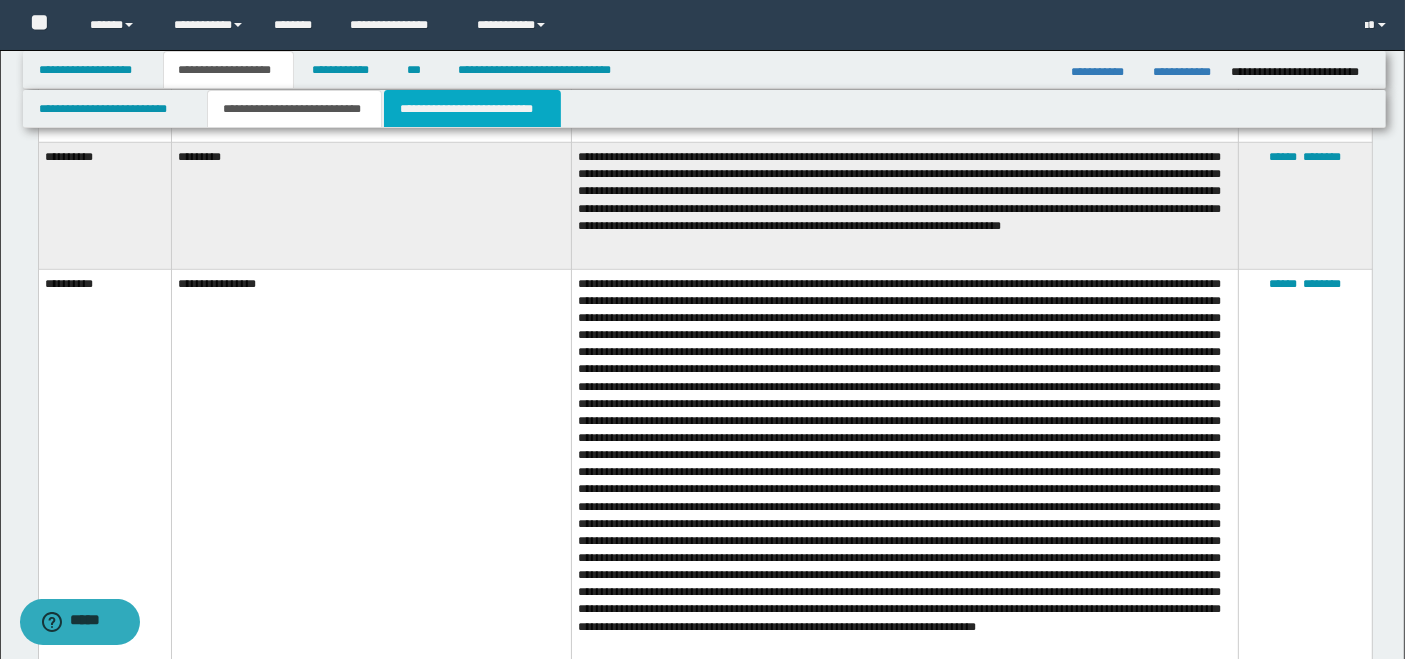click on "**********" at bounding box center (472, 109) 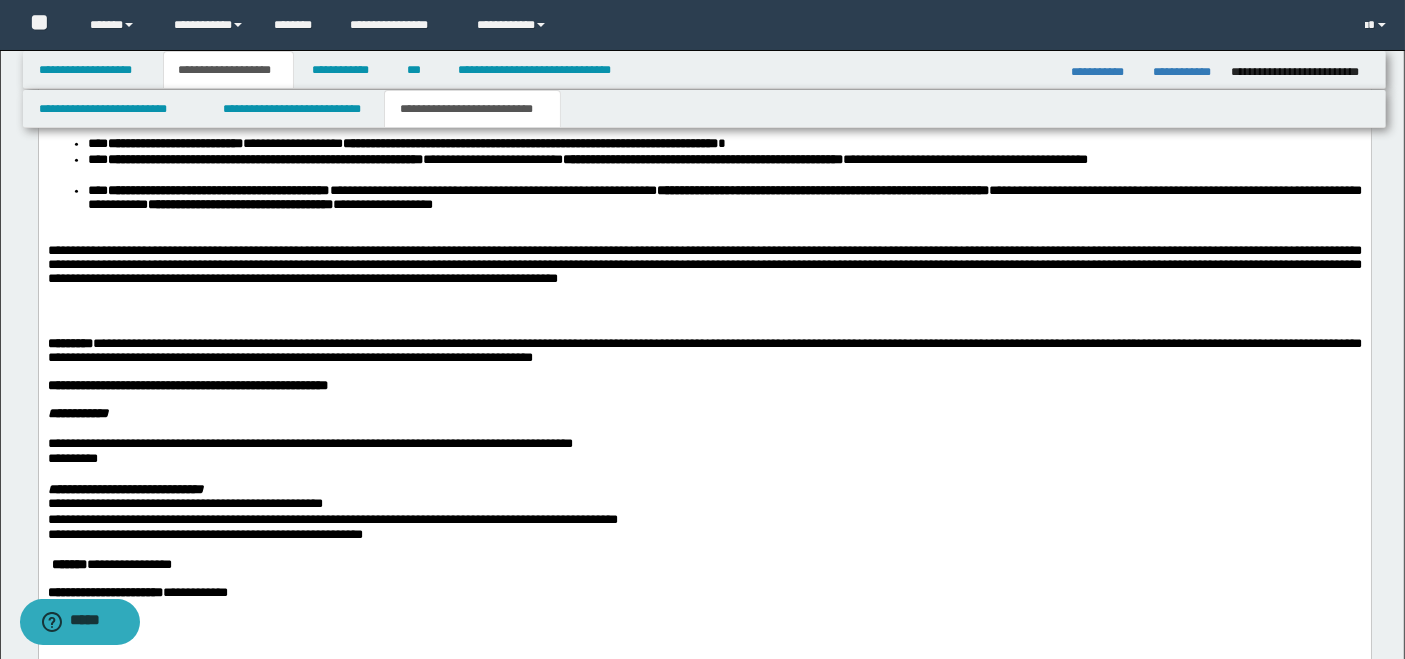 scroll, scrollTop: 1360, scrollLeft: 0, axis: vertical 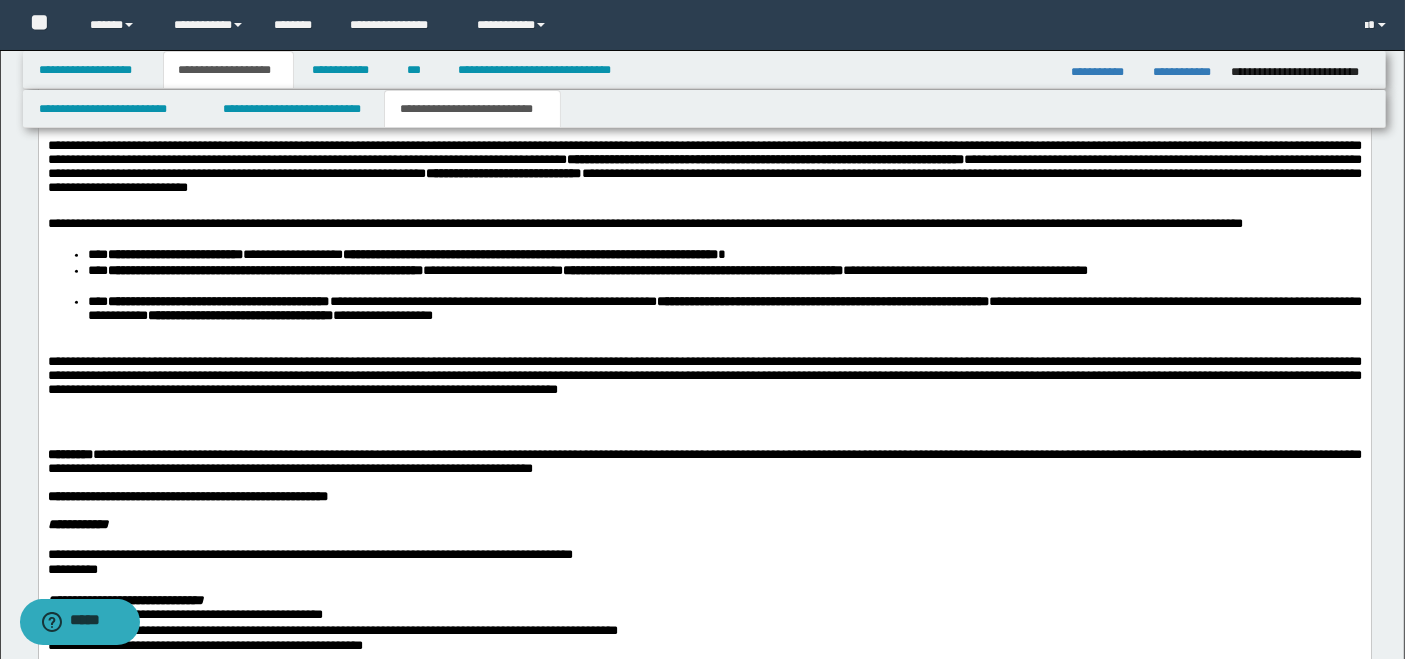 click at bounding box center [704, 425] 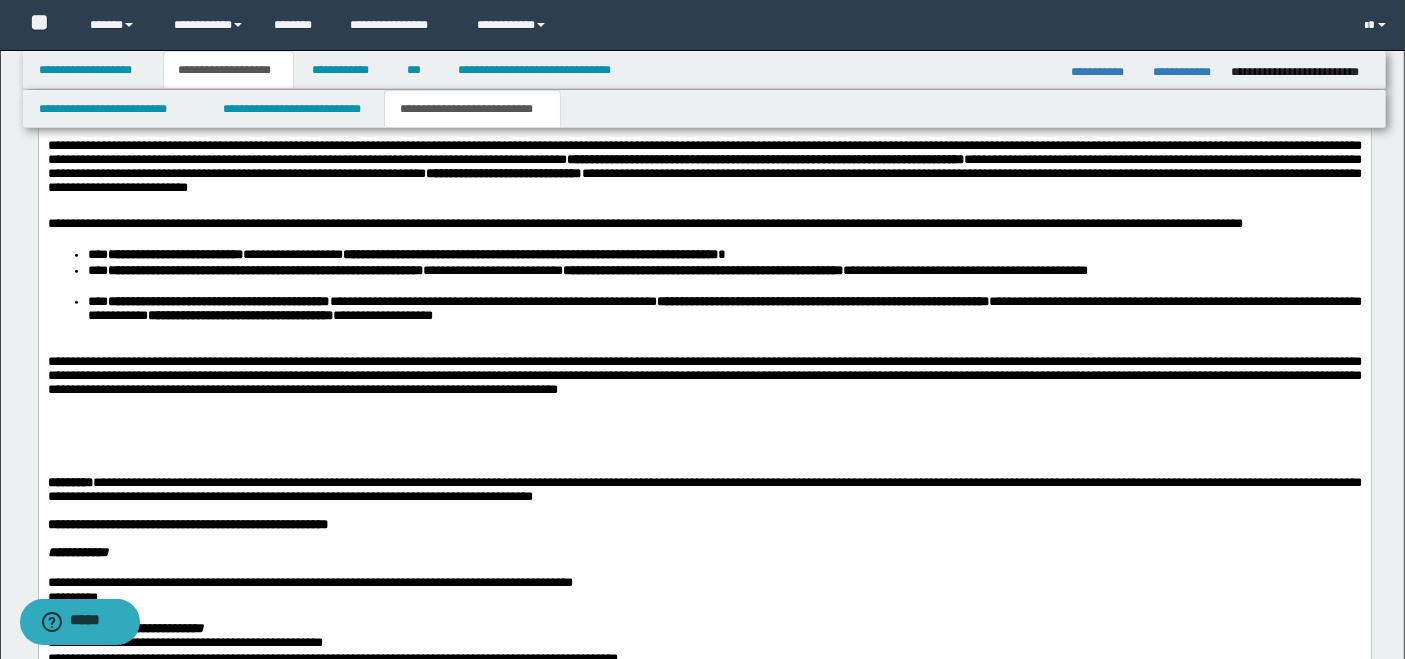 type 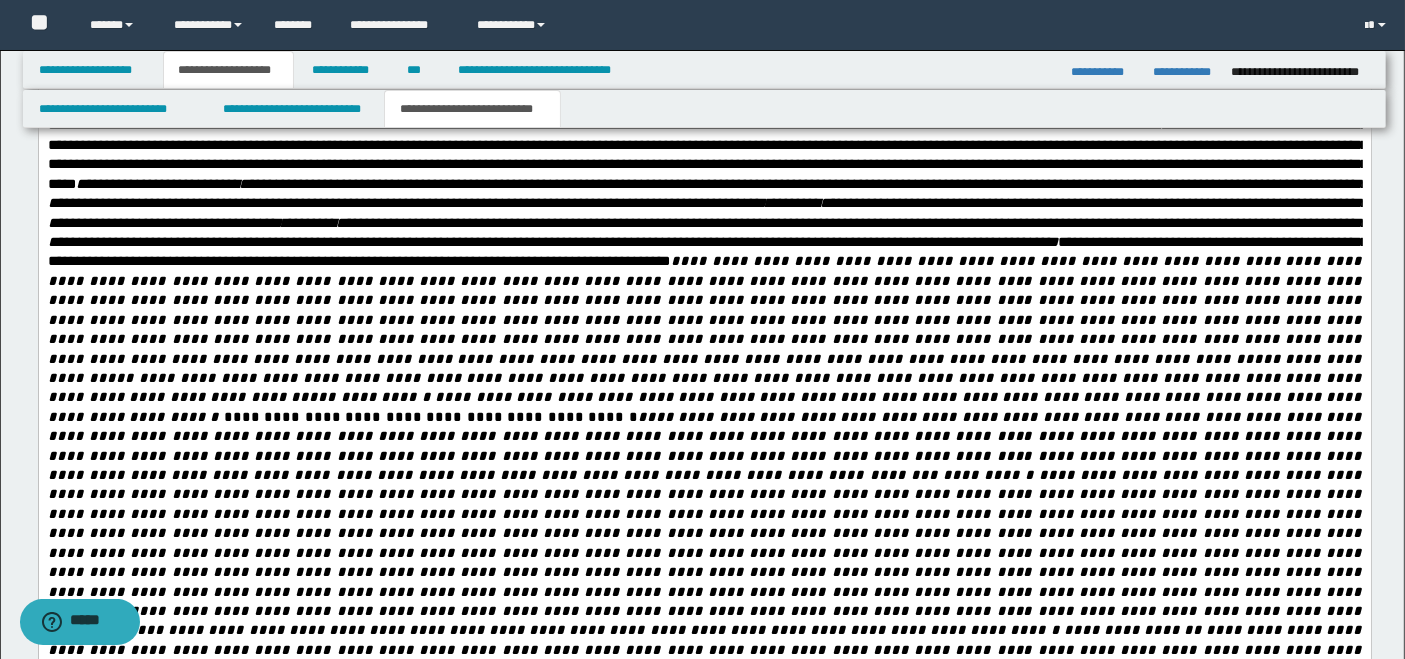 scroll, scrollTop: 1582, scrollLeft: 0, axis: vertical 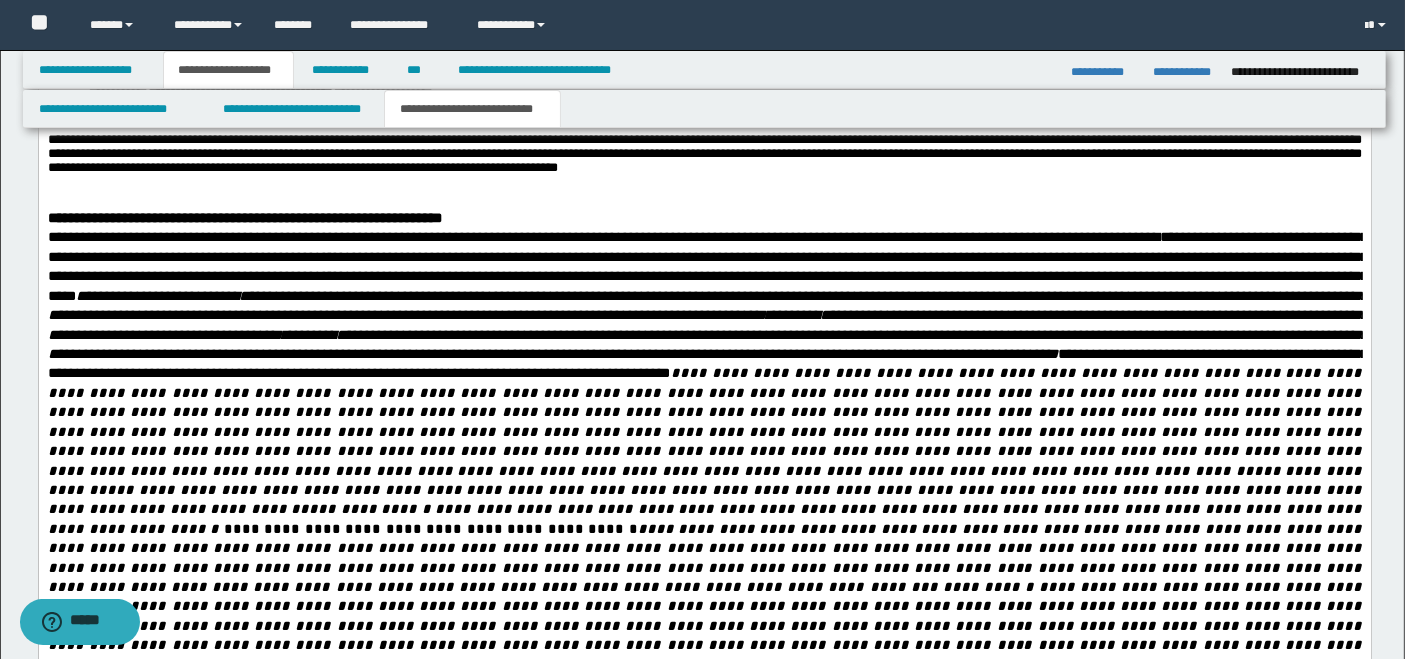 click on "**********" at bounding box center [707, 267] 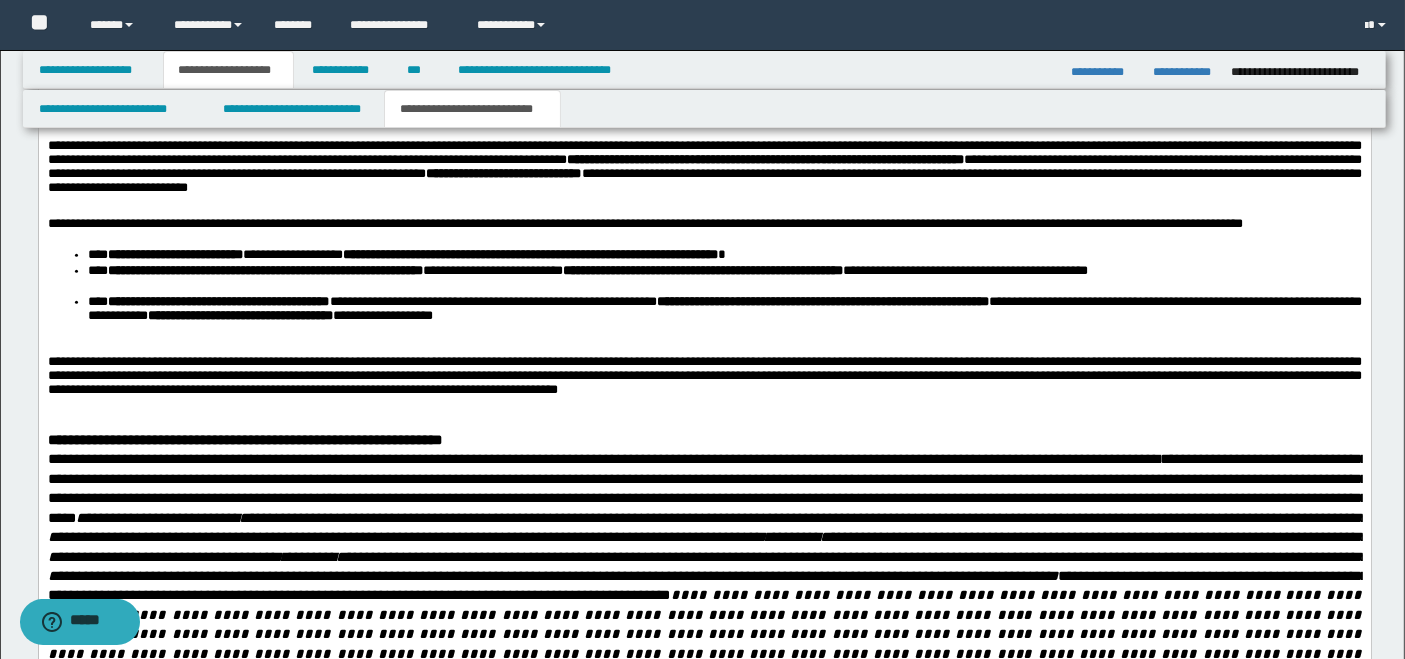 scroll, scrollTop: 1249, scrollLeft: 0, axis: vertical 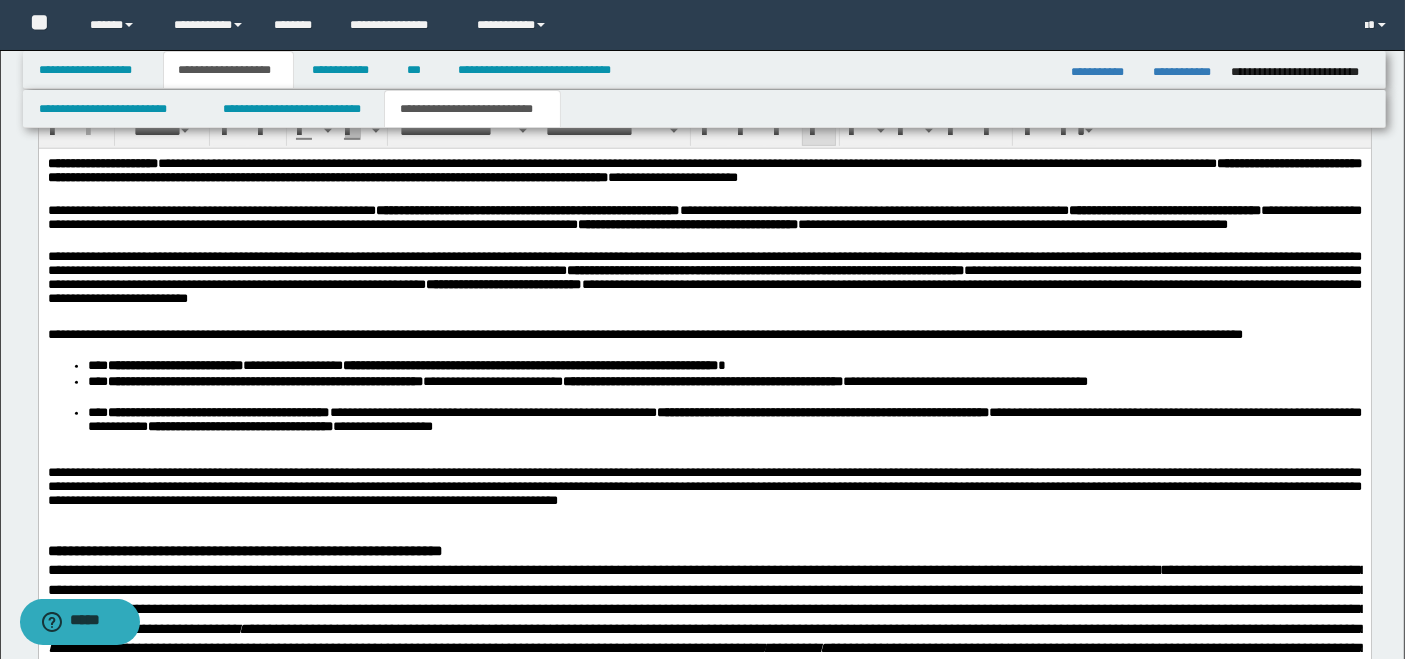 click on "**********" at bounding box center (704, 227) 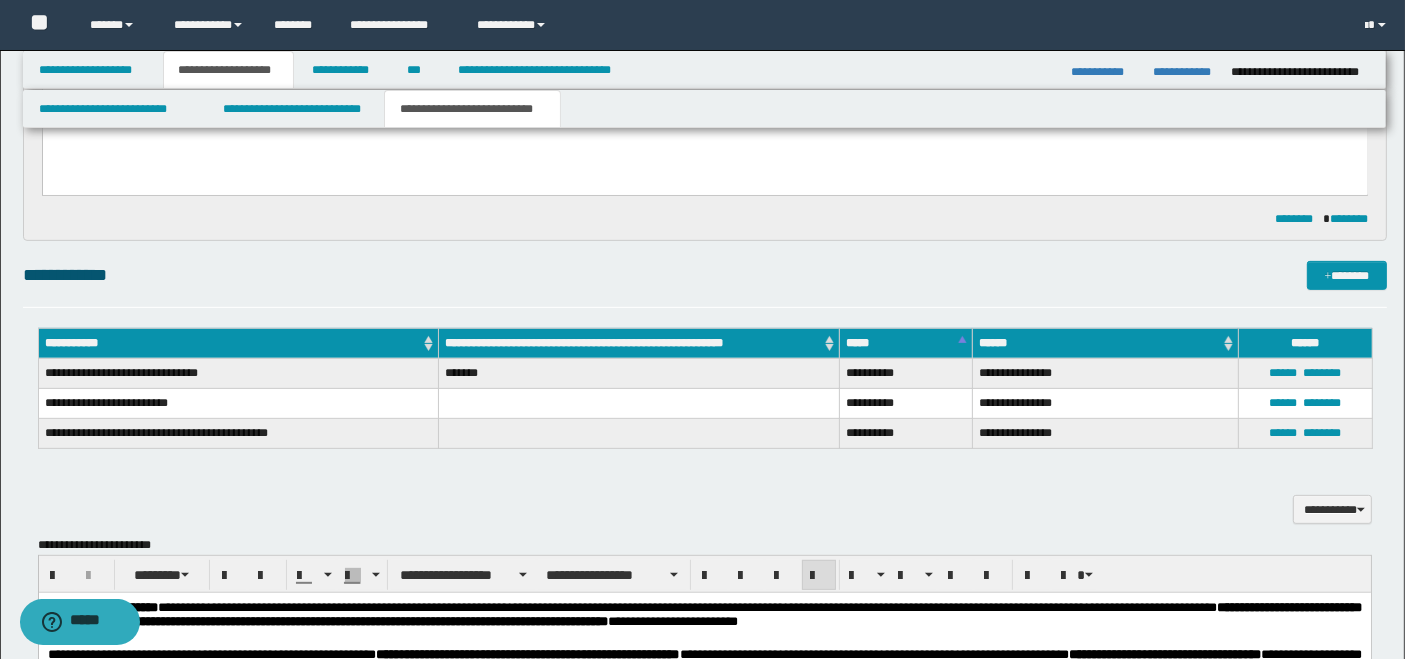 scroll, scrollTop: 1138, scrollLeft: 0, axis: vertical 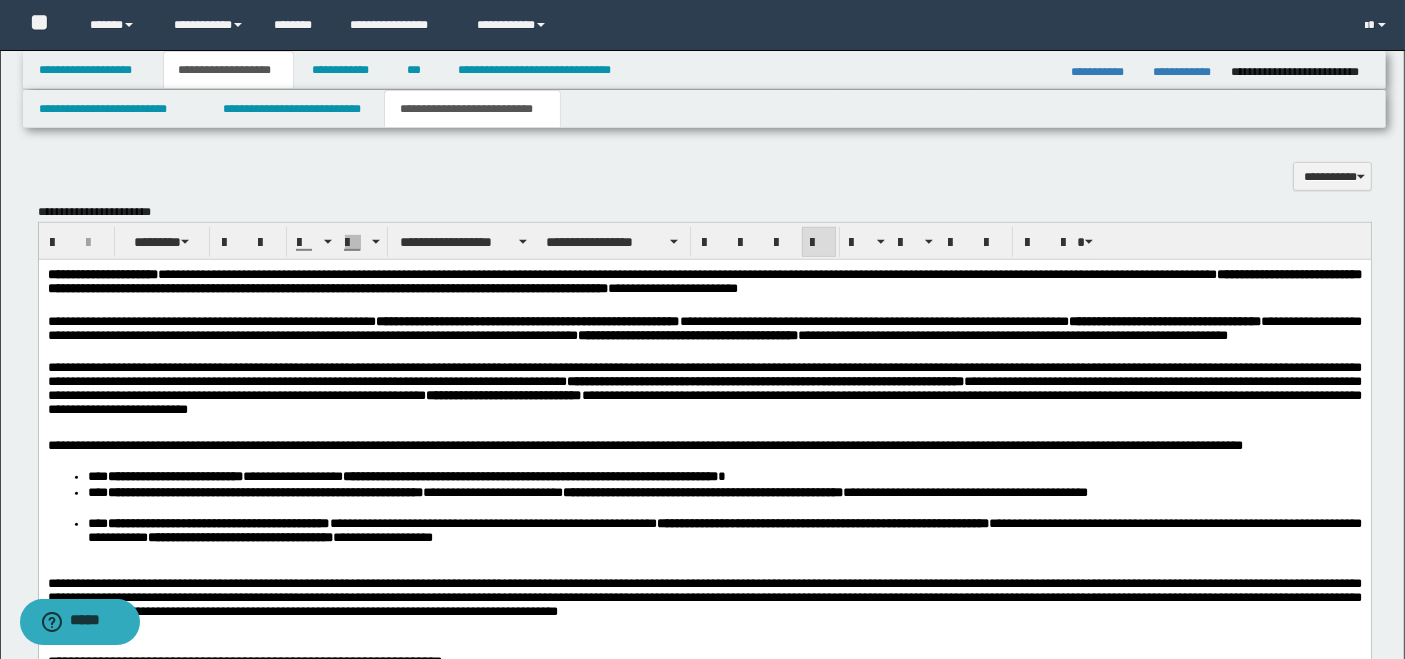 click on "**********" at bounding box center [687, 335] 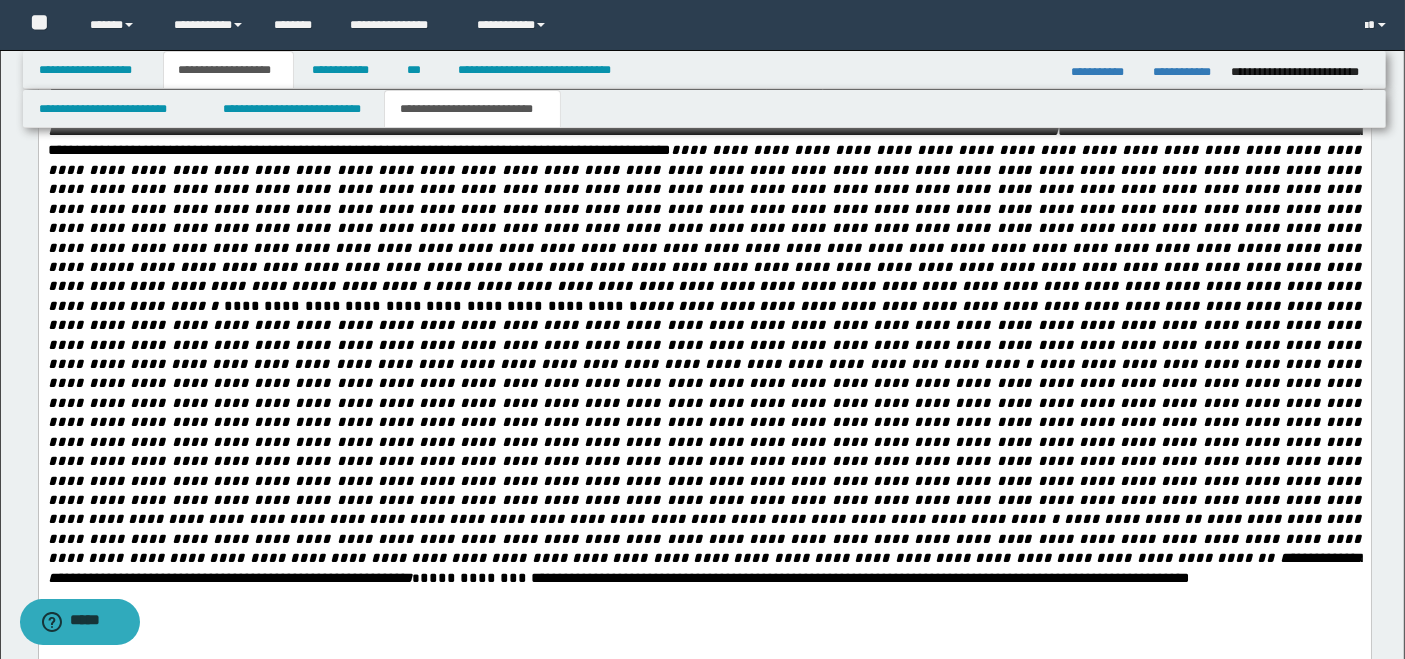 scroll, scrollTop: 1582, scrollLeft: 0, axis: vertical 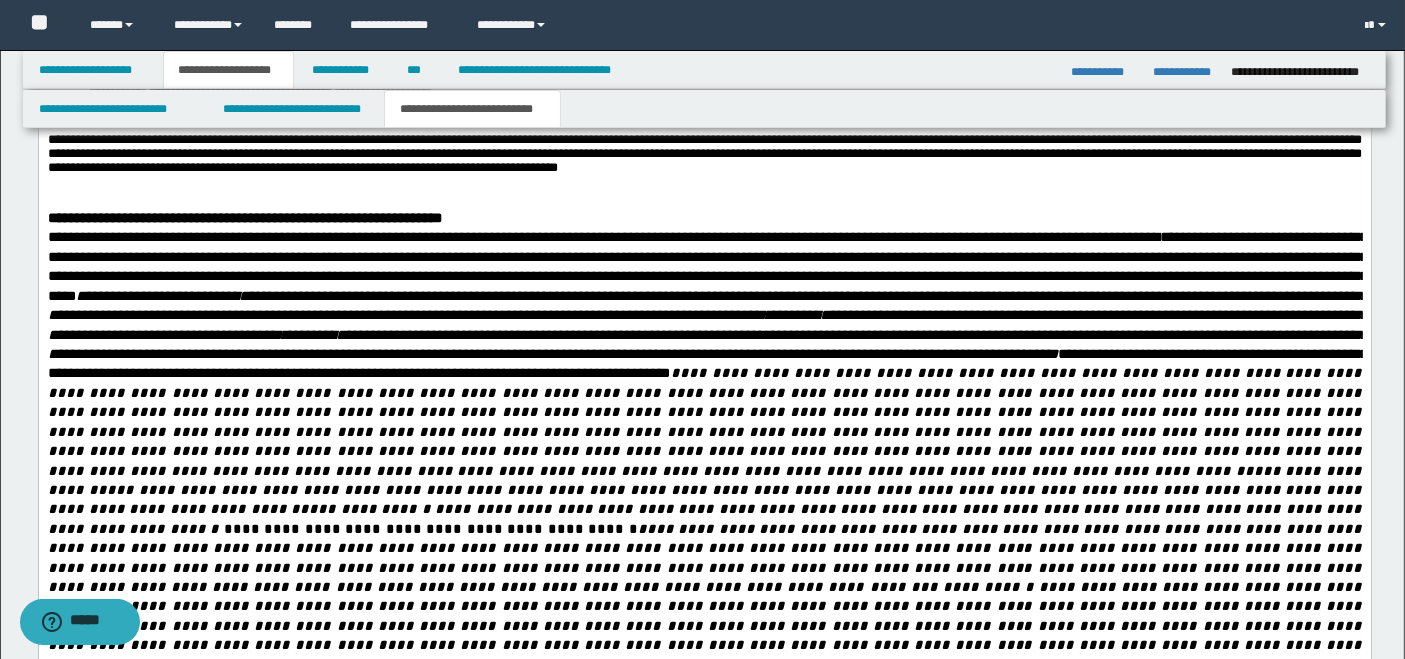 click on "**********" at bounding box center (707, 306) 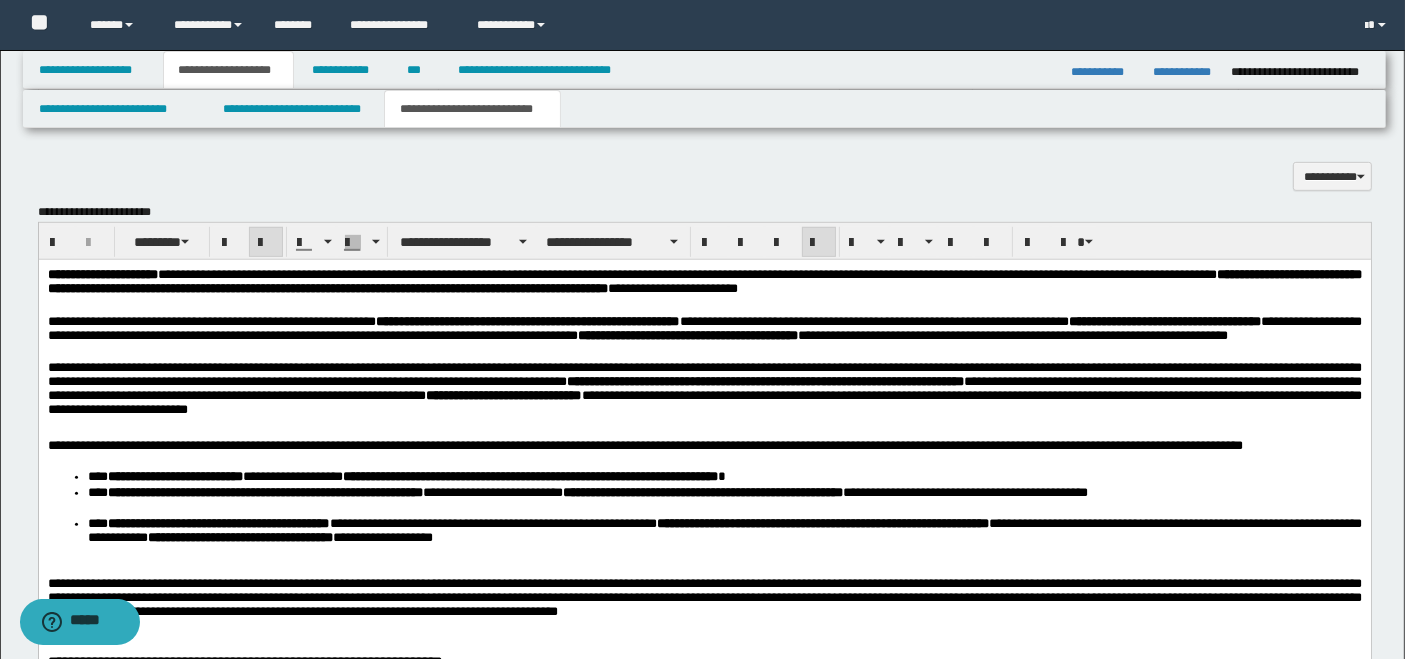 scroll, scrollTop: 1471, scrollLeft: 0, axis: vertical 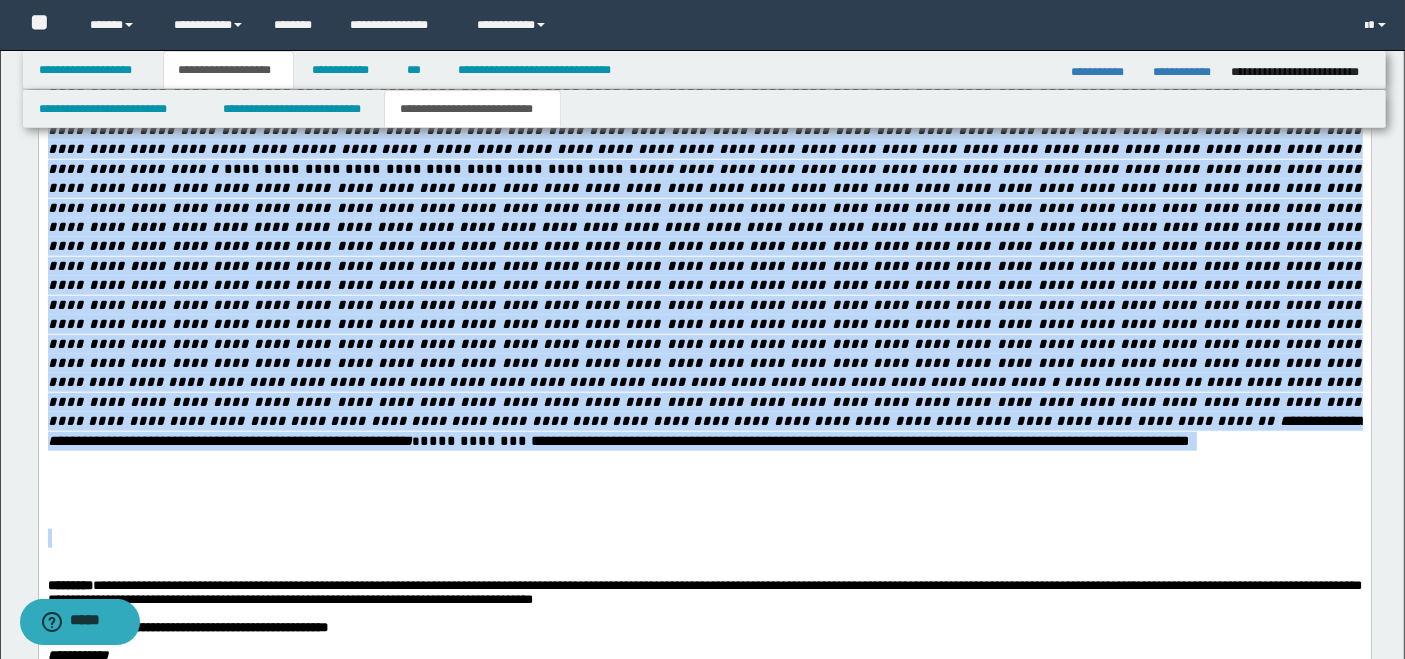 drag, startPoint x: 51, startPoint y: -141, endPoint x: 762, endPoint y: 538, distance: 983.13885 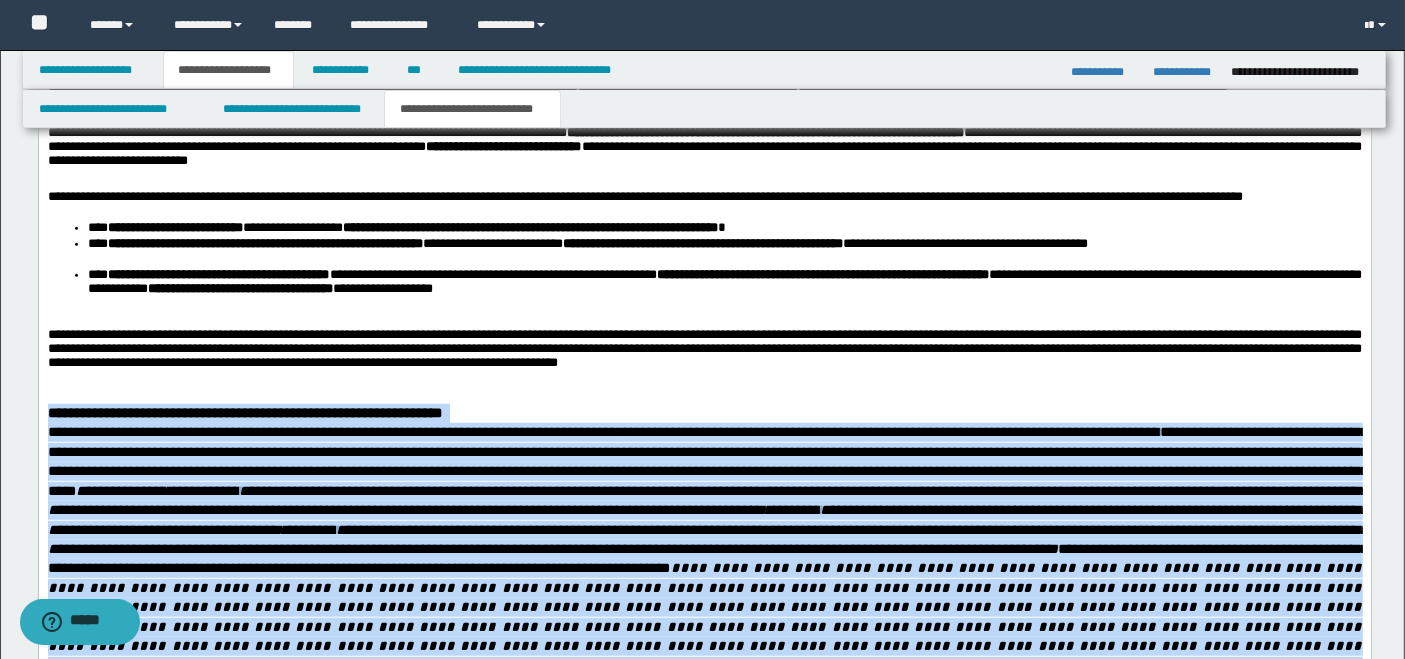 scroll, scrollTop: 1165, scrollLeft: 0, axis: vertical 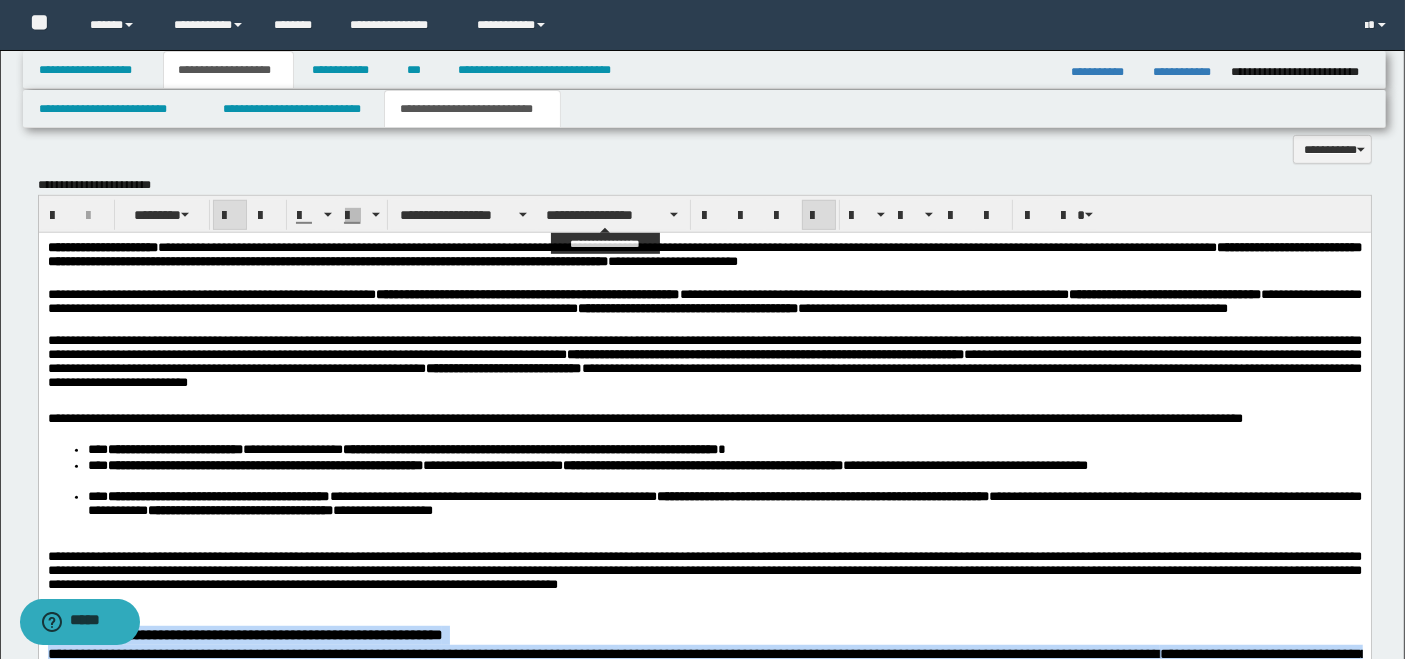 click on "**********" at bounding box center [612, 215] 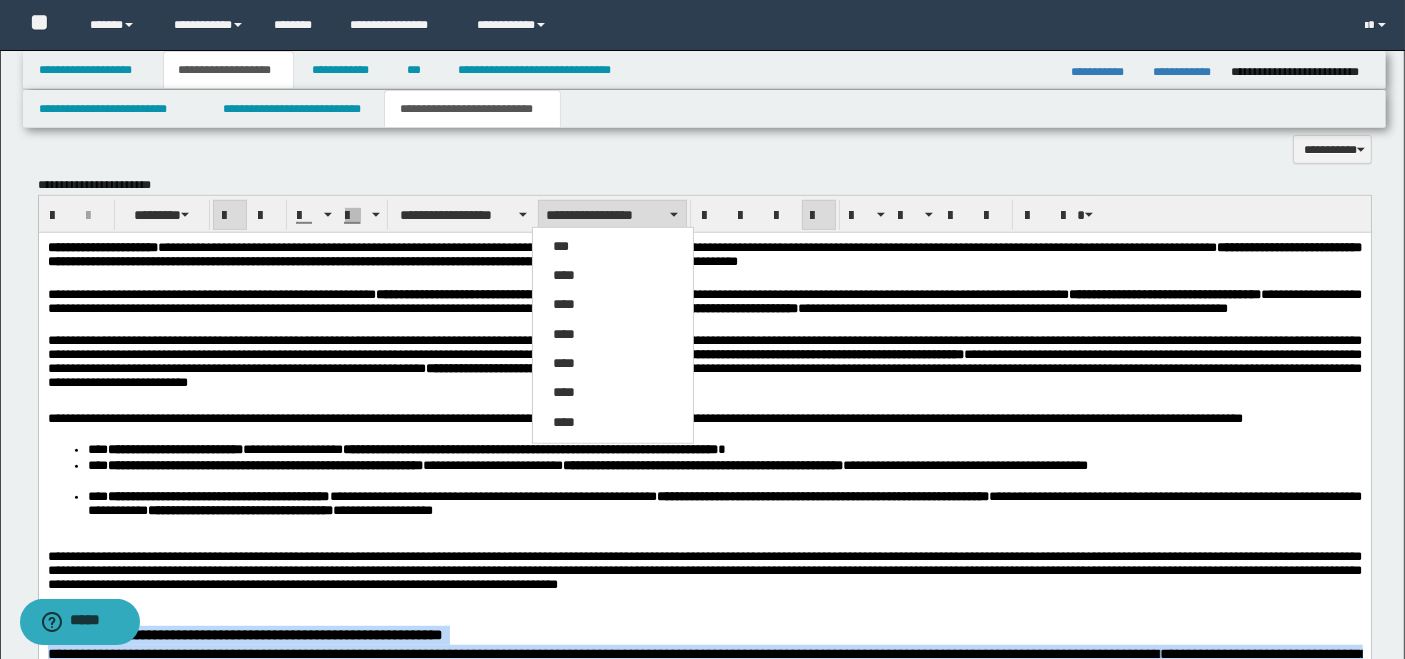 click on "****" at bounding box center [612, 276] 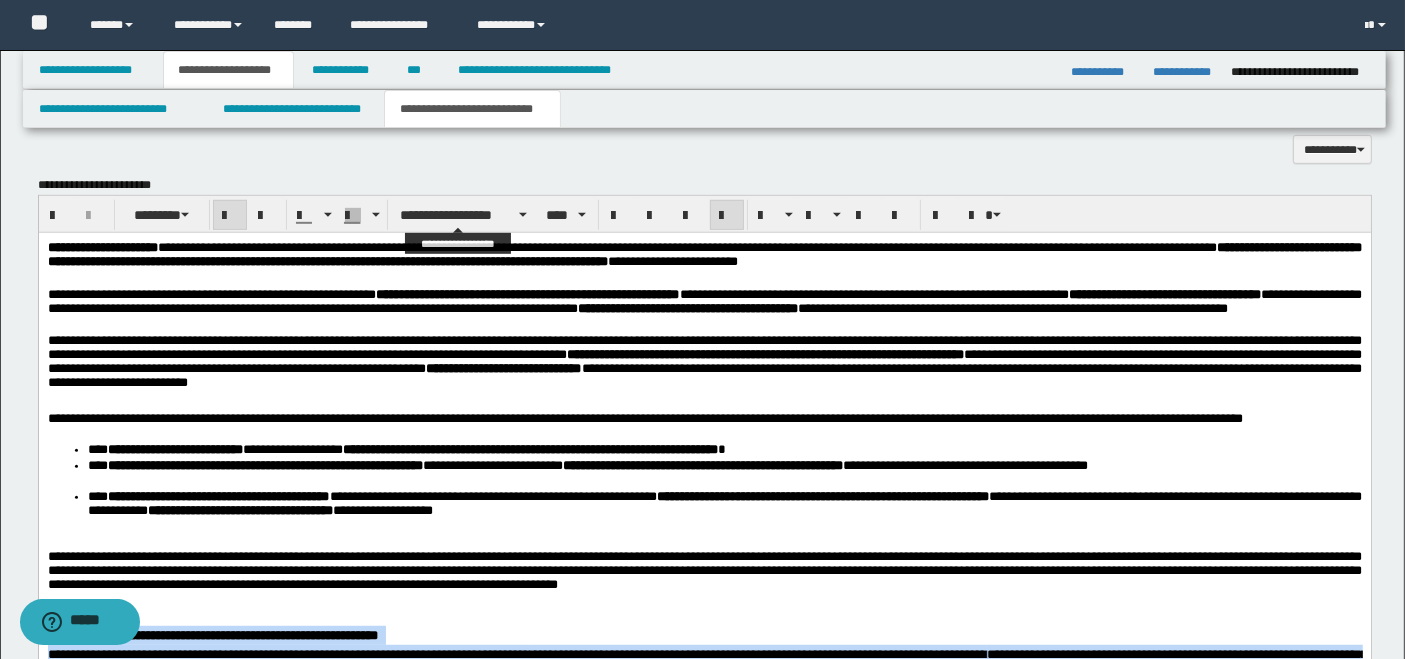 click on "**********" at bounding box center [463, 215] 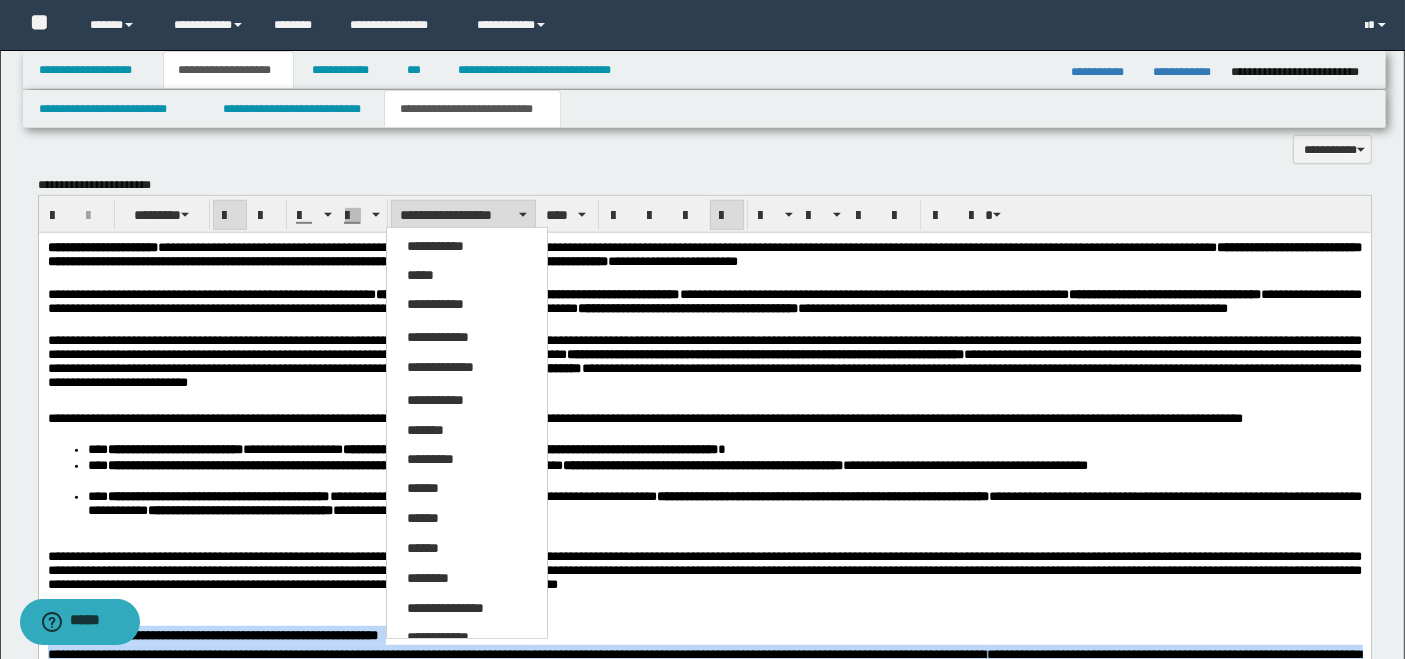click on "**********" at bounding box center (445, 608) 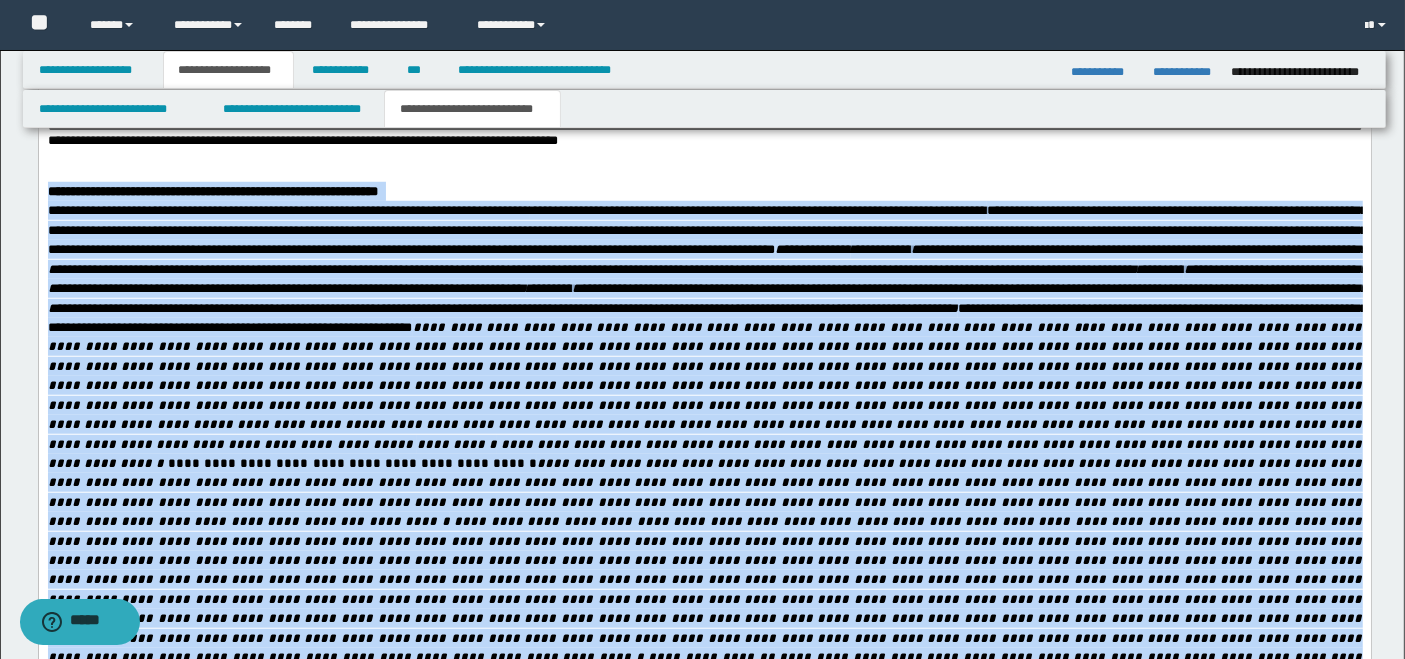 scroll, scrollTop: 1498, scrollLeft: 0, axis: vertical 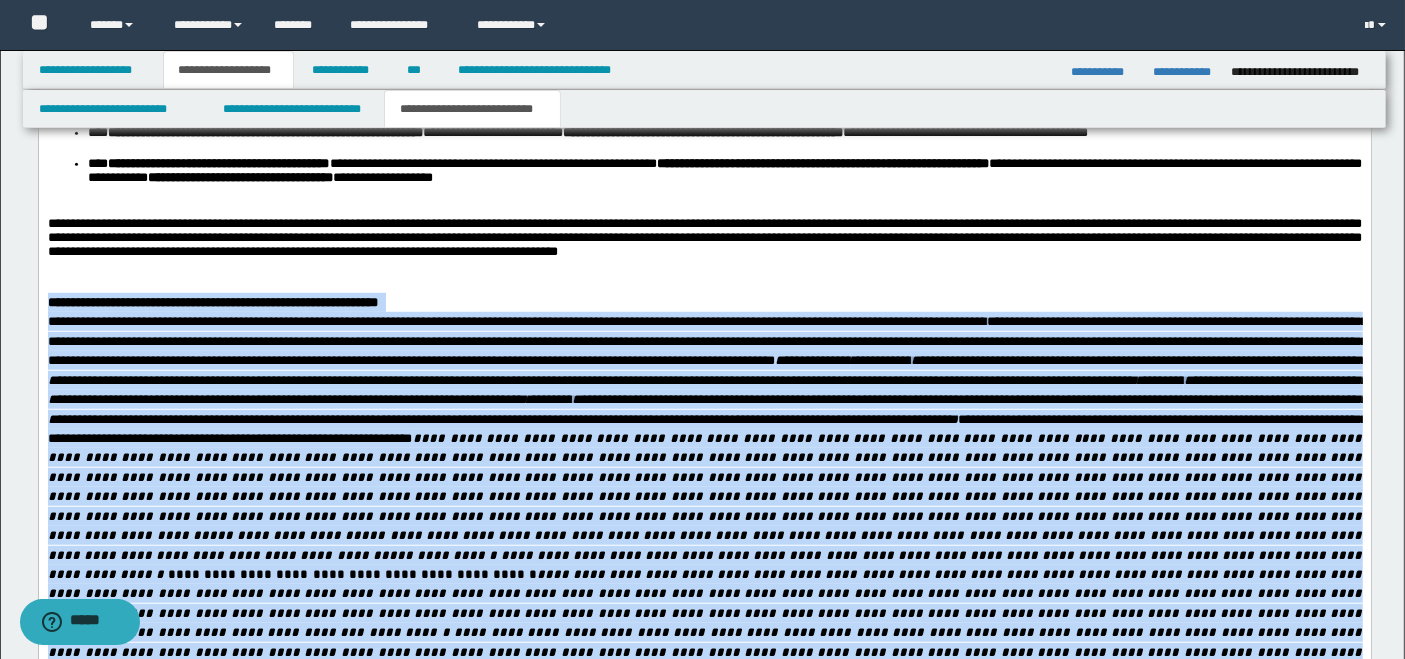copy on "**********" 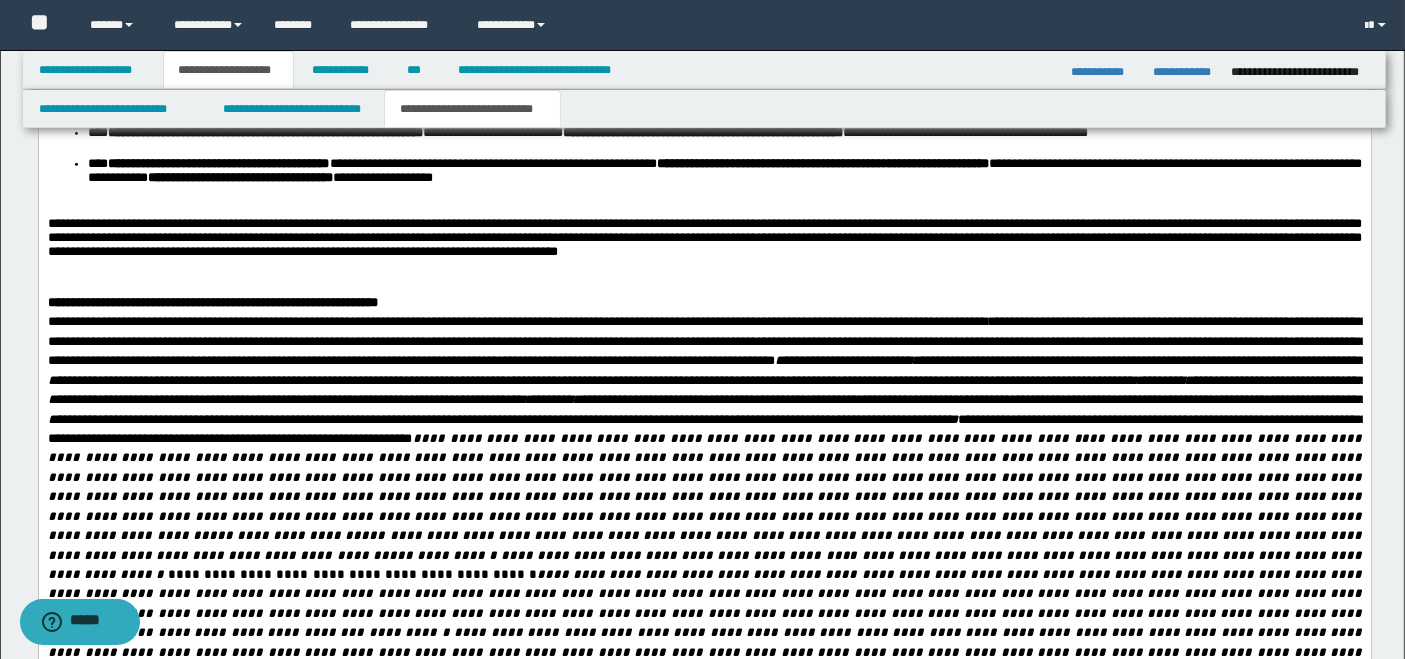 click at bounding box center (704, 287) 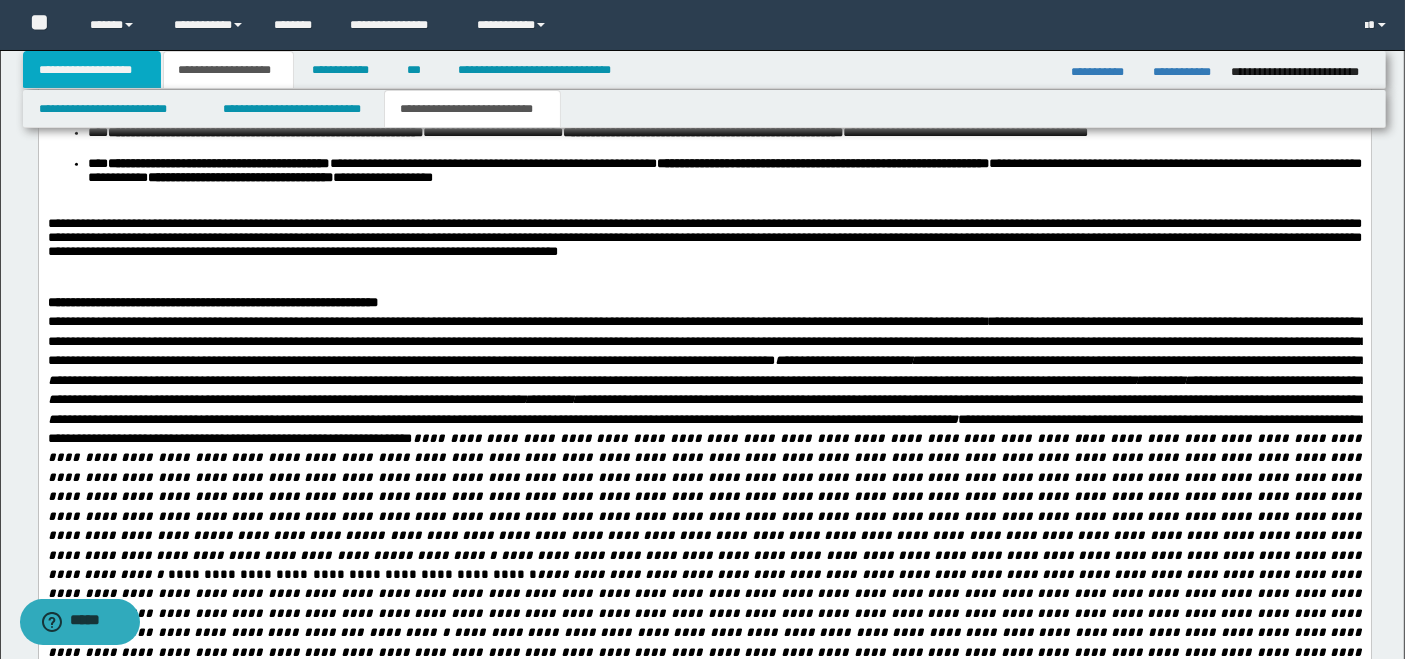 click on "**********" at bounding box center (92, 70) 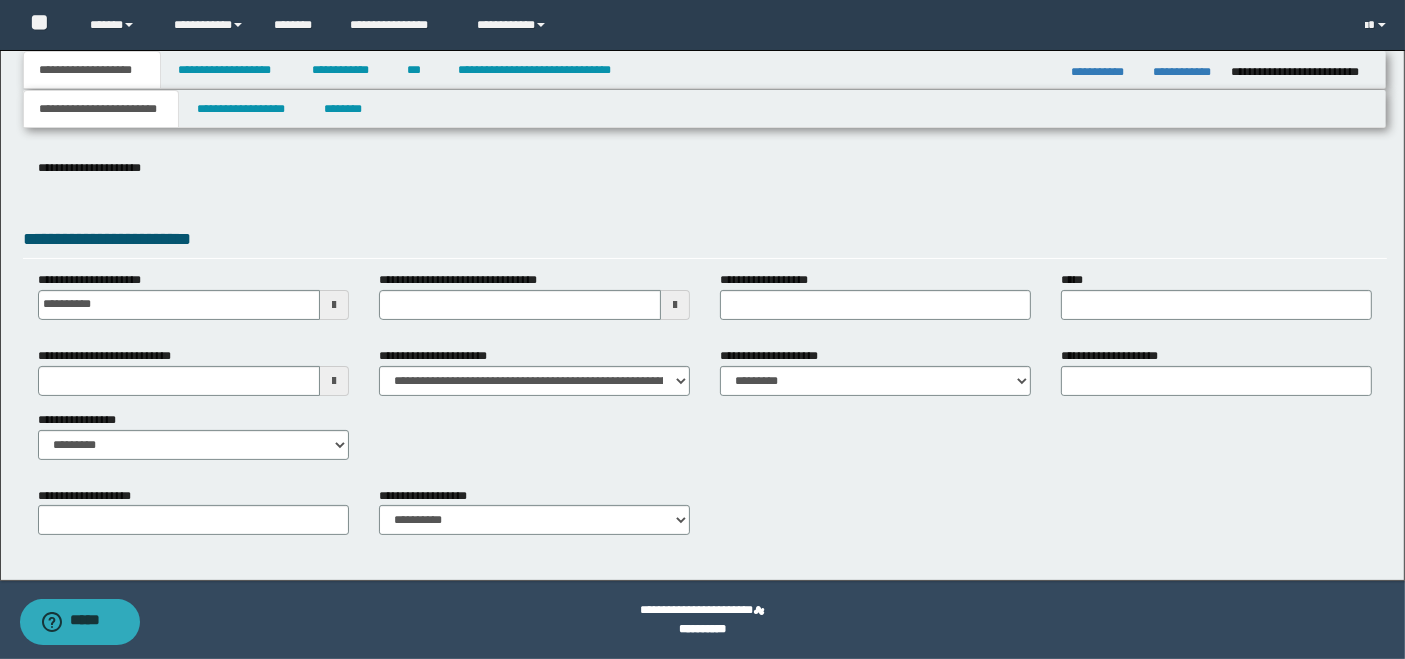 scroll, scrollTop: 268, scrollLeft: 0, axis: vertical 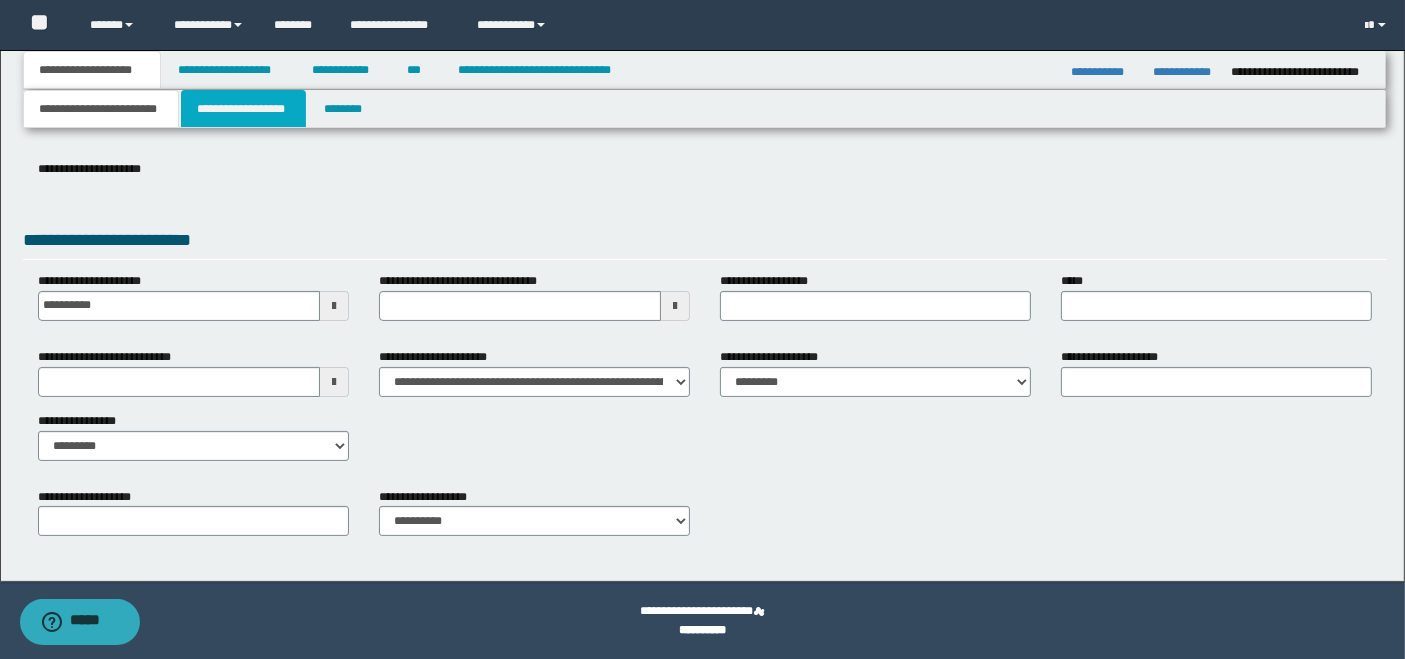 click on "**********" at bounding box center (243, 109) 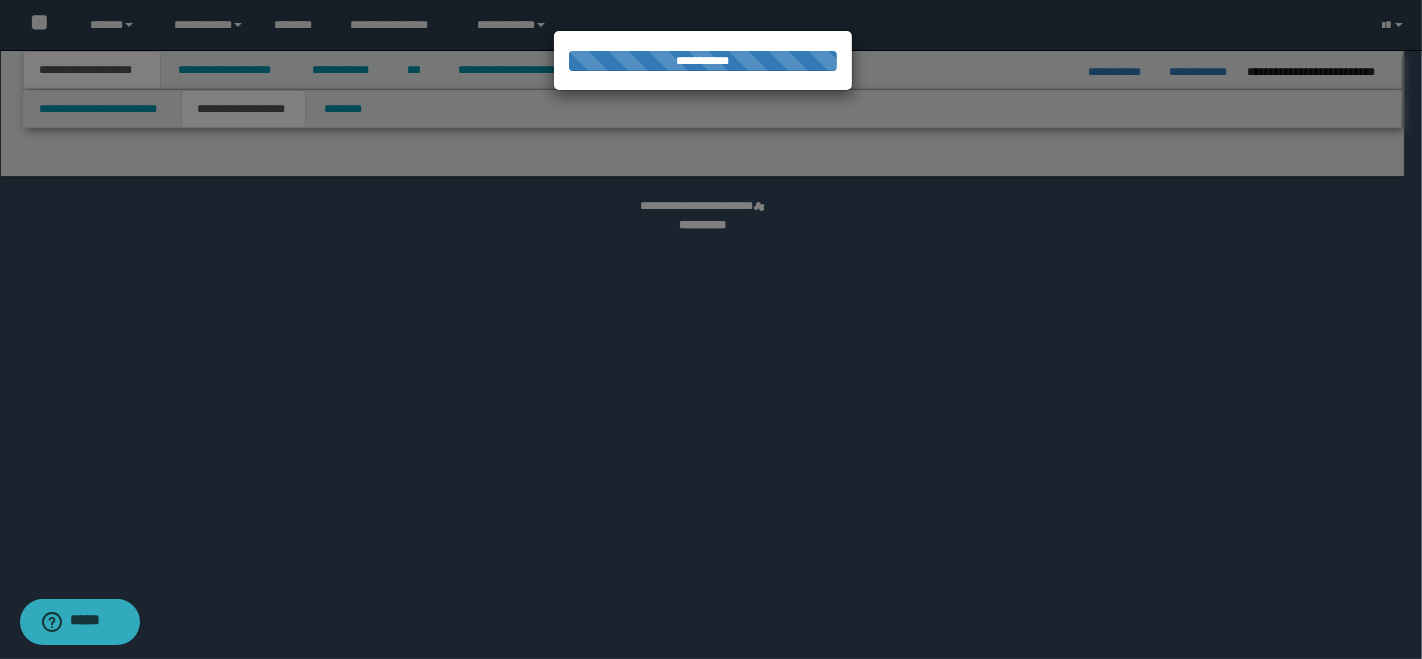 select on "*" 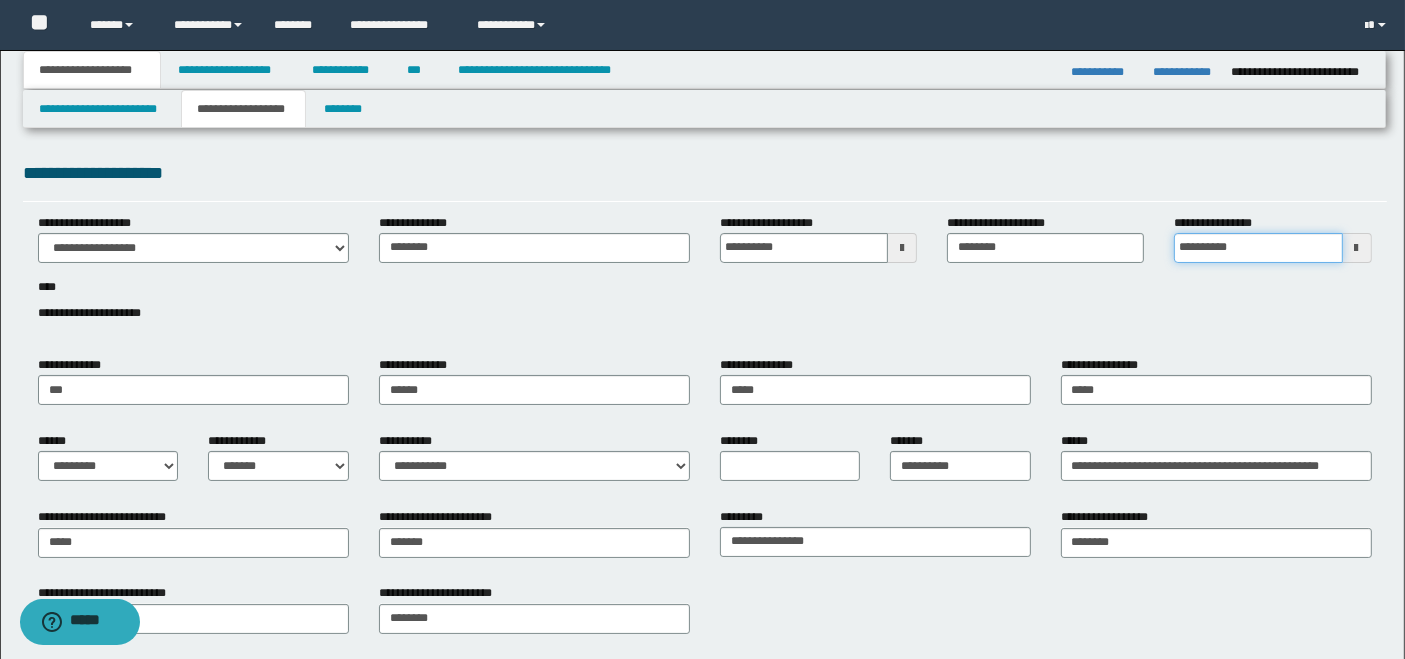 click on "**********" at bounding box center [1258, 248] 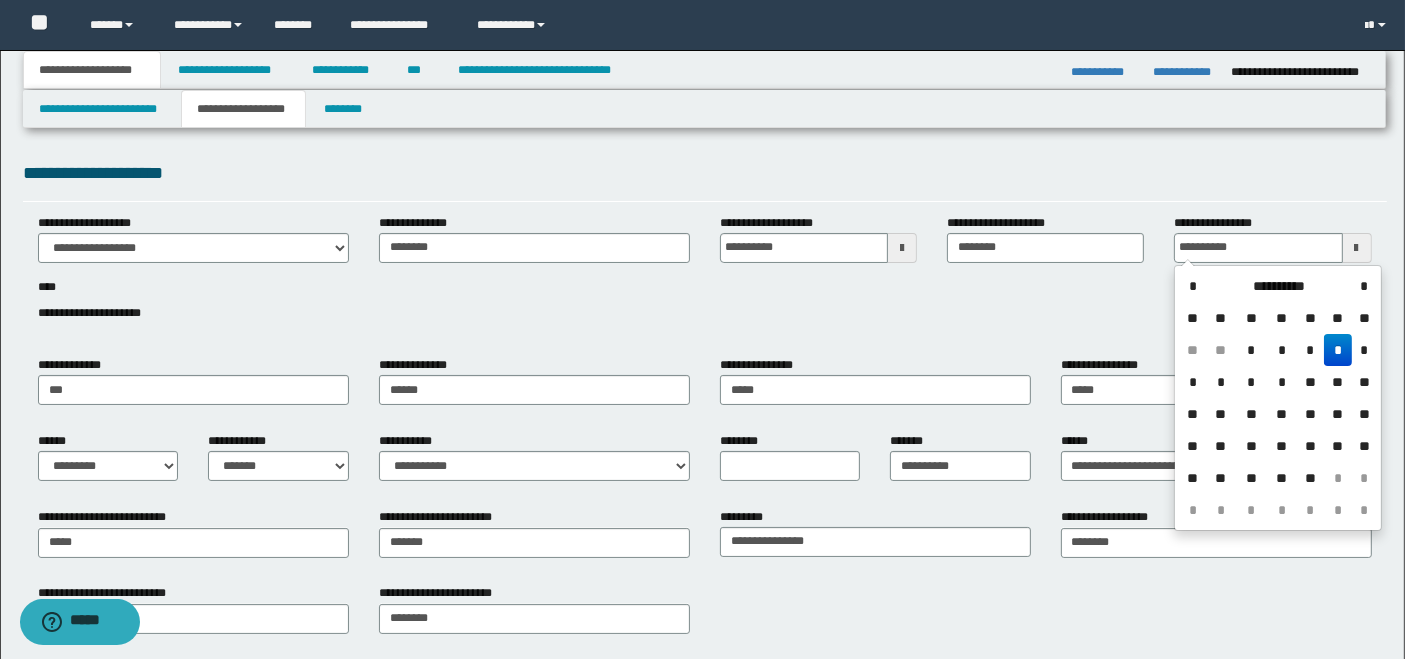 click on "*" at bounding box center [1364, 286] 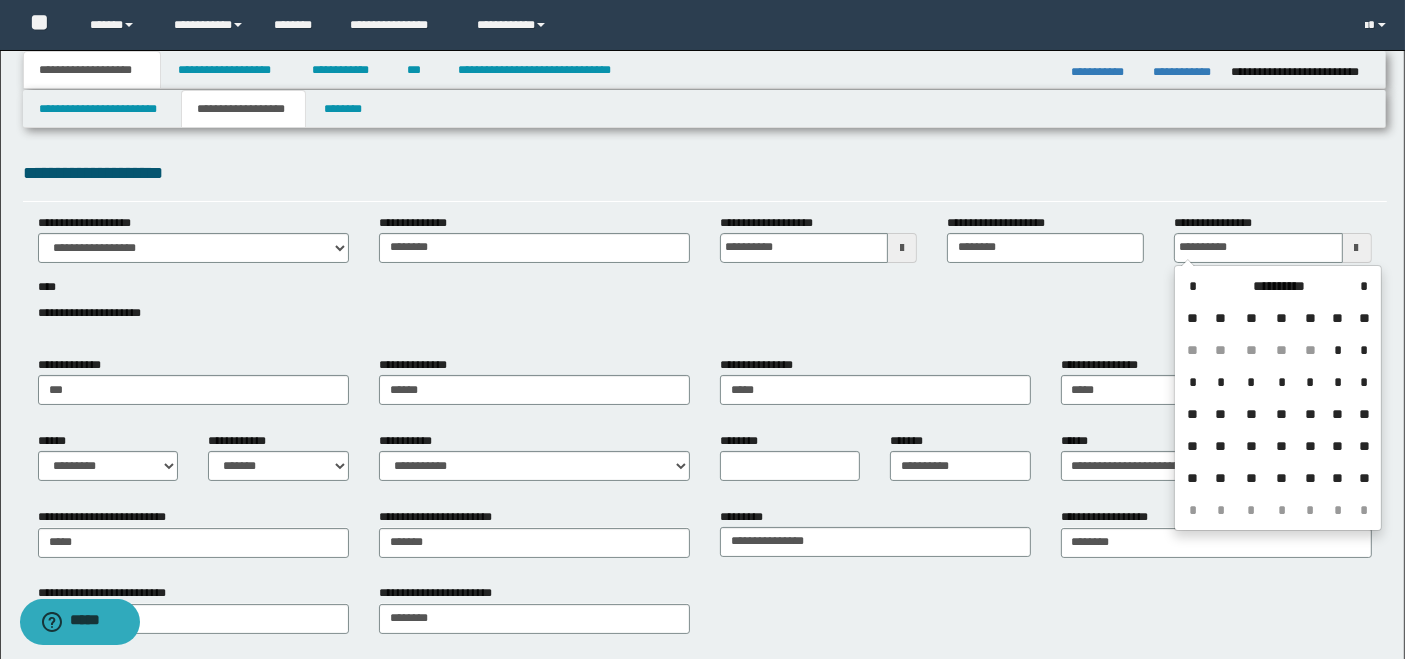 click on "*" at bounding box center [1364, 286] 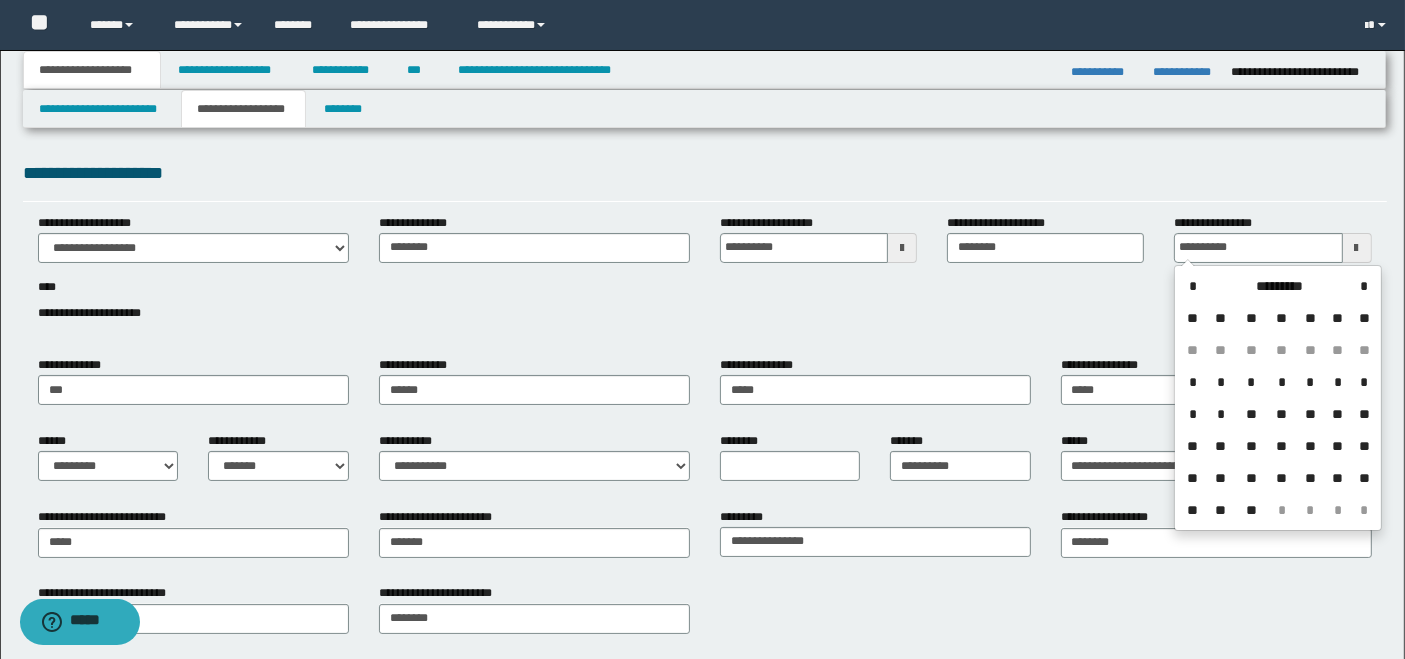 click on "*" at bounding box center (1364, 286) 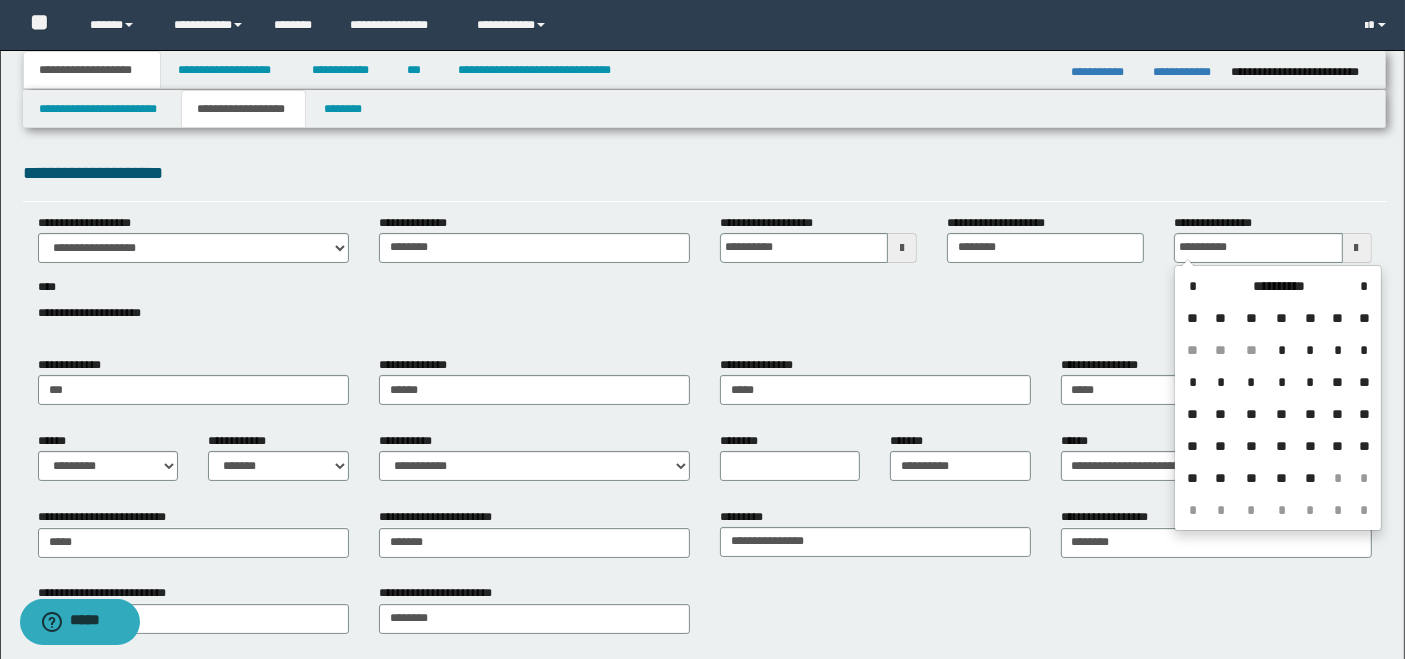 click on "*" at bounding box center (1364, 286) 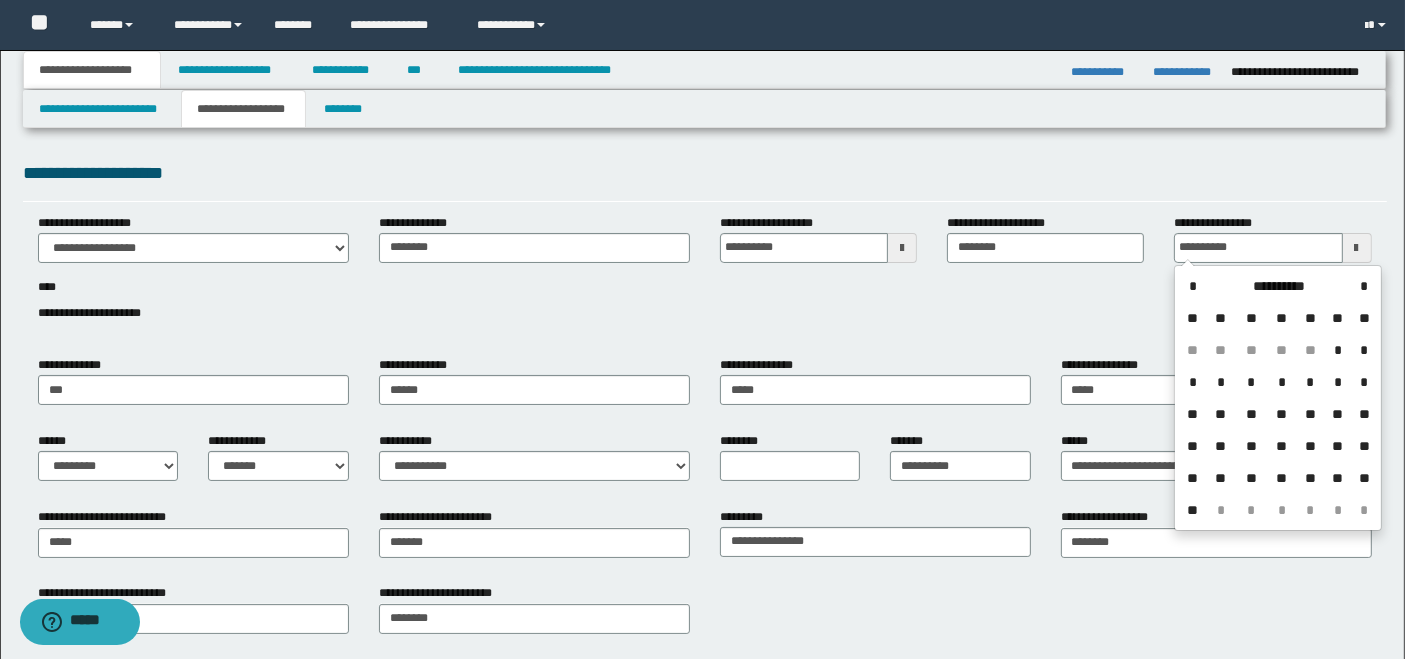 click on "*" at bounding box center [1364, 286] 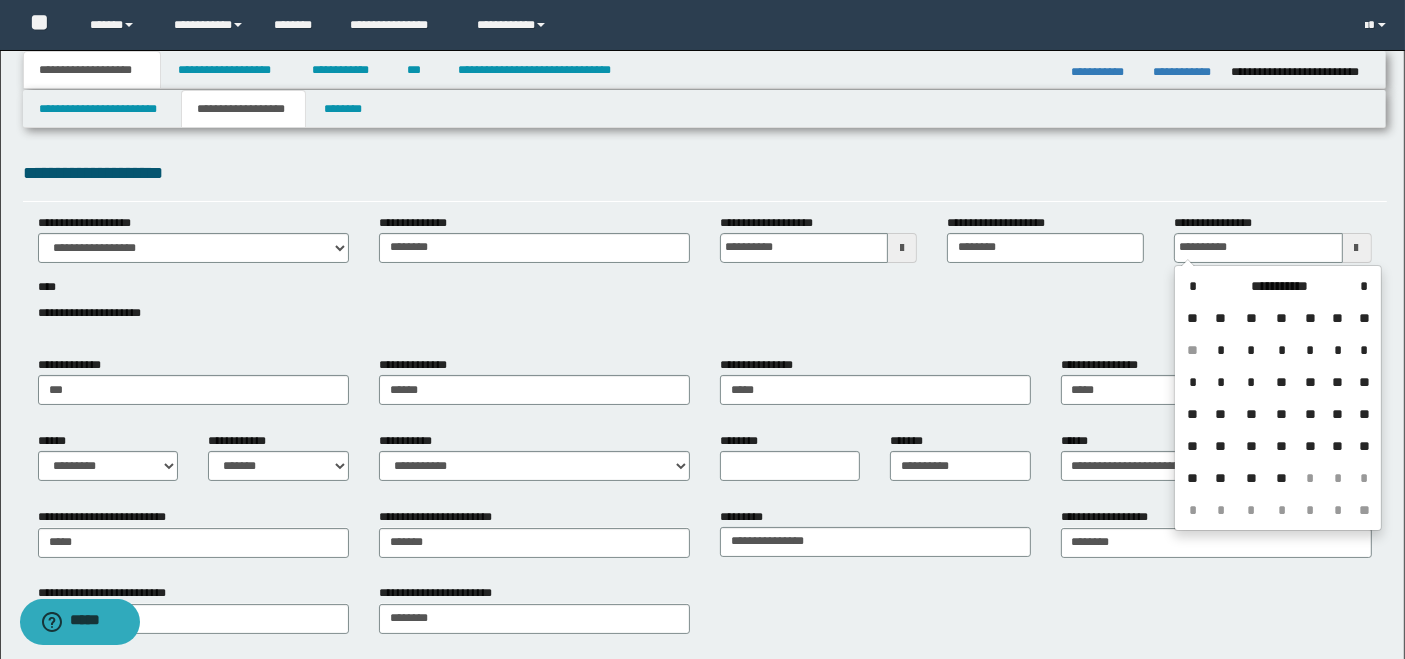 click on "*" at bounding box center [1364, 286] 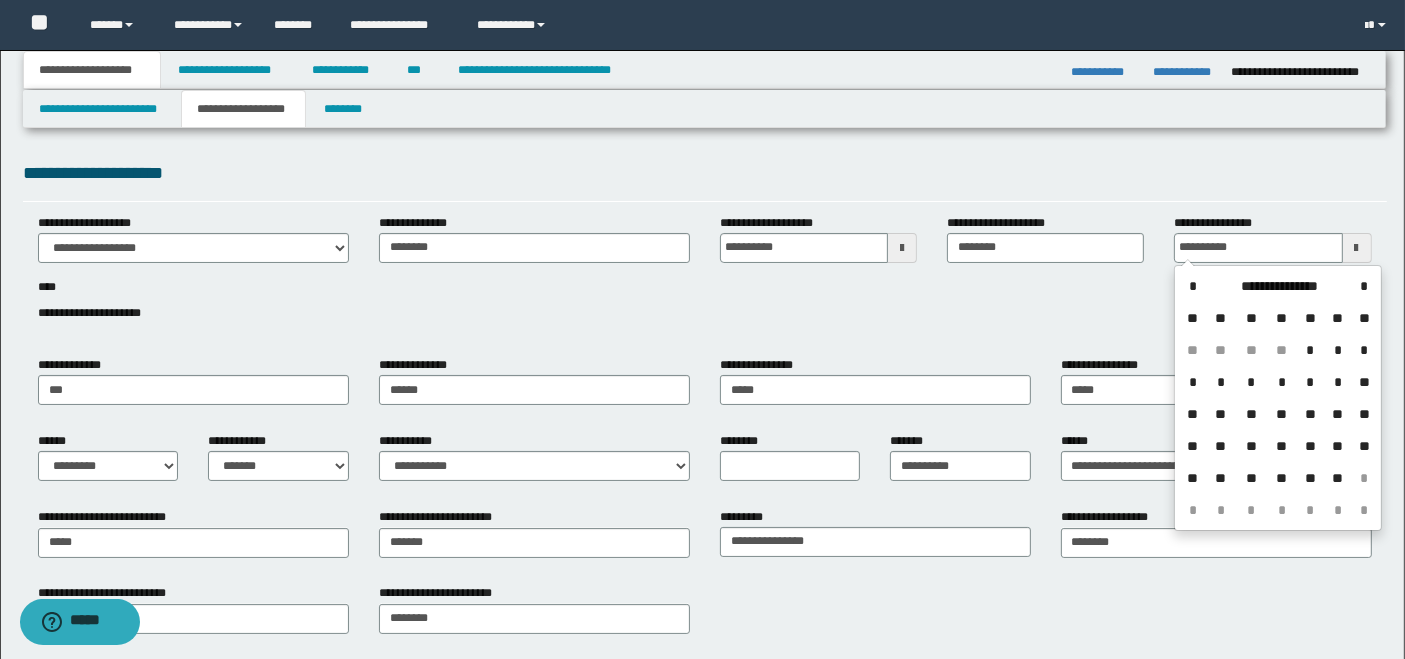 click on "*" at bounding box center [1193, 382] 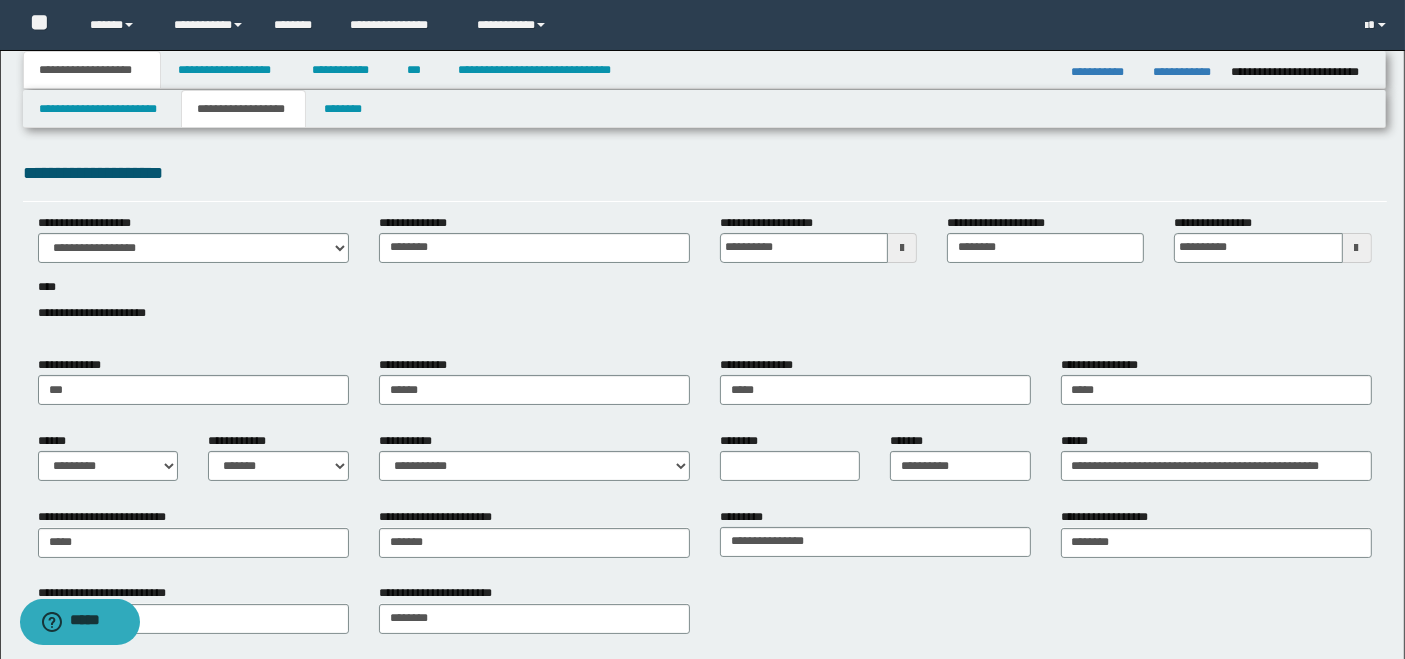 click on "**********" at bounding box center (705, 279) 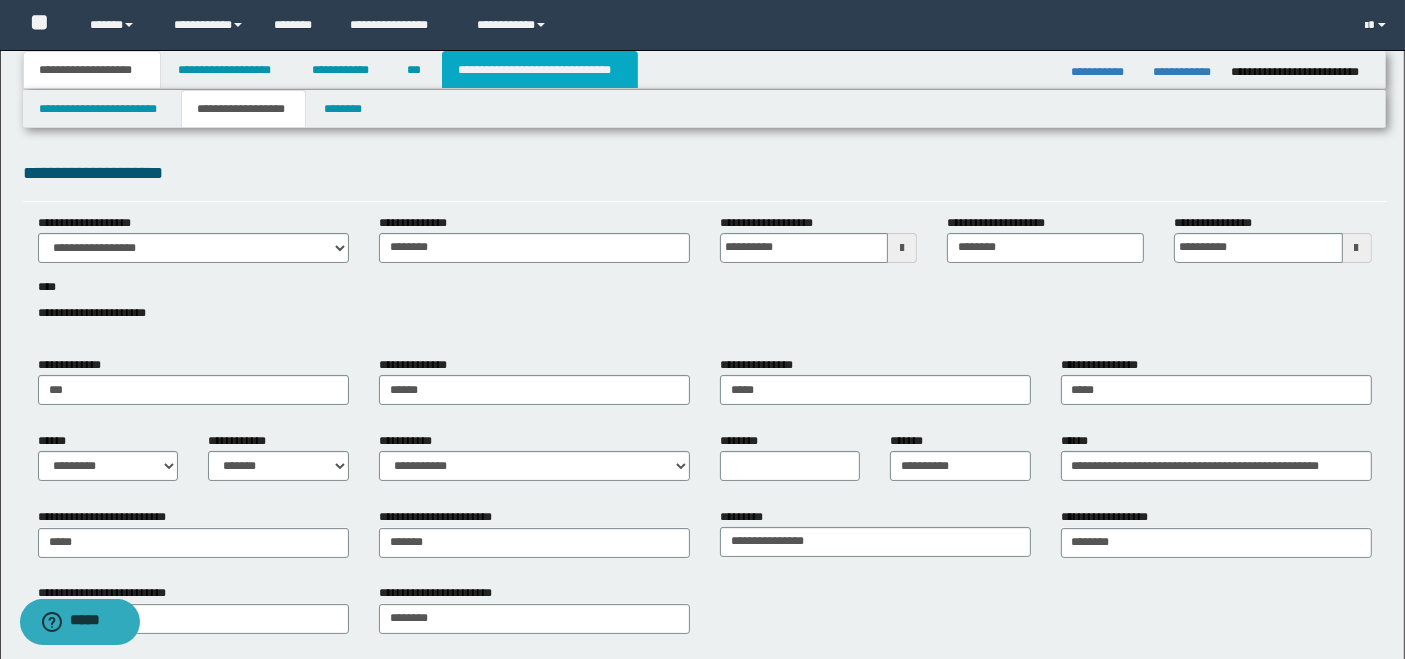 click on "**********" at bounding box center (540, 70) 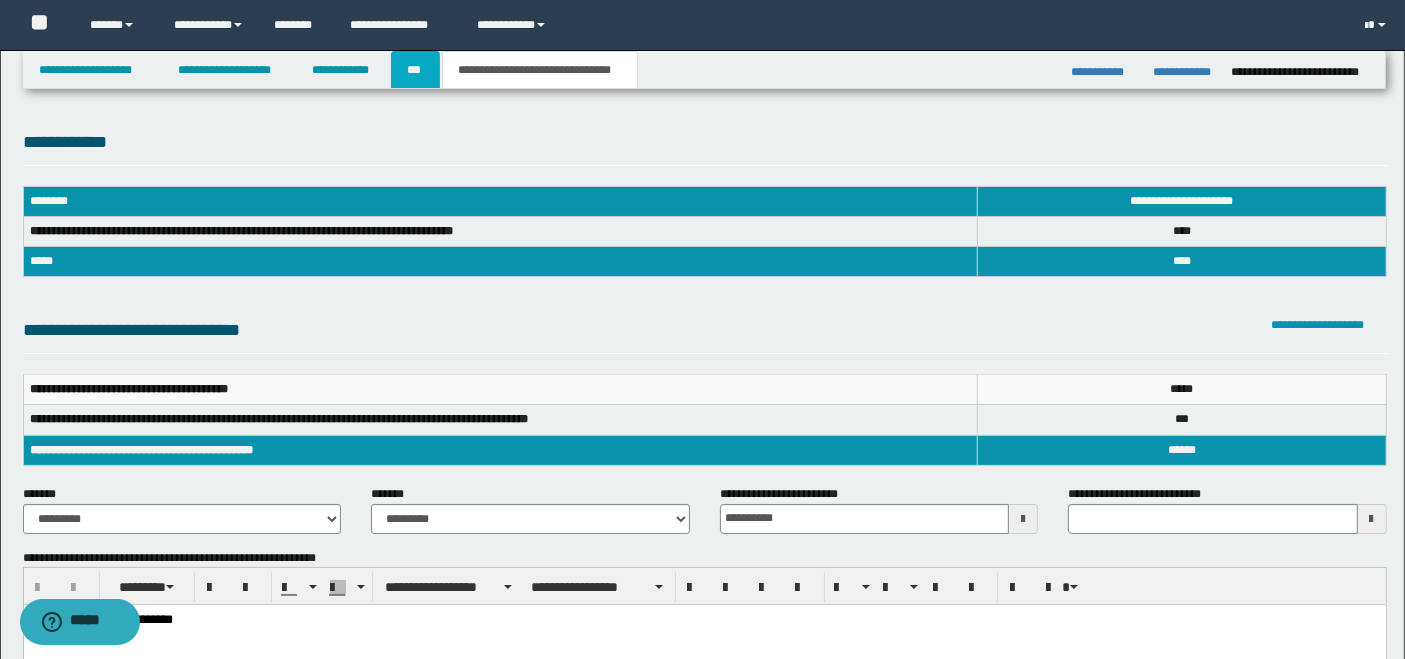 click on "***" at bounding box center [415, 70] 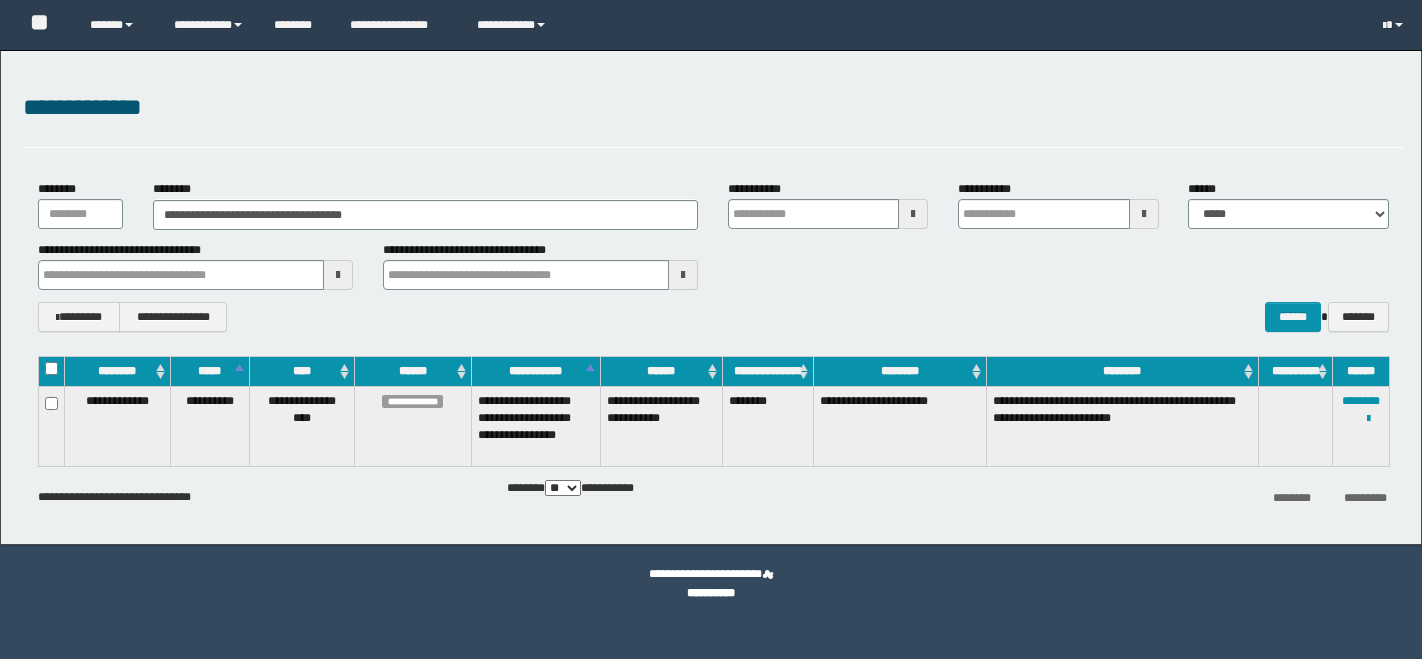 scroll, scrollTop: 0, scrollLeft: 0, axis: both 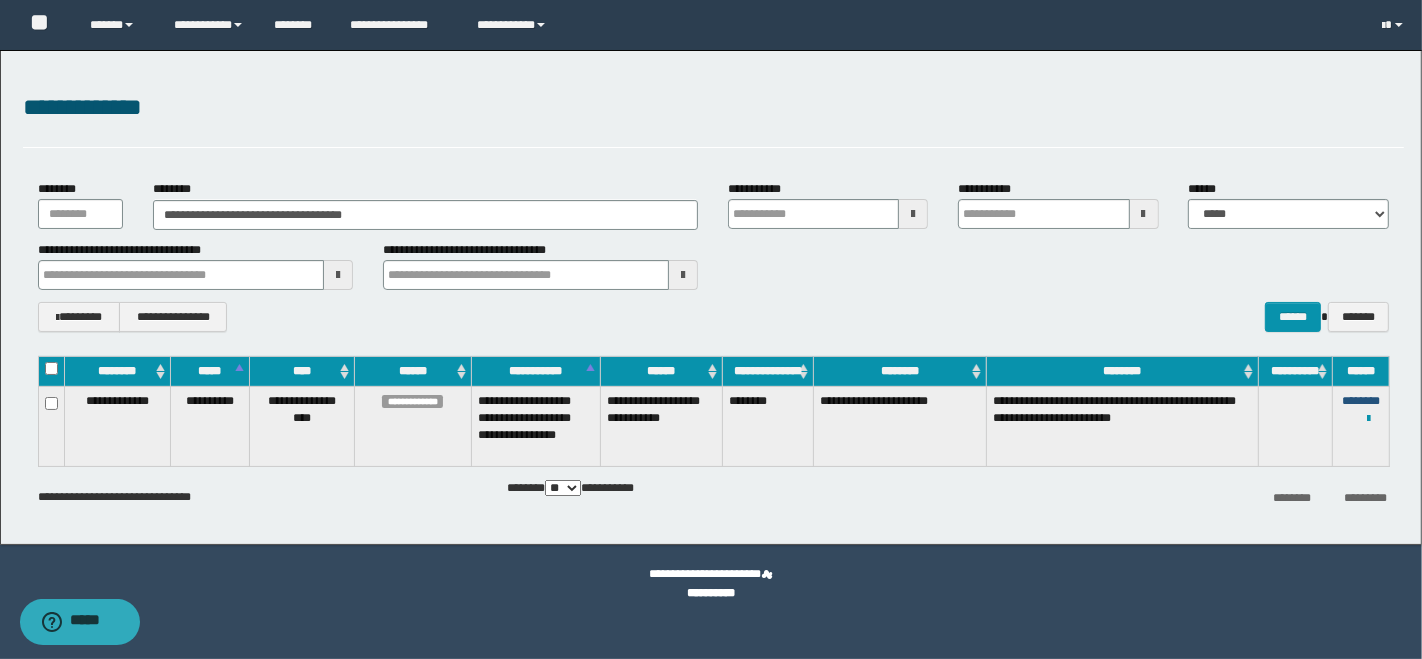 click on "********" at bounding box center [1361, 401] 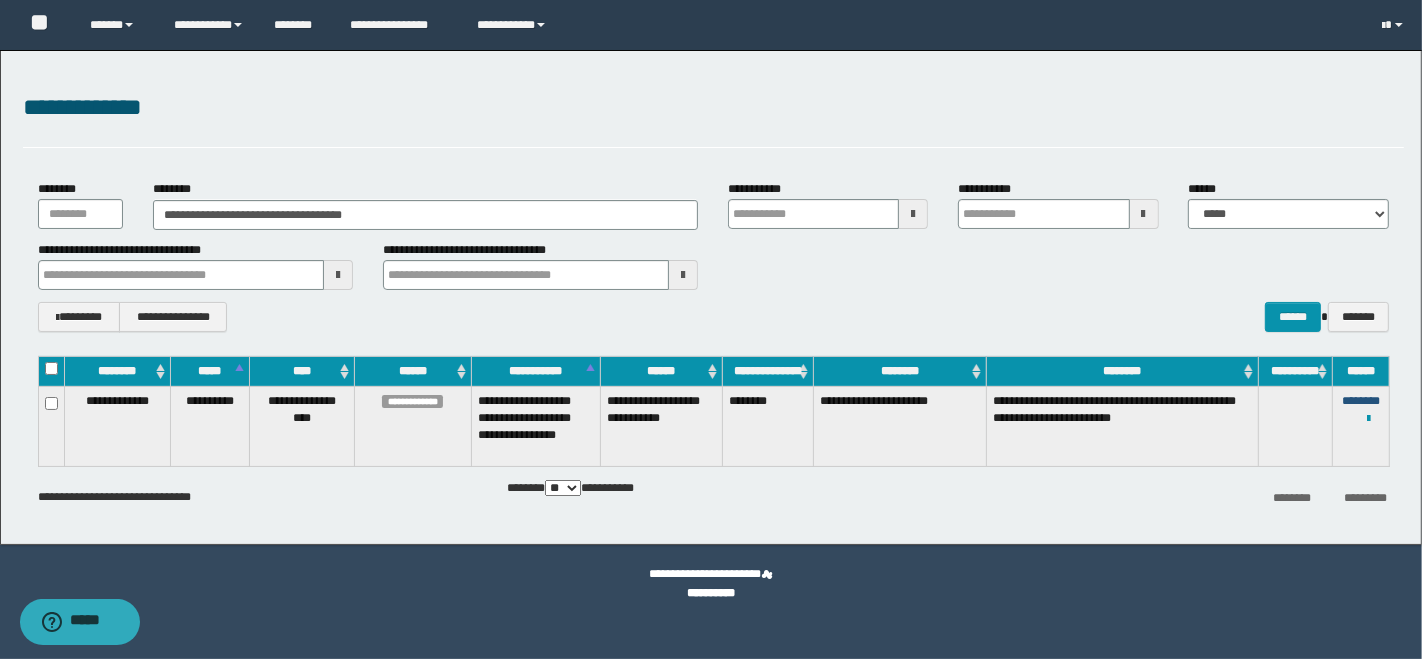 click on "********" at bounding box center [1361, 401] 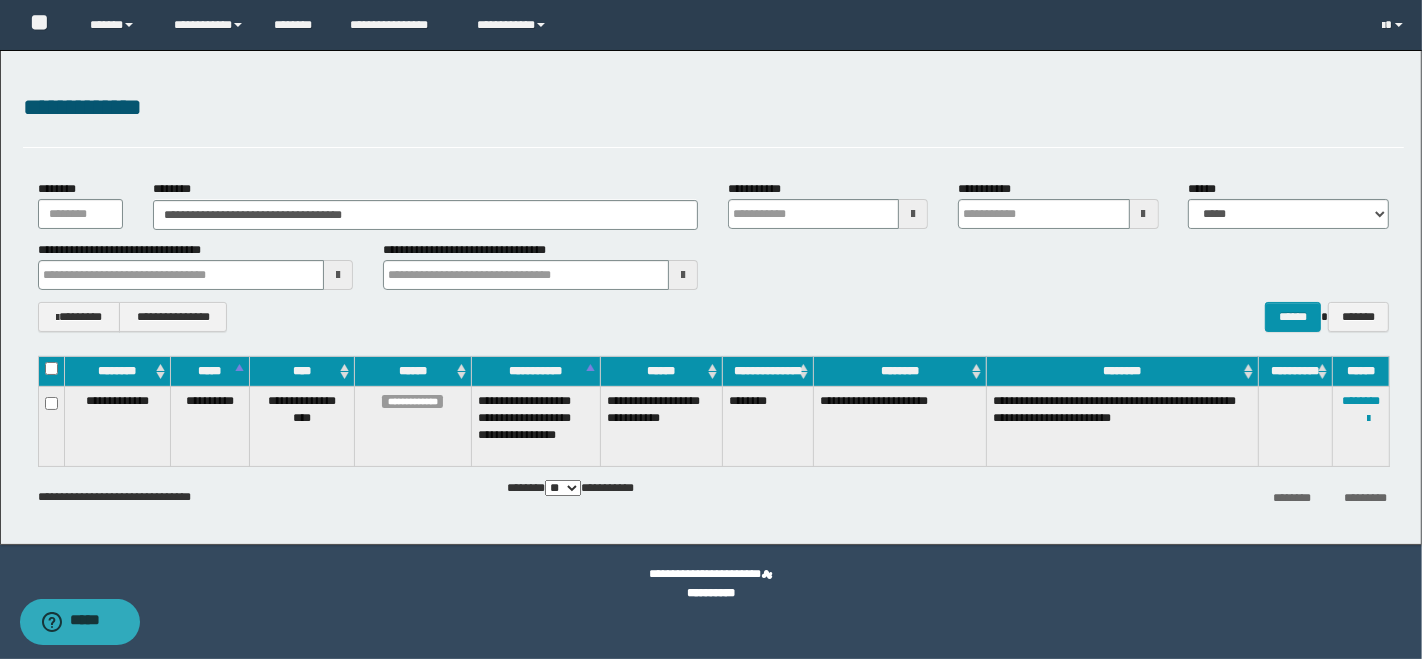 click on "**********" at bounding box center (711, 297) 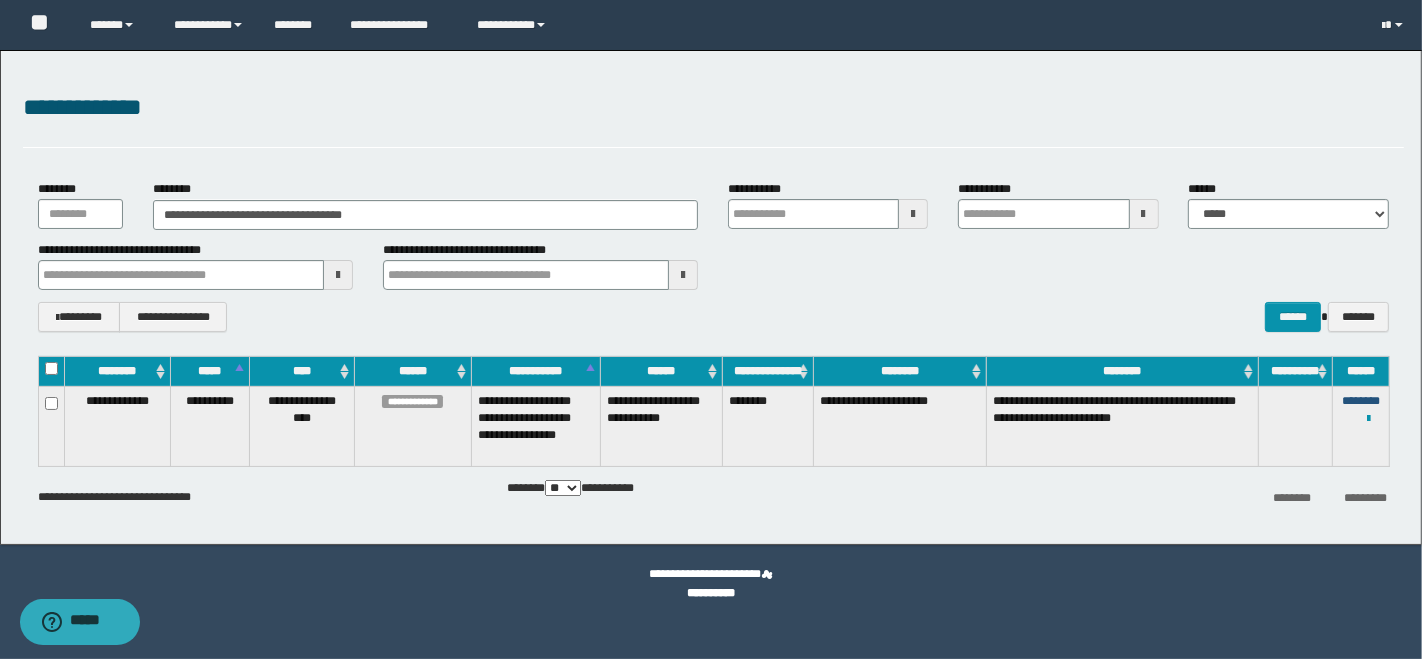 click on "********" at bounding box center (1361, 401) 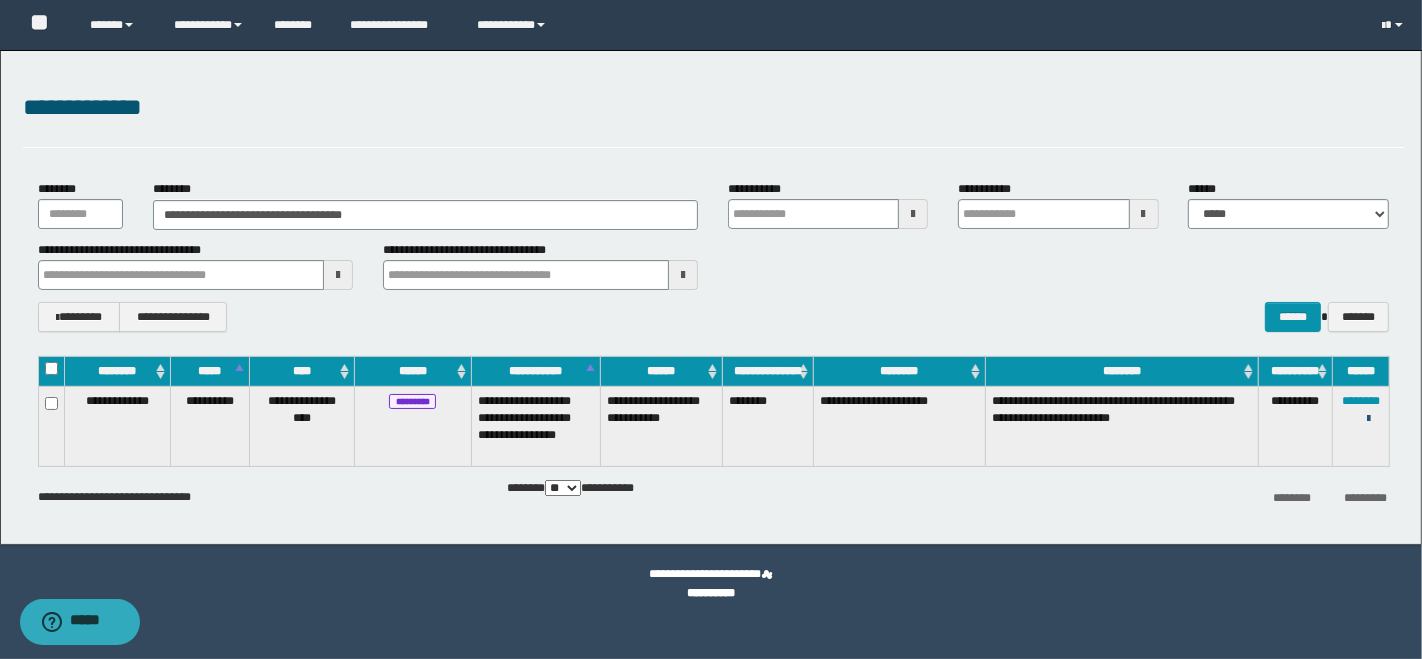click at bounding box center [1368, 419] 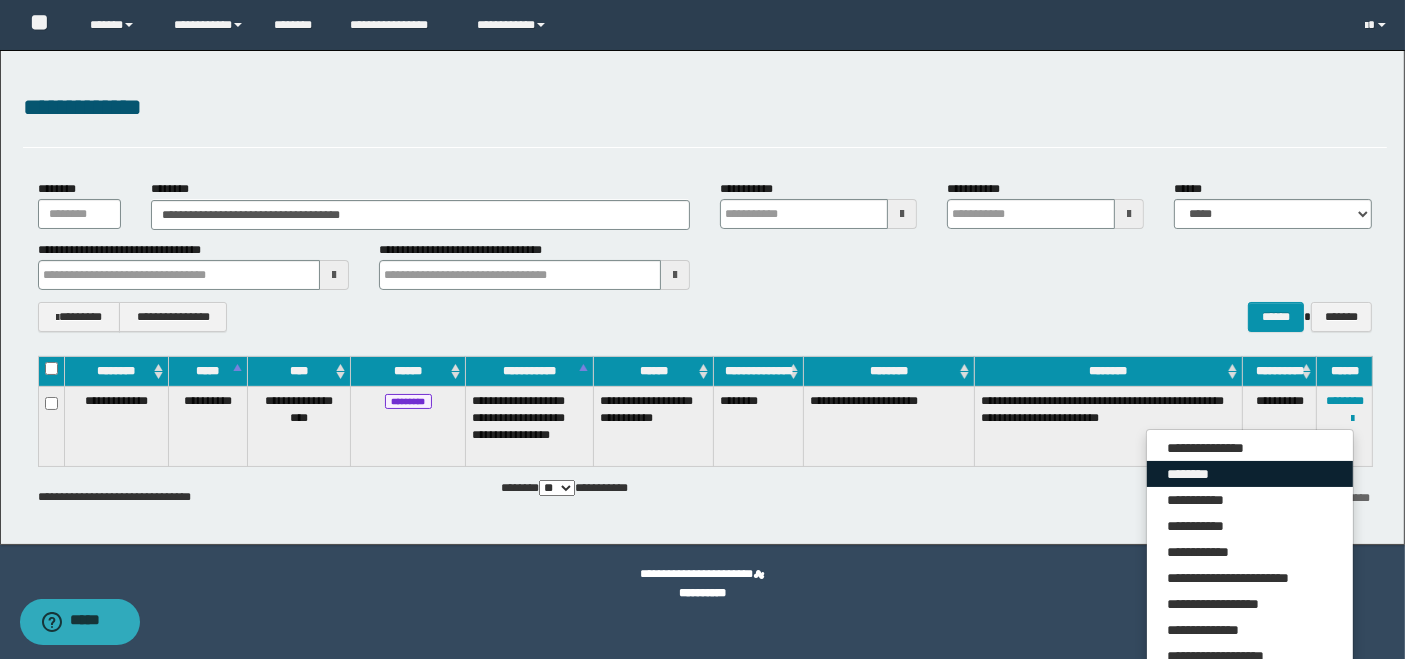 click on "********" at bounding box center [1250, 474] 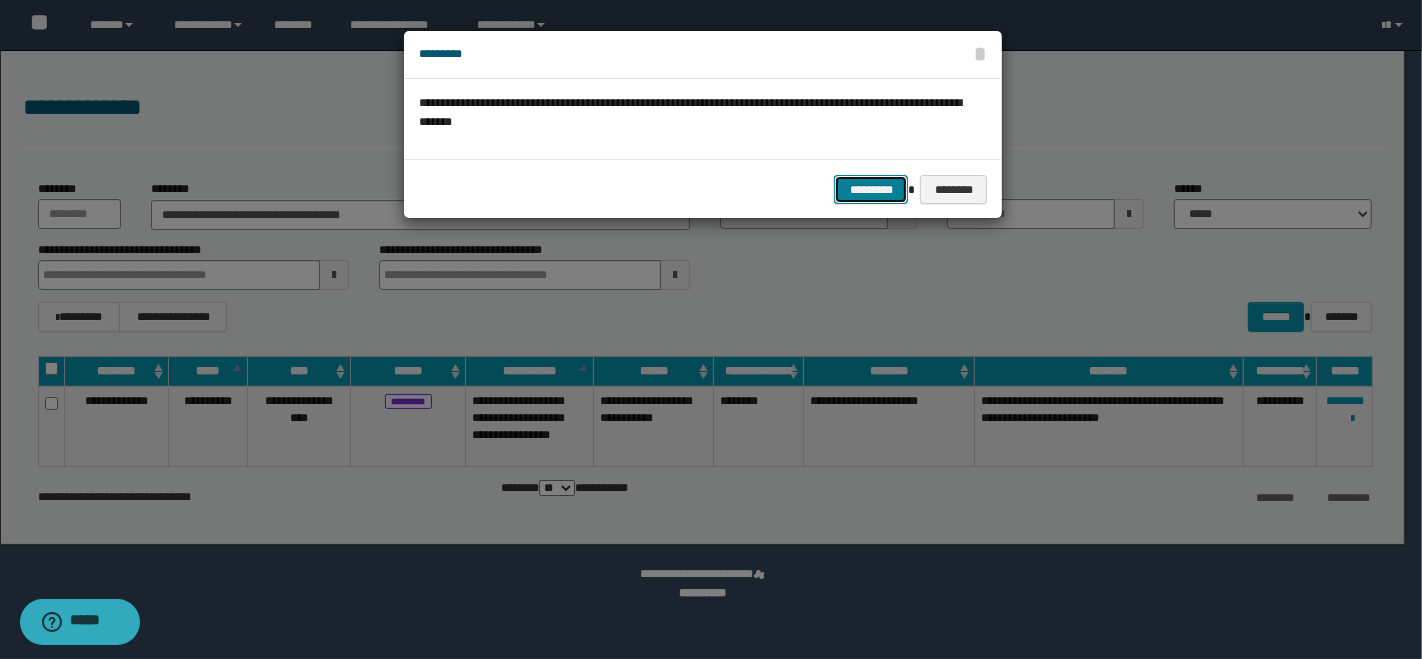 click on "*********" at bounding box center (871, 189) 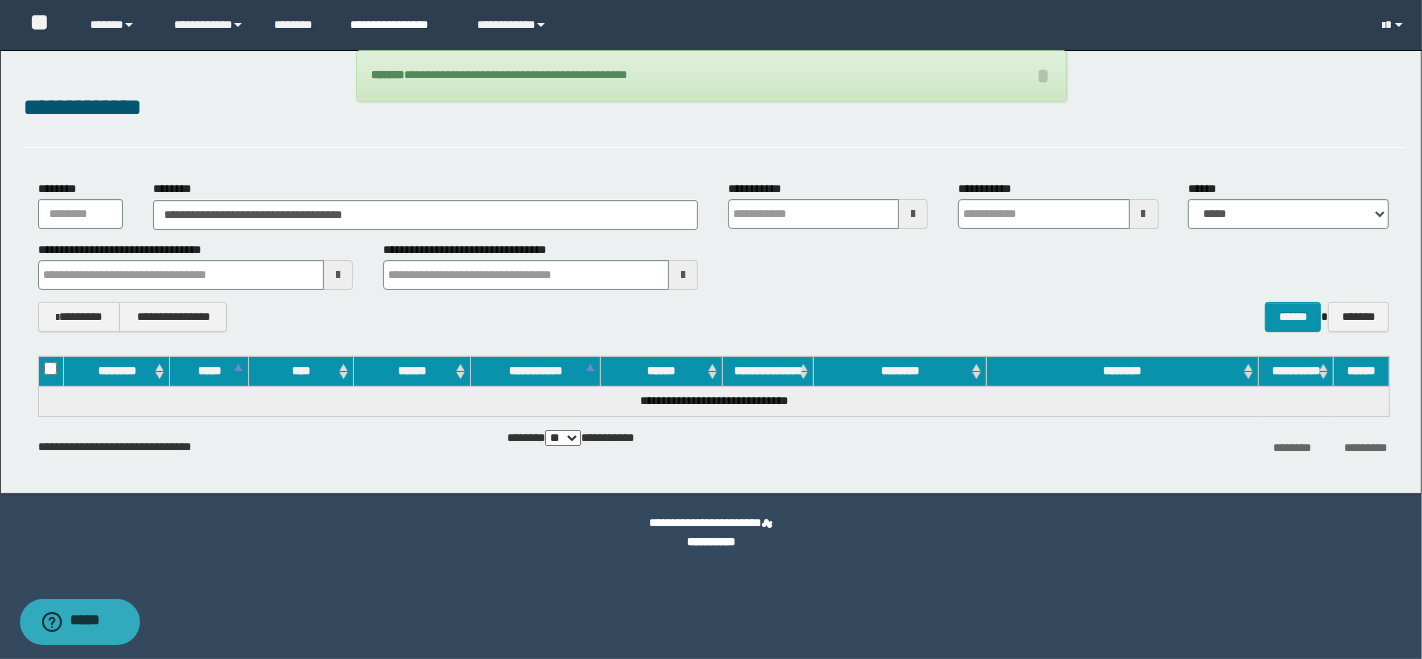 click on "**********" at bounding box center [398, 25] 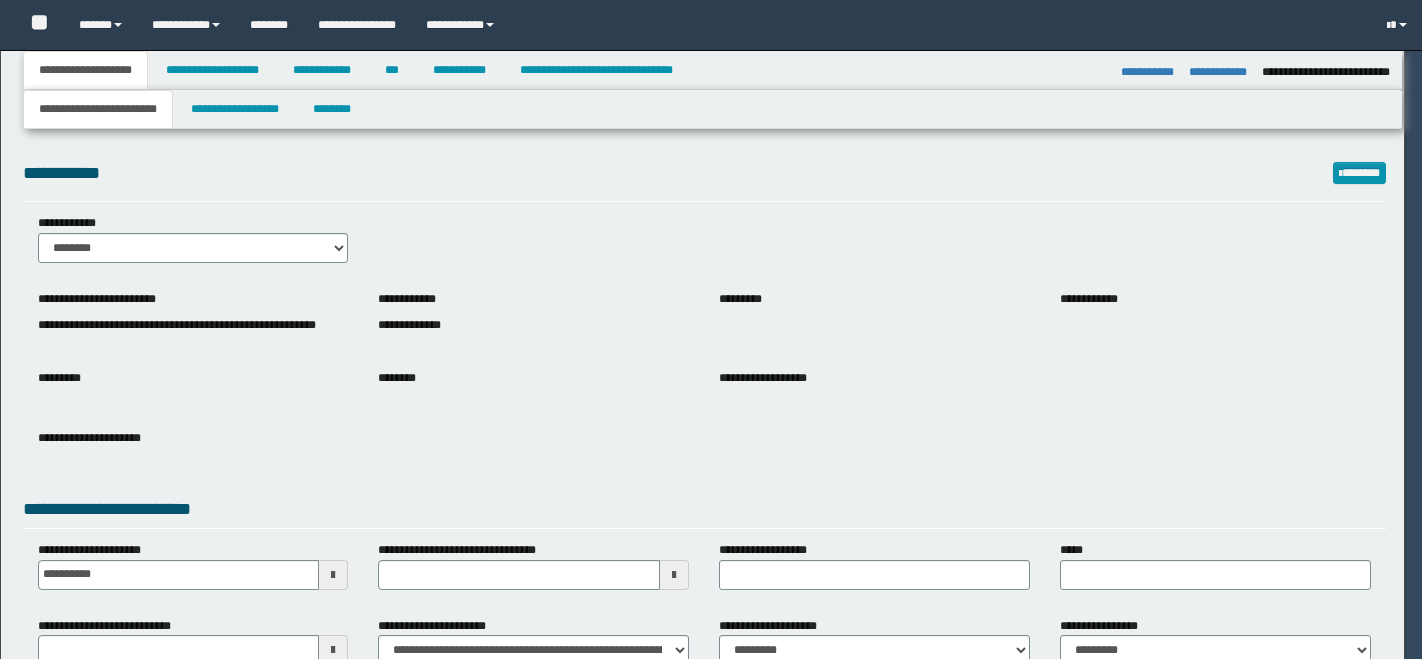 select on "*" 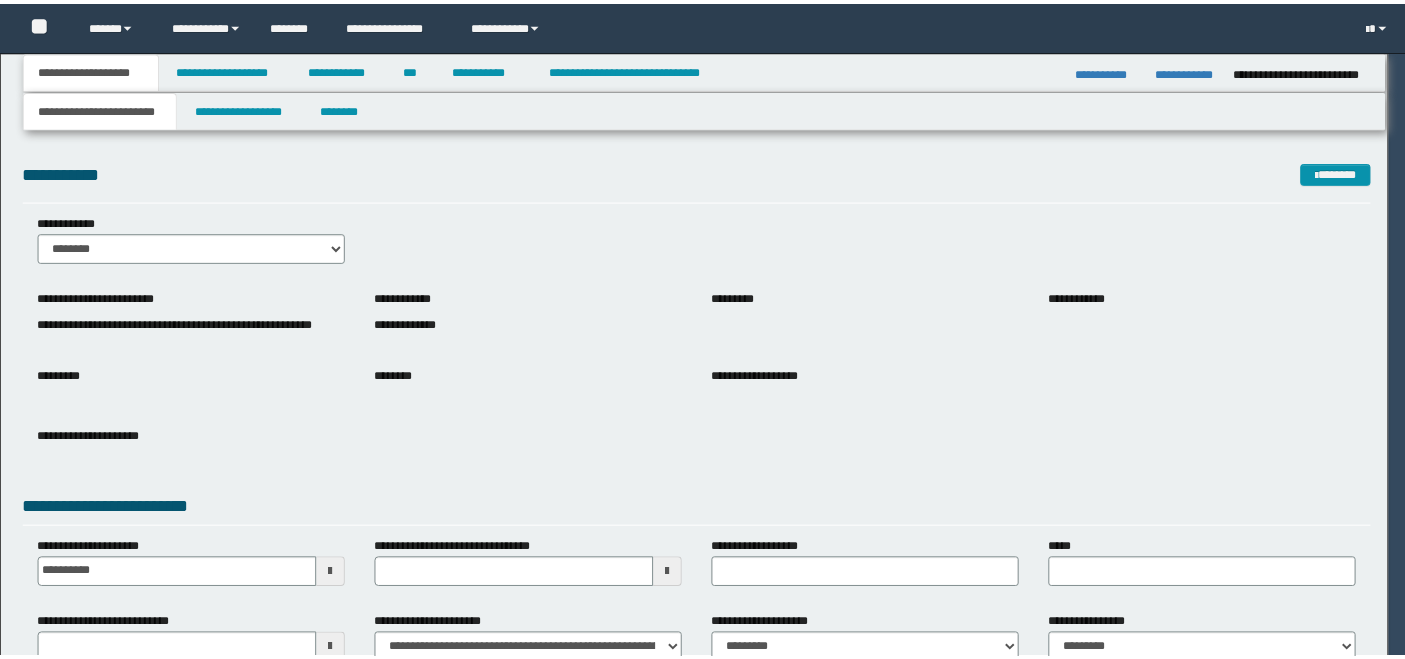 scroll, scrollTop: 0, scrollLeft: 0, axis: both 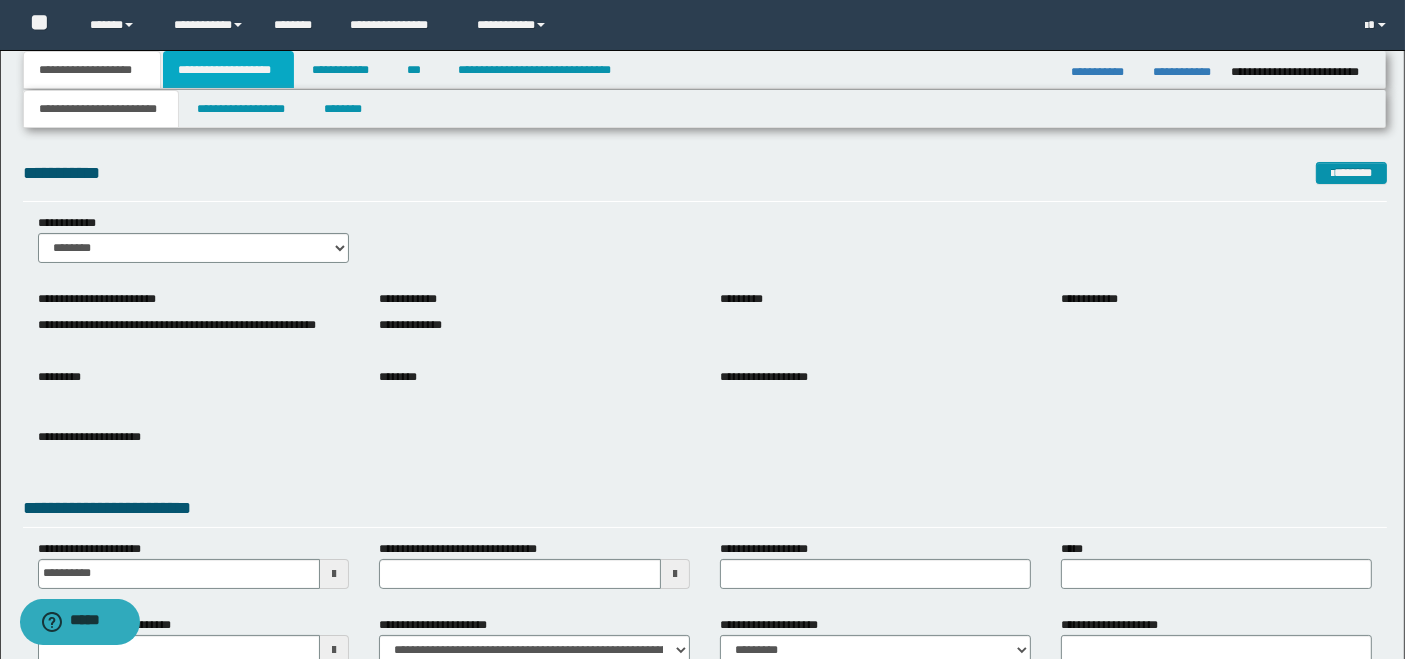 click on "**********" at bounding box center [228, 70] 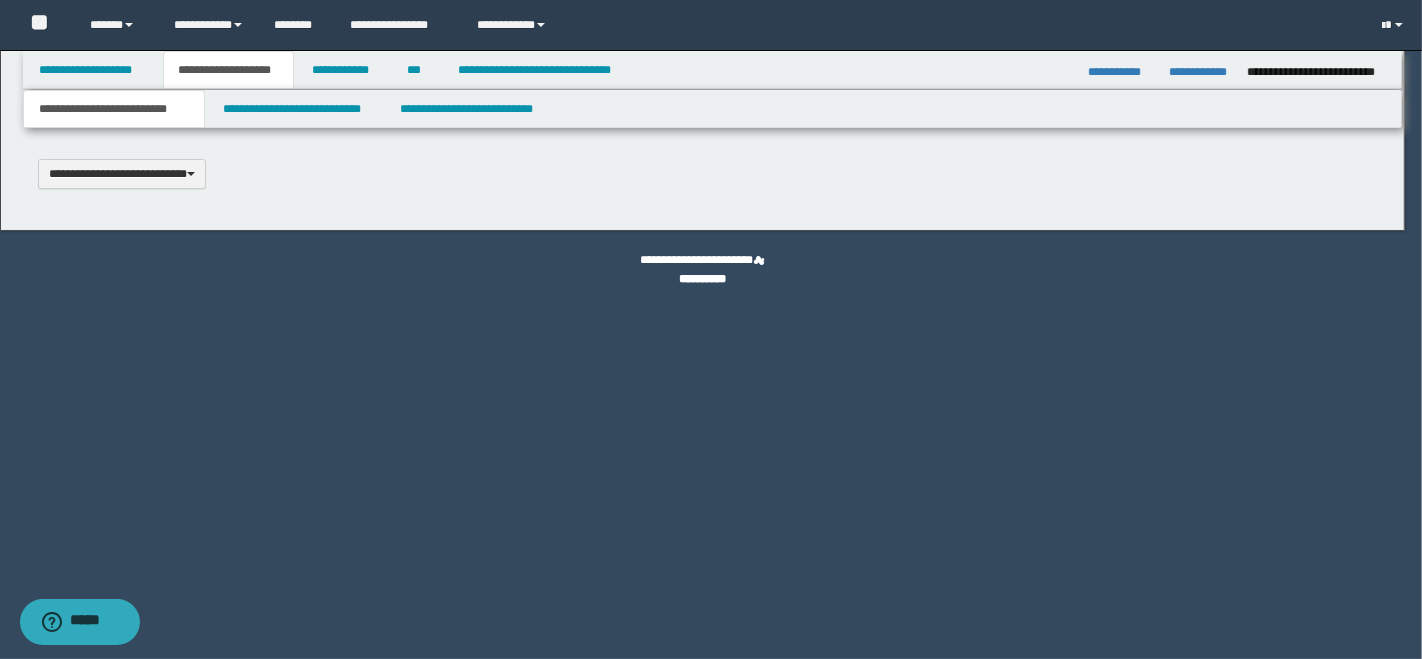 type 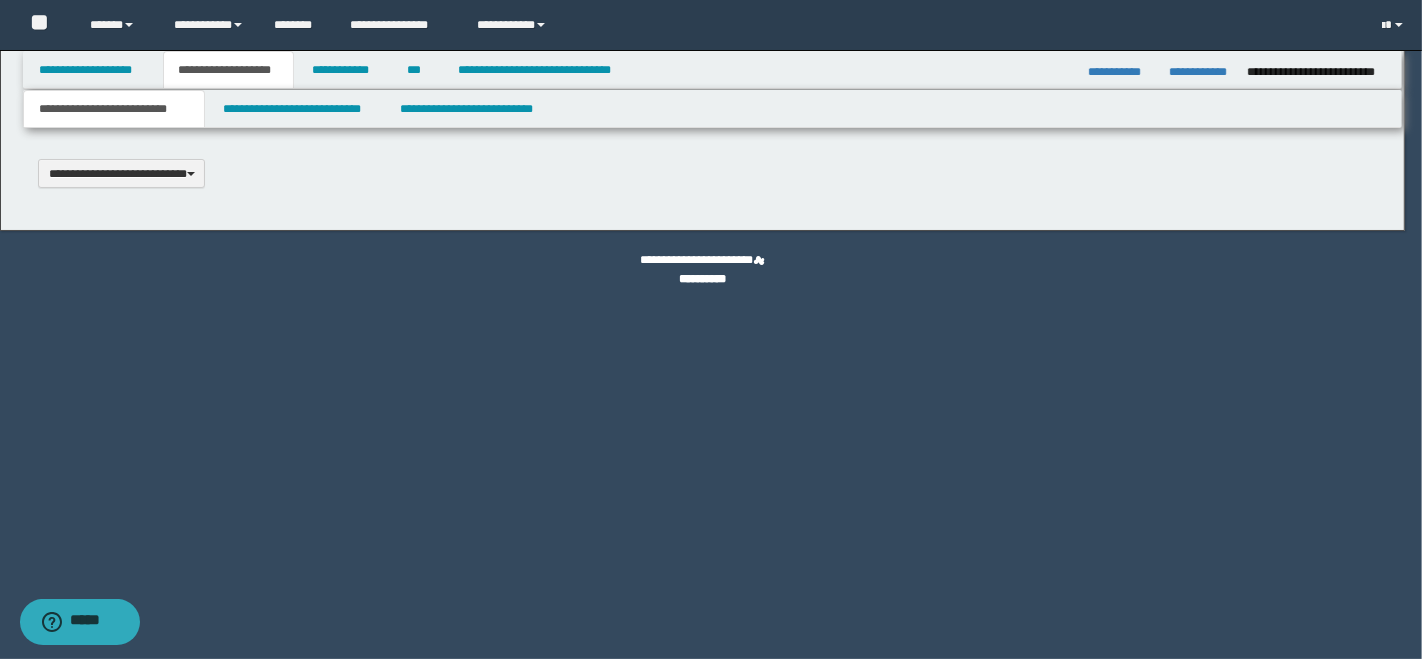 scroll, scrollTop: 0, scrollLeft: 0, axis: both 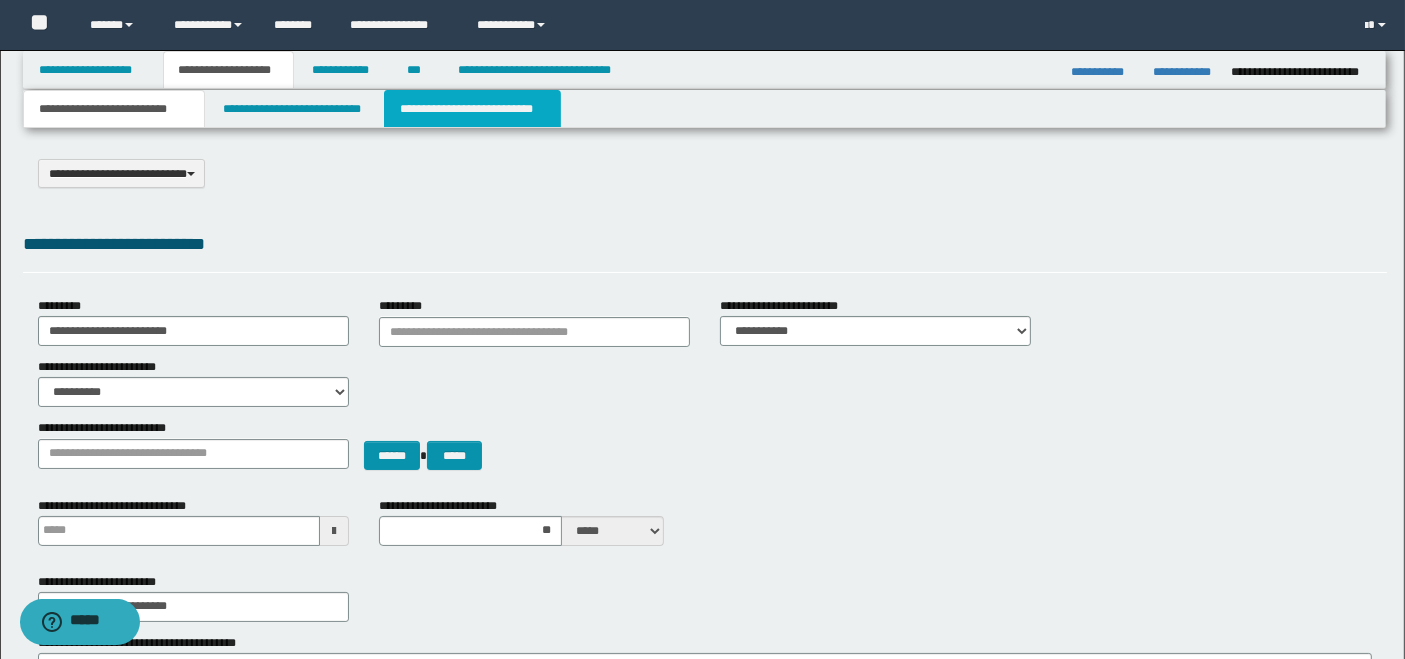click on "**********" at bounding box center (472, 109) 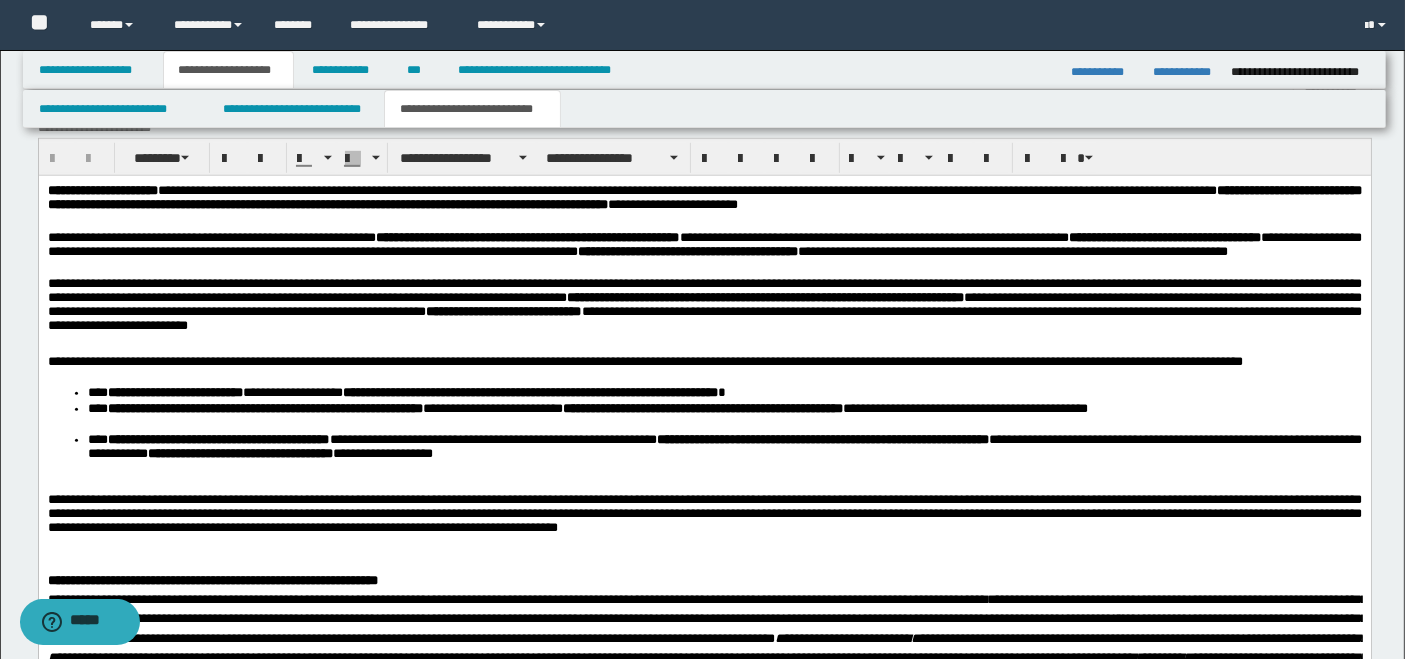 scroll, scrollTop: 1333, scrollLeft: 0, axis: vertical 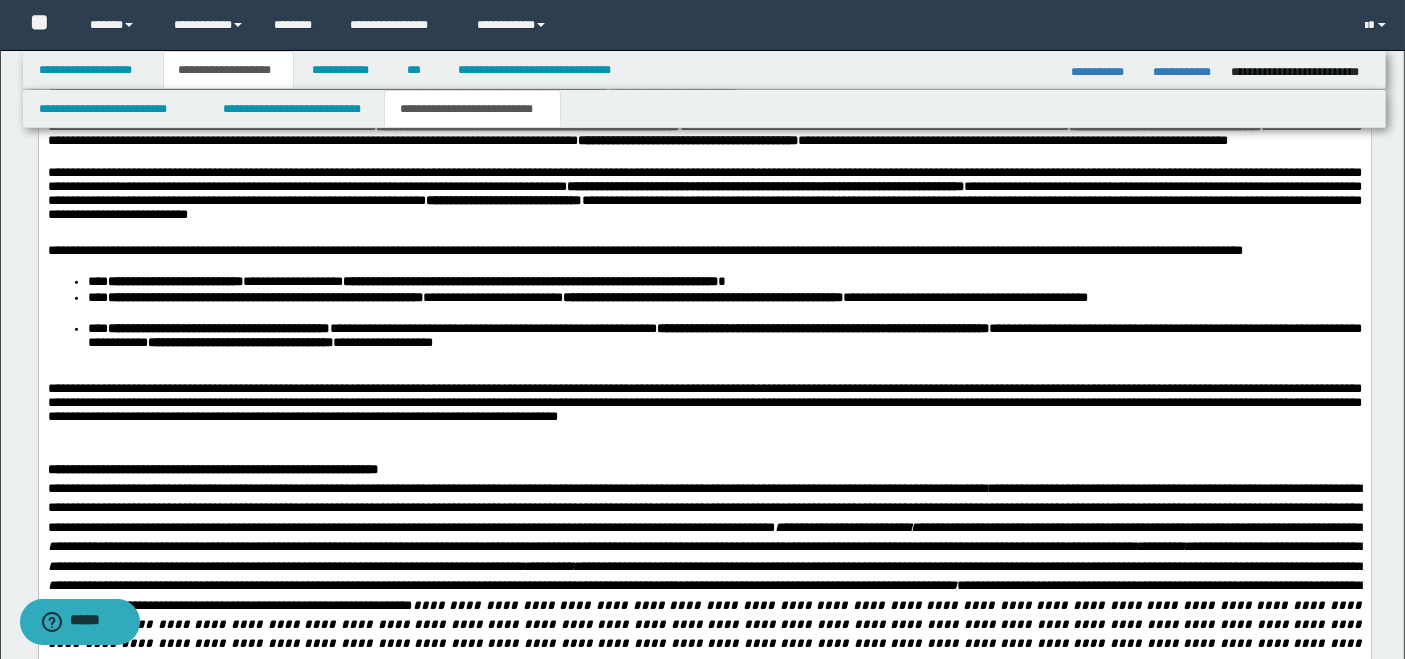 click on "**********" at bounding box center (706, 508) 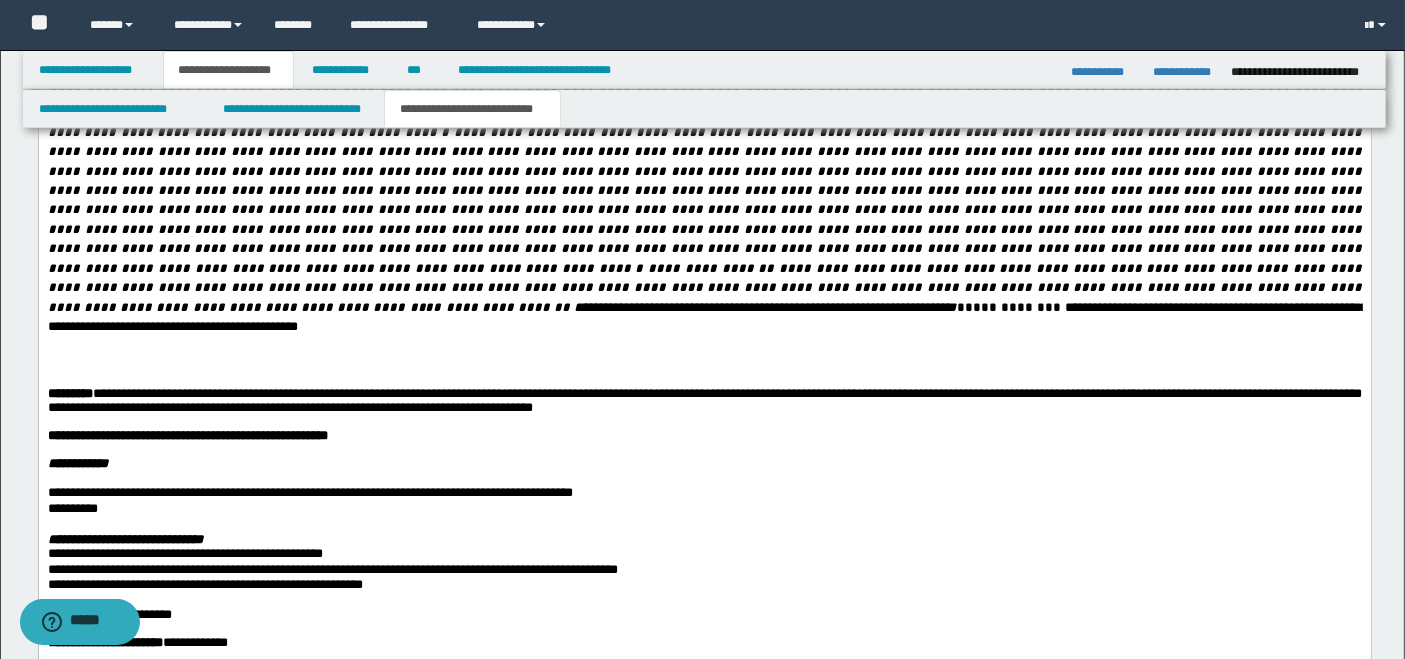 scroll, scrollTop: 2333, scrollLeft: 0, axis: vertical 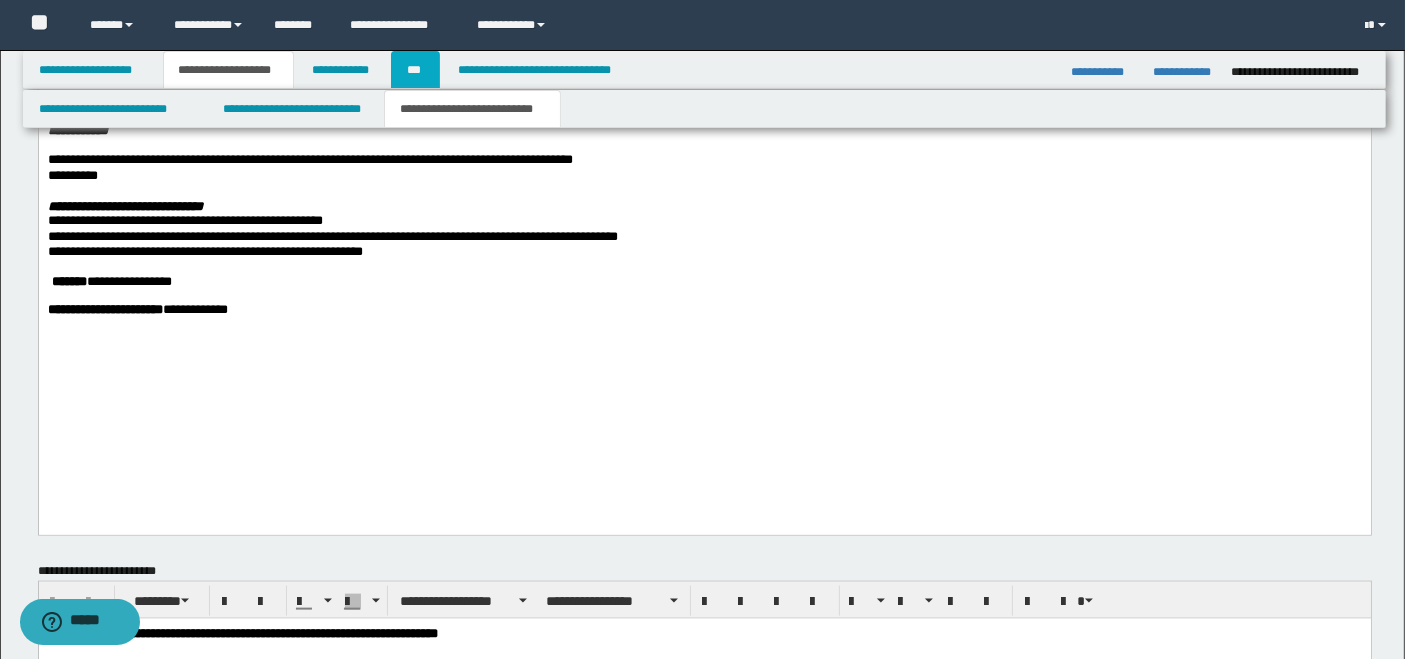 click on "***" at bounding box center (415, 70) 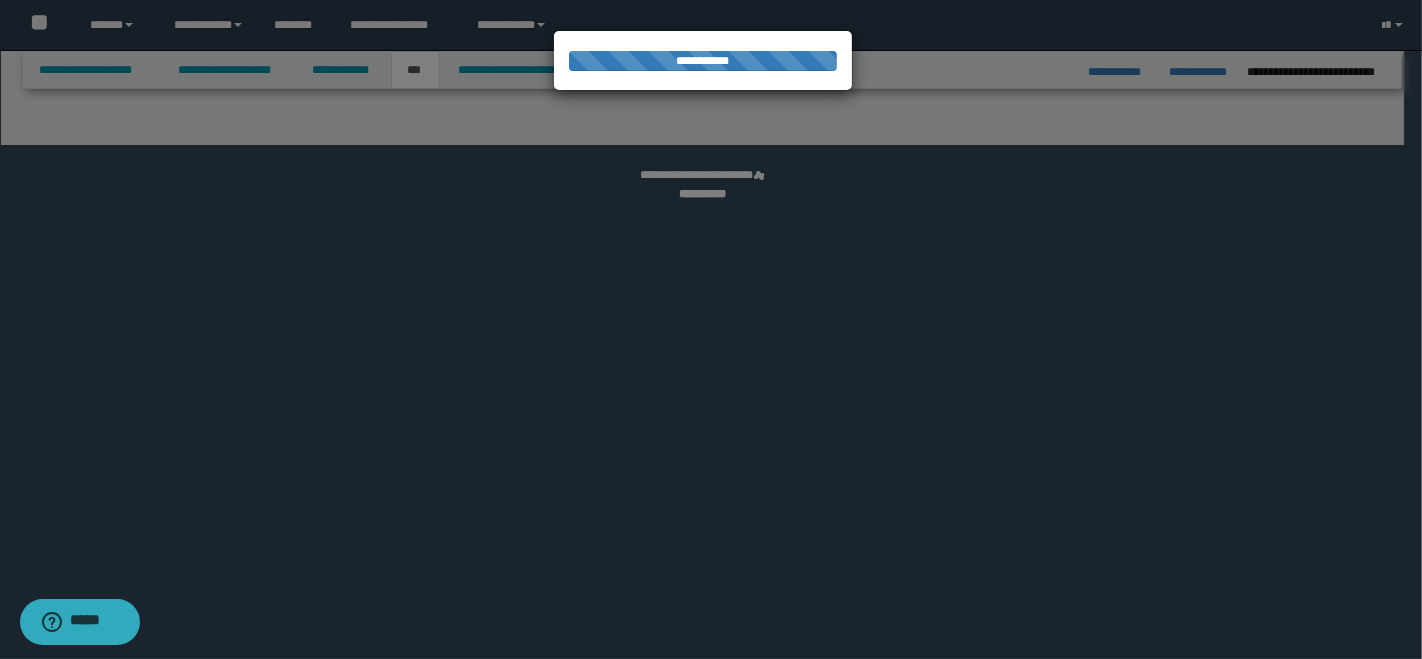 select on "**" 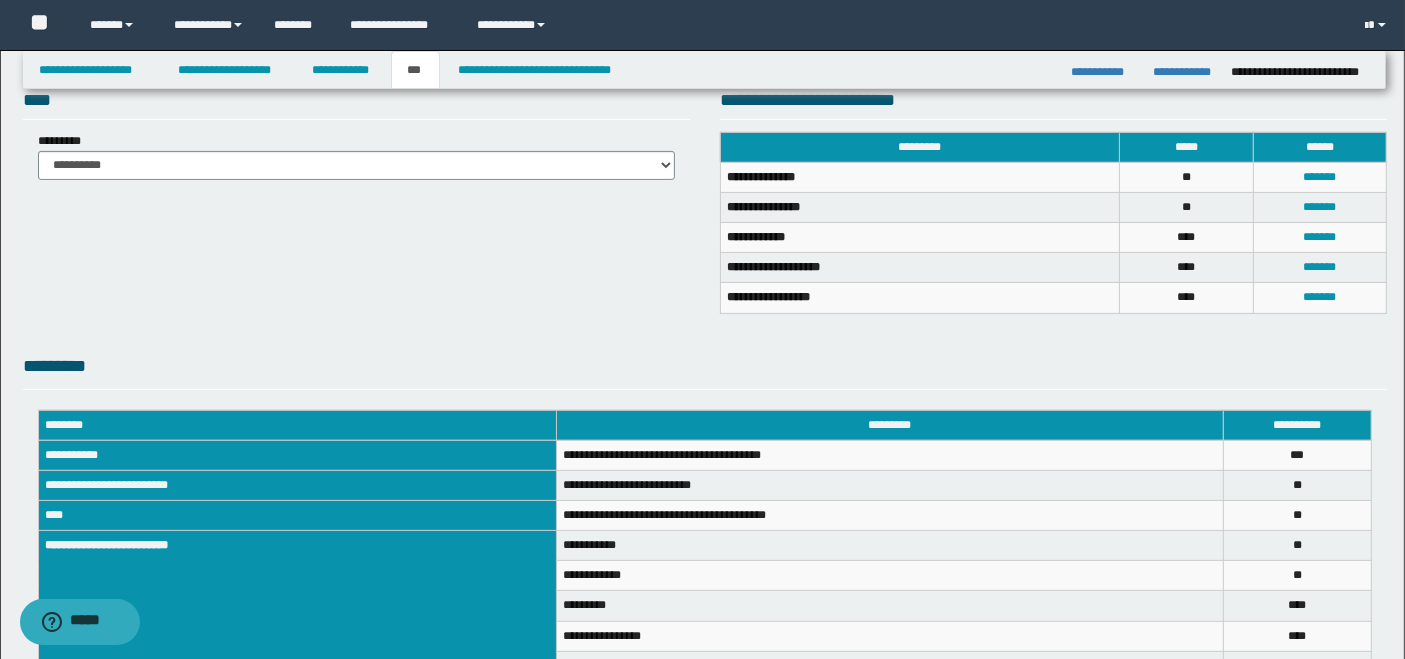 scroll, scrollTop: 622, scrollLeft: 0, axis: vertical 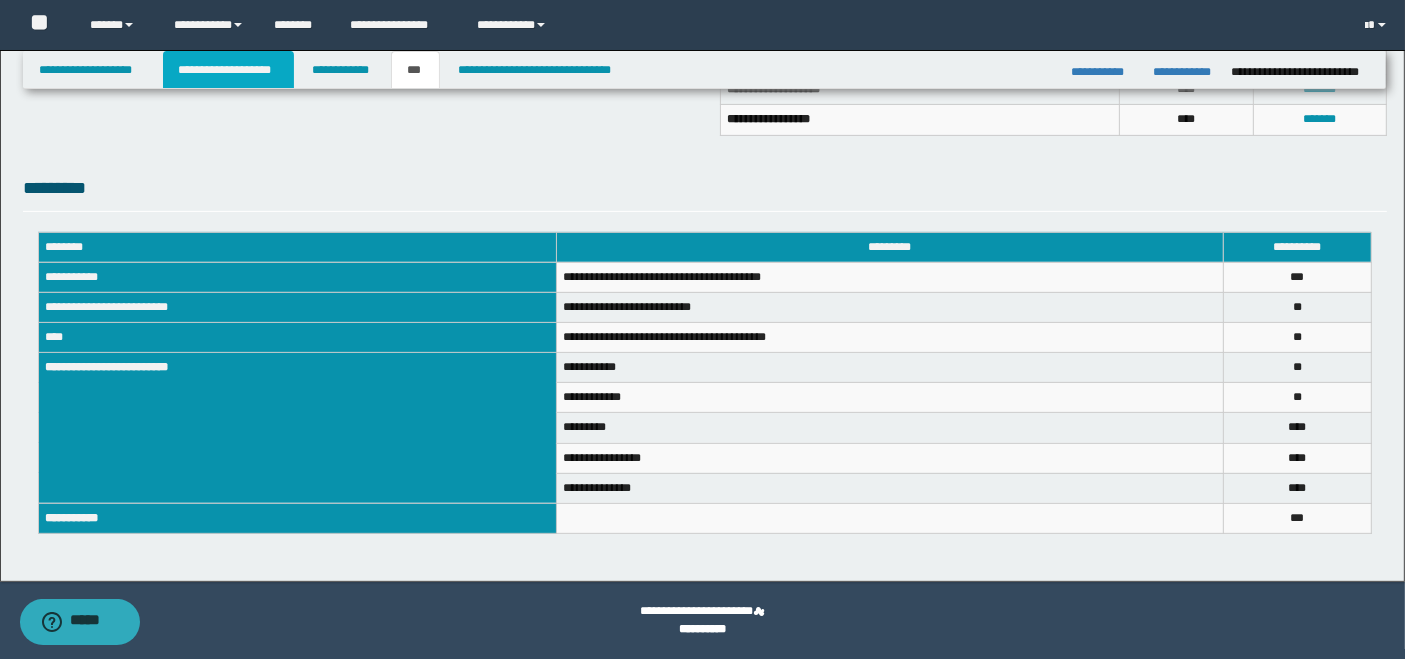 click on "**********" at bounding box center [228, 70] 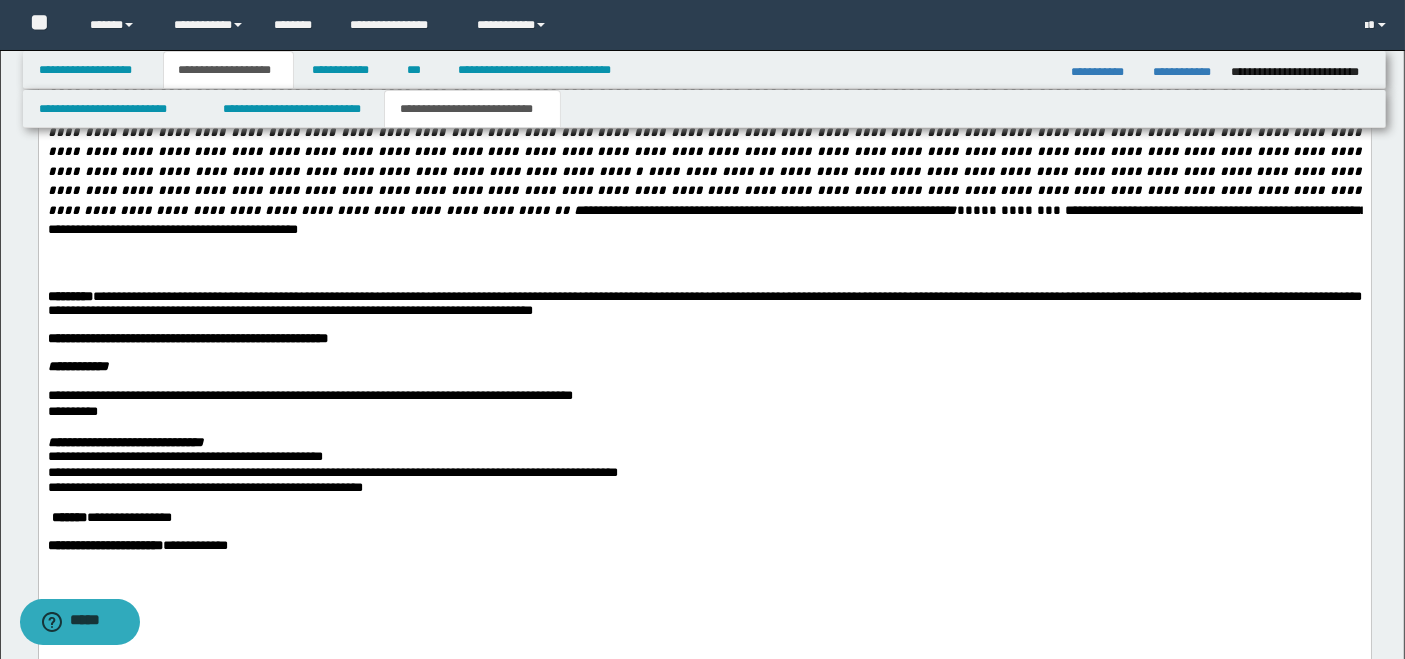 scroll, scrollTop: 2208, scrollLeft: 0, axis: vertical 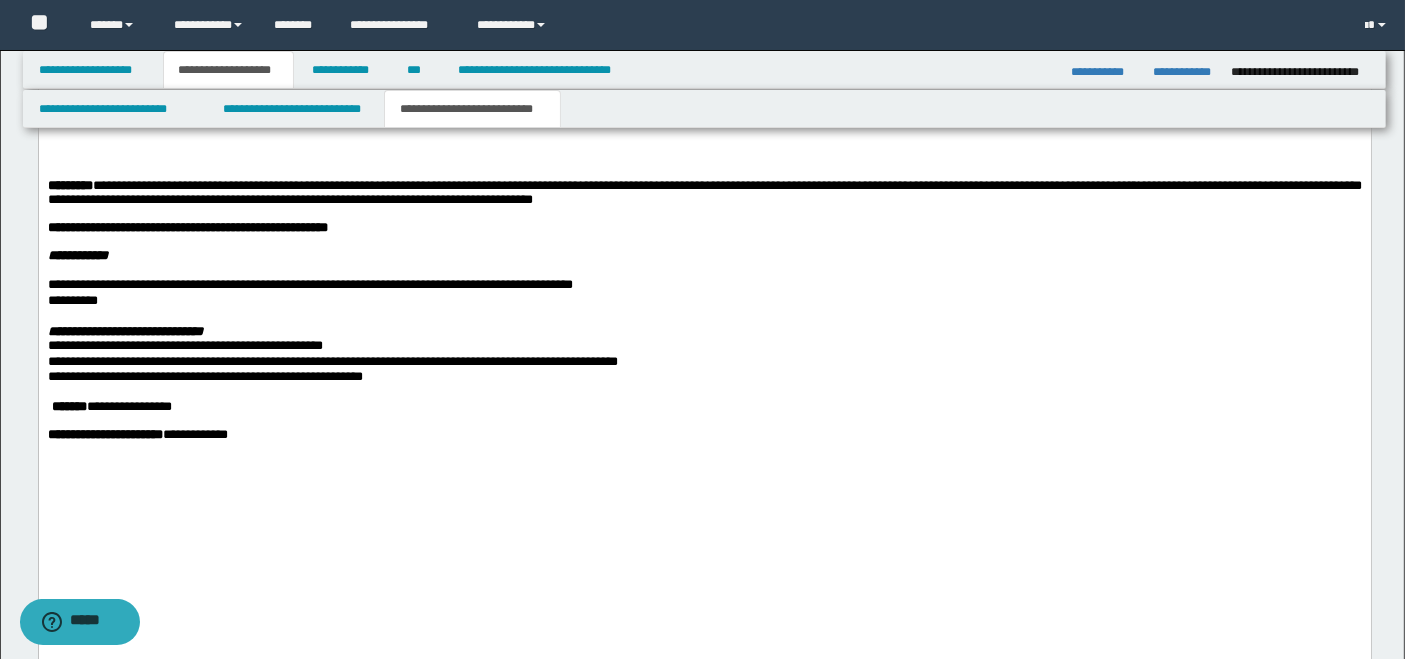 drag, startPoint x: 842, startPoint y: 461, endPoint x: 881, endPoint y: 445, distance: 42.154476 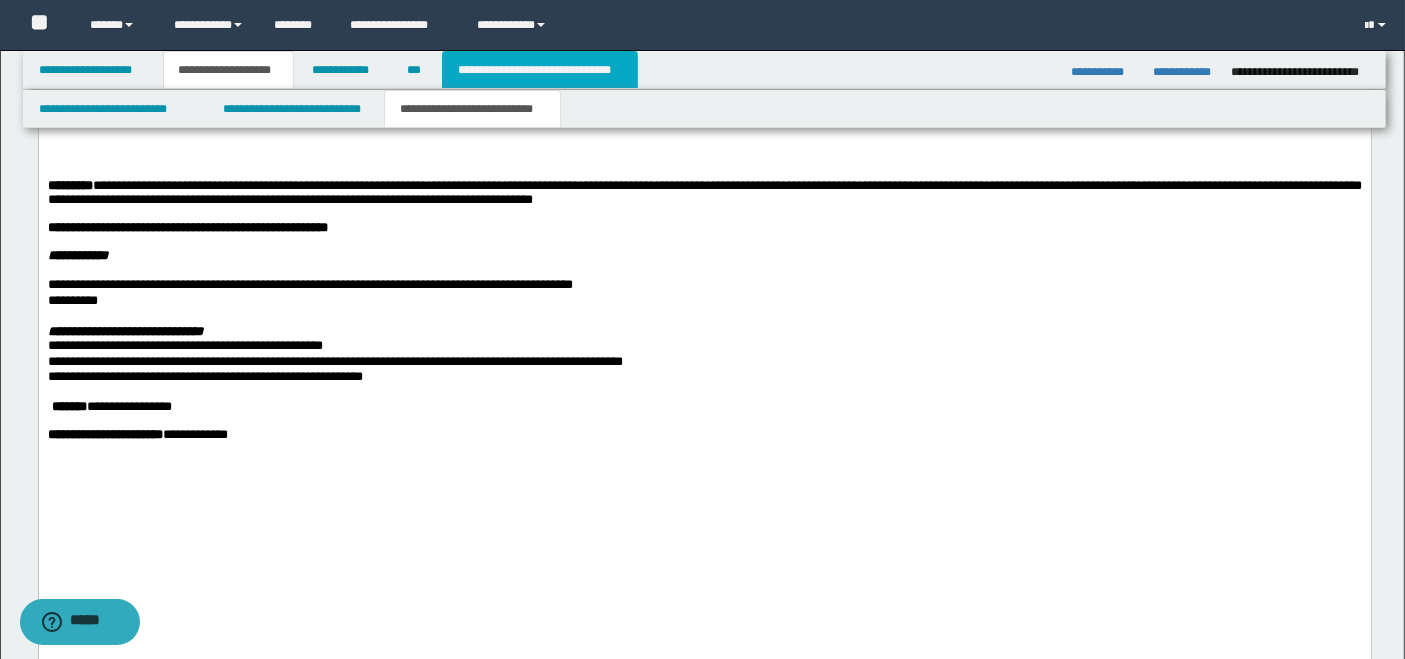 click on "**********" at bounding box center (540, 70) 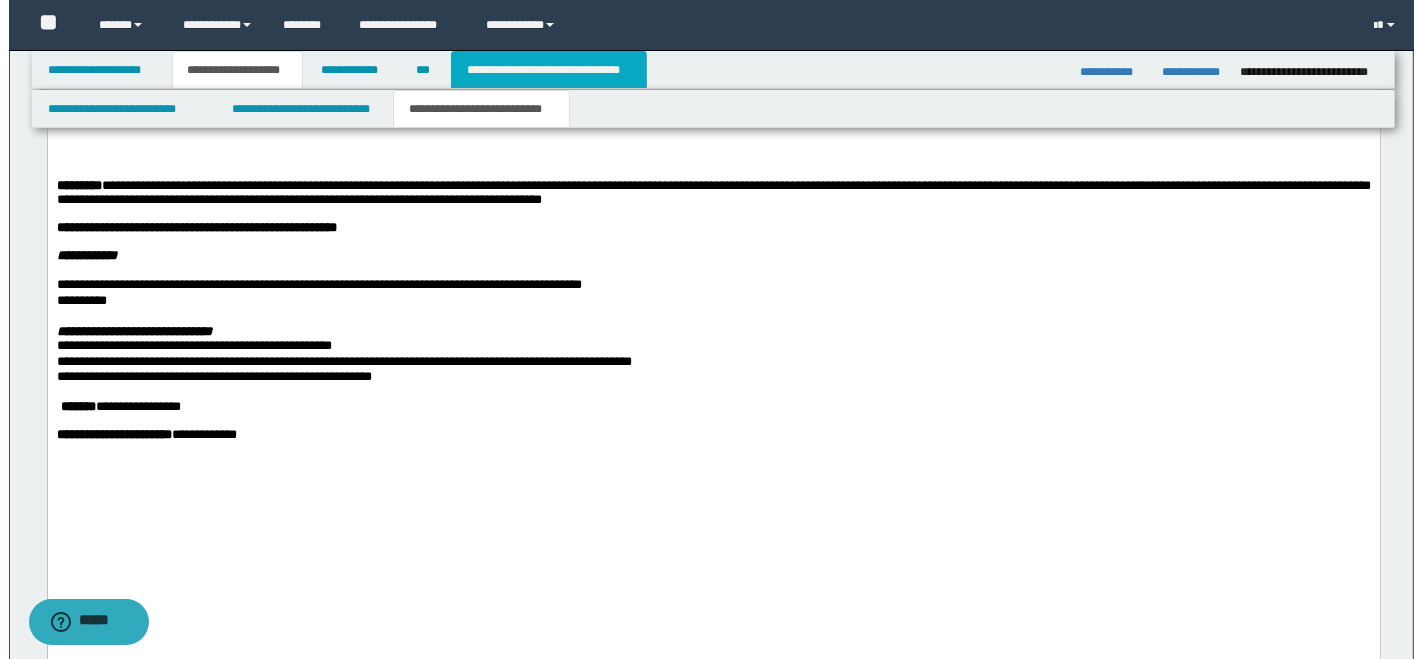 scroll, scrollTop: 0, scrollLeft: 0, axis: both 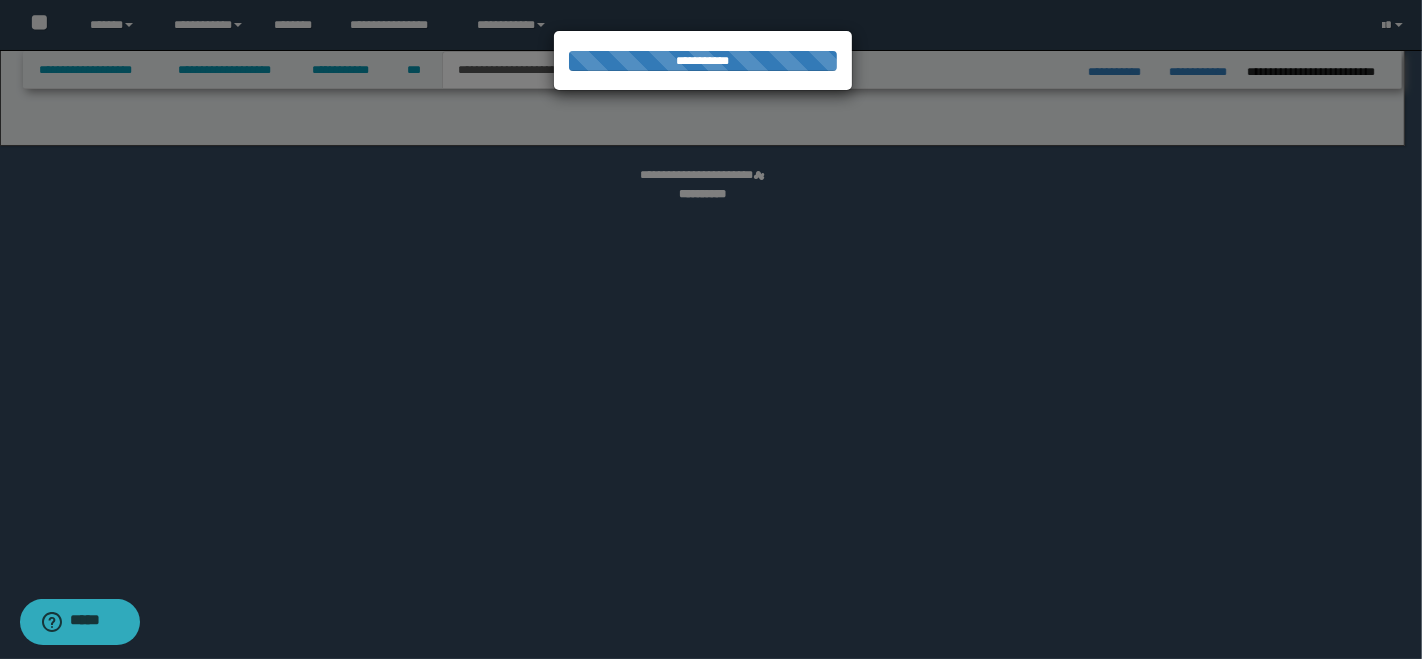select on "*" 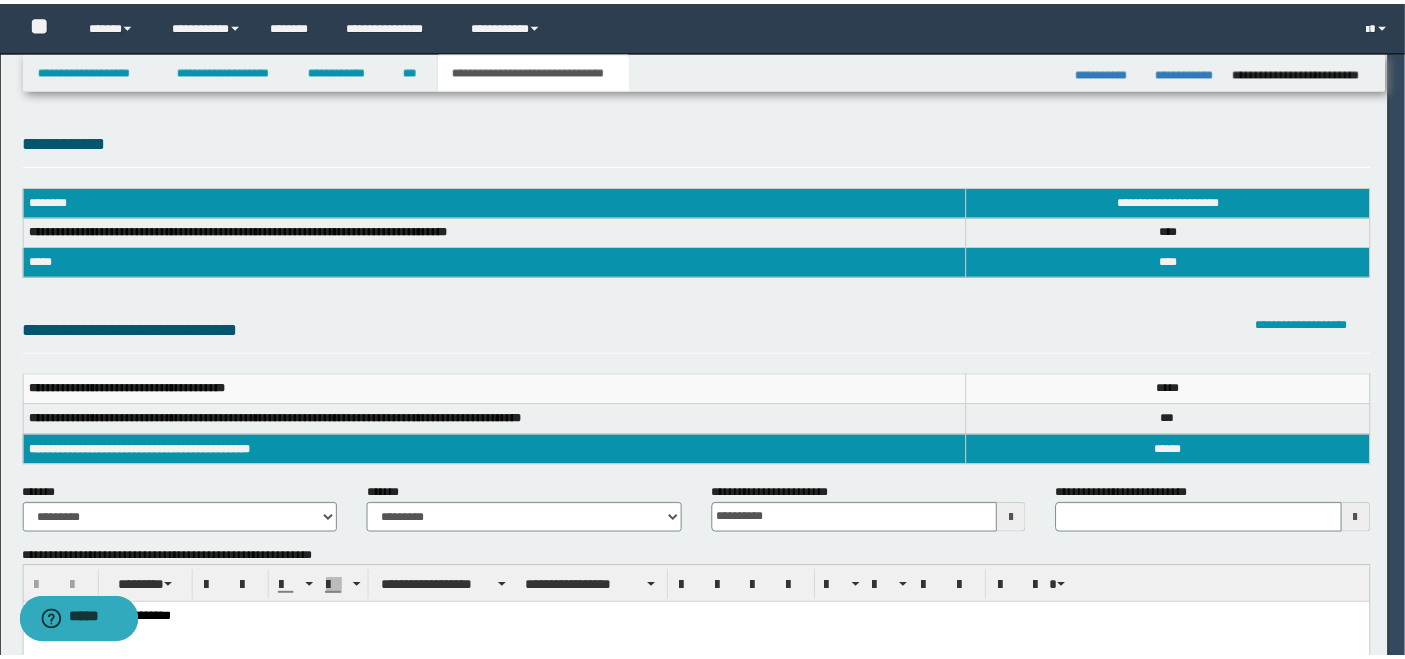 scroll, scrollTop: 0, scrollLeft: 0, axis: both 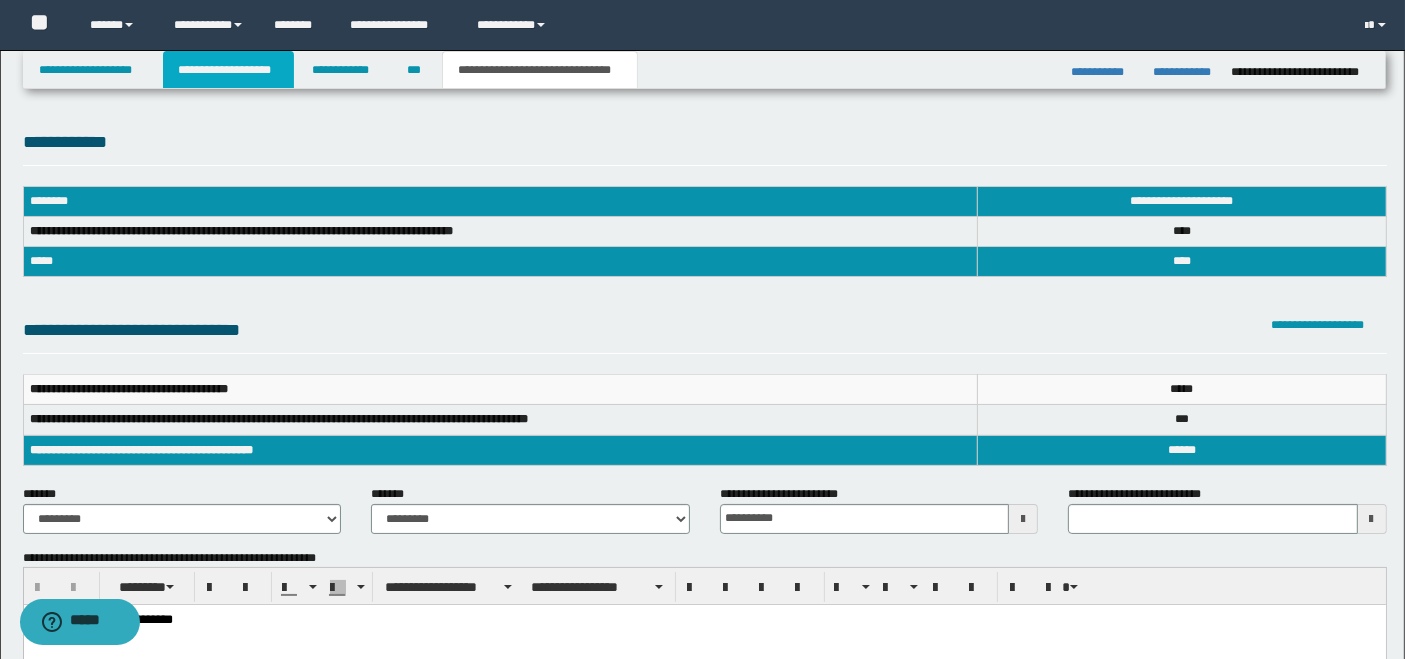 click on "**********" at bounding box center [228, 70] 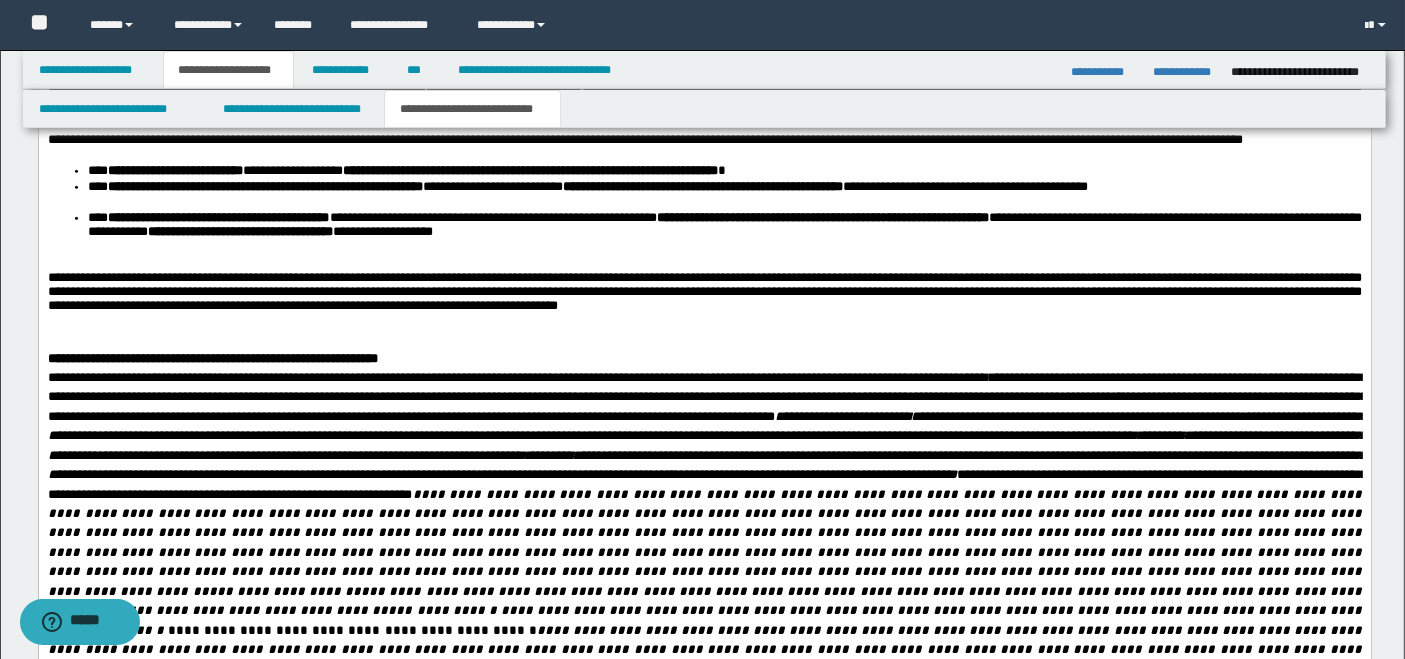 scroll, scrollTop: 2222, scrollLeft: 0, axis: vertical 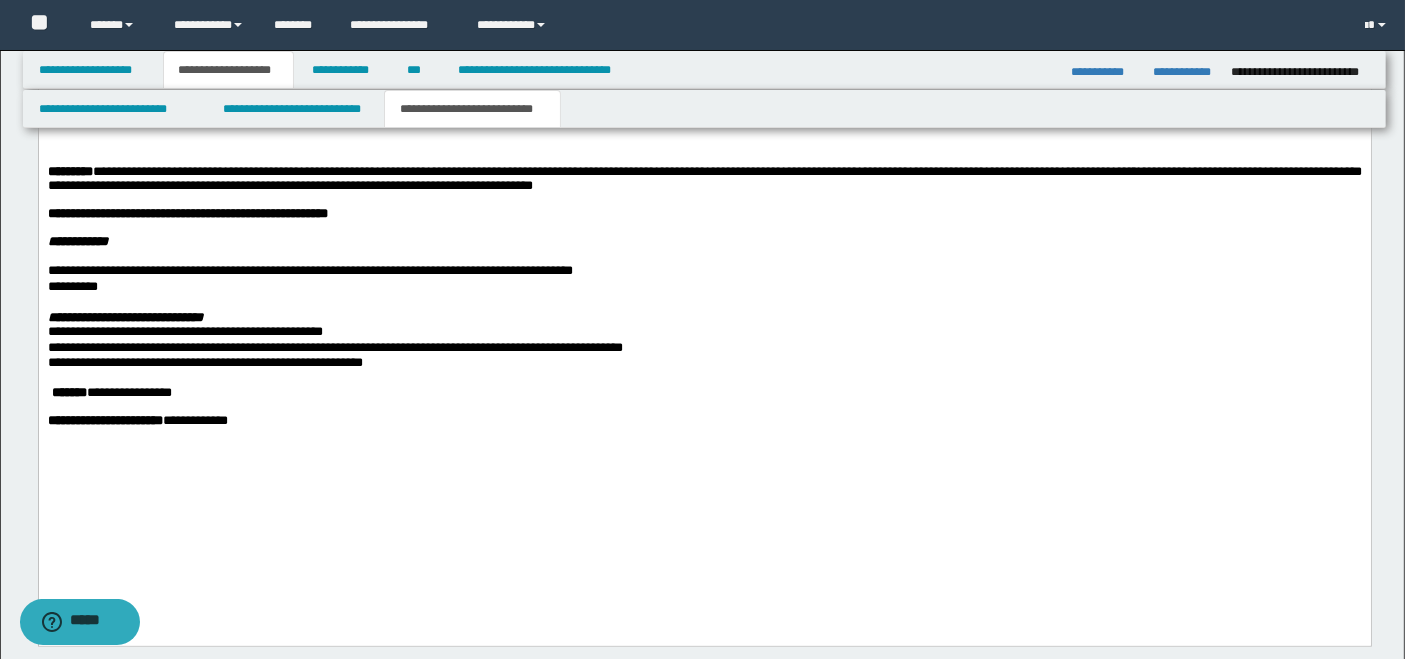 drag, startPoint x: 441, startPoint y: 470, endPoint x: 514, endPoint y: 446, distance: 76.843994 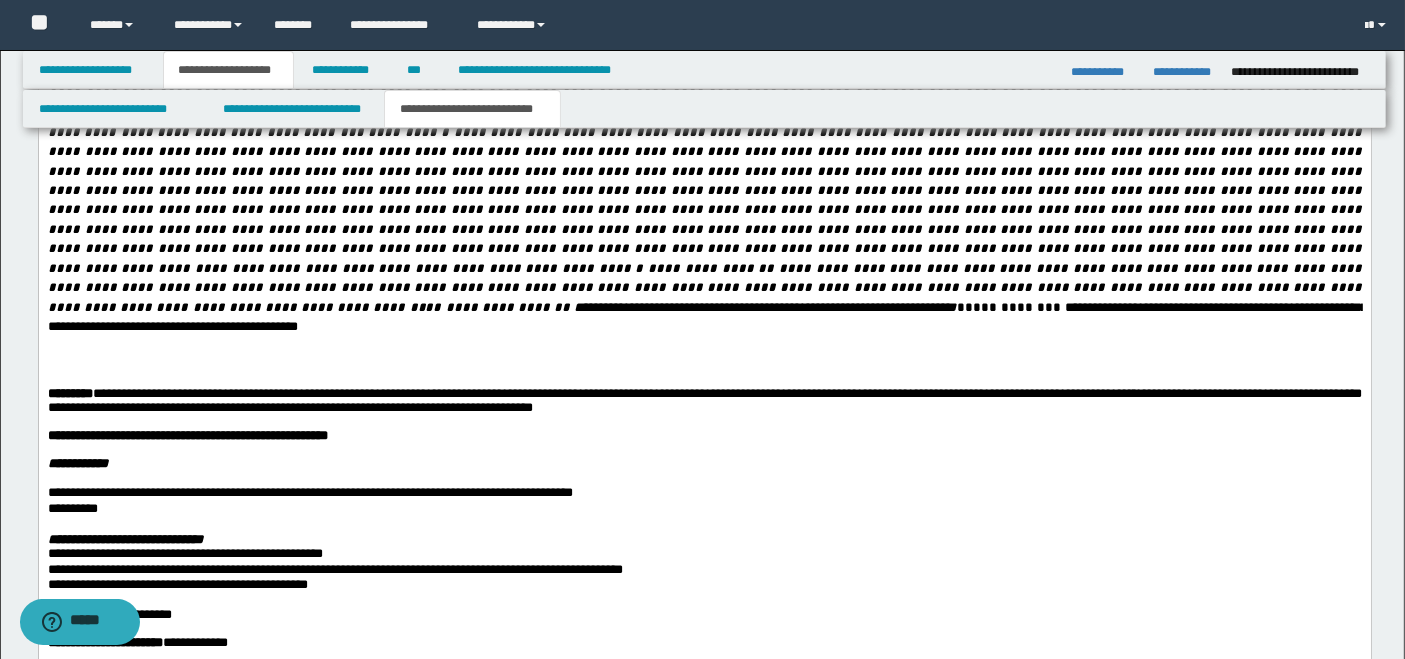 scroll, scrollTop: 2333, scrollLeft: 0, axis: vertical 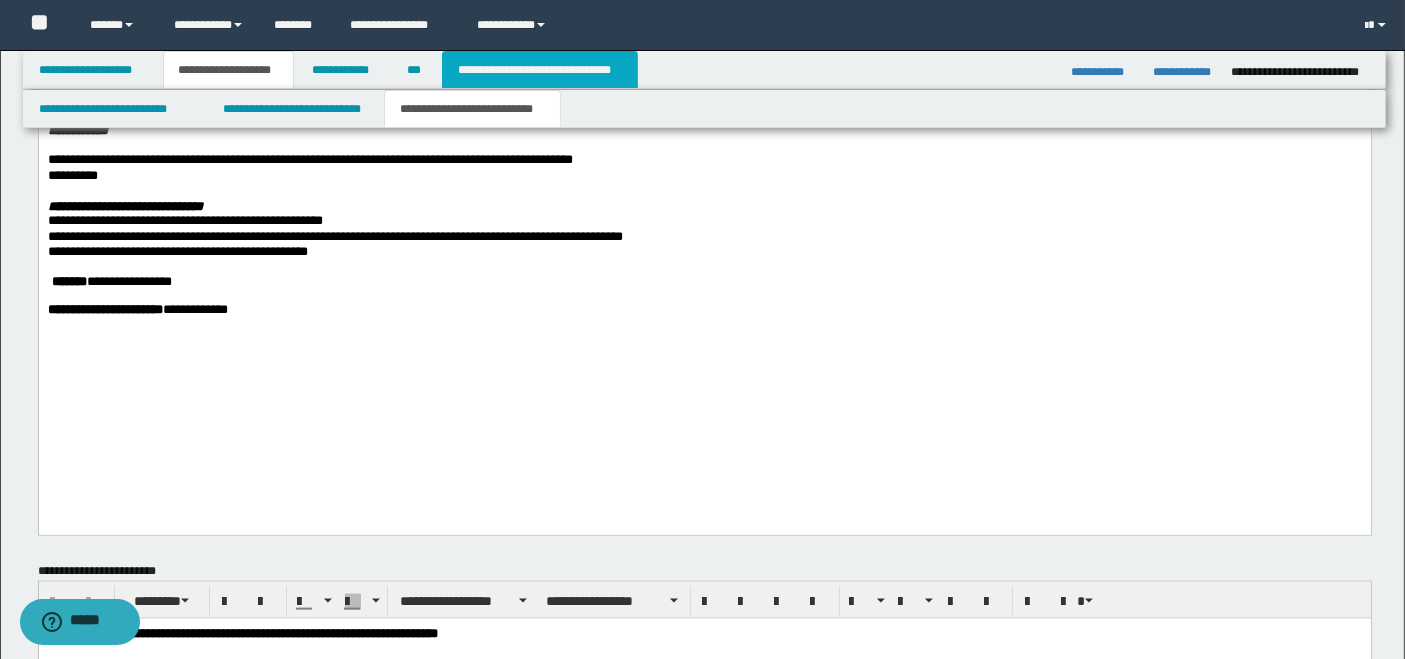 click on "**********" at bounding box center [540, 70] 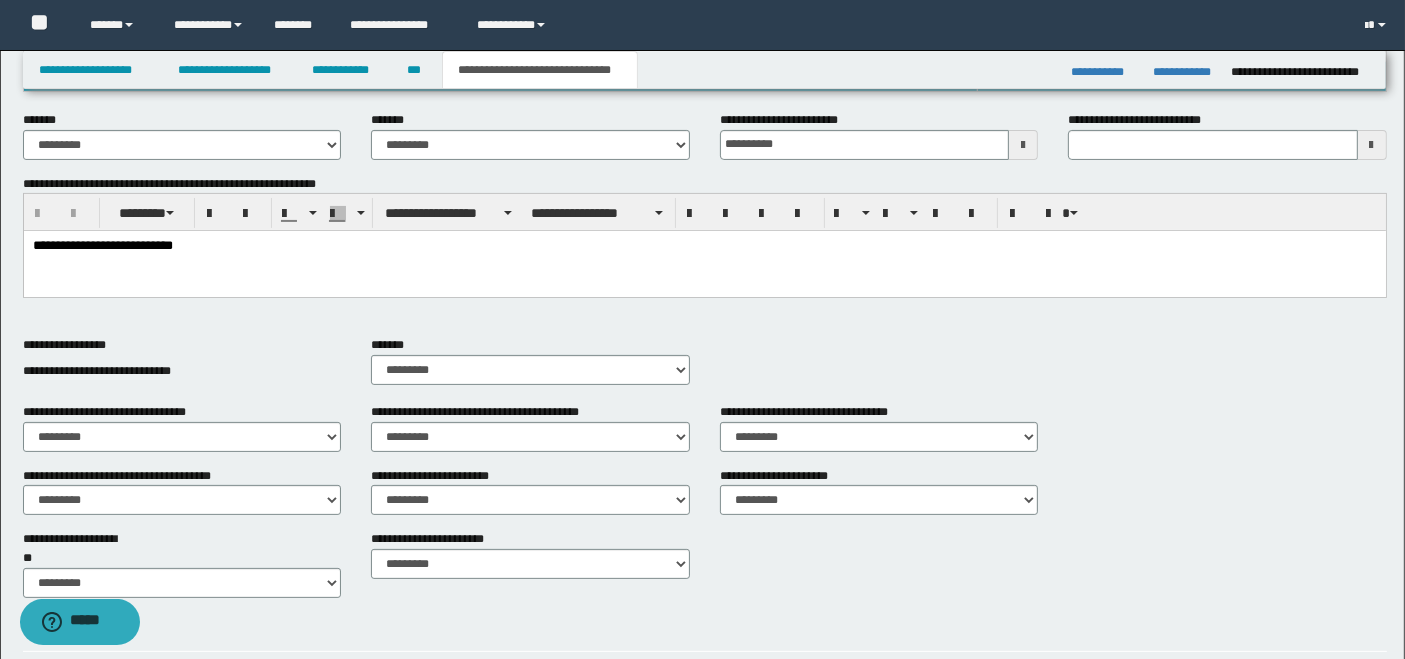 scroll, scrollTop: 263, scrollLeft: 0, axis: vertical 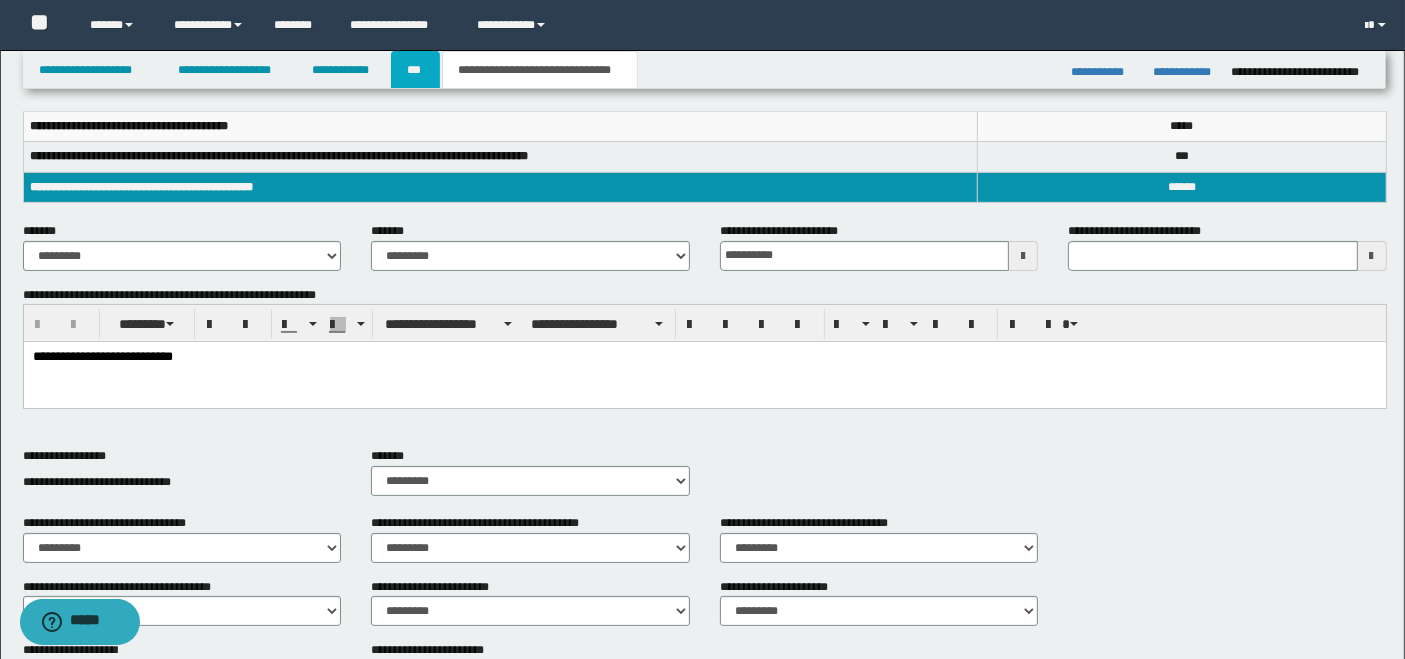 click on "***" at bounding box center (415, 70) 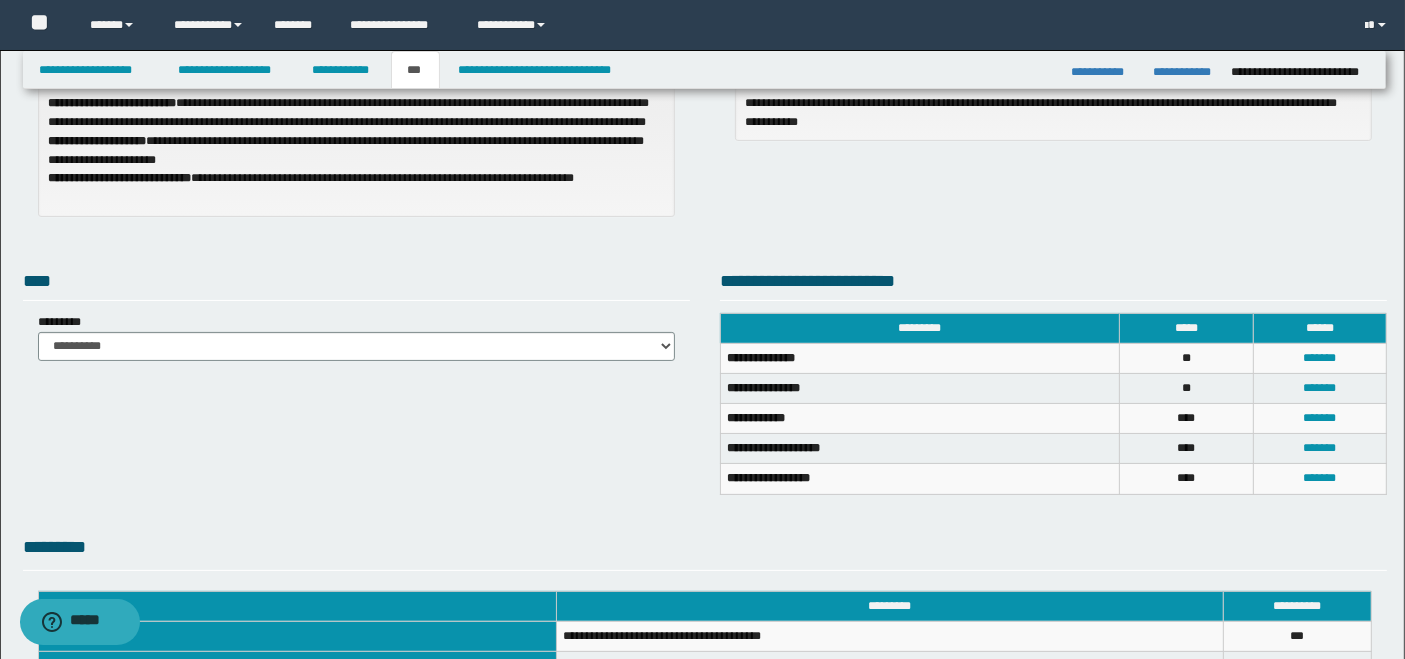 scroll, scrollTop: 0, scrollLeft: 0, axis: both 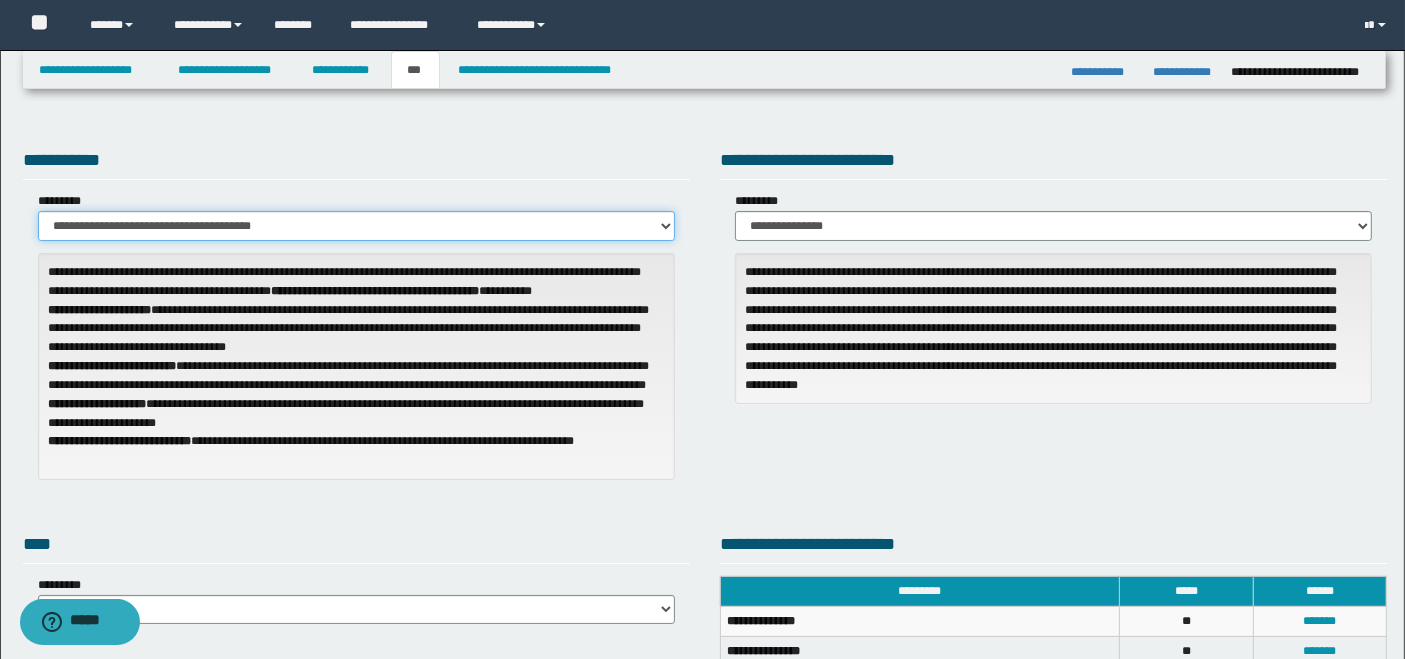 click on "**********" at bounding box center (356, 226) 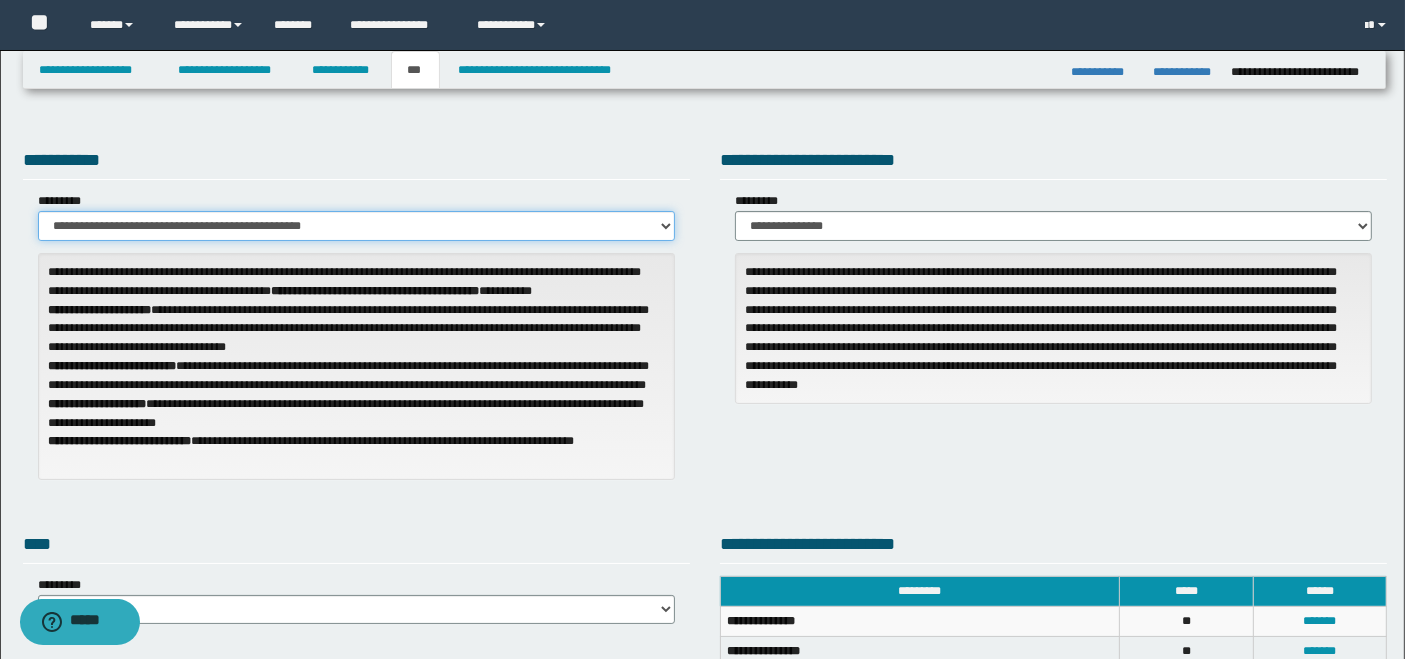 click on "**********" at bounding box center (356, 226) 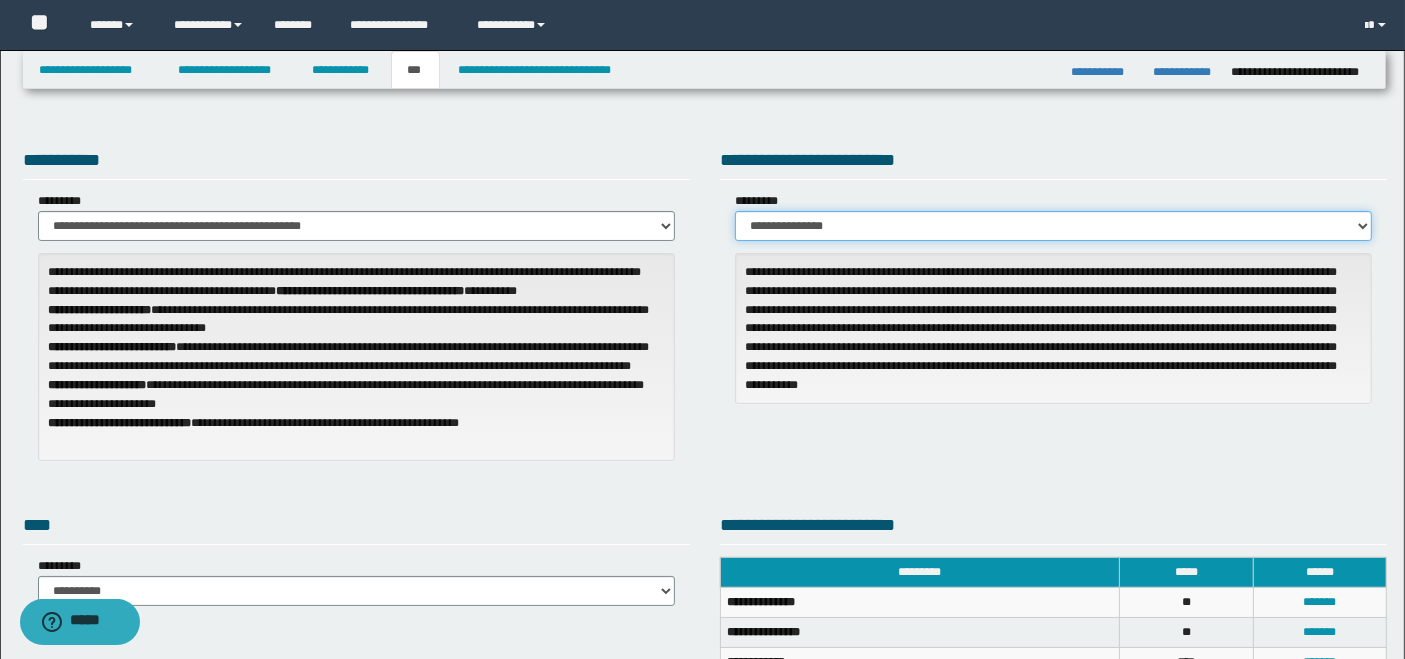 click on "**********" at bounding box center [1053, 226] 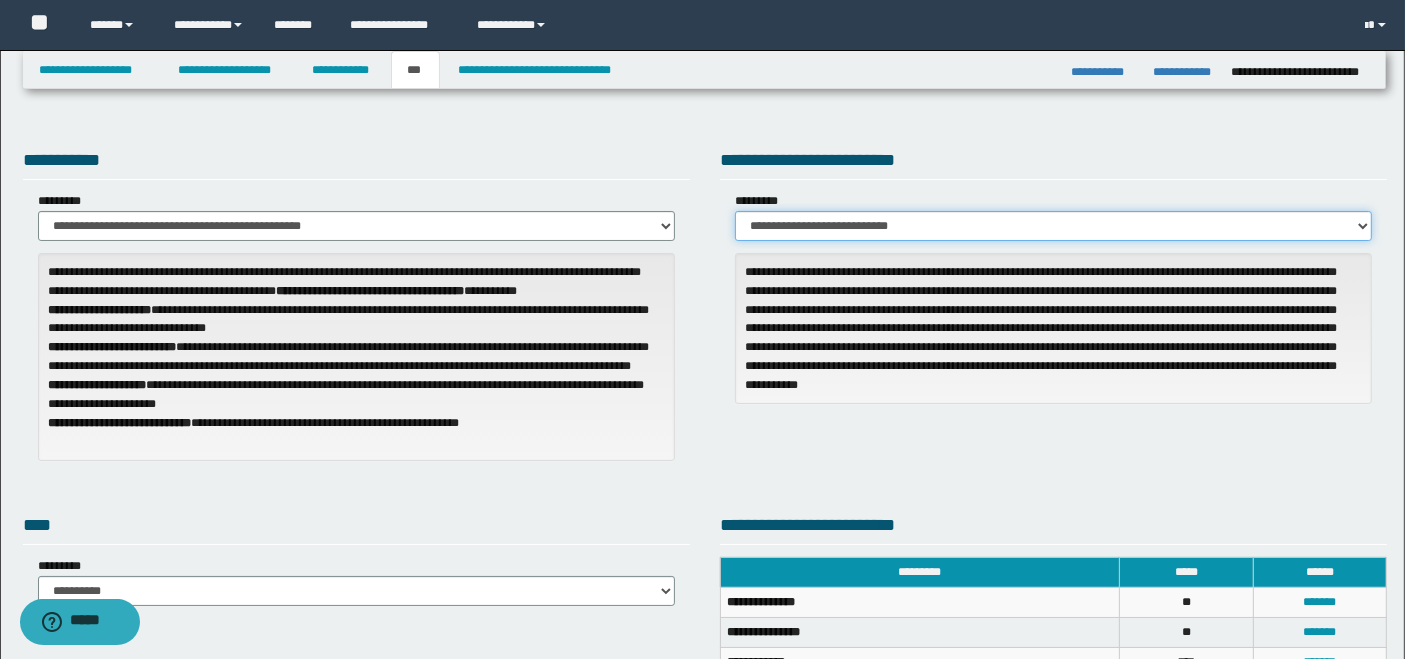 click on "**********" at bounding box center (1053, 226) 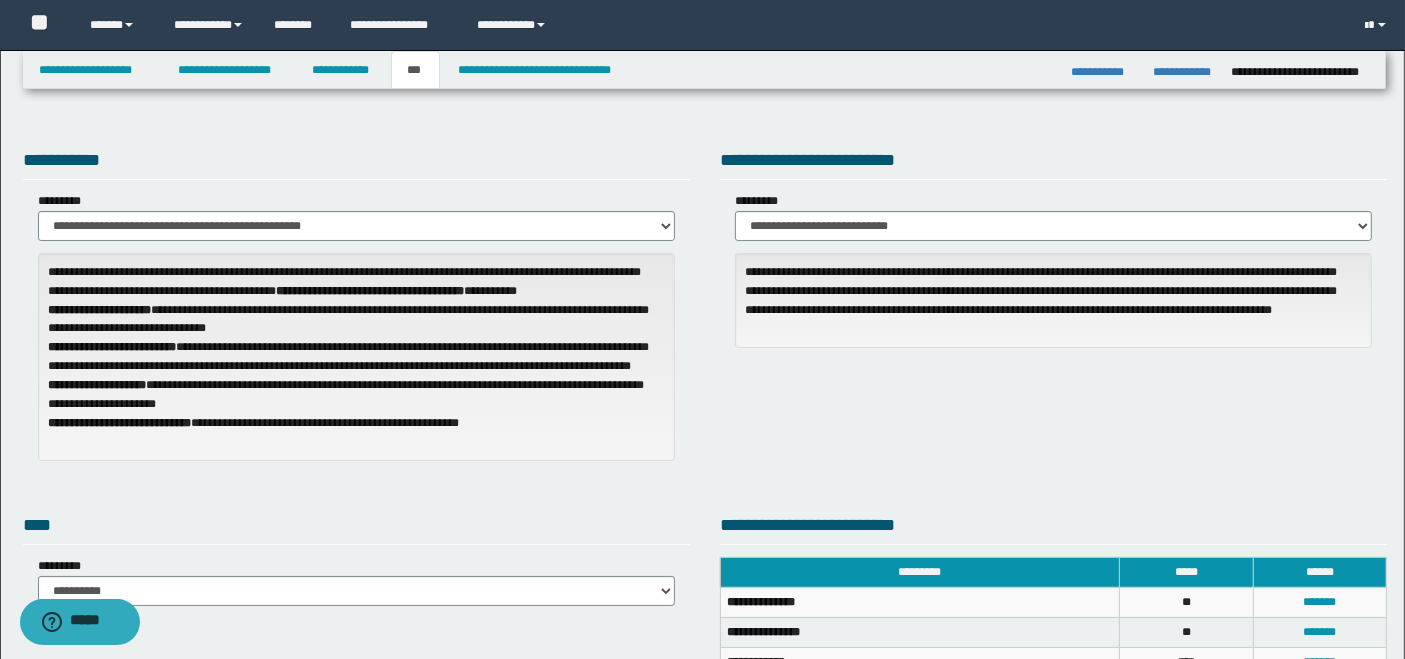 click on "**********" at bounding box center (702, 617) 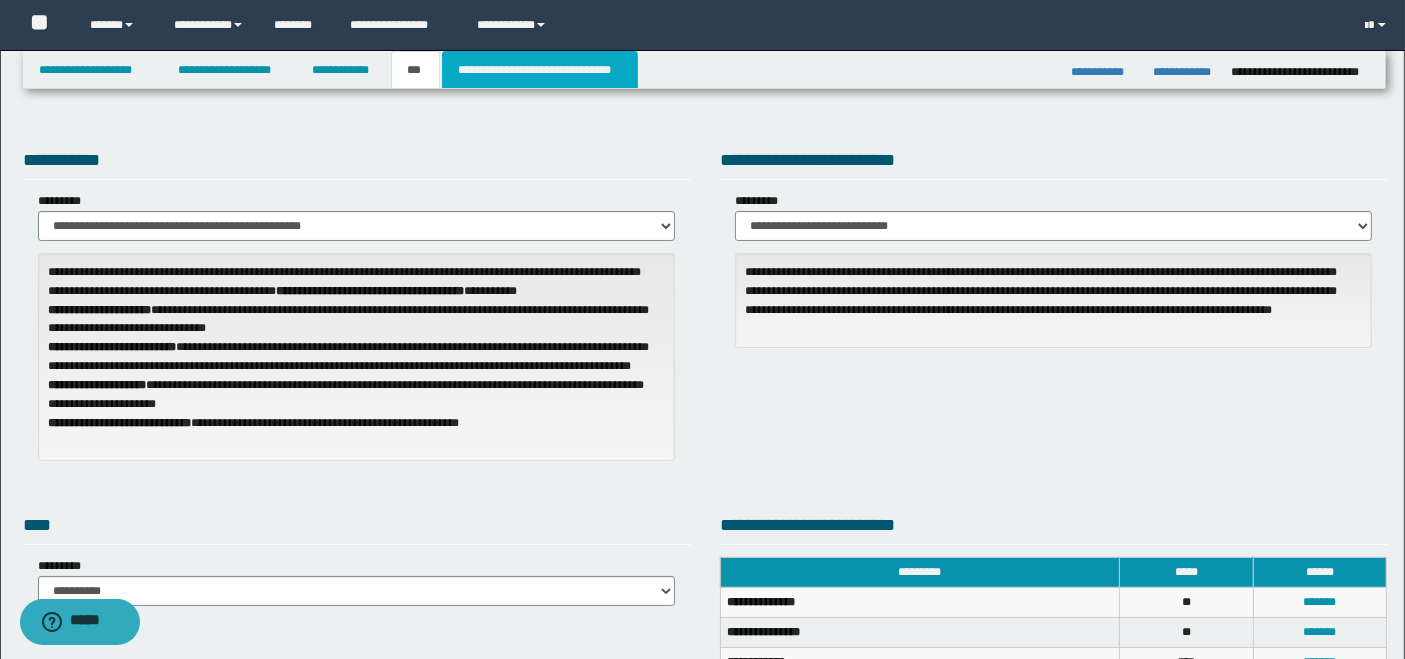 click on "**********" at bounding box center (540, 70) 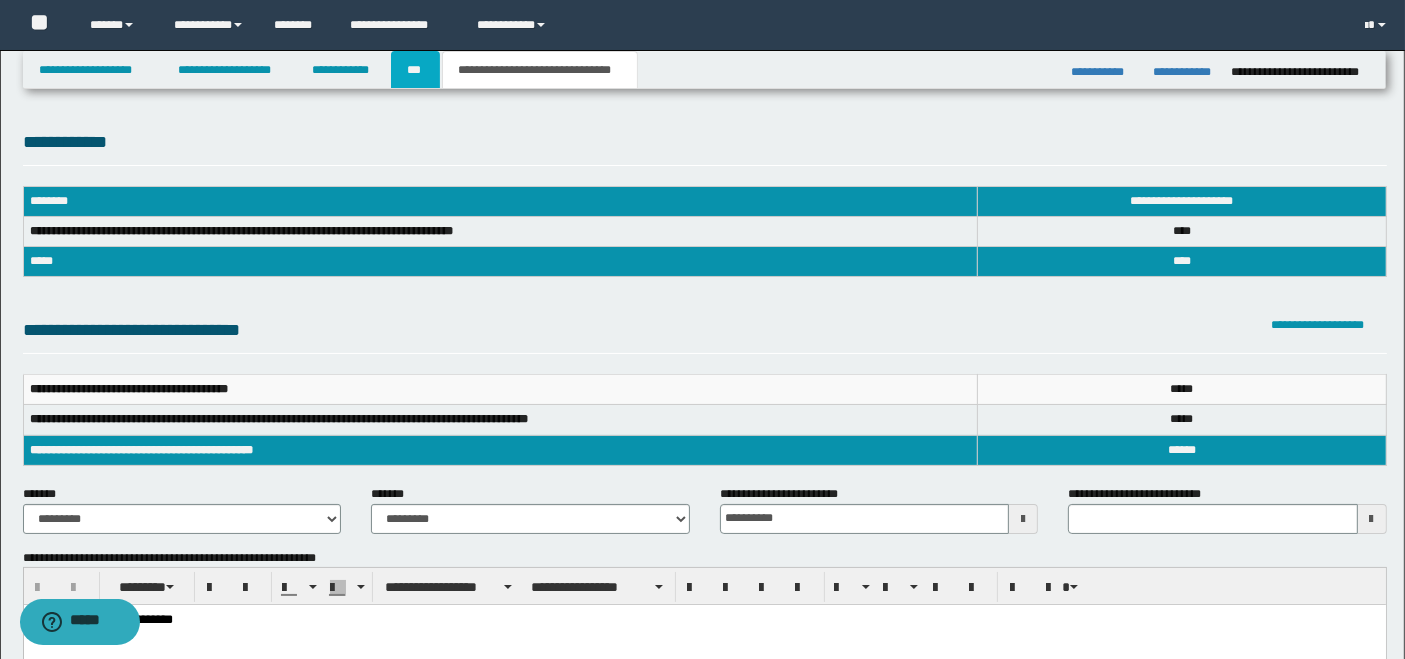 click on "***" at bounding box center (415, 70) 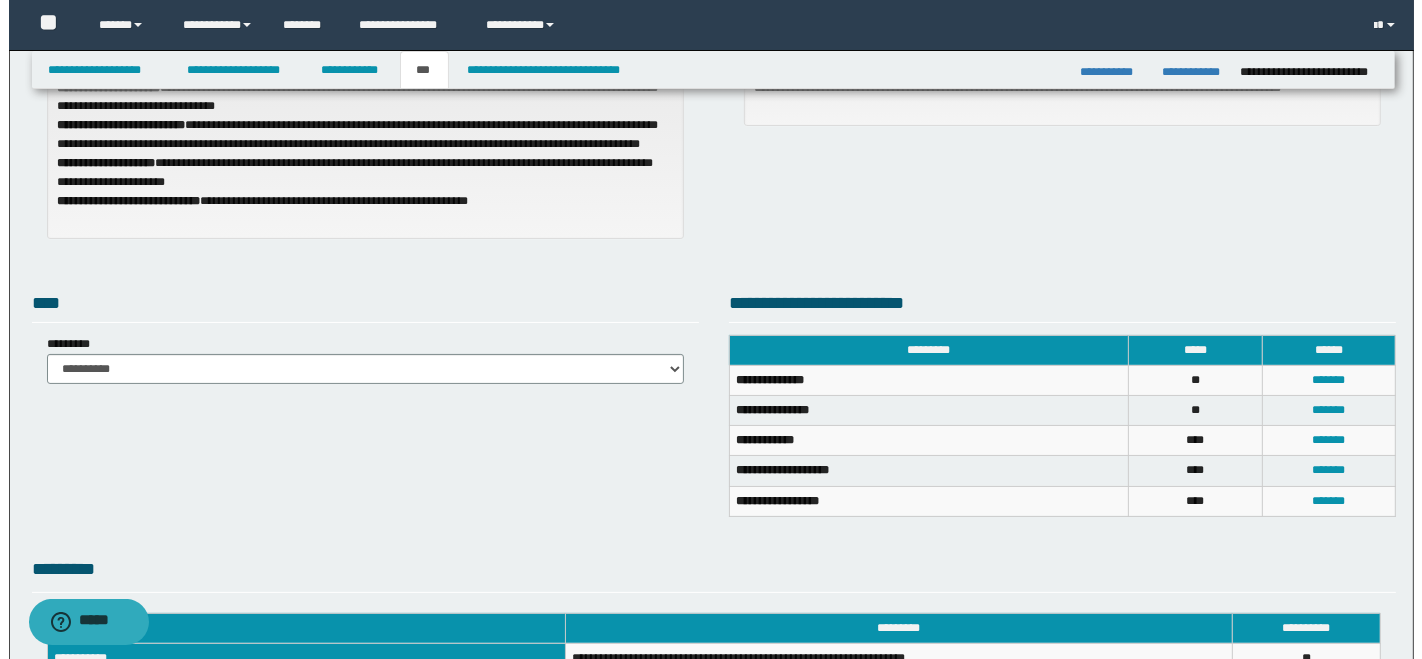 scroll, scrollTop: 333, scrollLeft: 0, axis: vertical 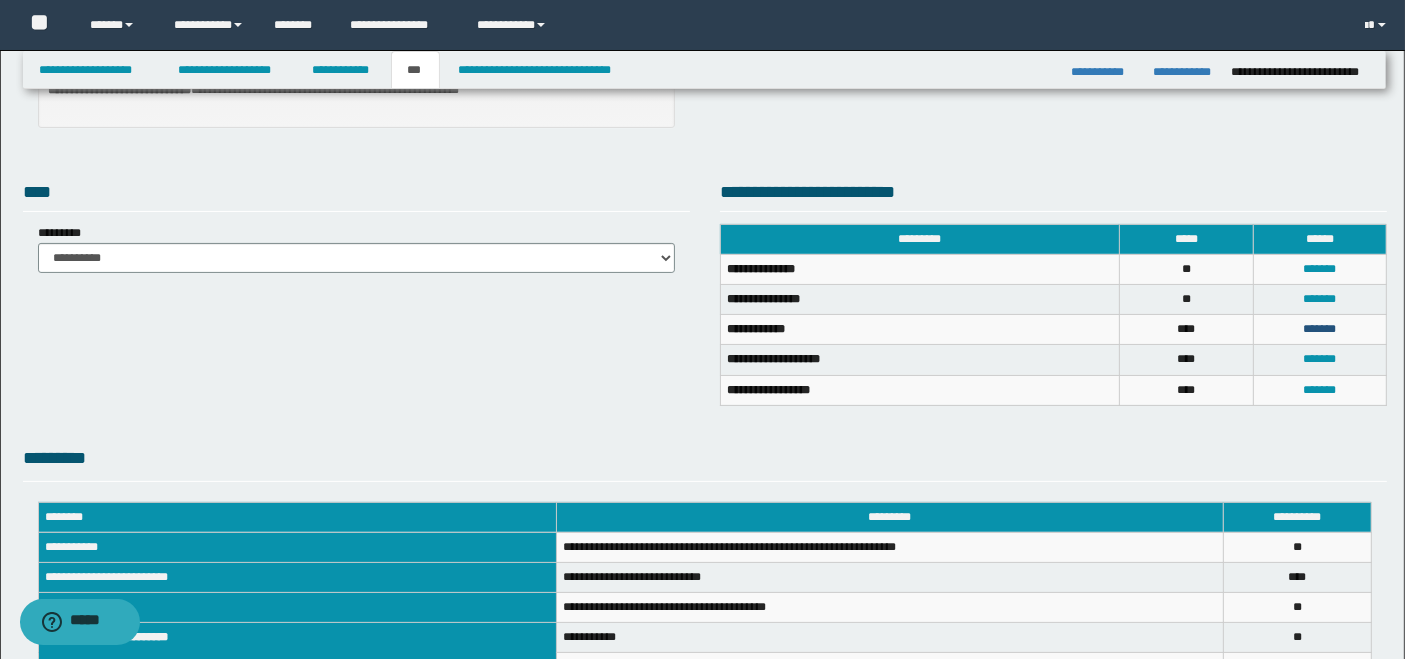 click on "*******" at bounding box center [1319, 329] 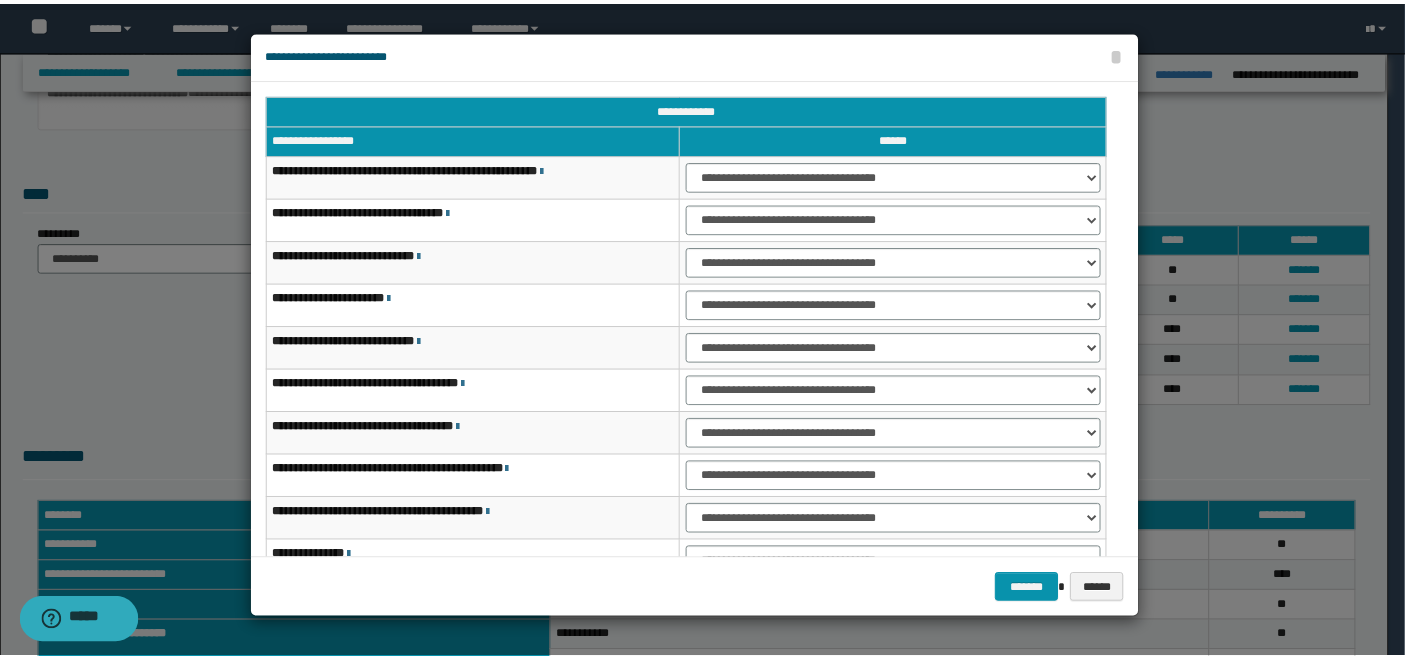 scroll, scrollTop: 111, scrollLeft: 0, axis: vertical 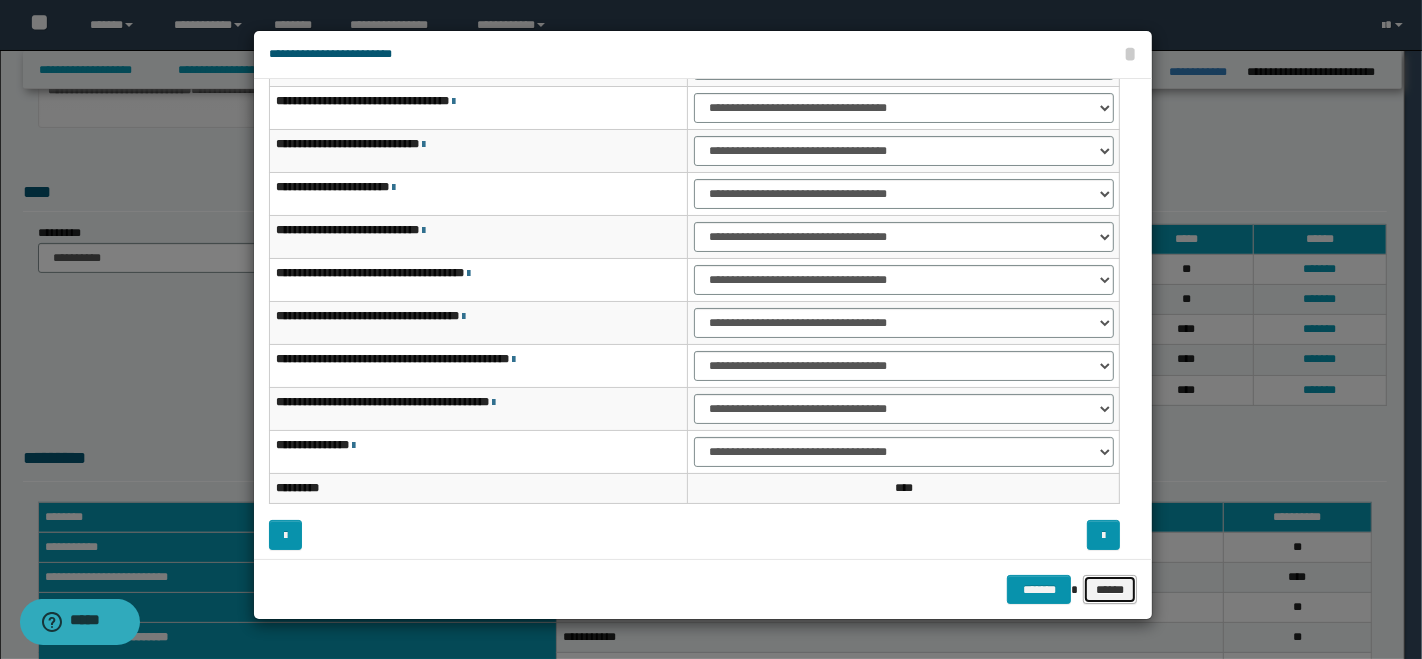 click on "******" at bounding box center [1110, 589] 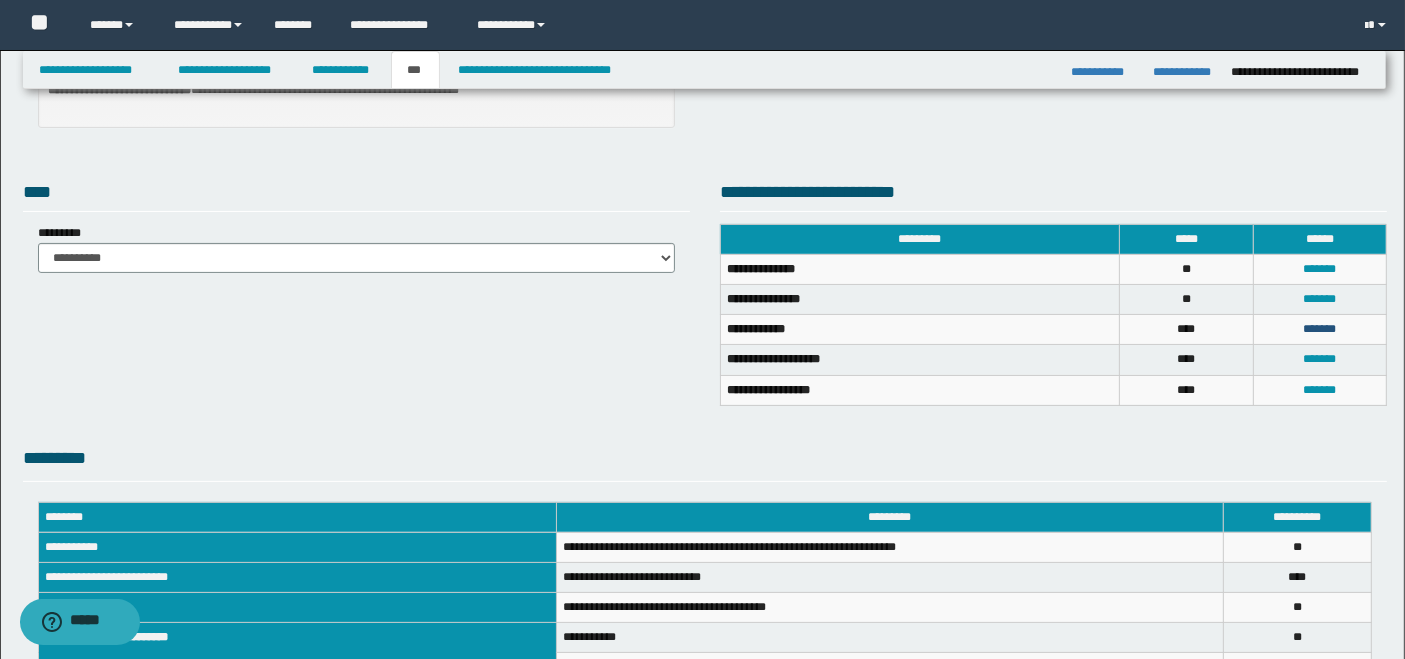 click on "*******" at bounding box center [1319, 329] 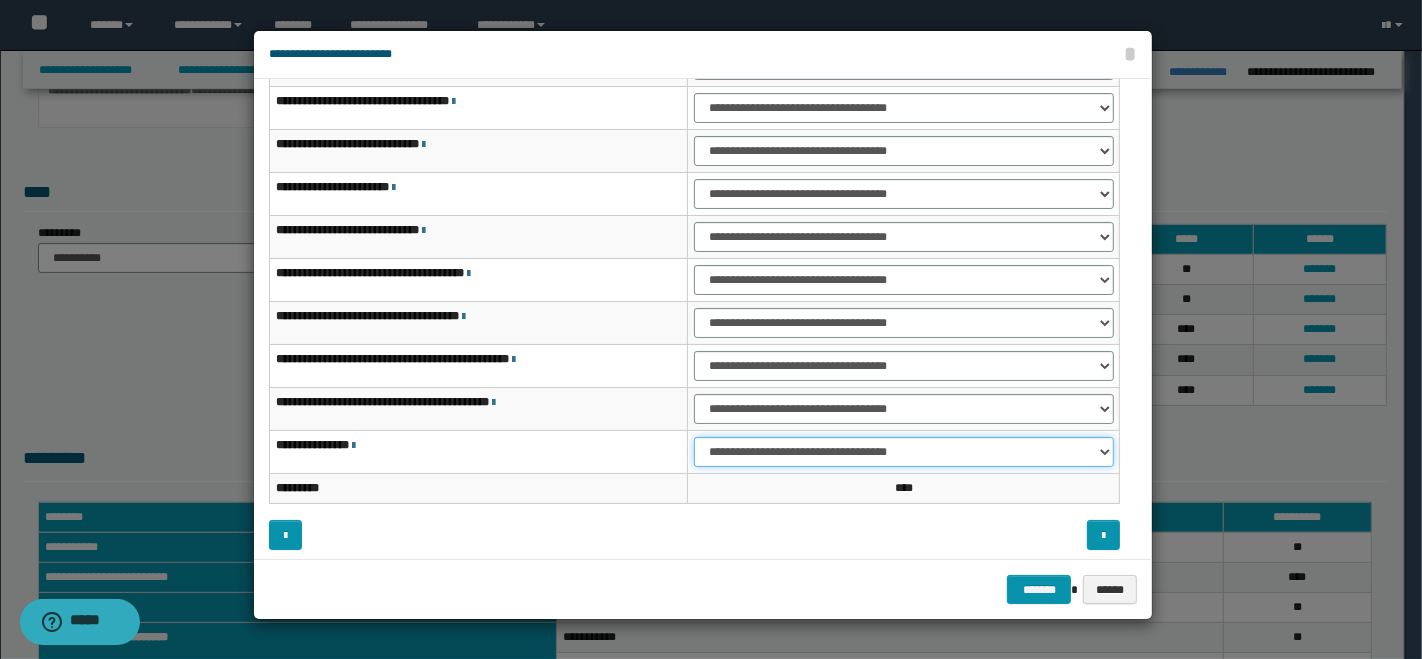 click on "**********" at bounding box center [903, 452] 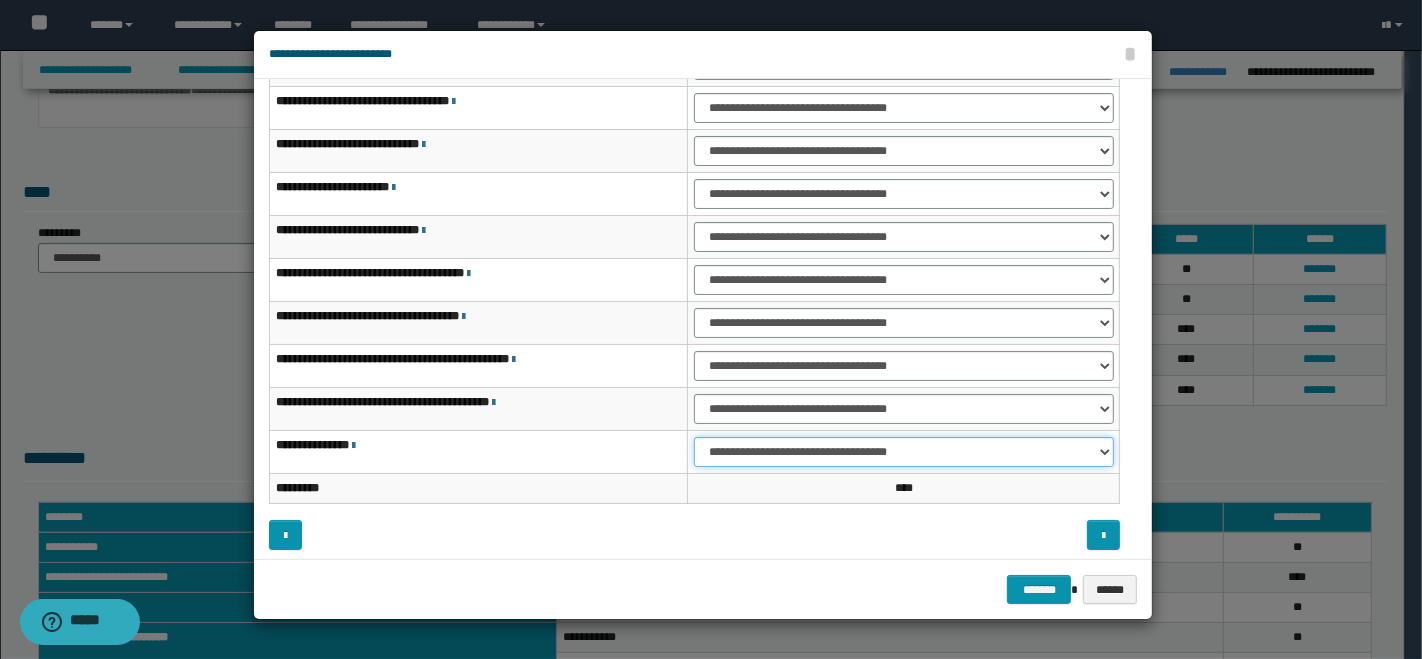 select on "***" 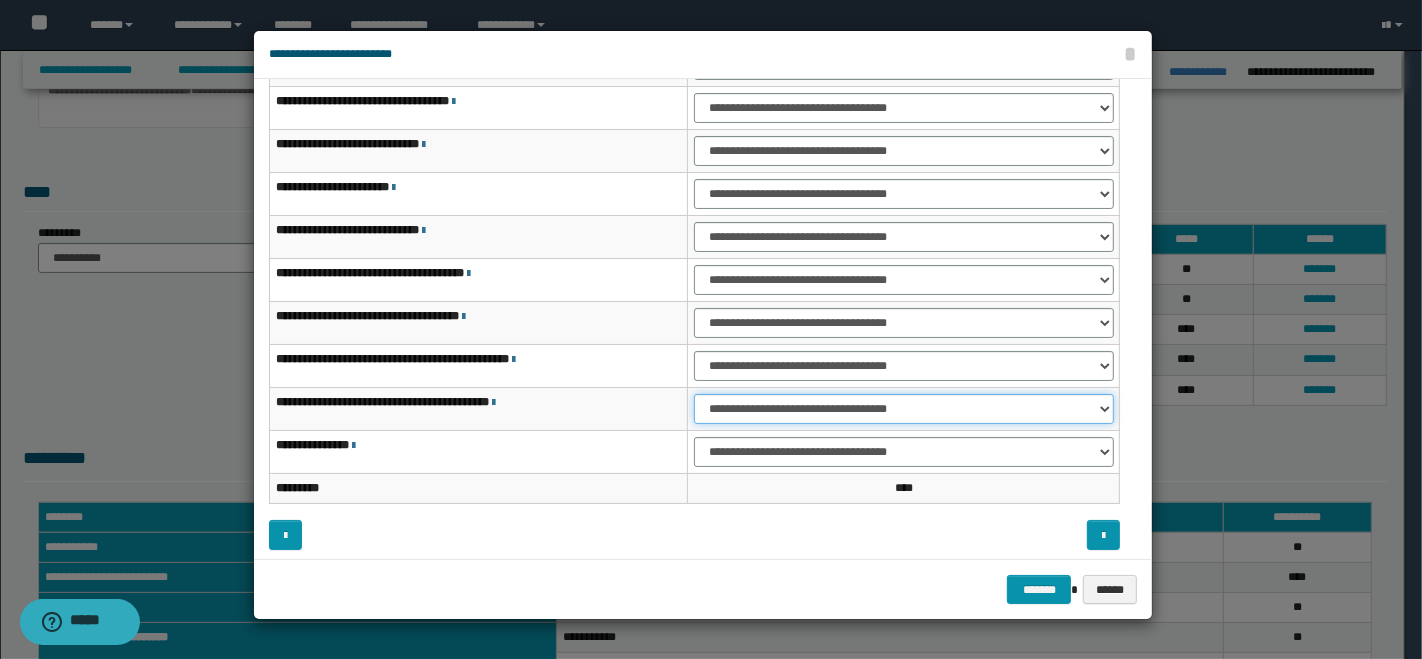 click on "**********" at bounding box center [903, 409] 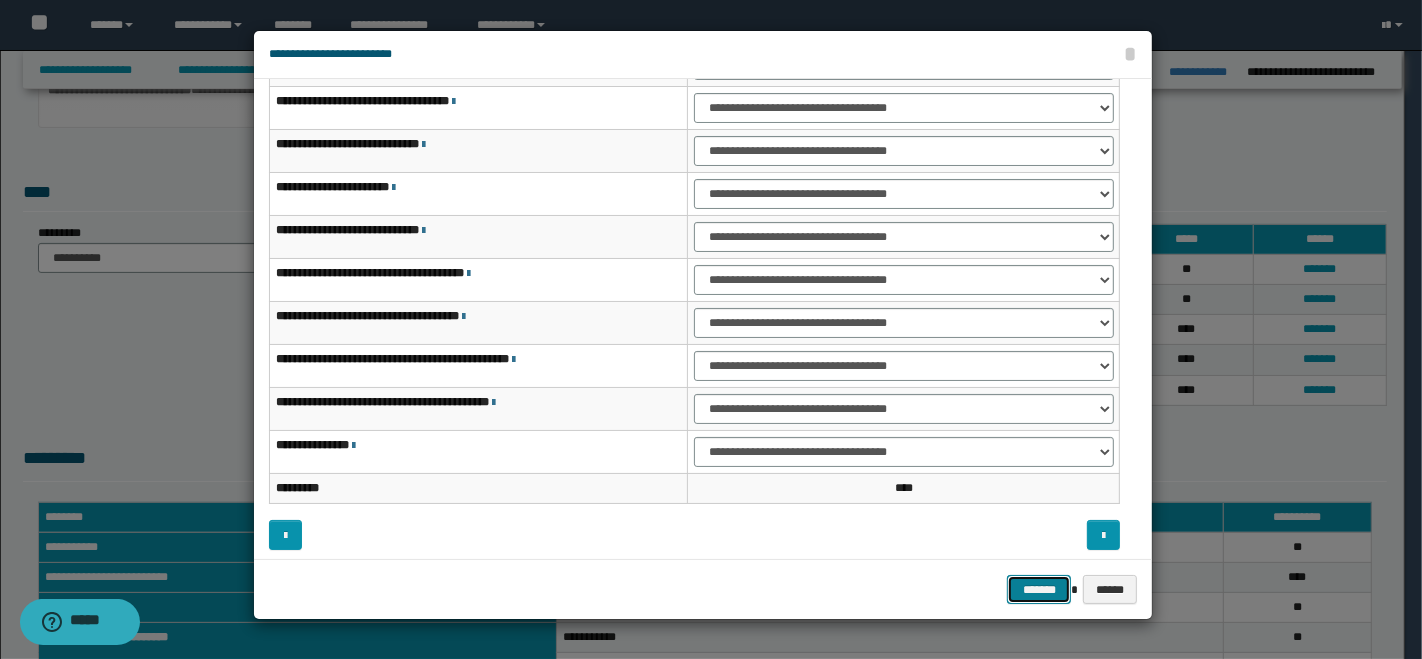click on "*******" at bounding box center [1039, 589] 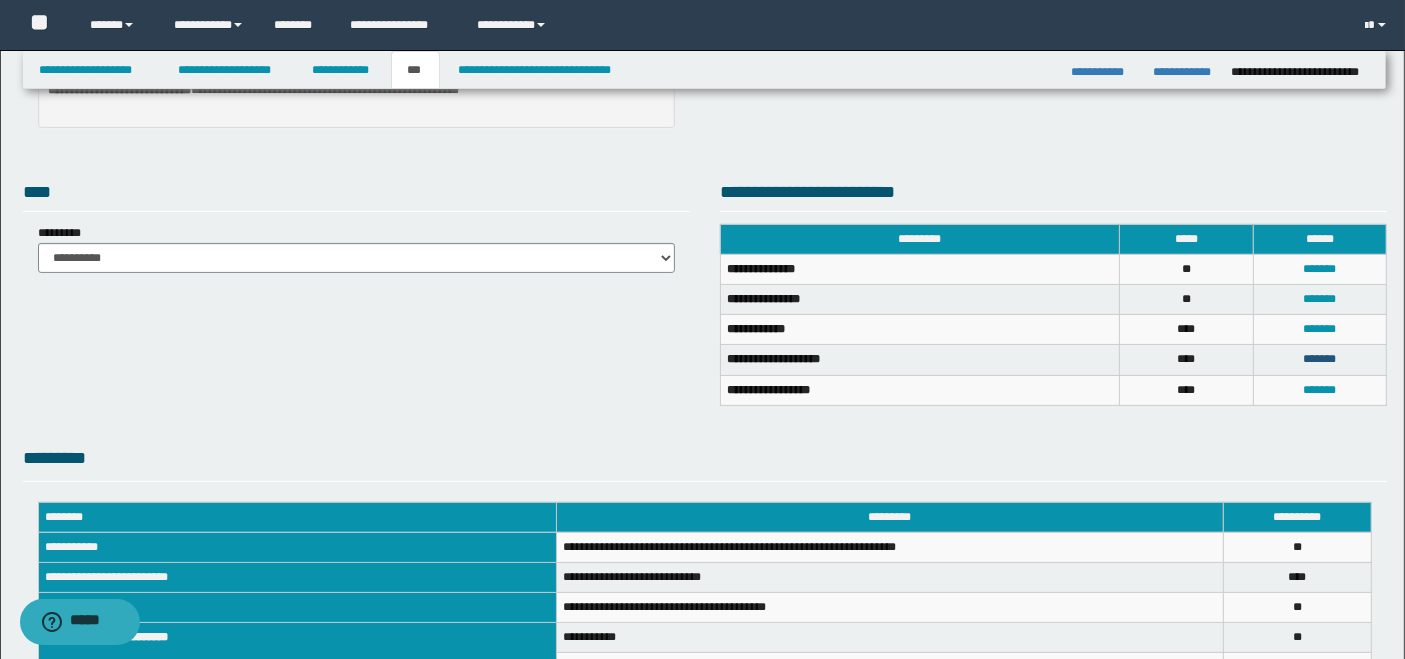 click on "*******" at bounding box center (1319, 359) 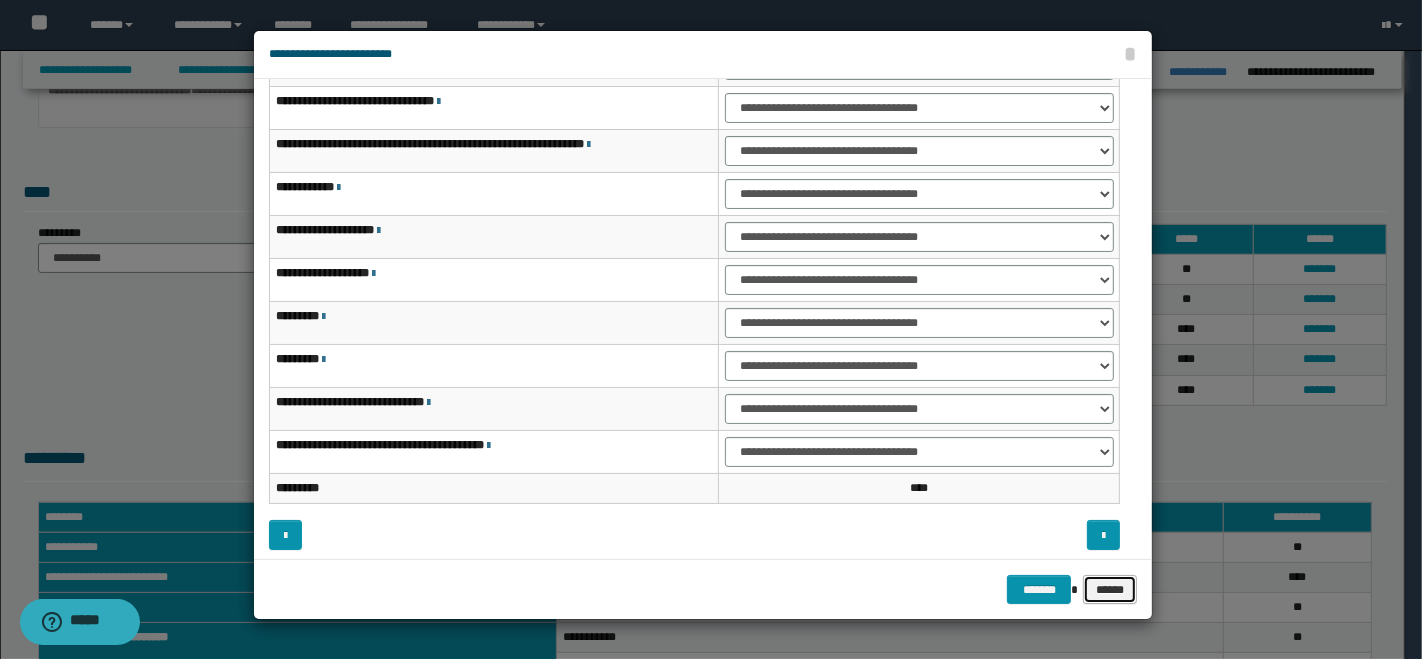 click on "******" at bounding box center [1110, 589] 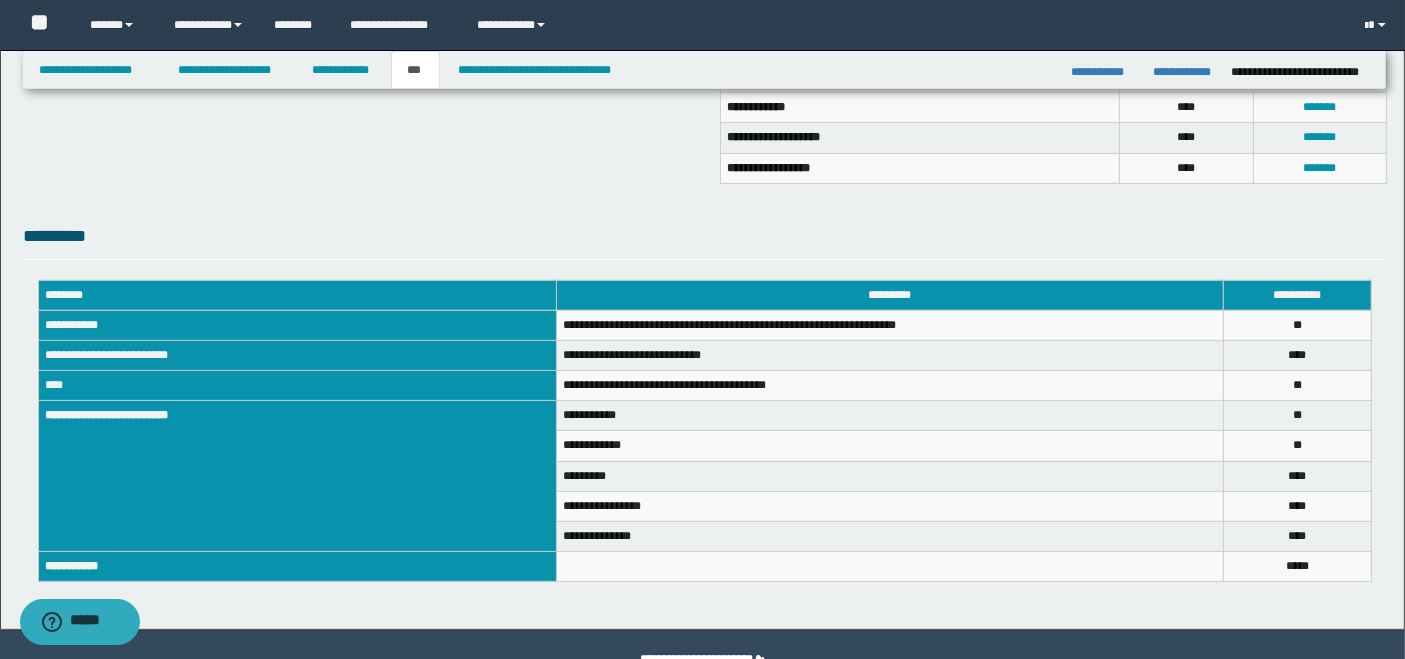 scroll, scrollTop: 602, scrollLeft: 0, axis: vertical 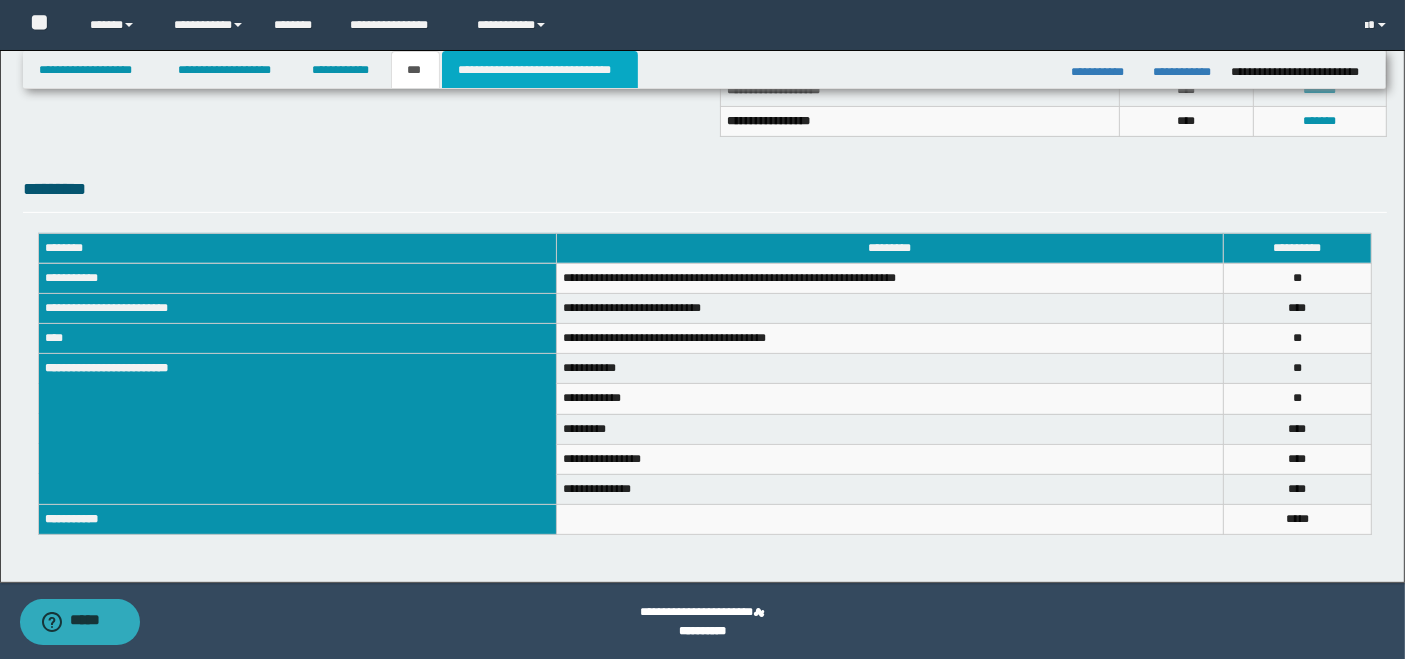 click on "**********" at bounding box center [540, 70] 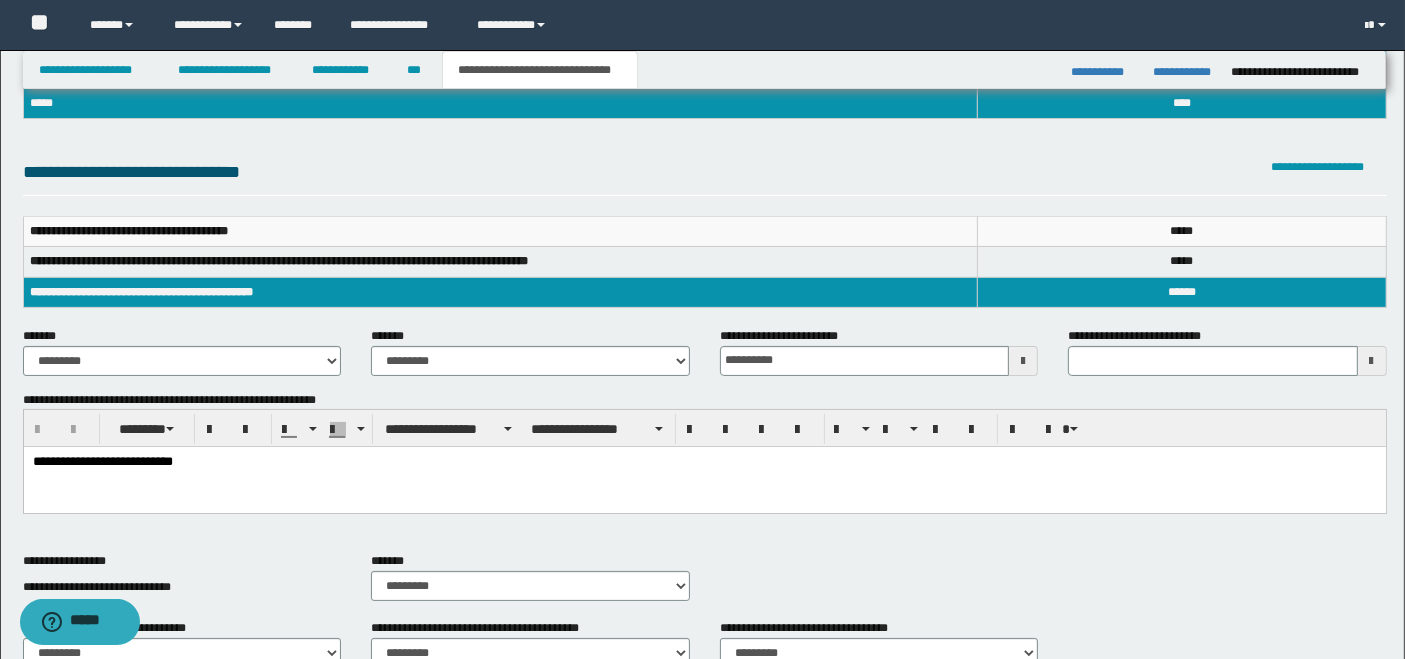 scroll, scrollTop: 47, scrollLeft: 0, axis: vertical 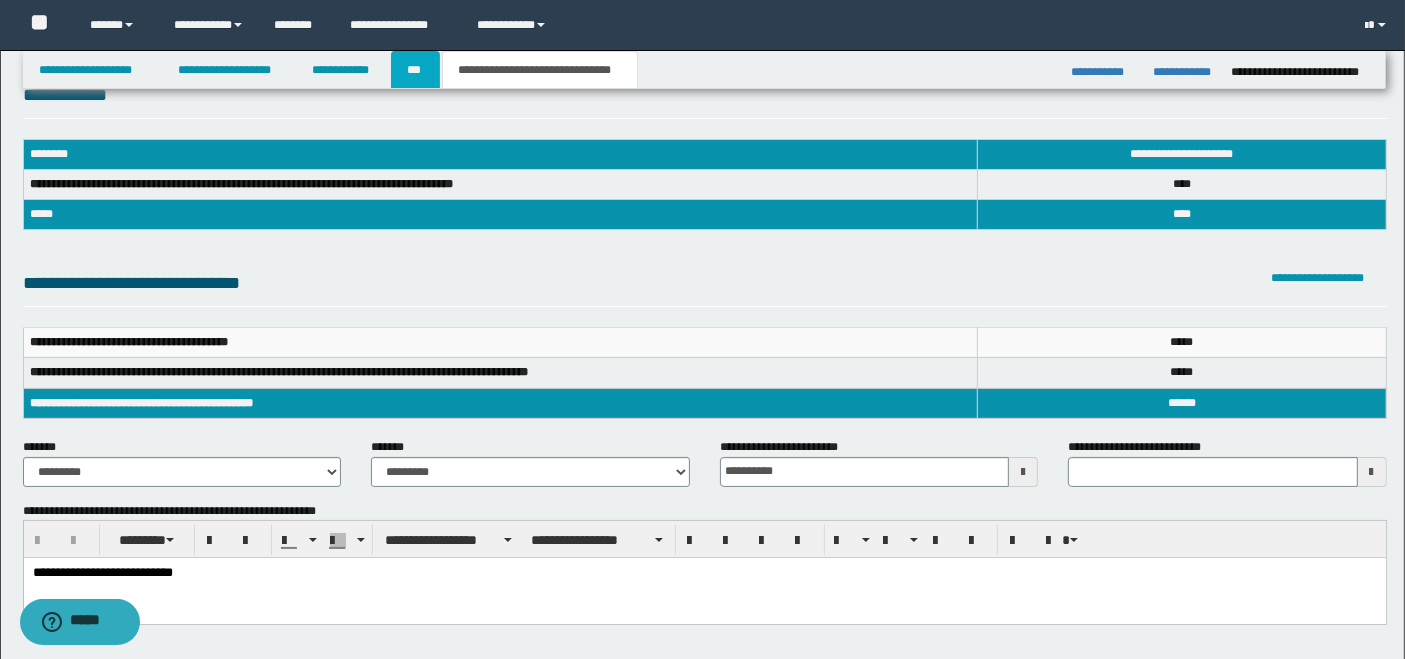 click on "***" at bounding box center (415, 70) 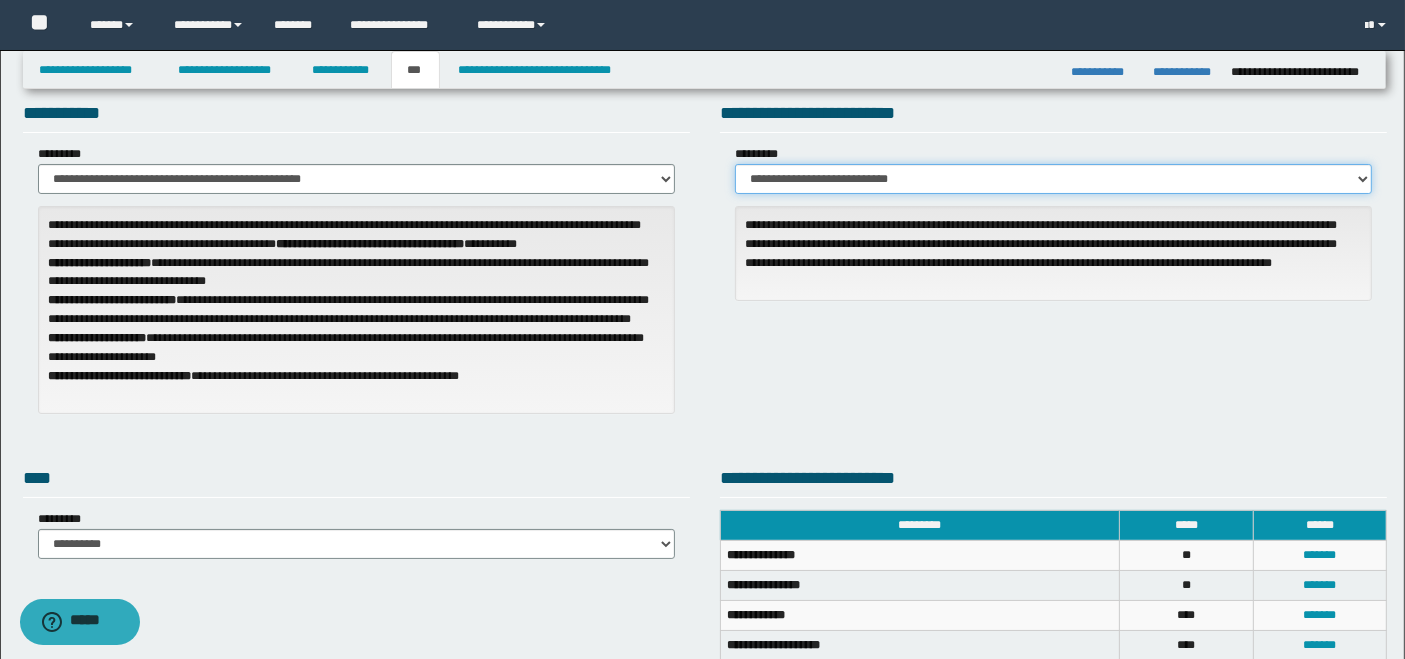 click on "**********" at bounding box center (1053, 179) 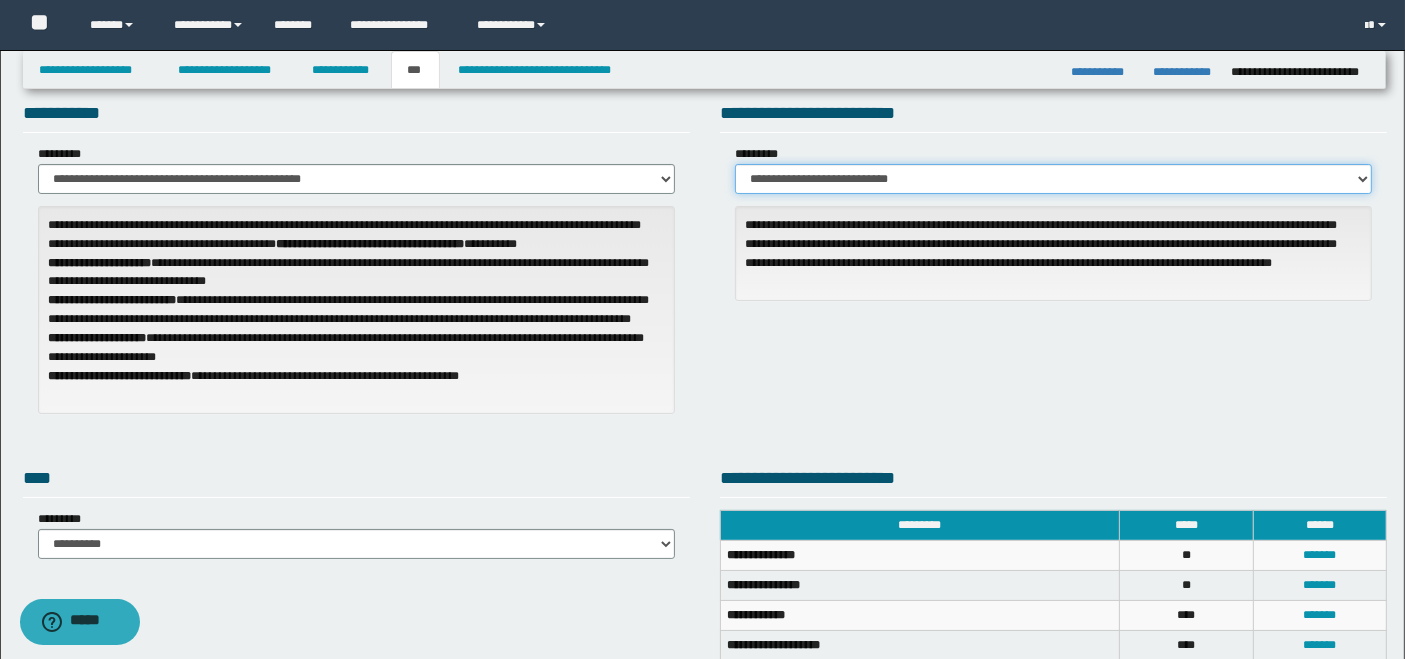 click on "**********" at bounding box center [1053, 179] 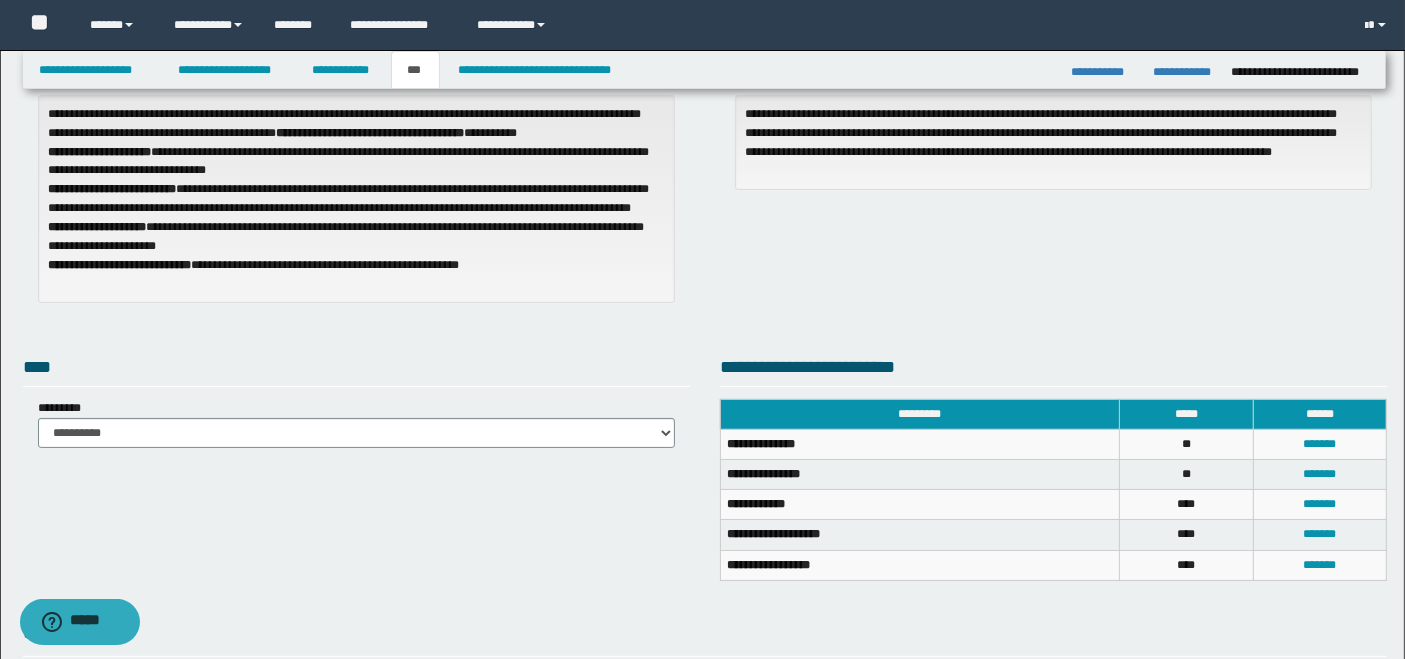 scroll, scrollTop: 0, scrollLeft: 0, axis: both 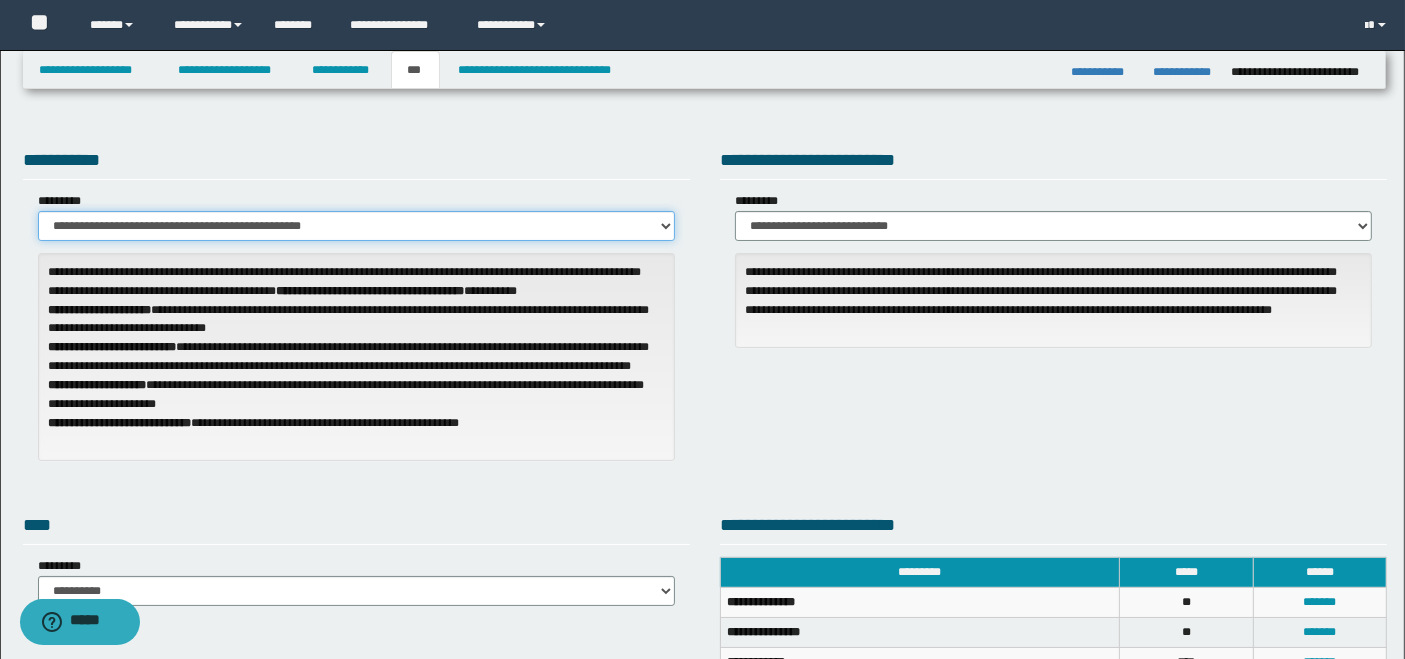 click on "**********" at bounding box center [356, 226] 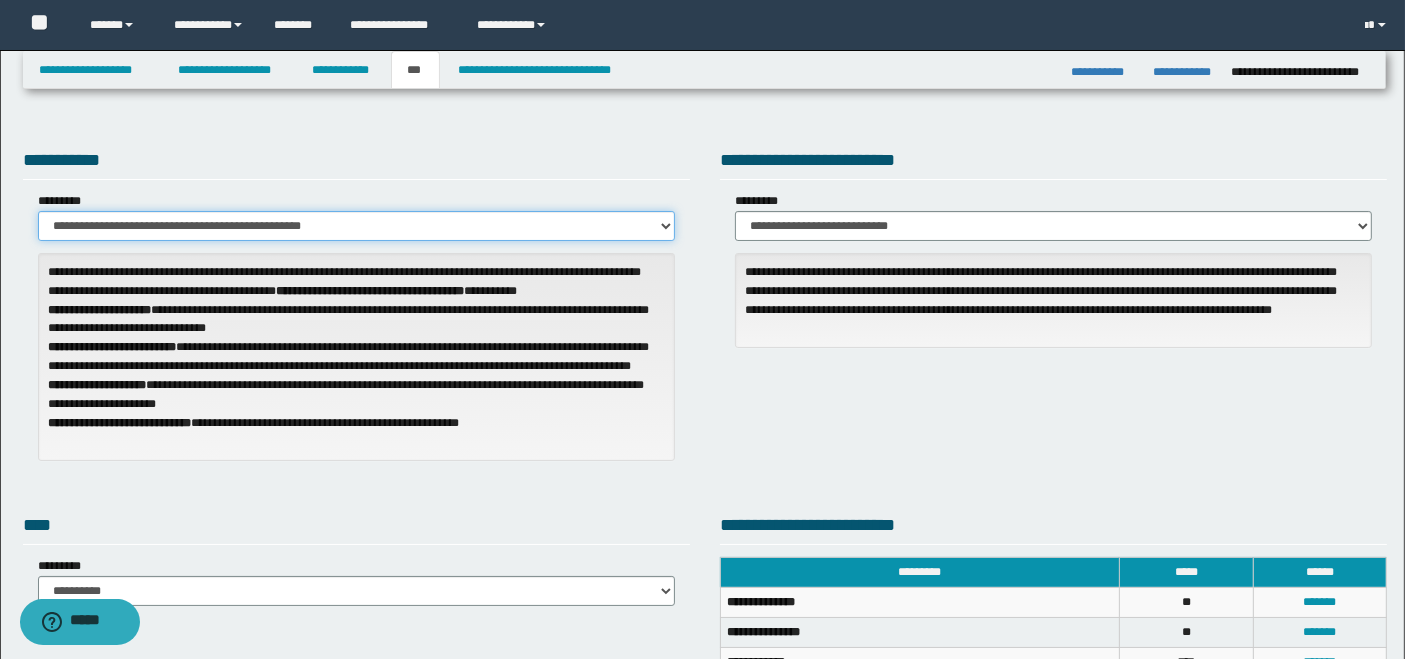 select on "**" 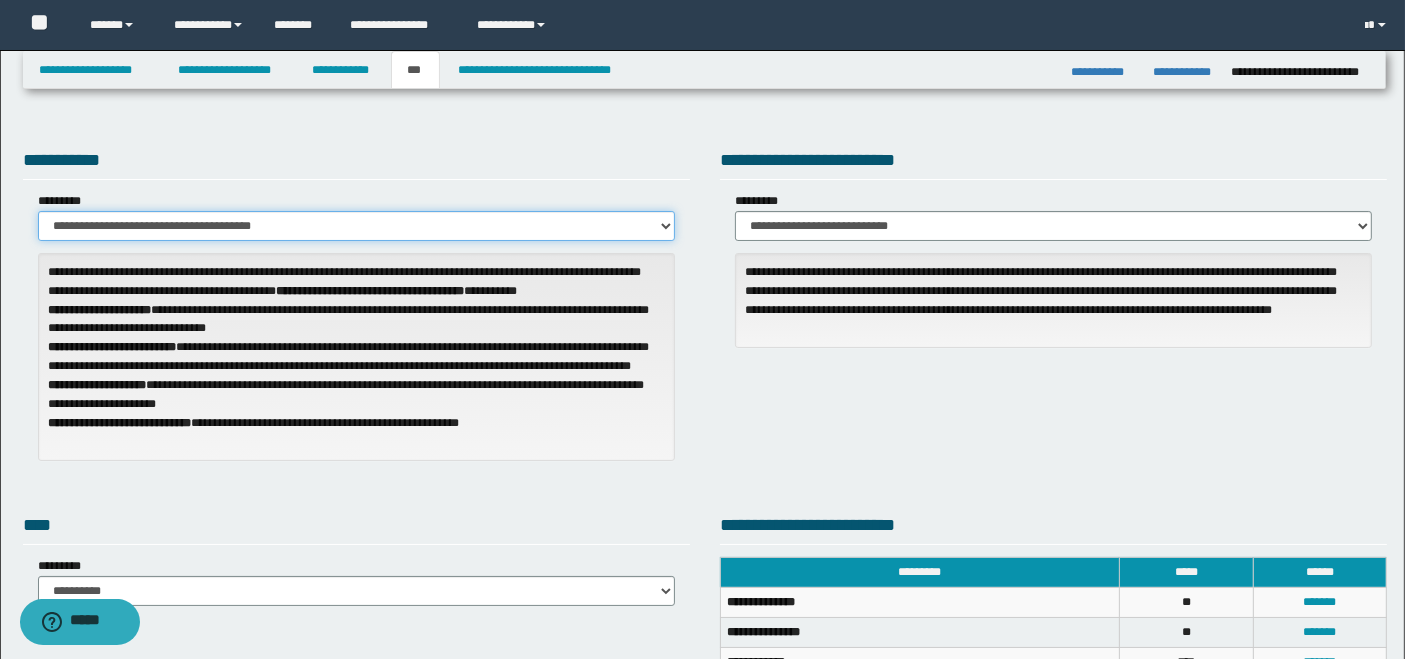 click on "**********" at bounding box center [356, 226] 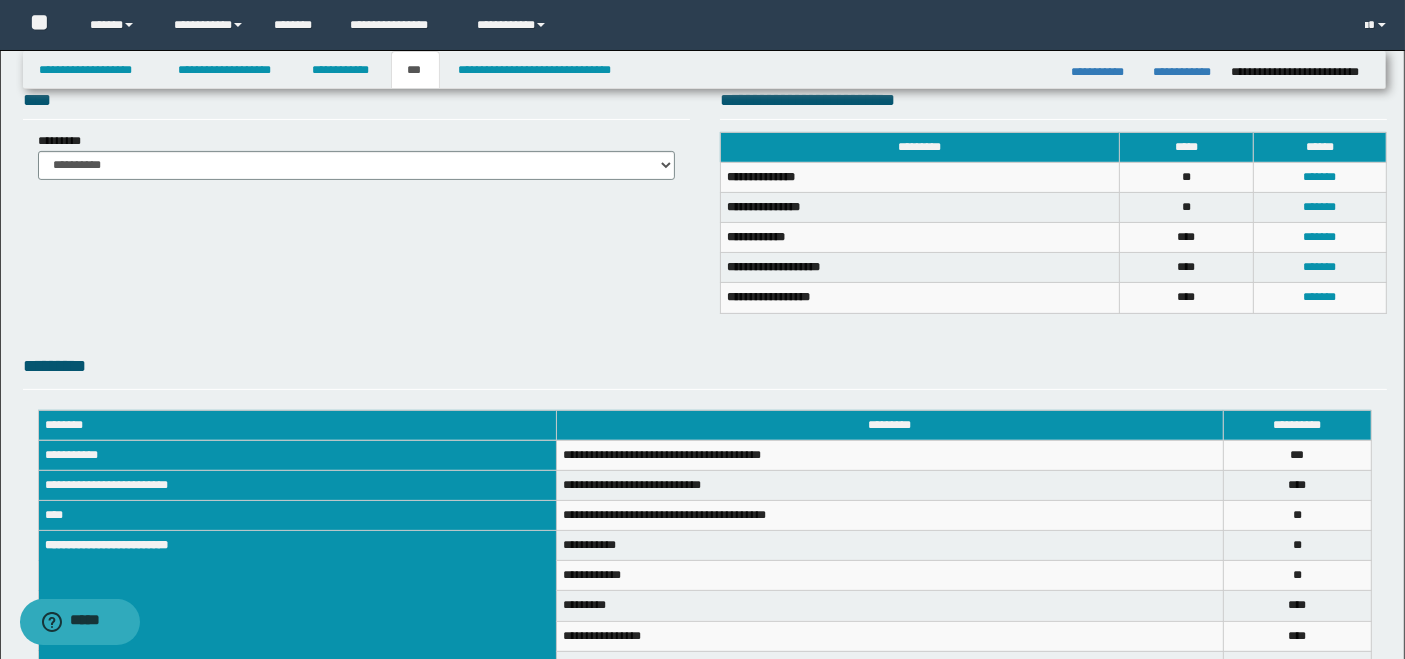 scroll, scrollTop: 622, scrollLeft: 0, axis: vertical 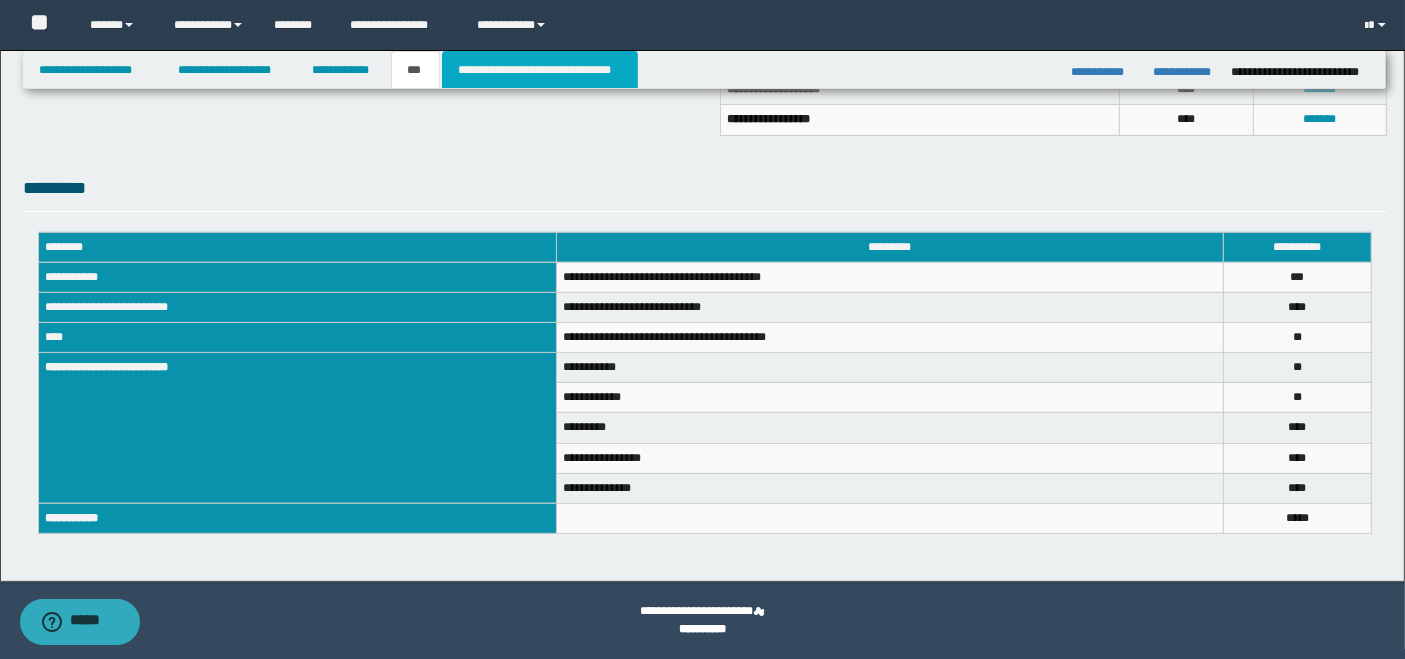 click on "**********" at bounding box center [540, 70] 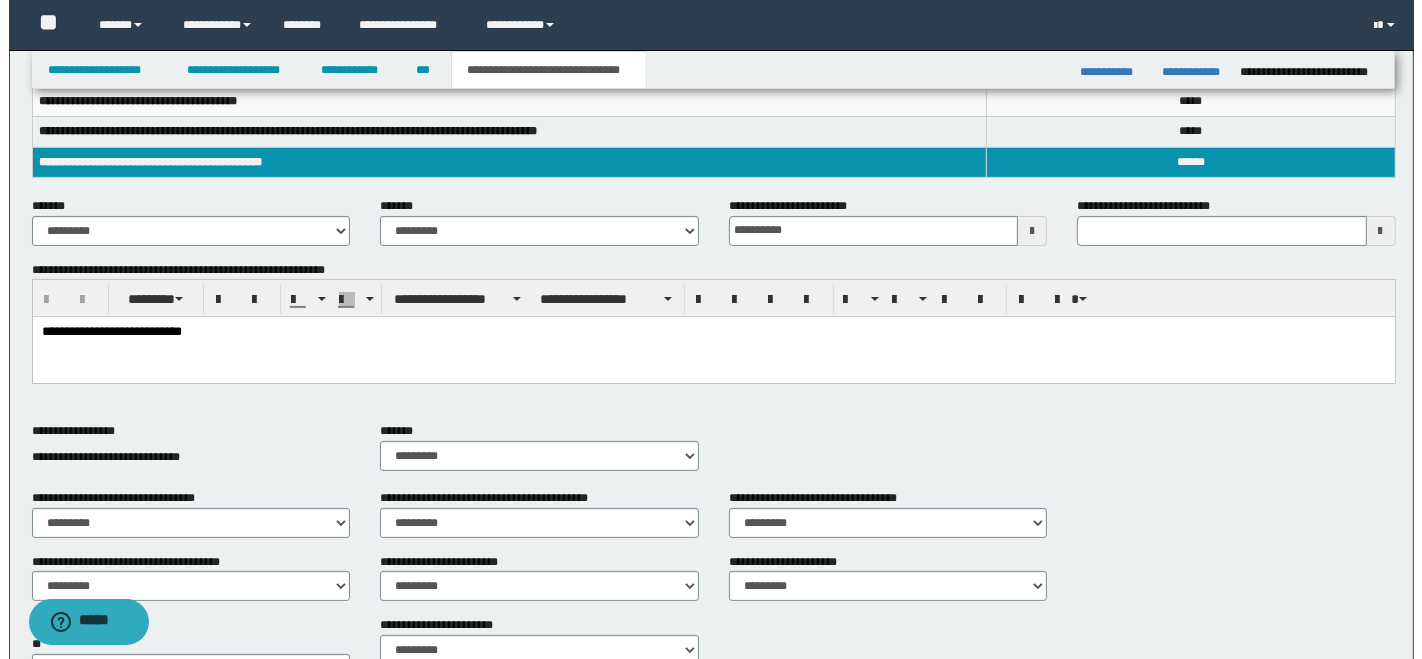 scroll, scrollTop: 177, scrollLeft: 0, axis: vertical 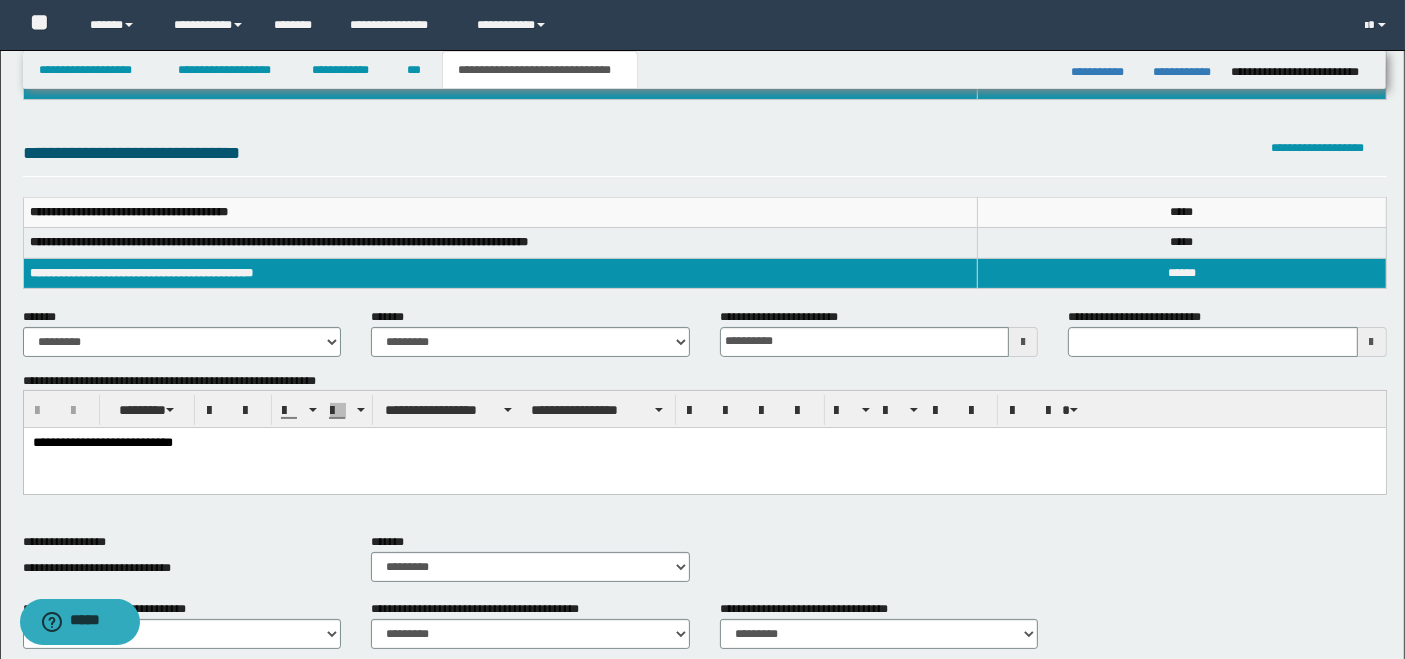 type 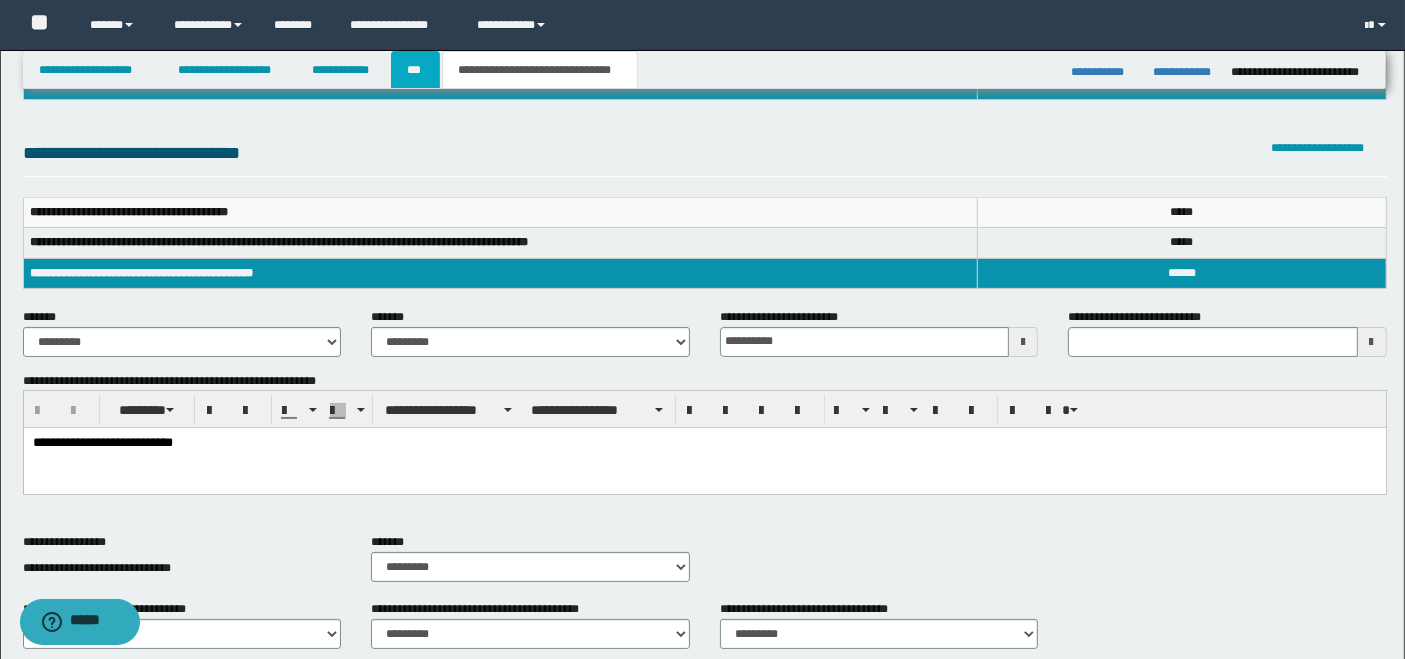 click on "***" at bounding box center [415, 70] 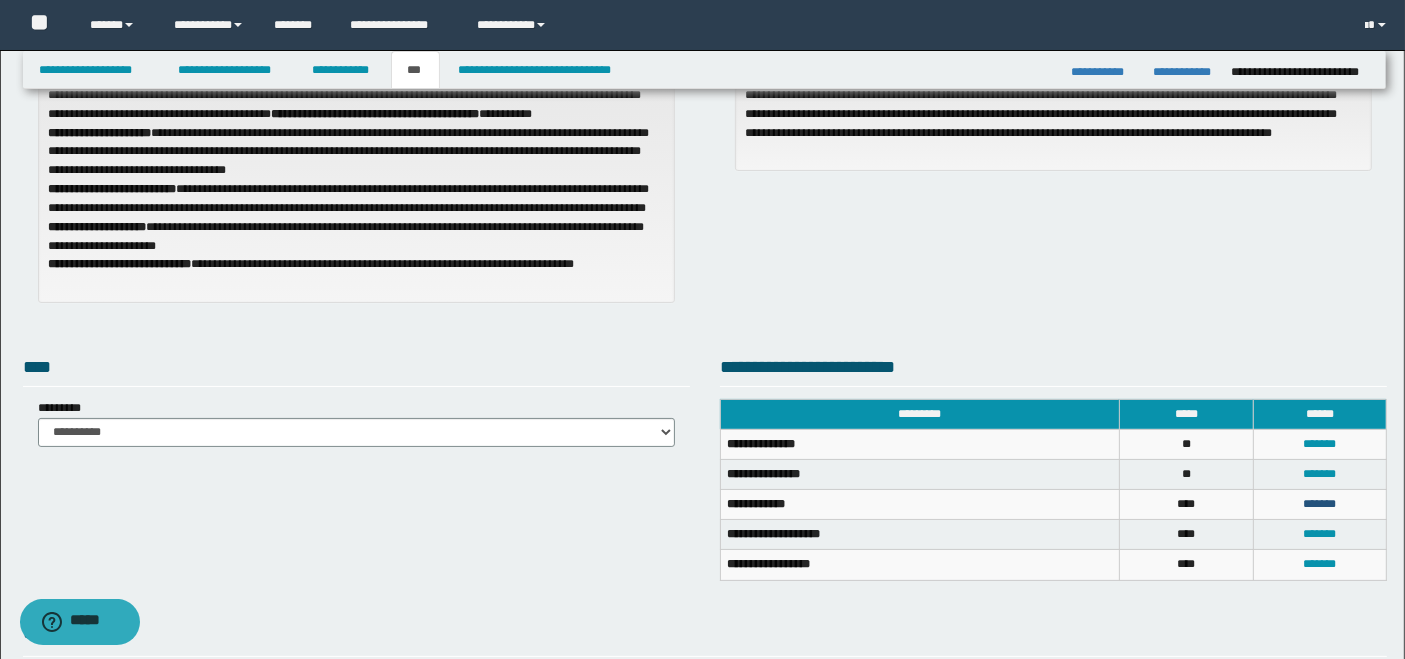 click on "*******" at bounding box center [1319, 504] 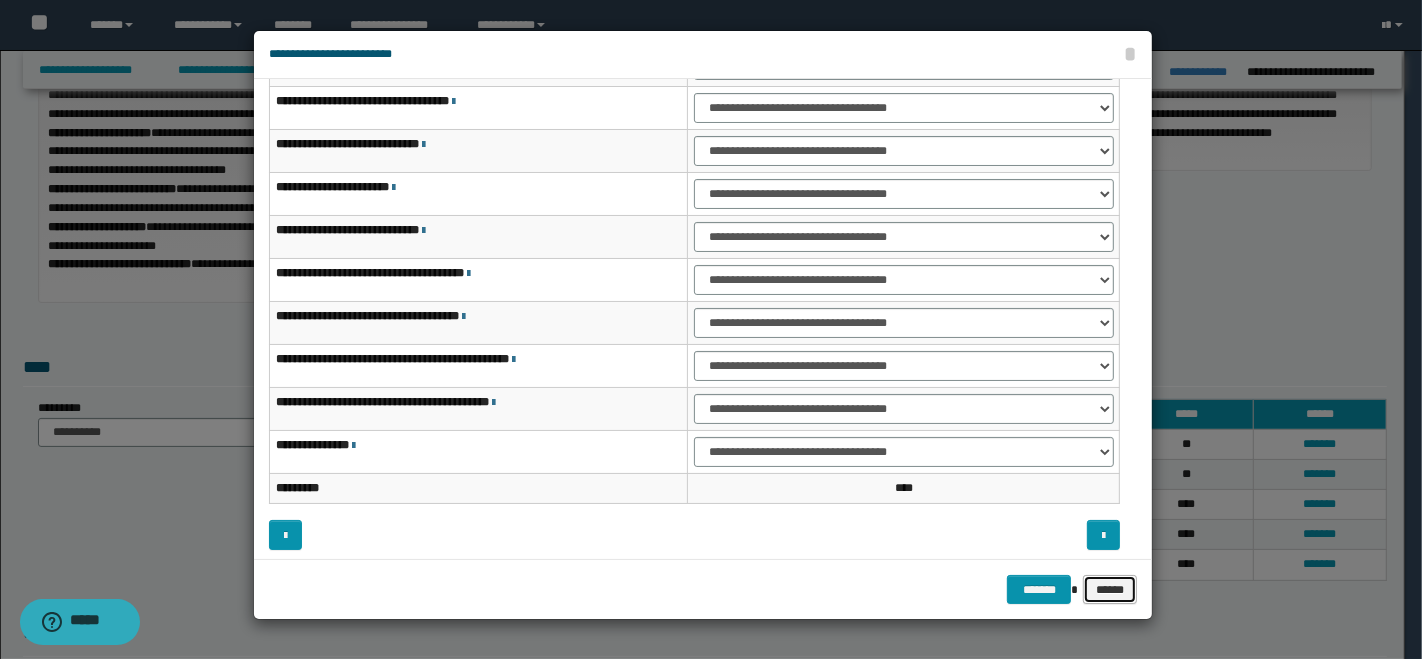 click on "******" at bounding box center (1110, 589) 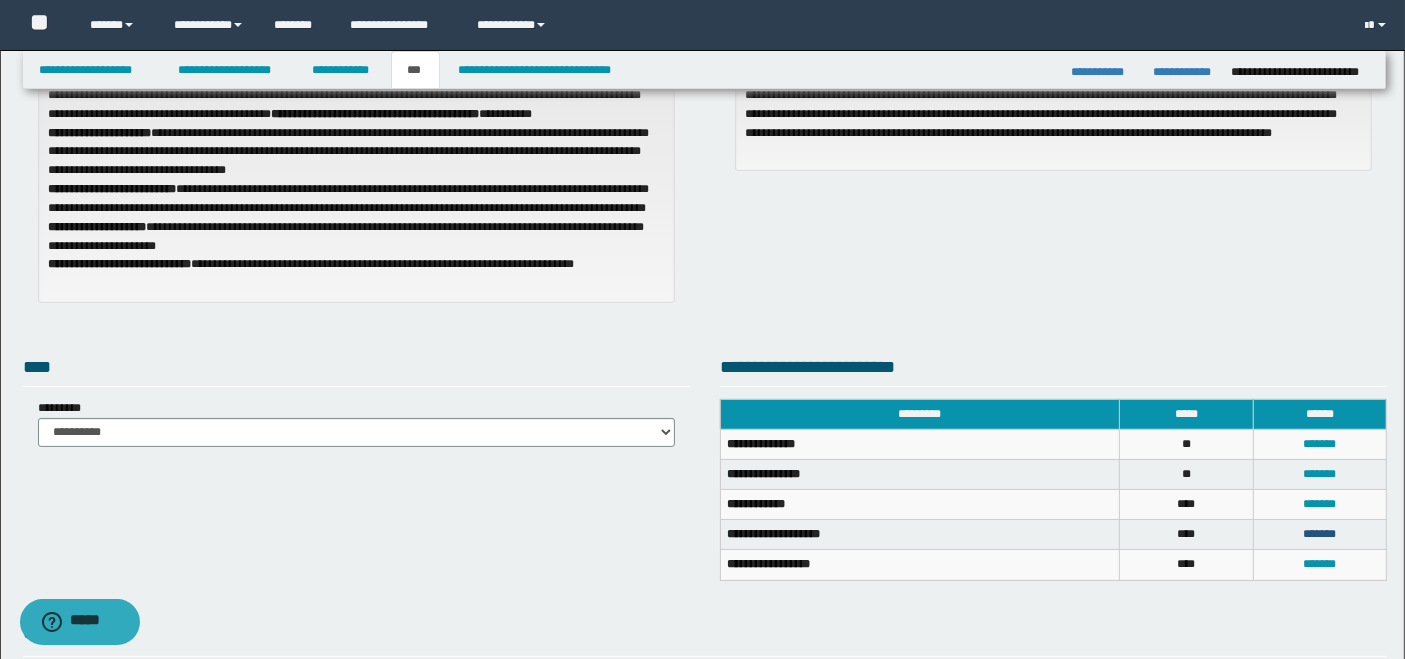 click on "*******" at bounding box center [1319, 534] 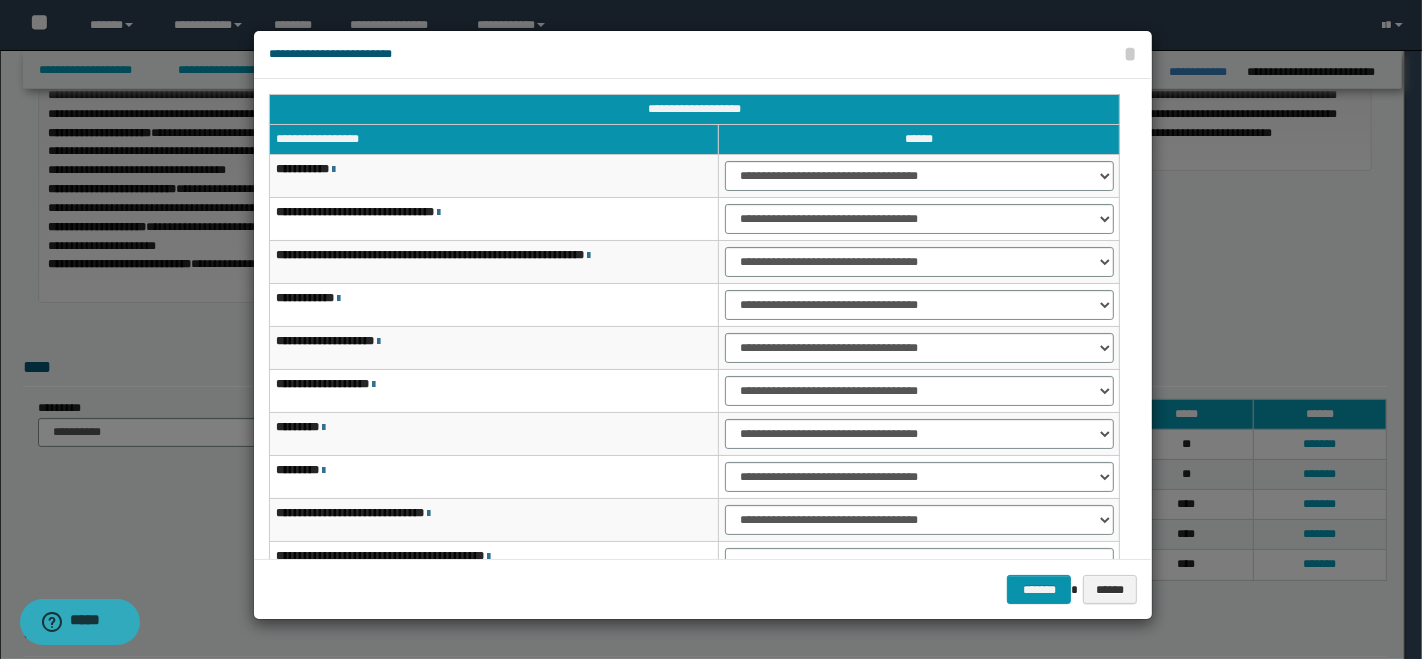 scroll, scrollTop: 117, scrollLeft: 0, axis: vertical 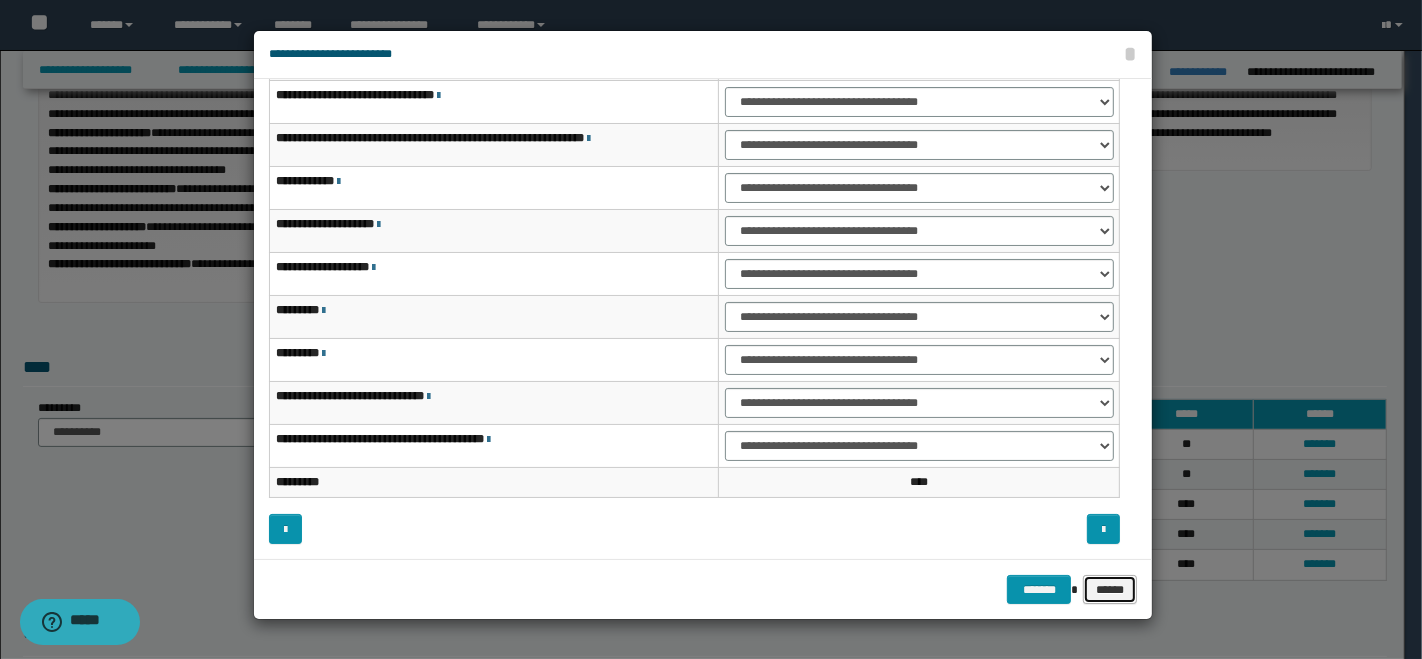 click on "******" at bounding box center (1110, 589) 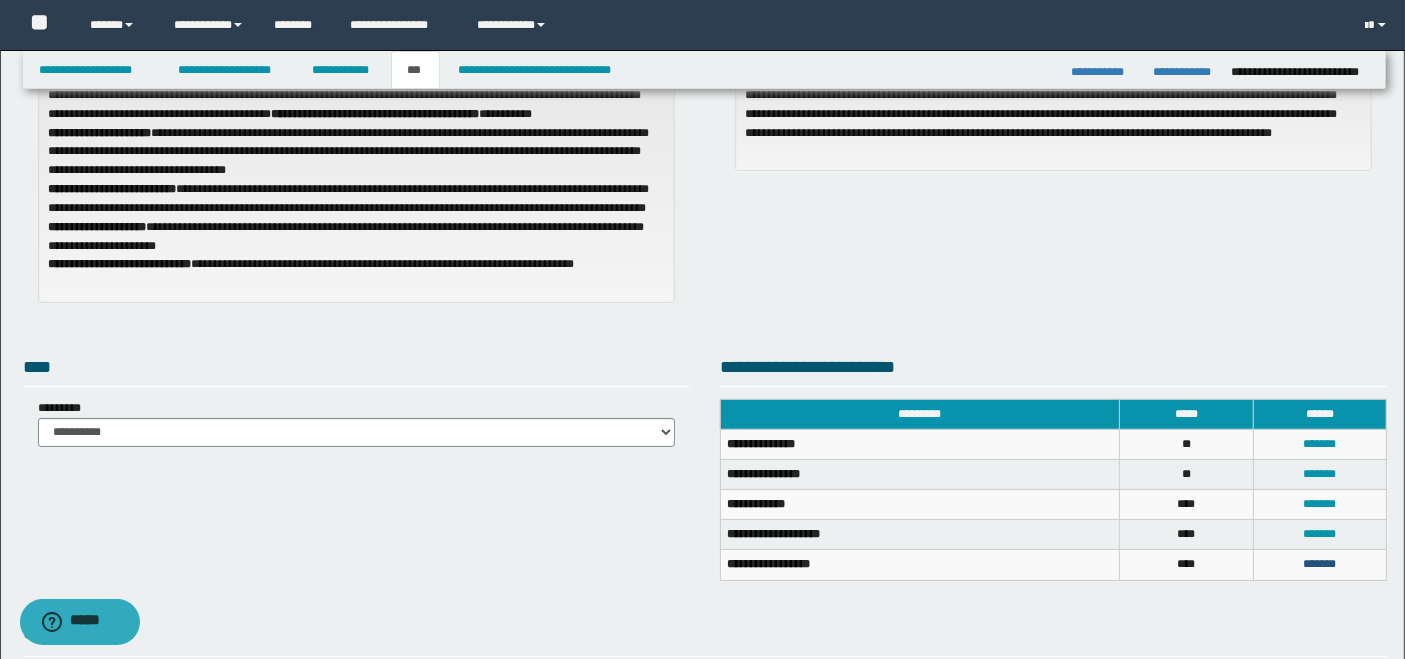 click on "*******" at bounding box center (1319, 564) 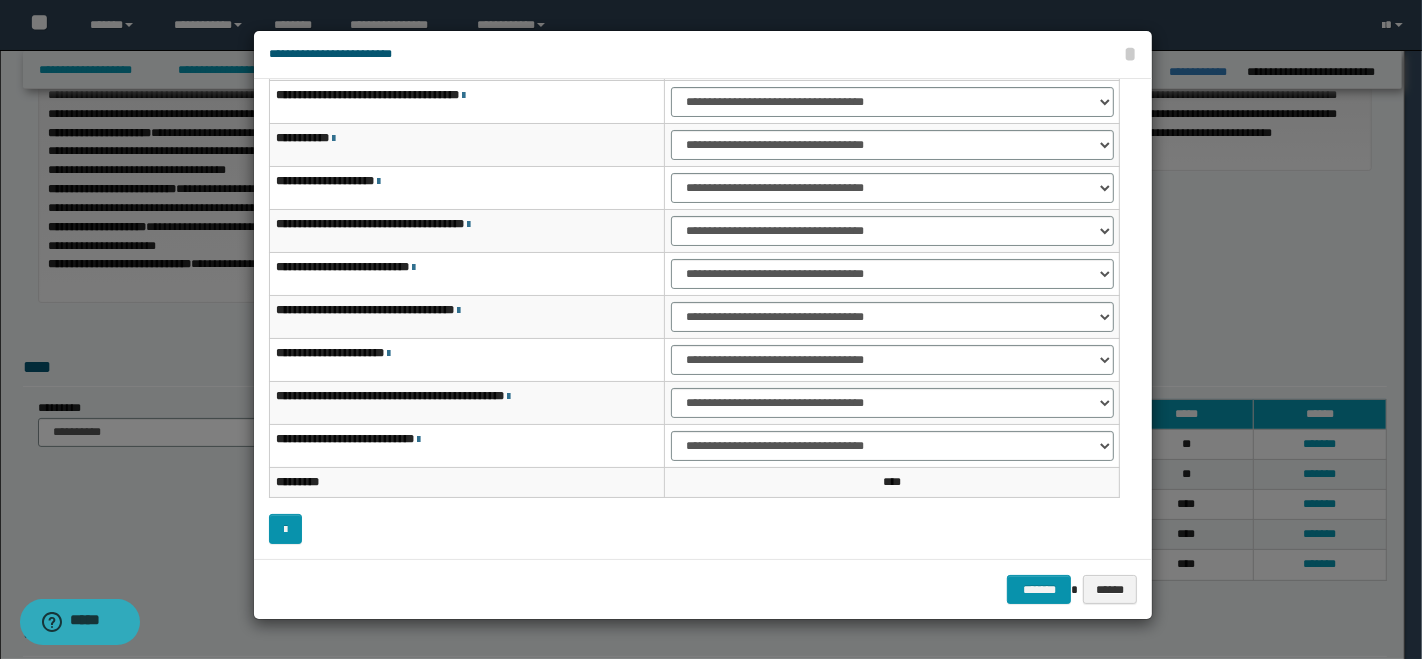 scroll, scrollTop: 0, scrollLeft: 0, axis: both 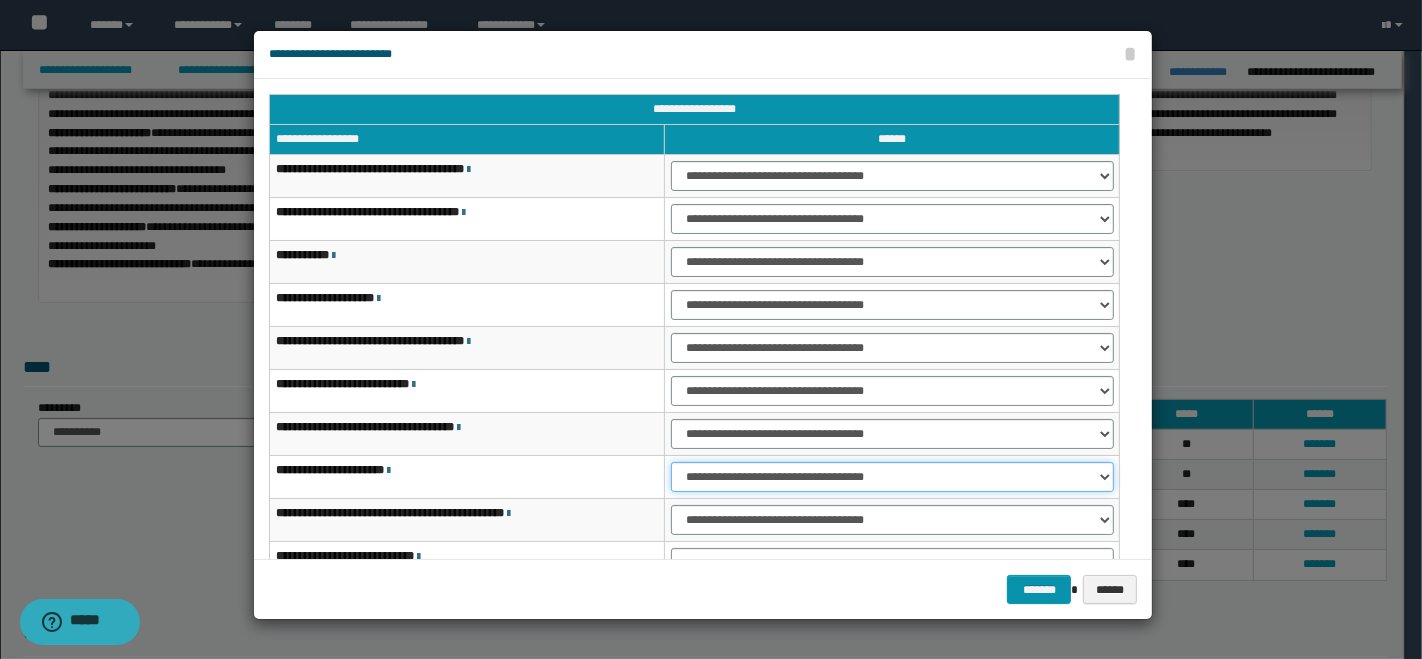 click on "**********" at bounding box center [892, 477] 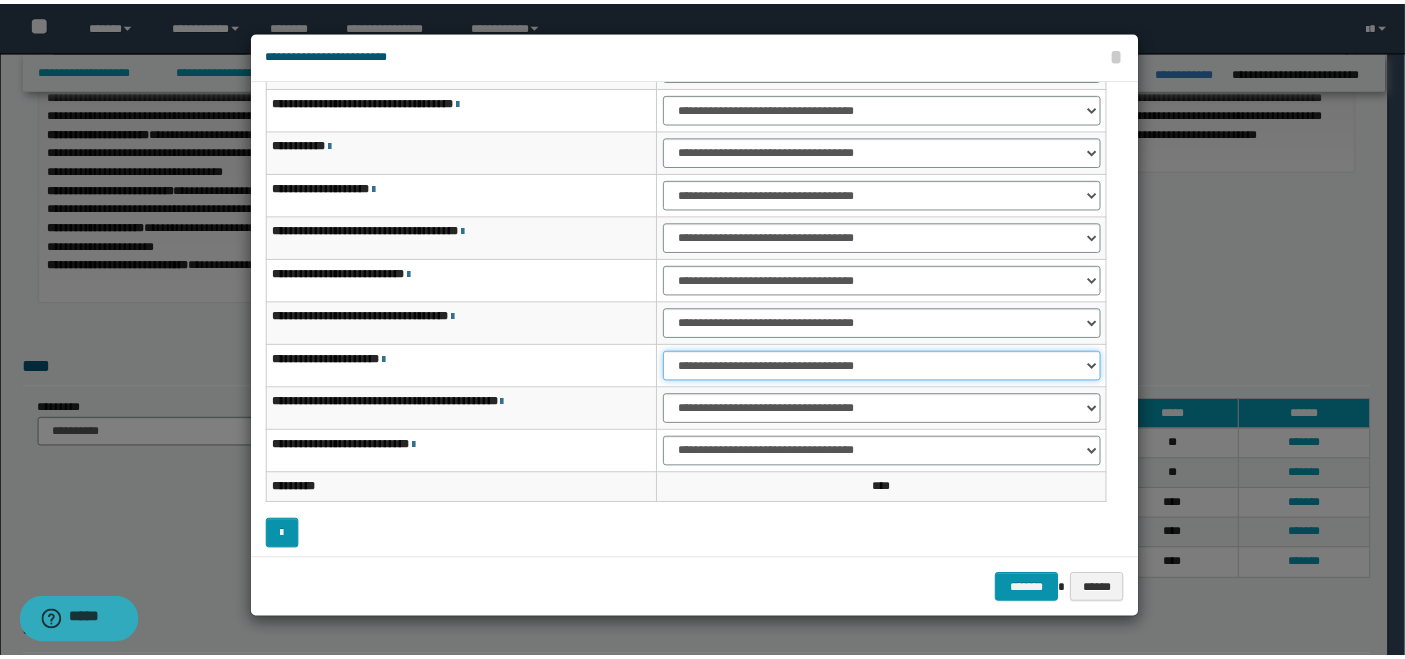 scroll, scrollTop: 0, scrollLeft: 0, axis: both 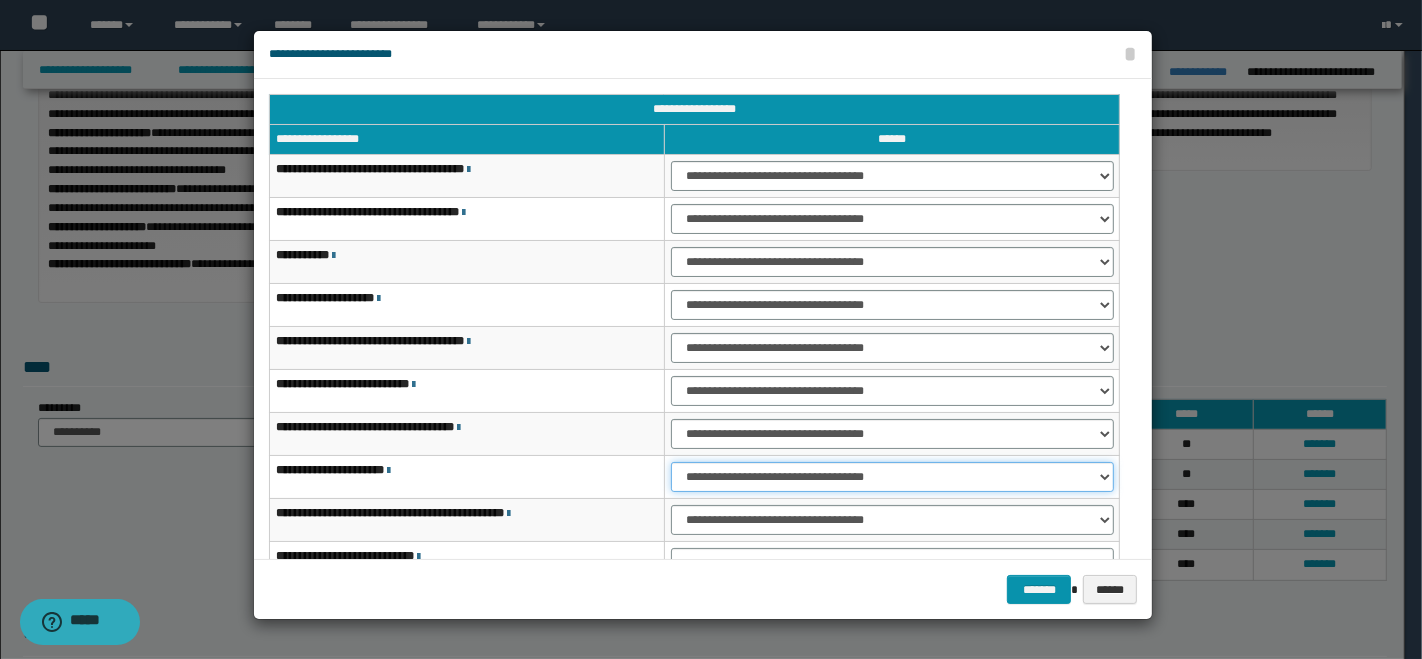 click on "**********" at bounding box center (892, 477) 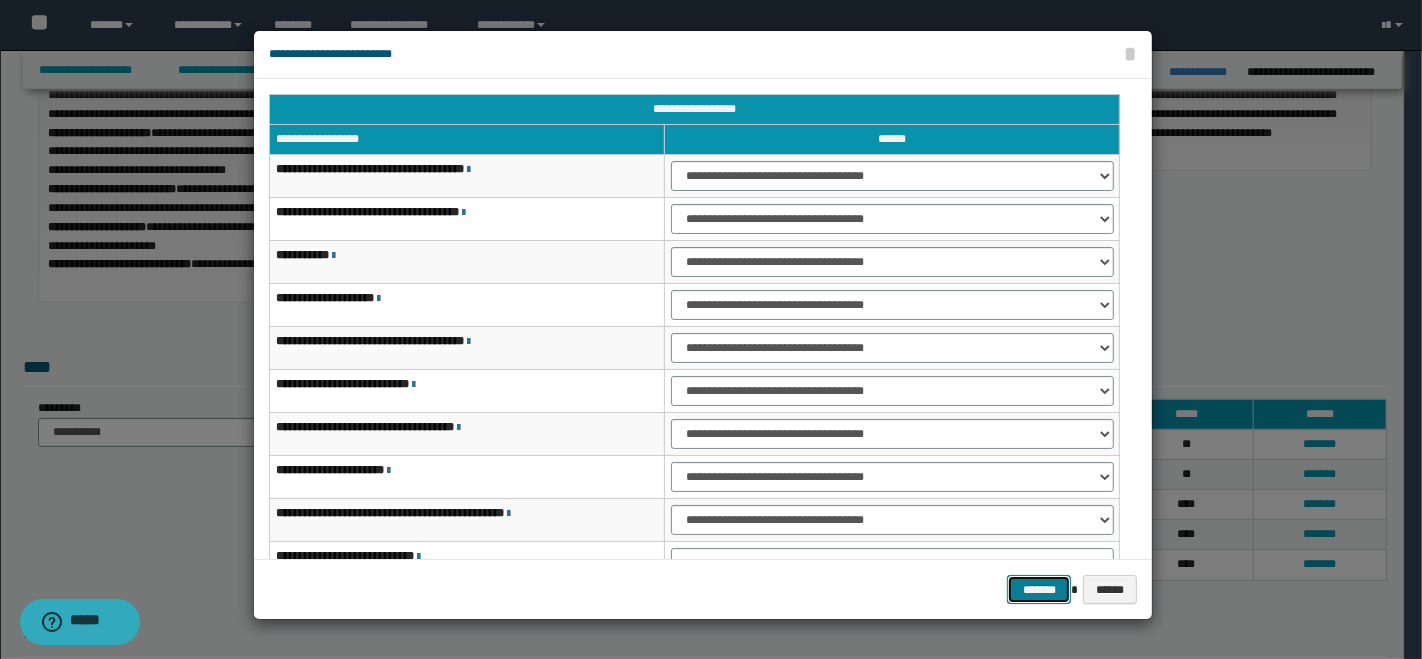 click on "*******" at bounding box center [1039, 589] 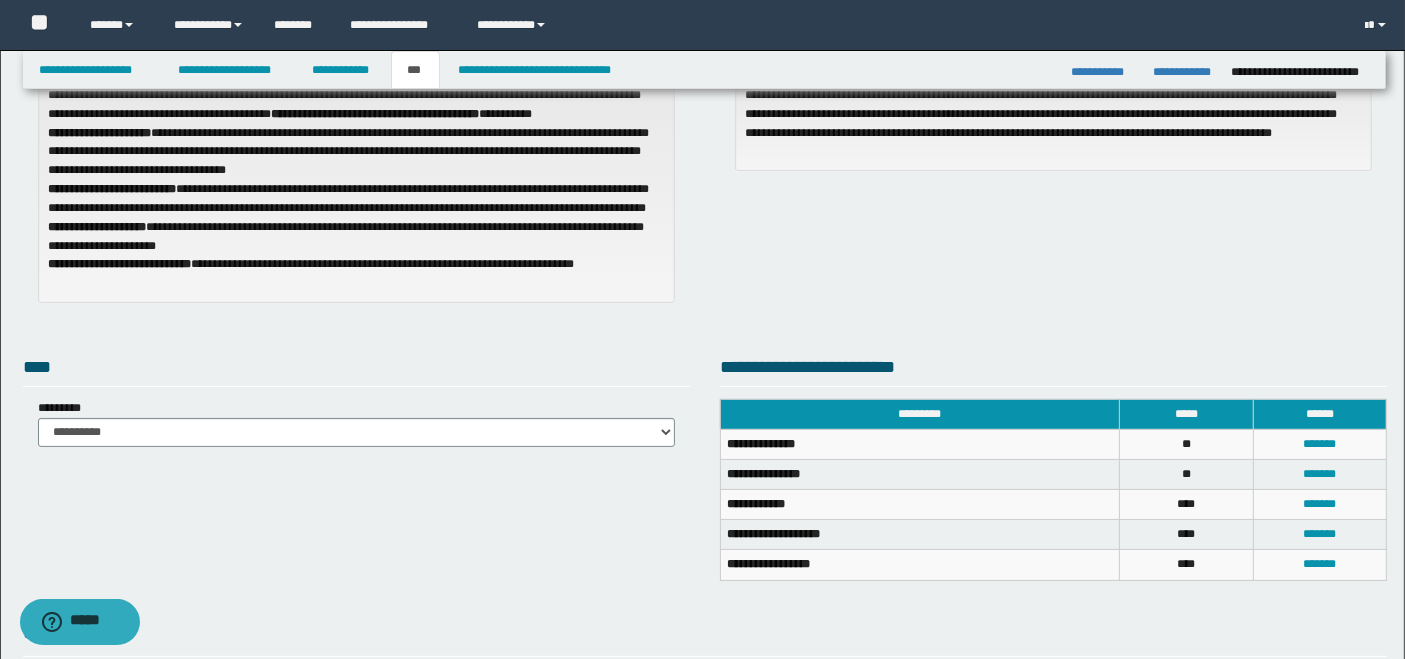 scroll, scrollTop: 622, scrollLeft: 0, axis: vertical 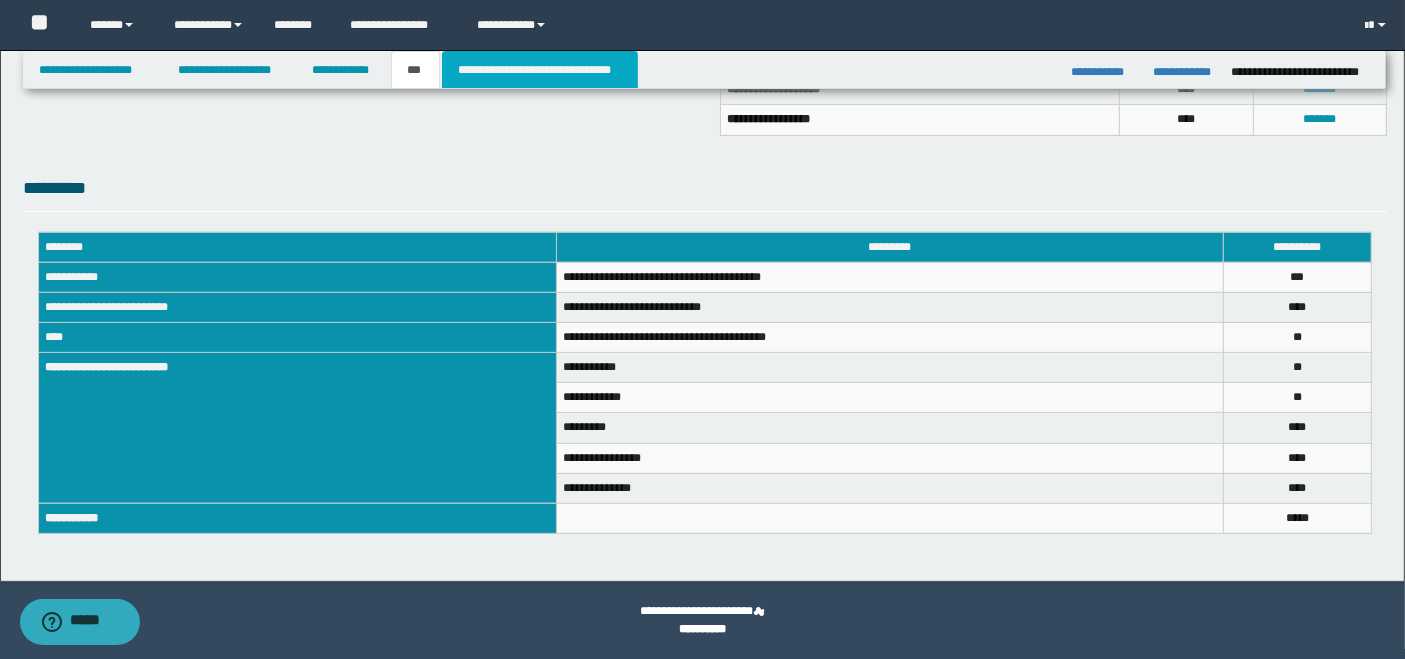 click on "**********" at bounding box center [540, 70] 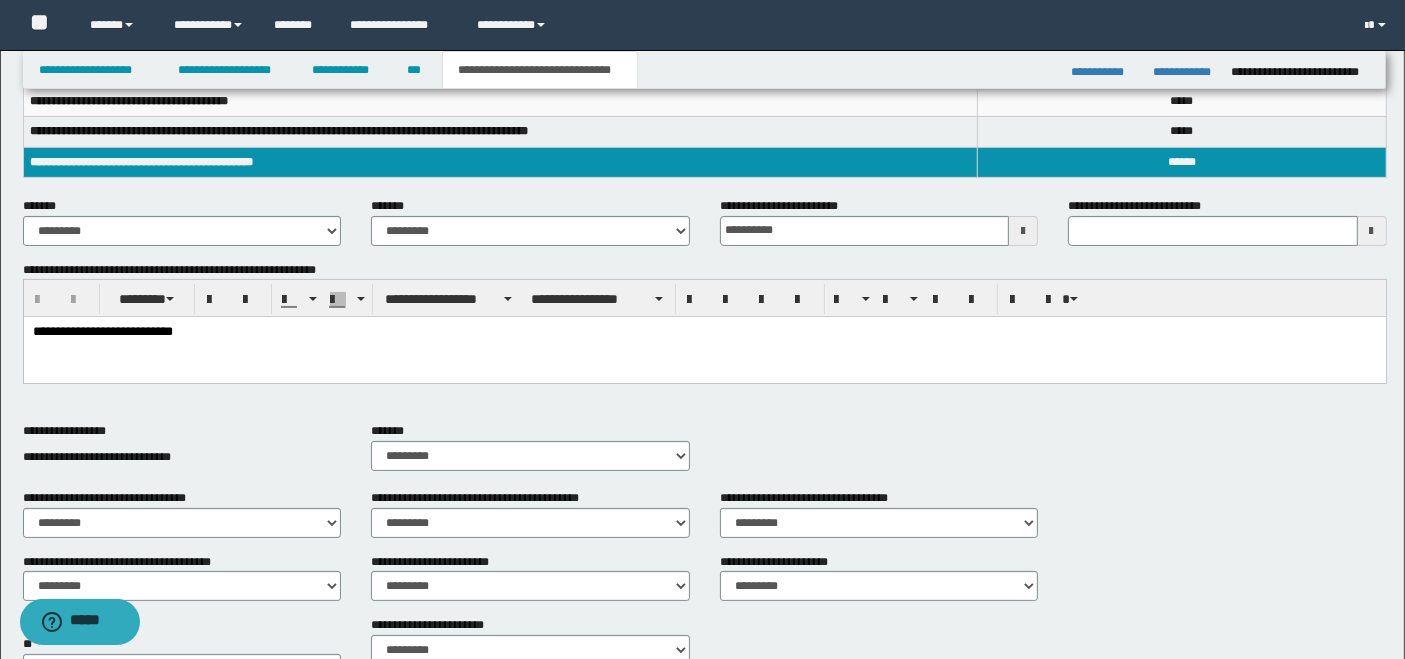 scroll, scrollTop: 177, scrollLeft: 0, axis: vertical 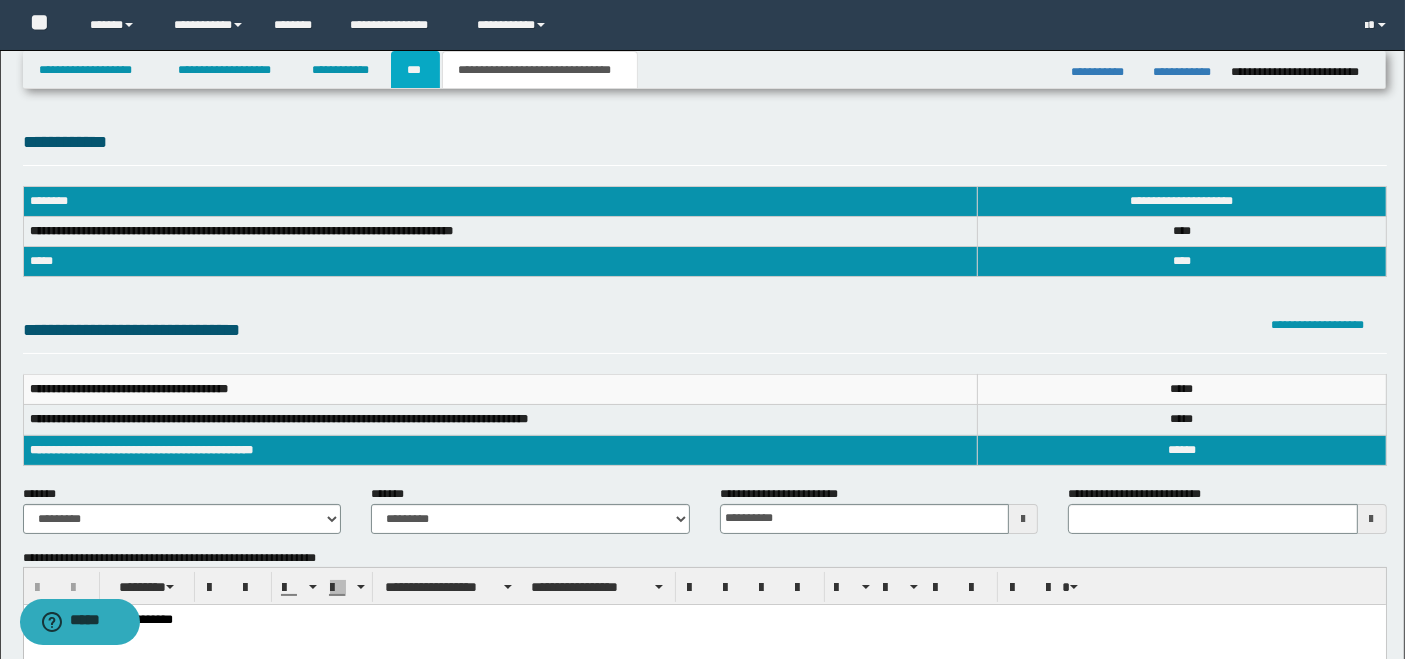 click on "***" at bounding box center (415, 70) 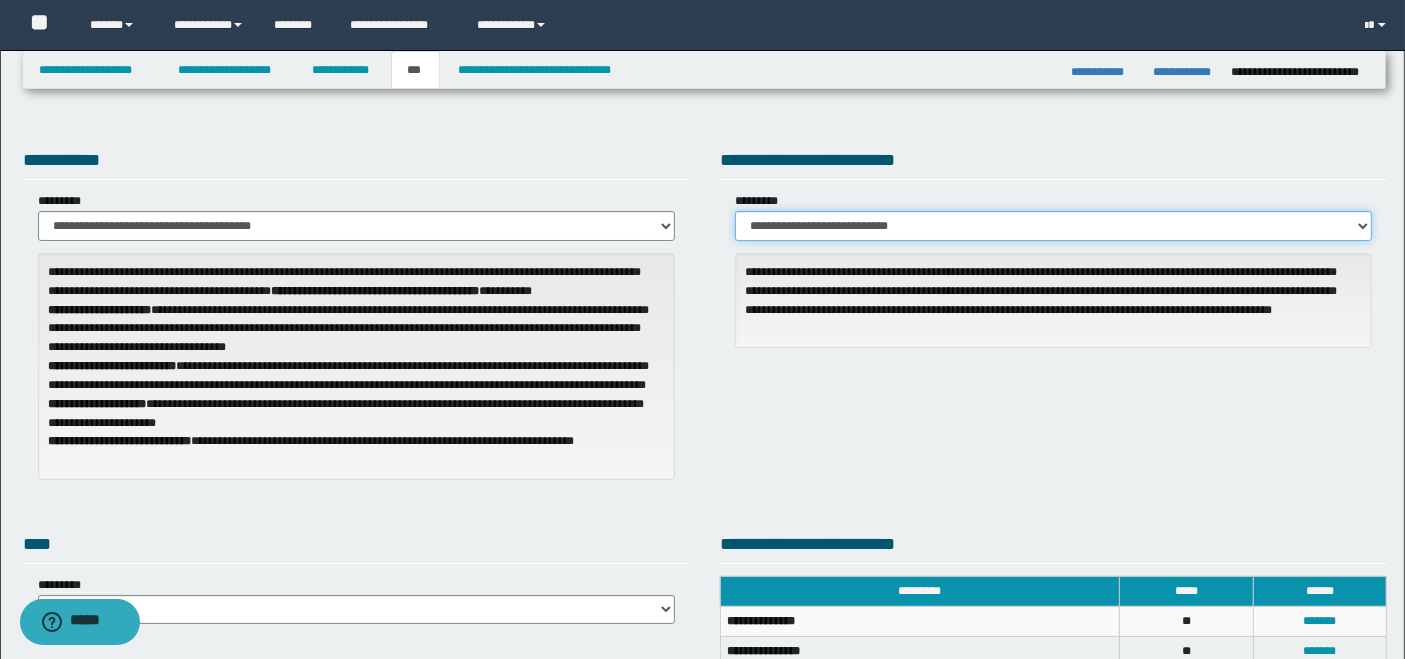 click on "**********" at bounding box center [1053, 226] 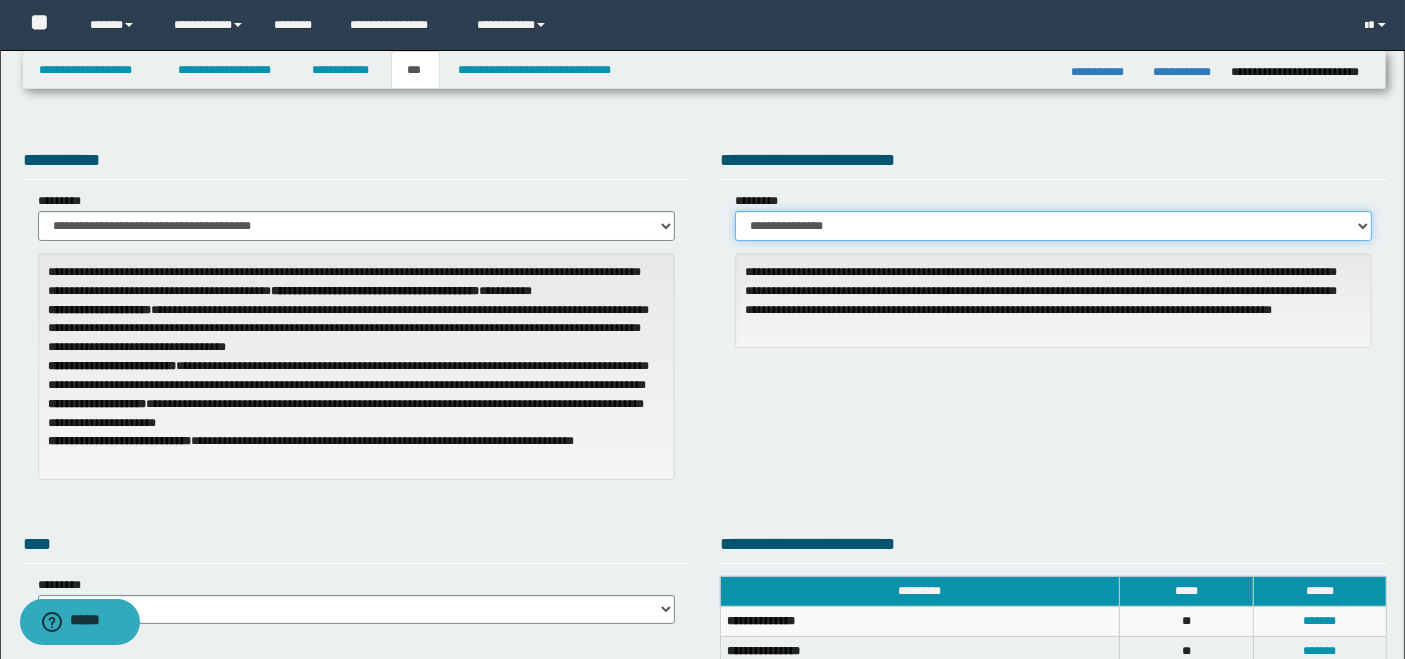 click on "**********" at bounding box center [1053, 226] 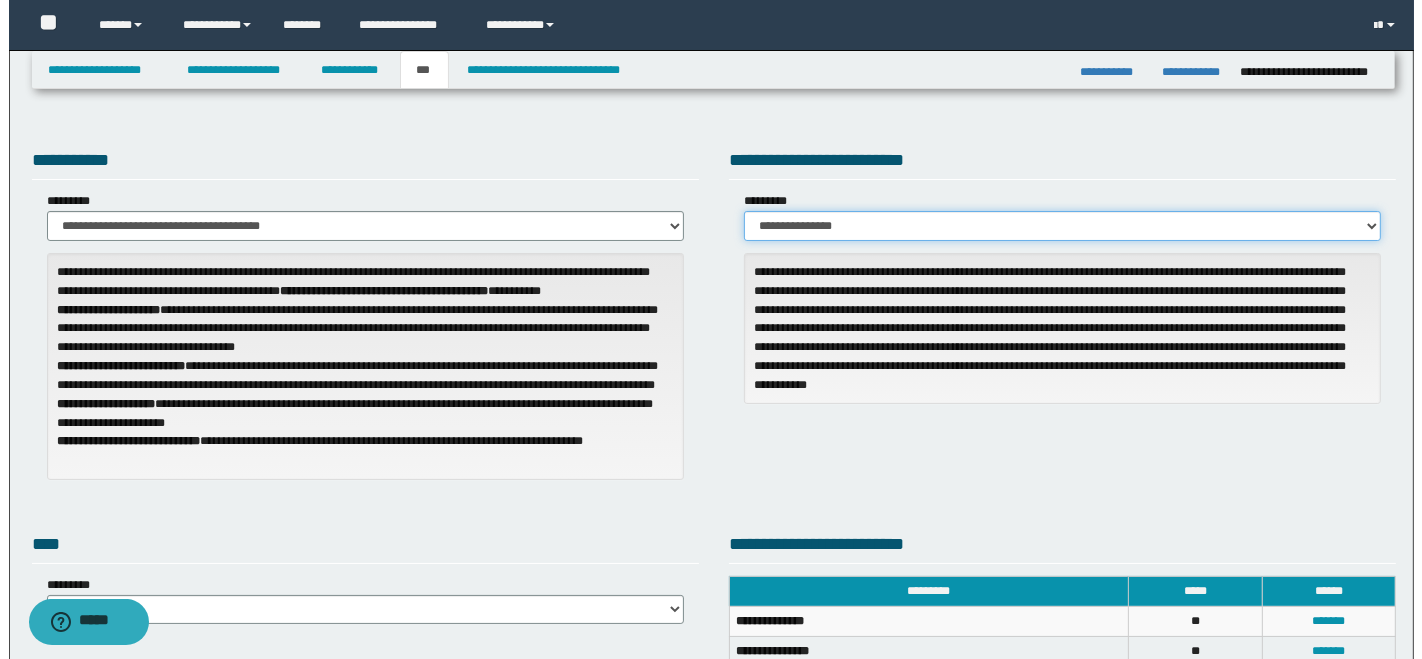 scroll, scrollTop: 622, scrollLeft: 0, axis: vertical 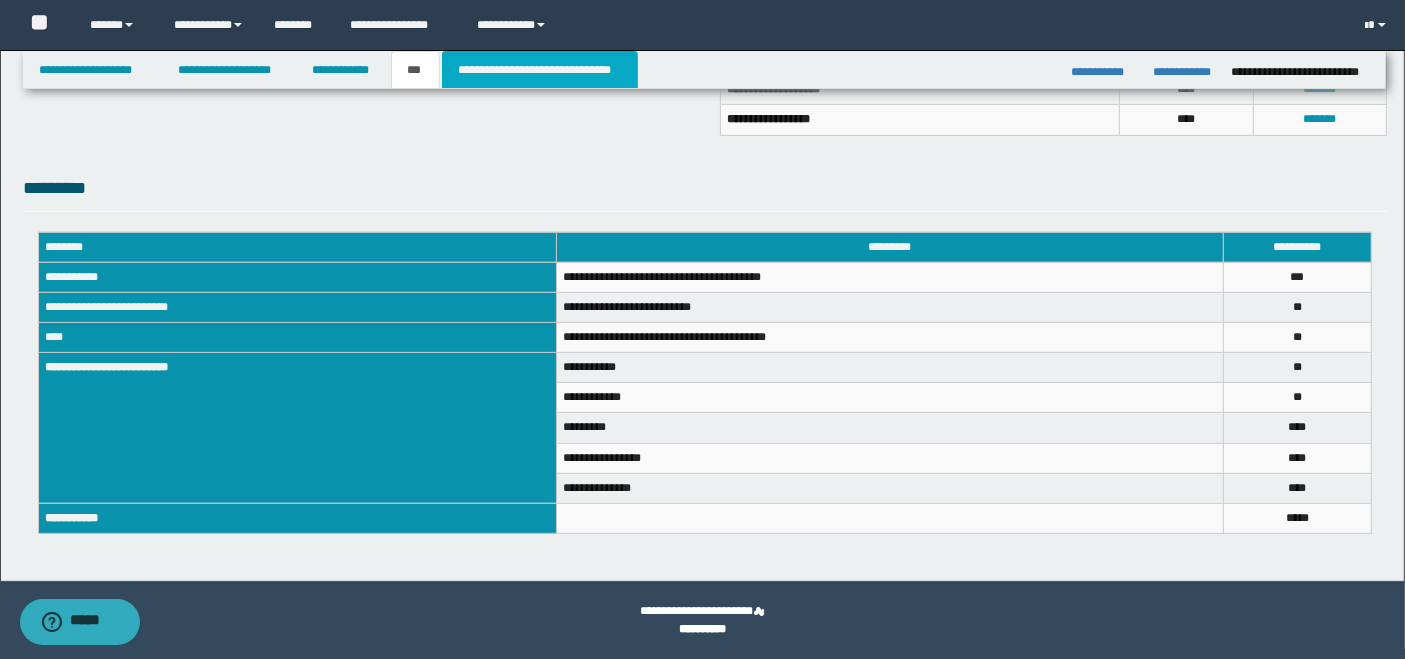 click on "**********" at bounding box center [540, 70] 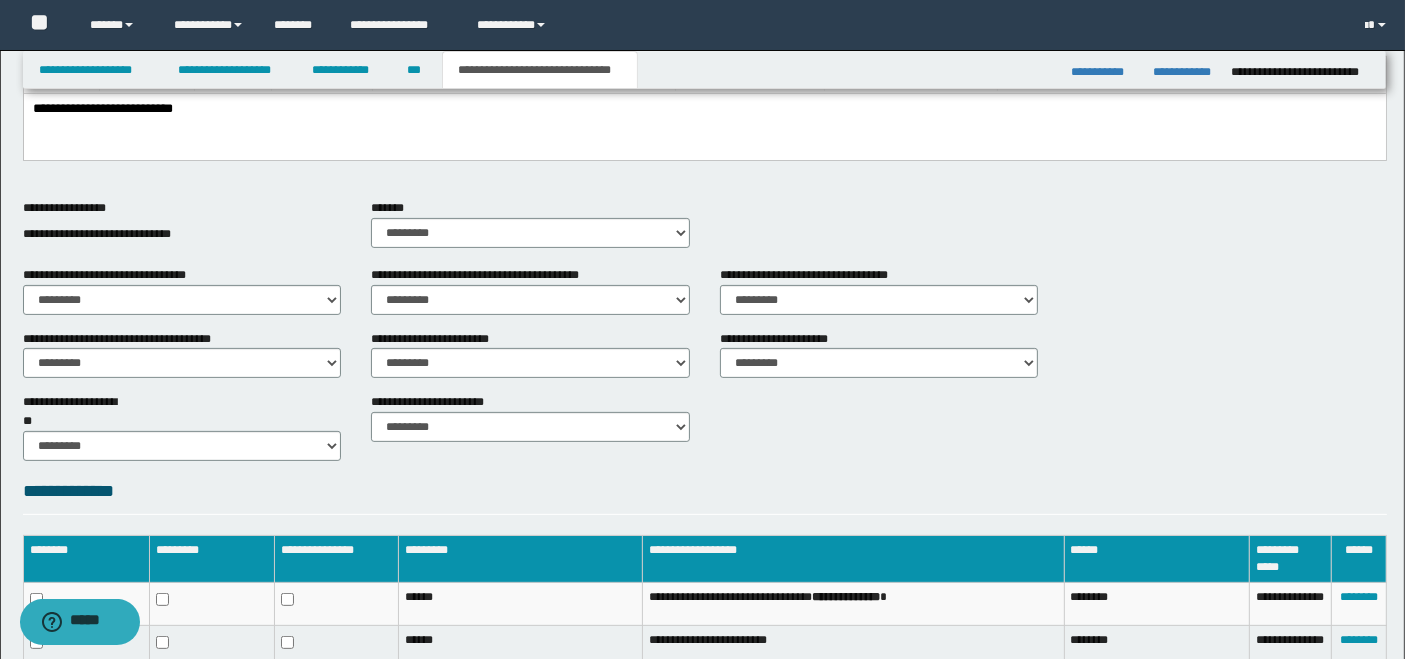 scroll, scrollTop: 66, scrollLeft: 0, axis: vertical 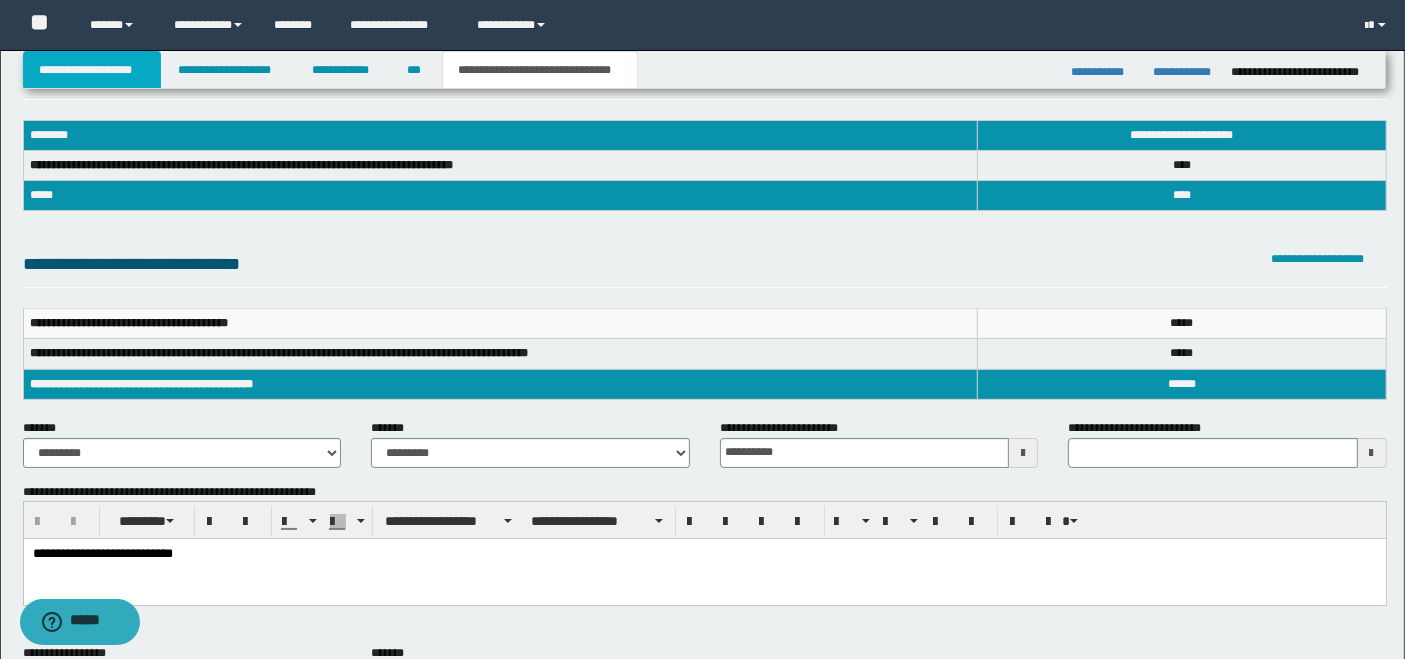 click on "**********" at bounding box center [92, 70] 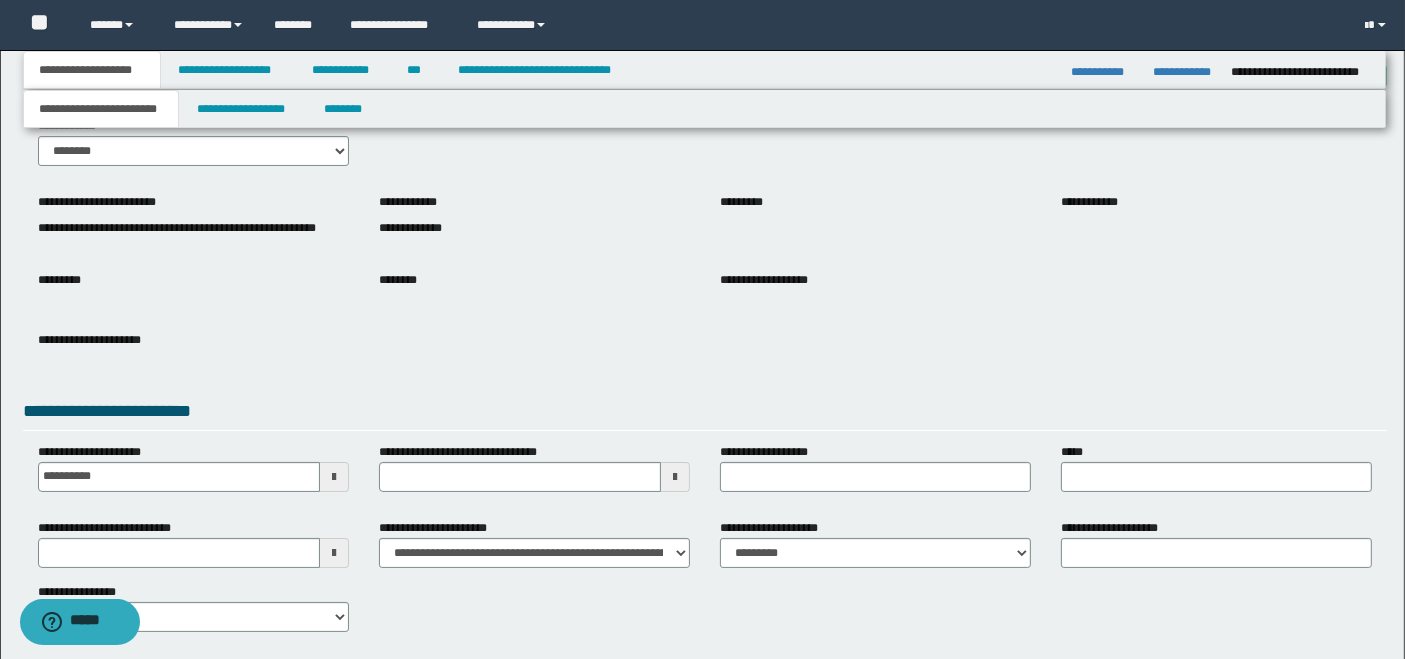 scroll, scrollTop: 268, scrollLeft: 0, axis: vertical 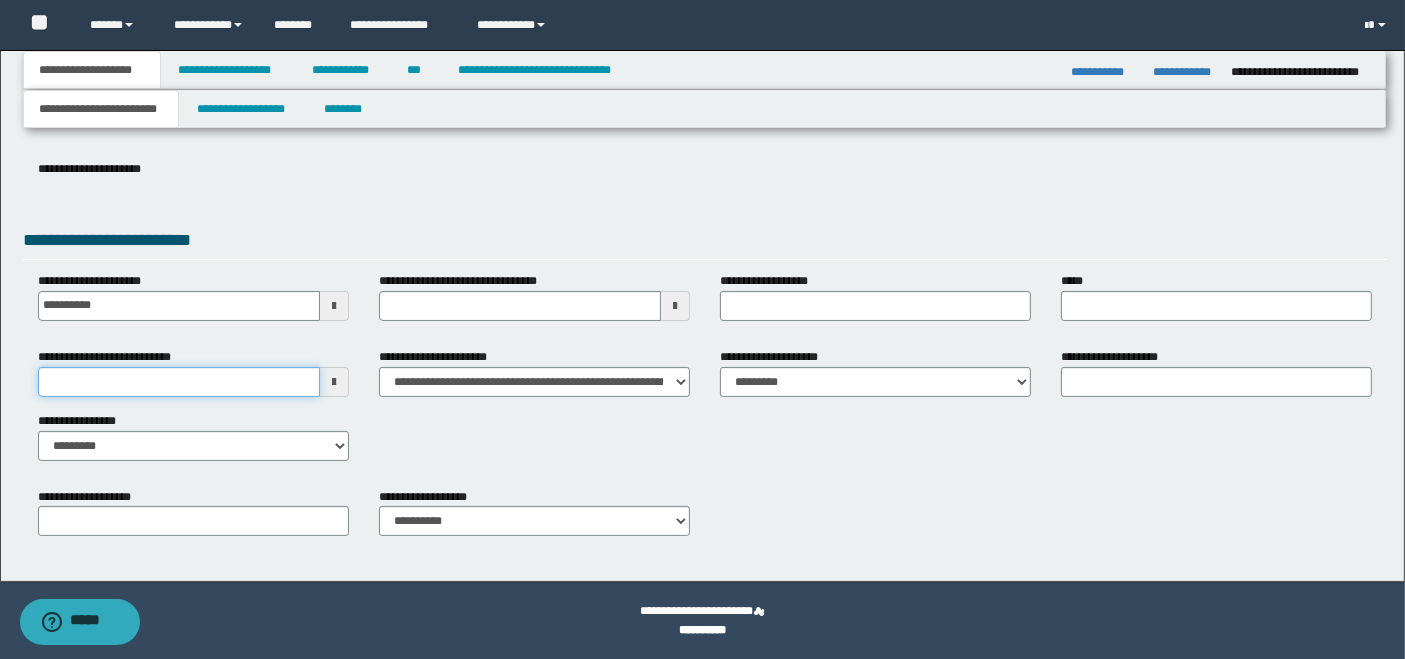 click on "**********" at bounding box center [179, 382] 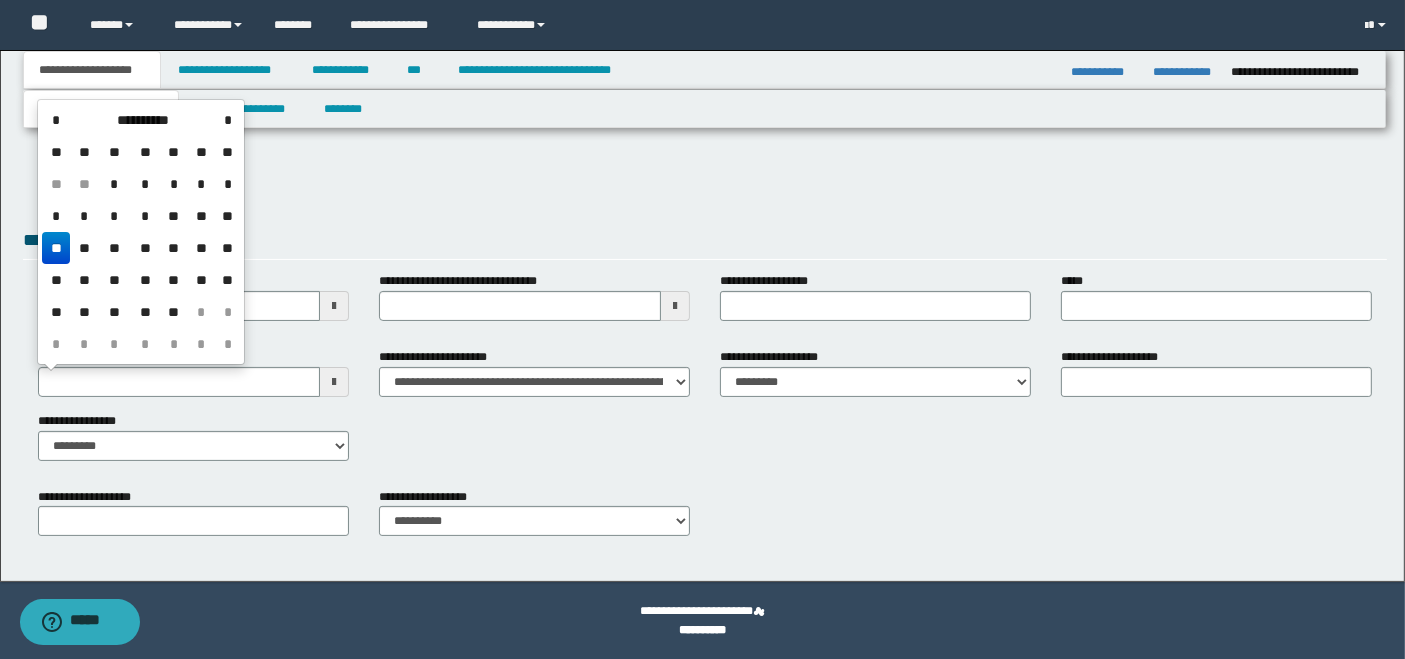 click on "**" at bounding box center [201, 216] 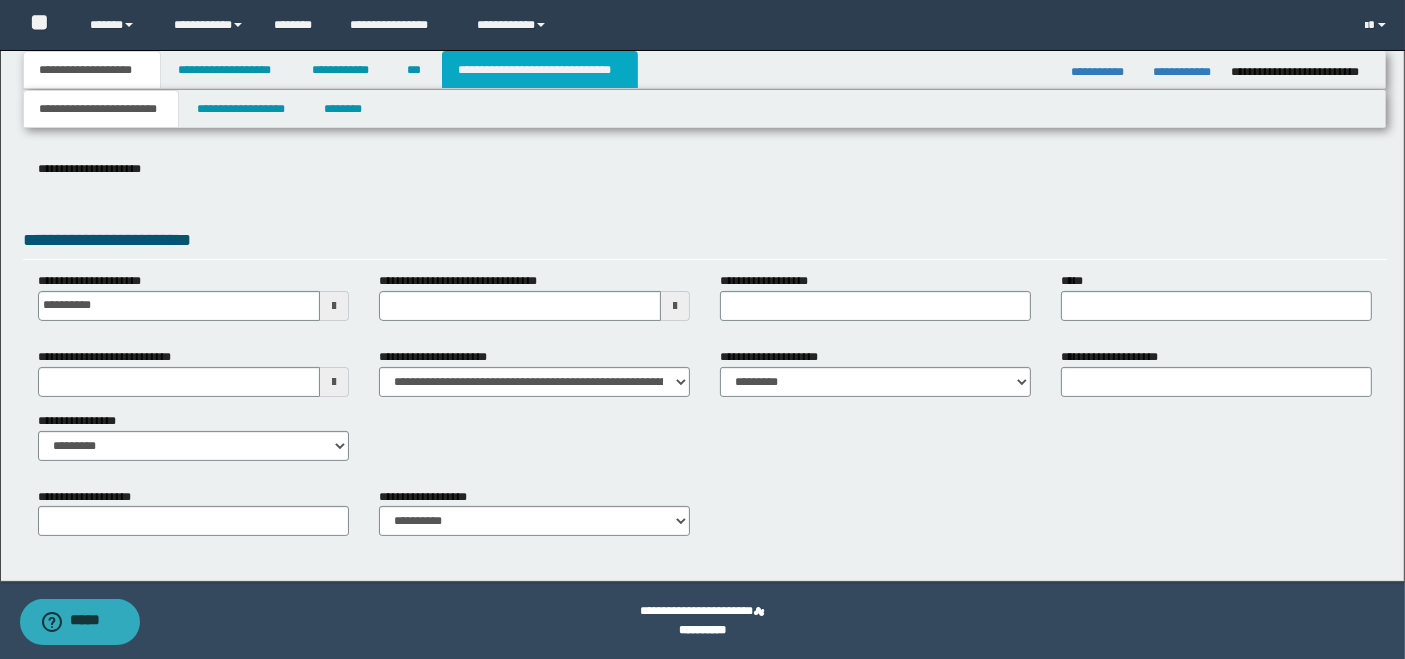 click on "**********" at bounding box center [540, 70] 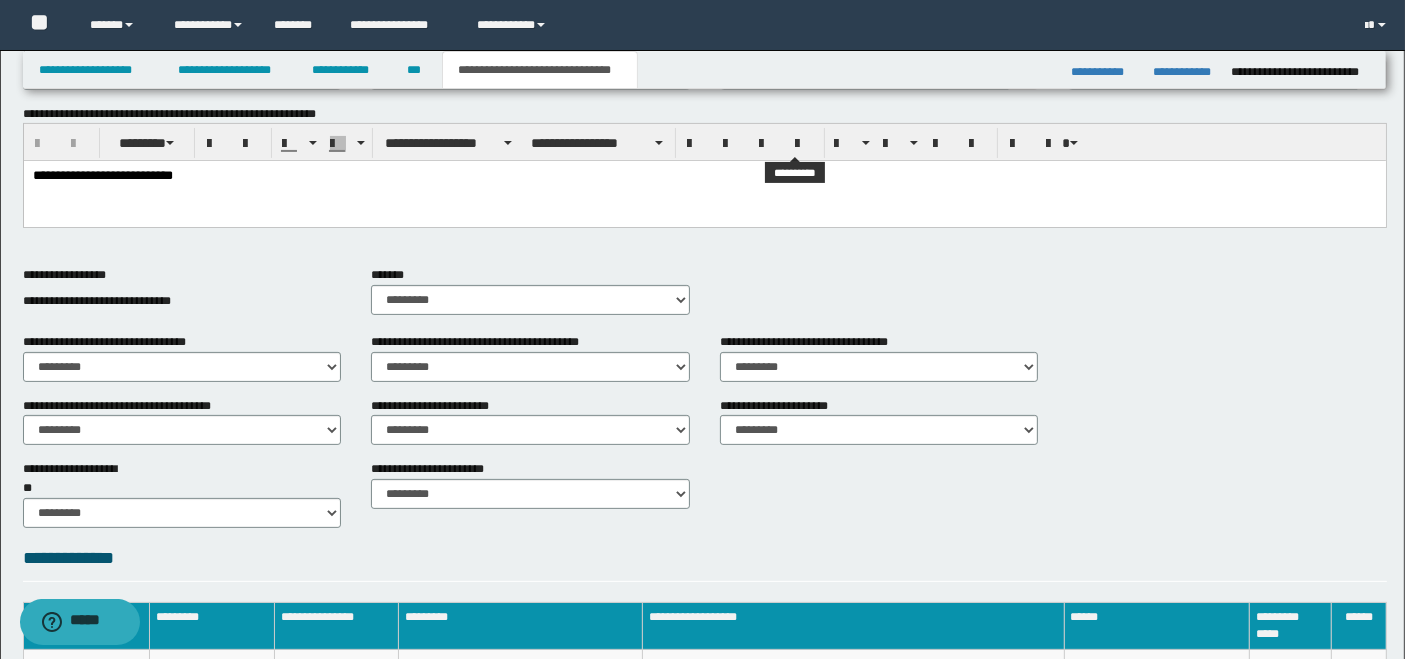scroll, scrollTop: 666, scrollLeft: 0, axis: vertical 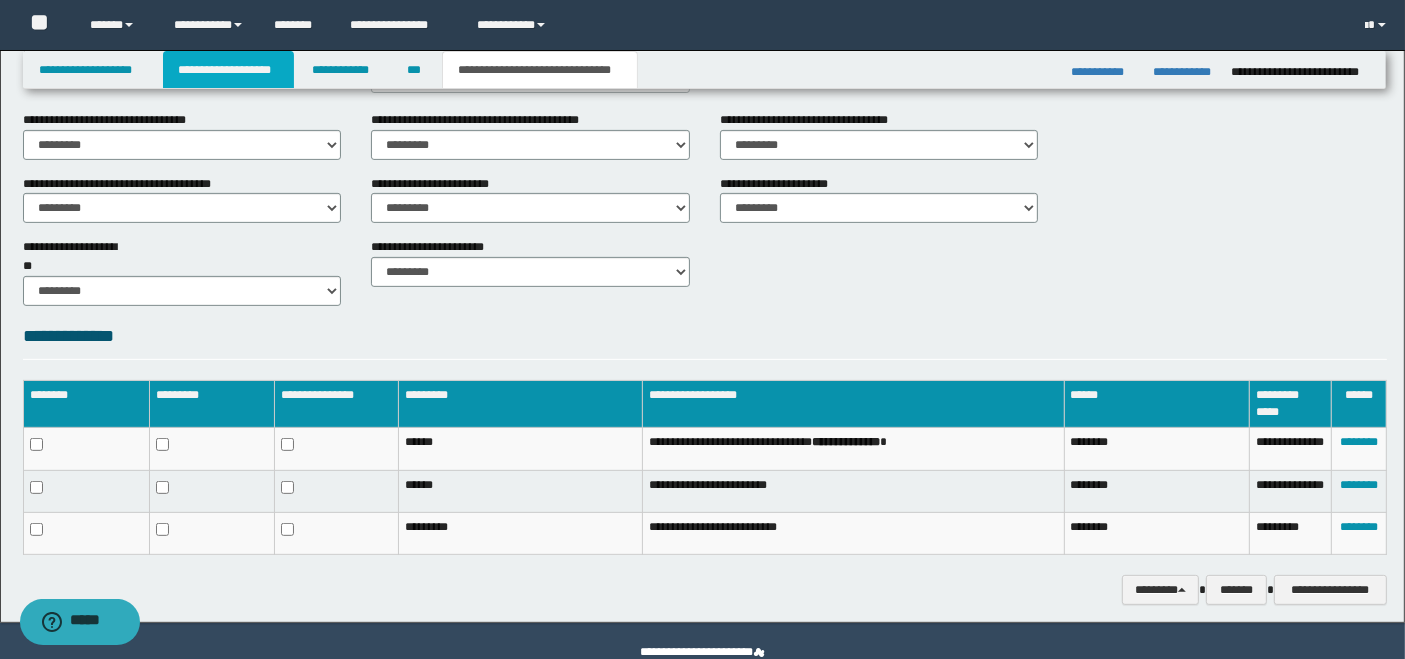 click on "**********" at bounding box center (228, 70) 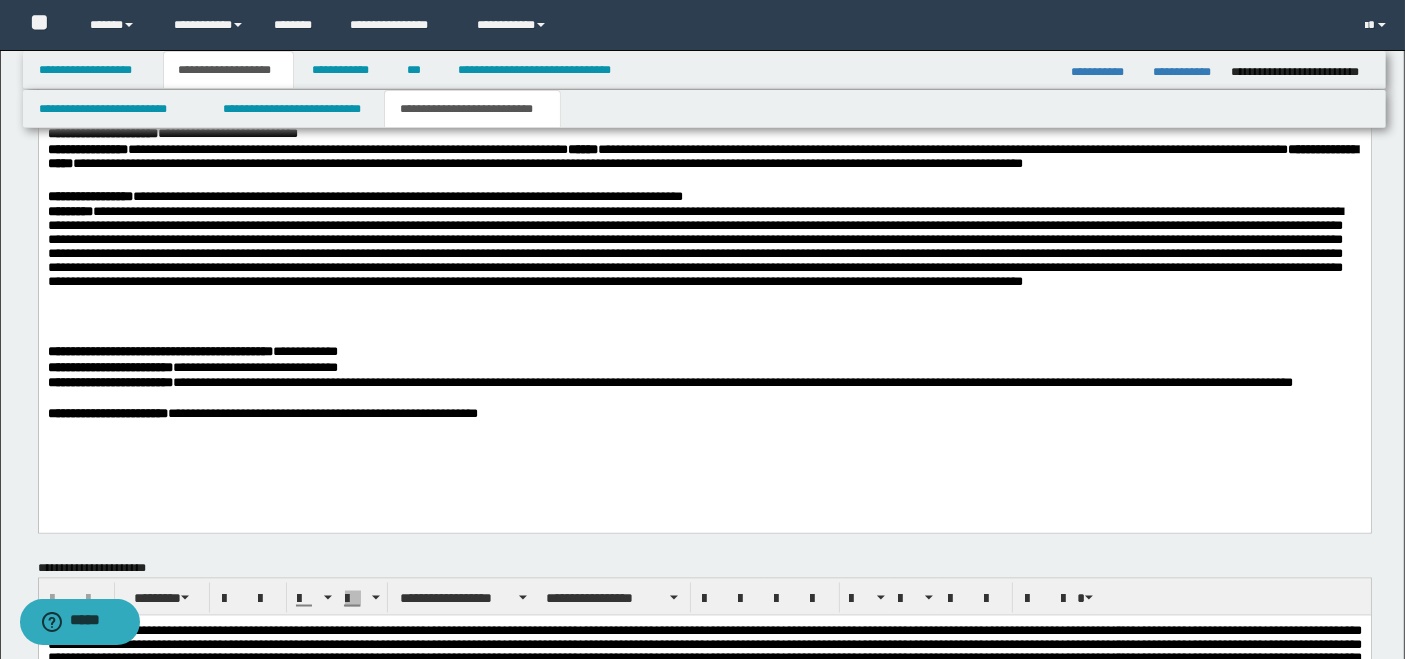 scroll, scrollTop: 2808, scrollLeft: 0, axis: vertical 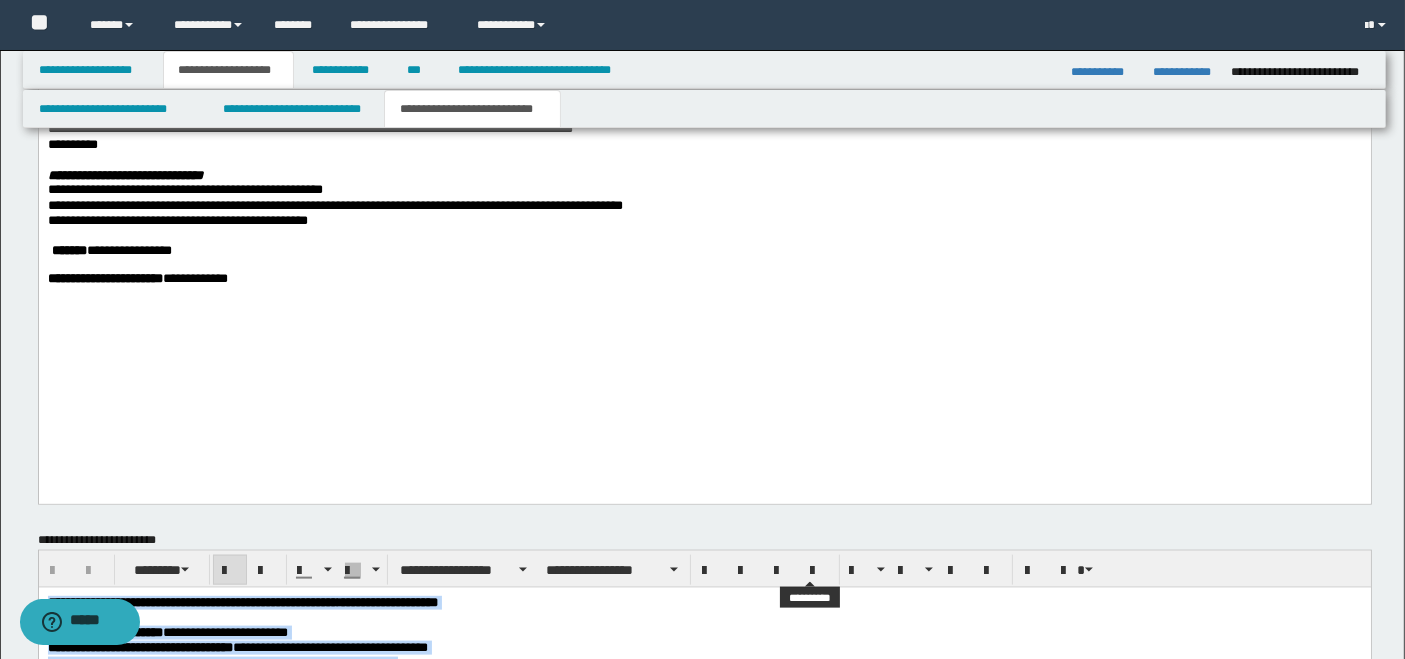 click at bounding box center [819, 571] 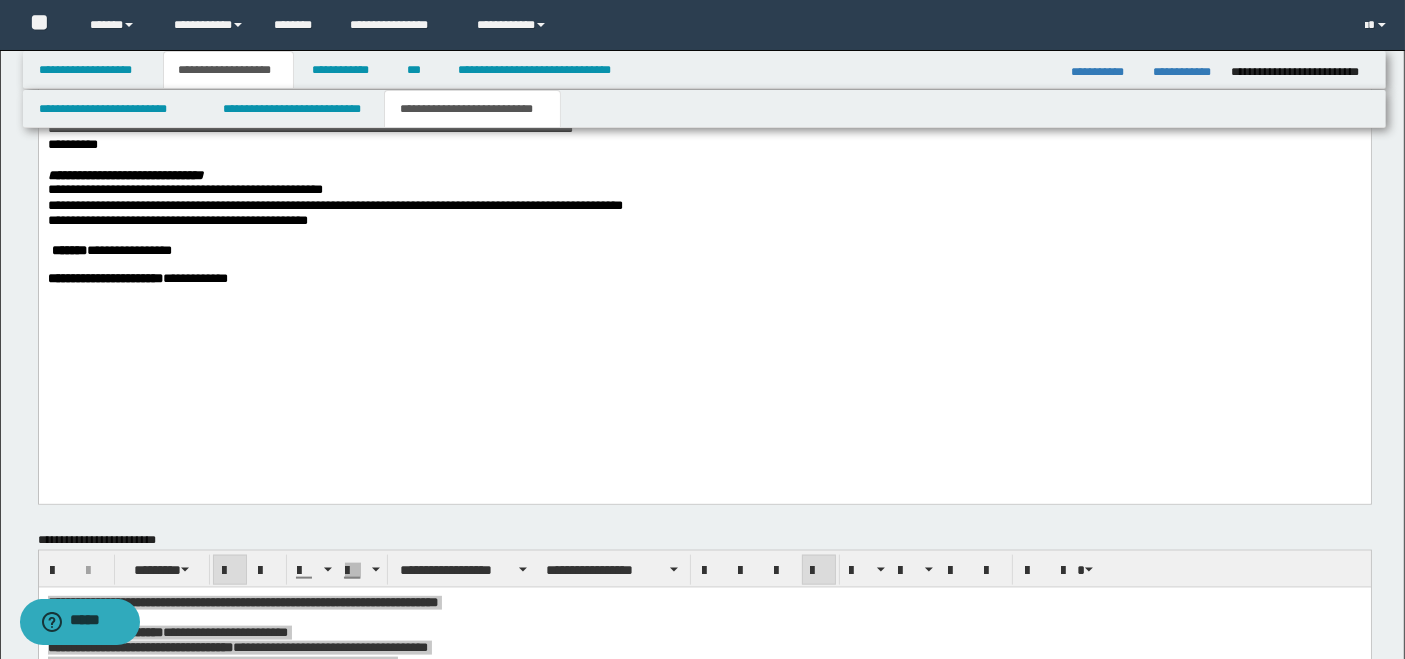 click on "**********" at bounding box center (704, -310) 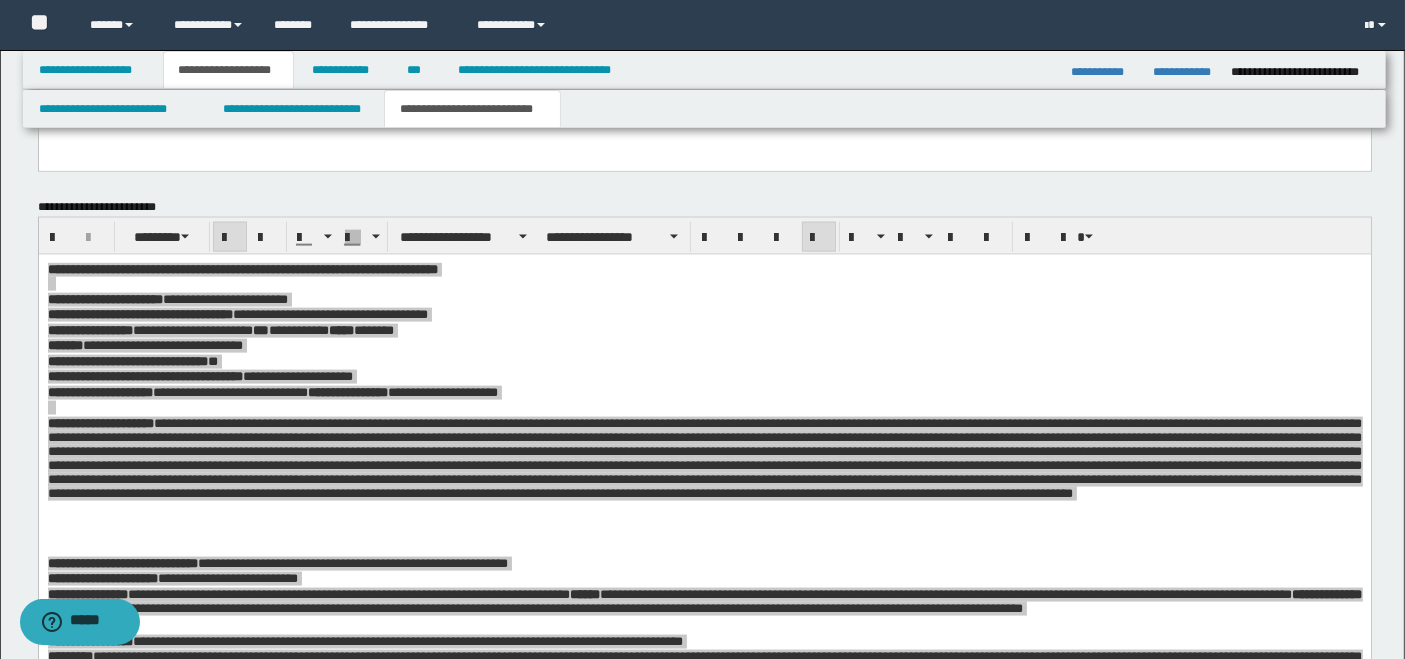scroll, scrollTop: 2808, scrollLeft: 0, axis: vertical 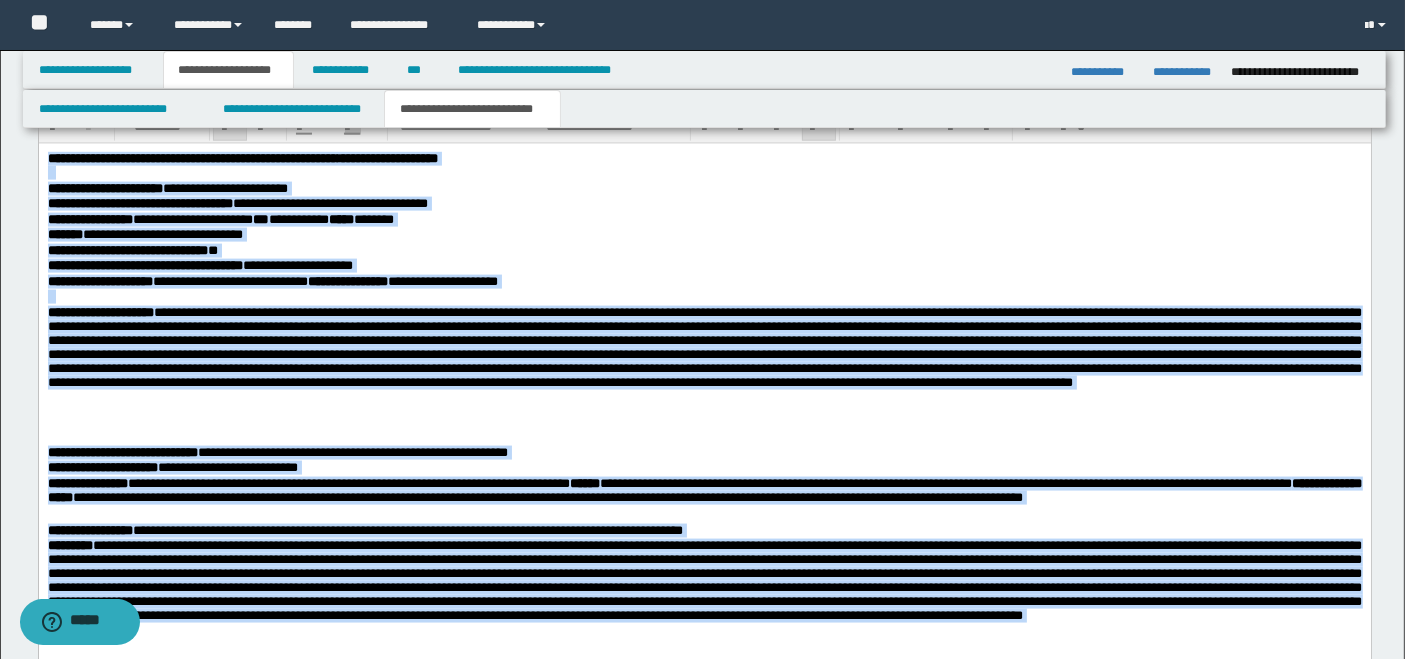 click on "**********" at bounding box center [704, 375] 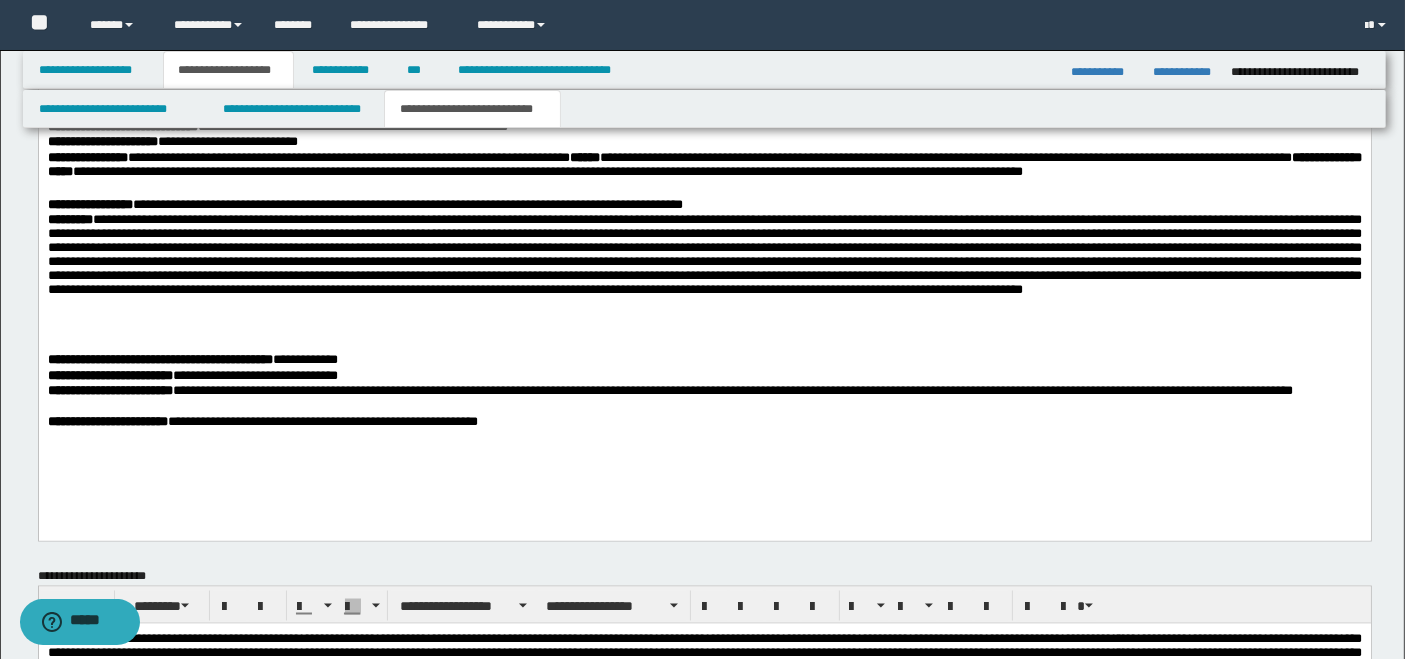 scroll, scrollTop: 3022, scrollLeft: 0, axis: vertical 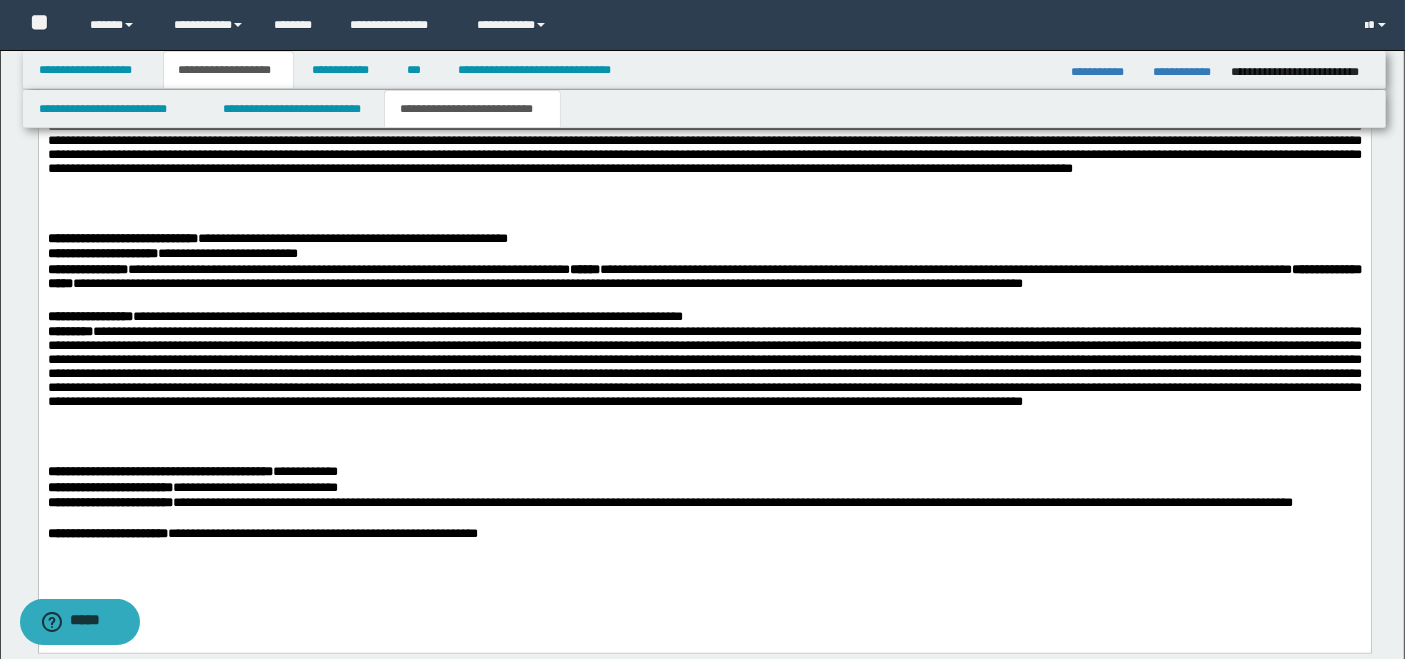 drag, startPoint x: 551, startPoint y: 67, endPoint x: 566, endPoint y: 67, distance: 15 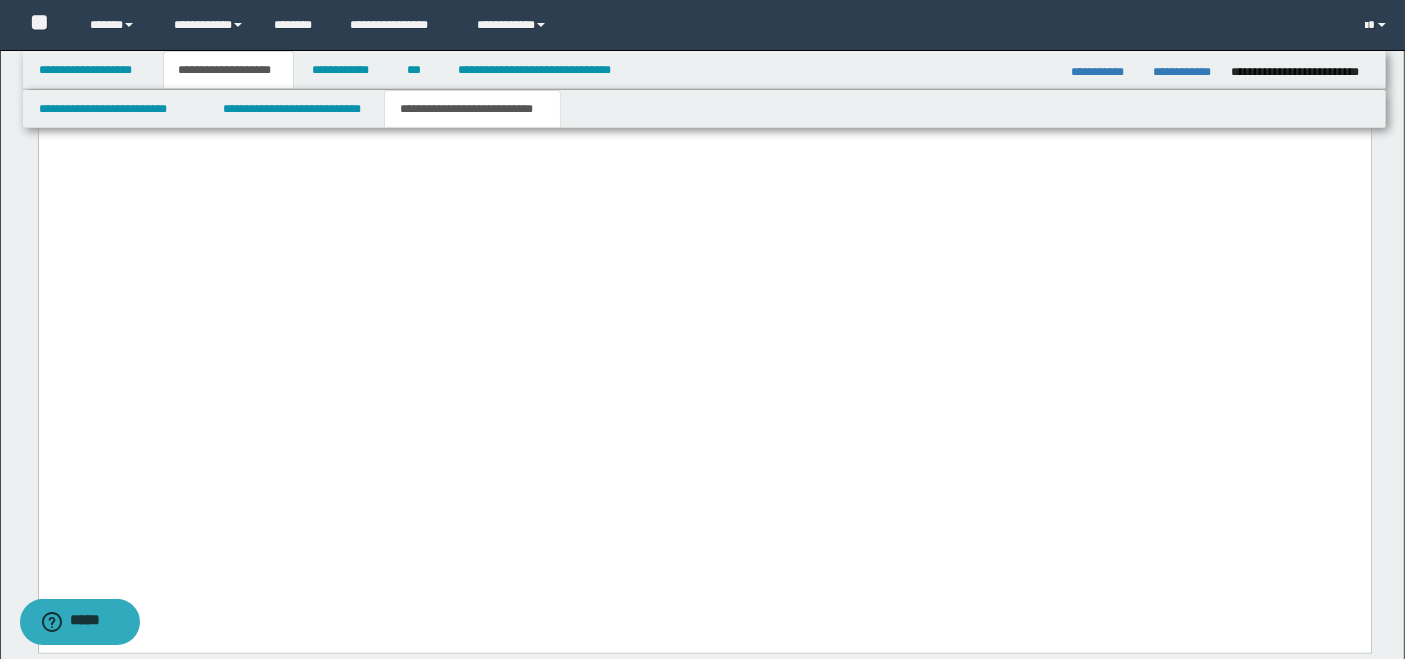 scroll, scrollTop: 708, scrollLeft: 0, axis: vertical 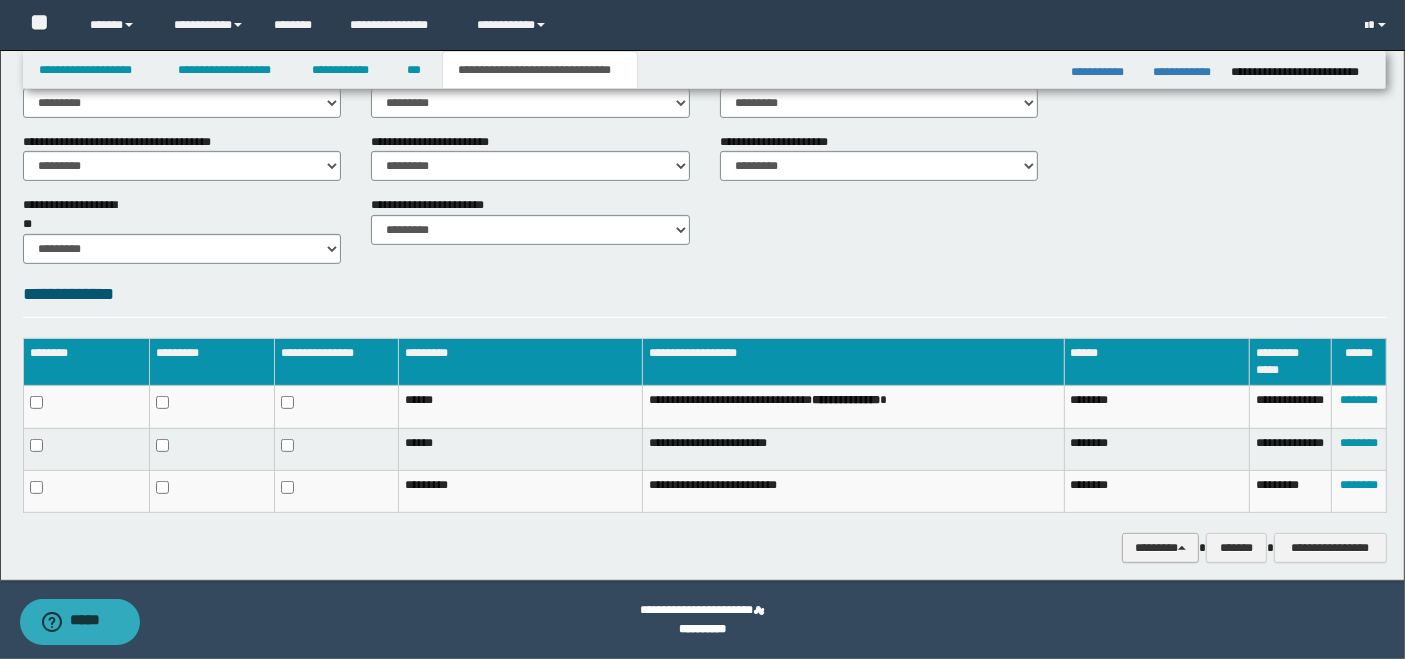 click on "********" at bounding box center [1160, 547] 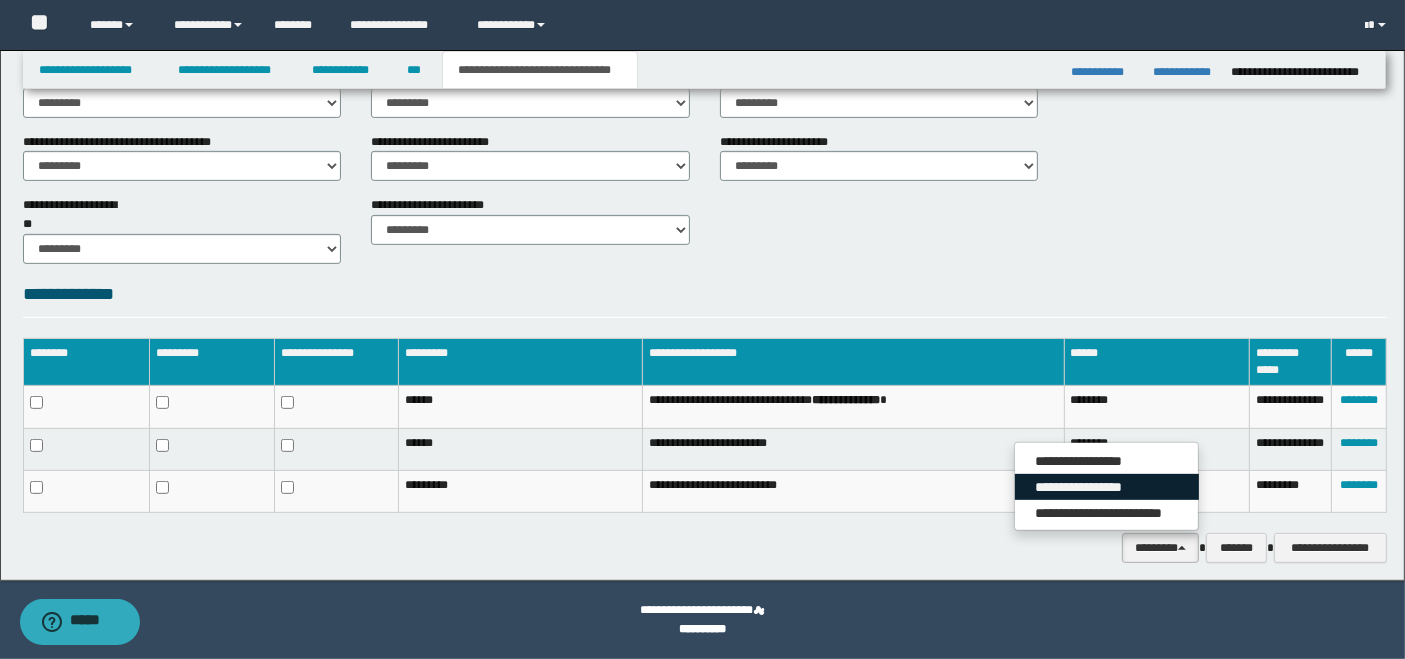 click on "**********" at bounding box center (1107, 487) 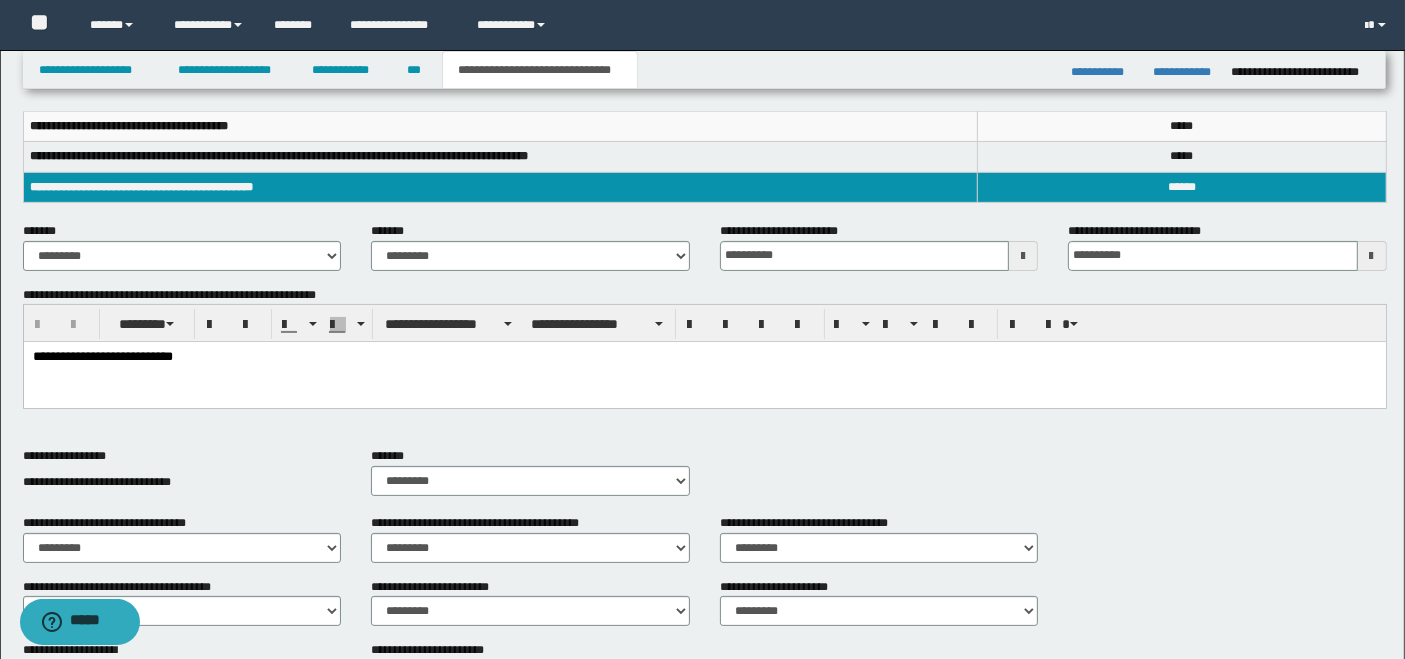 scroll, scrollTop: 152, scrollLeft: 0, axis: vertical 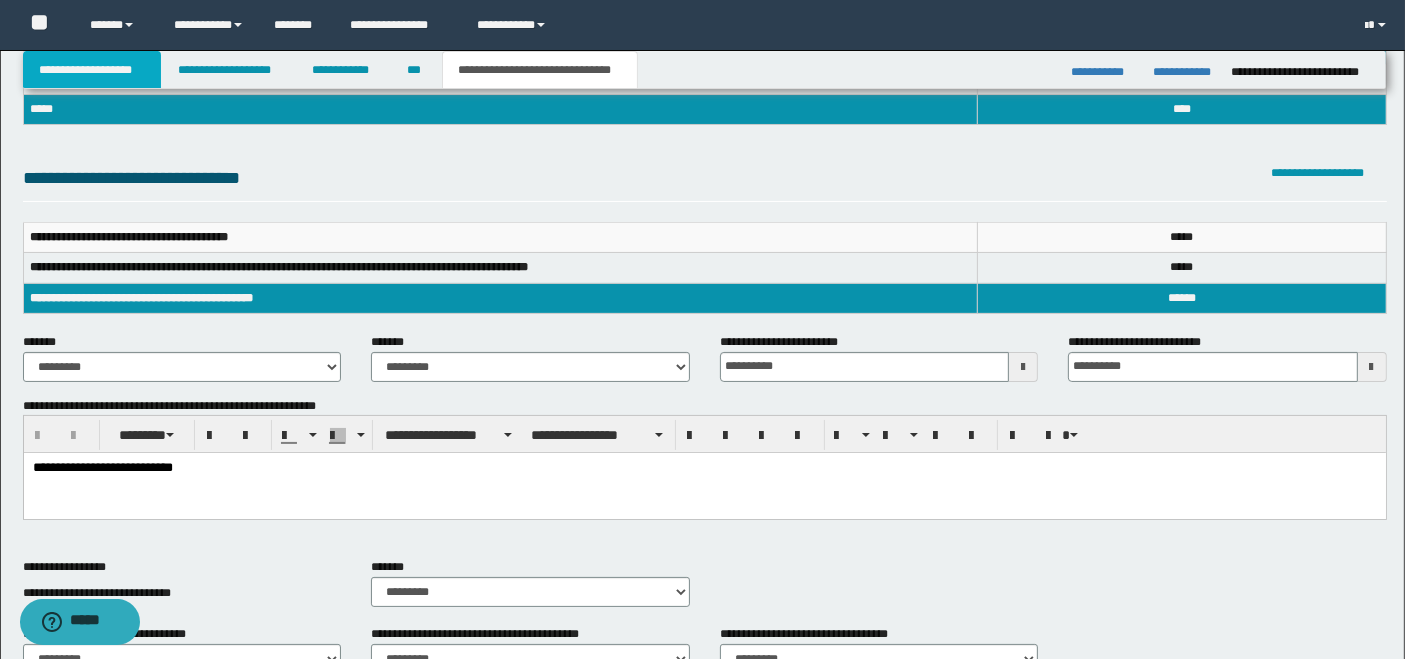 click on "**********" at bounding box center [92, 70] 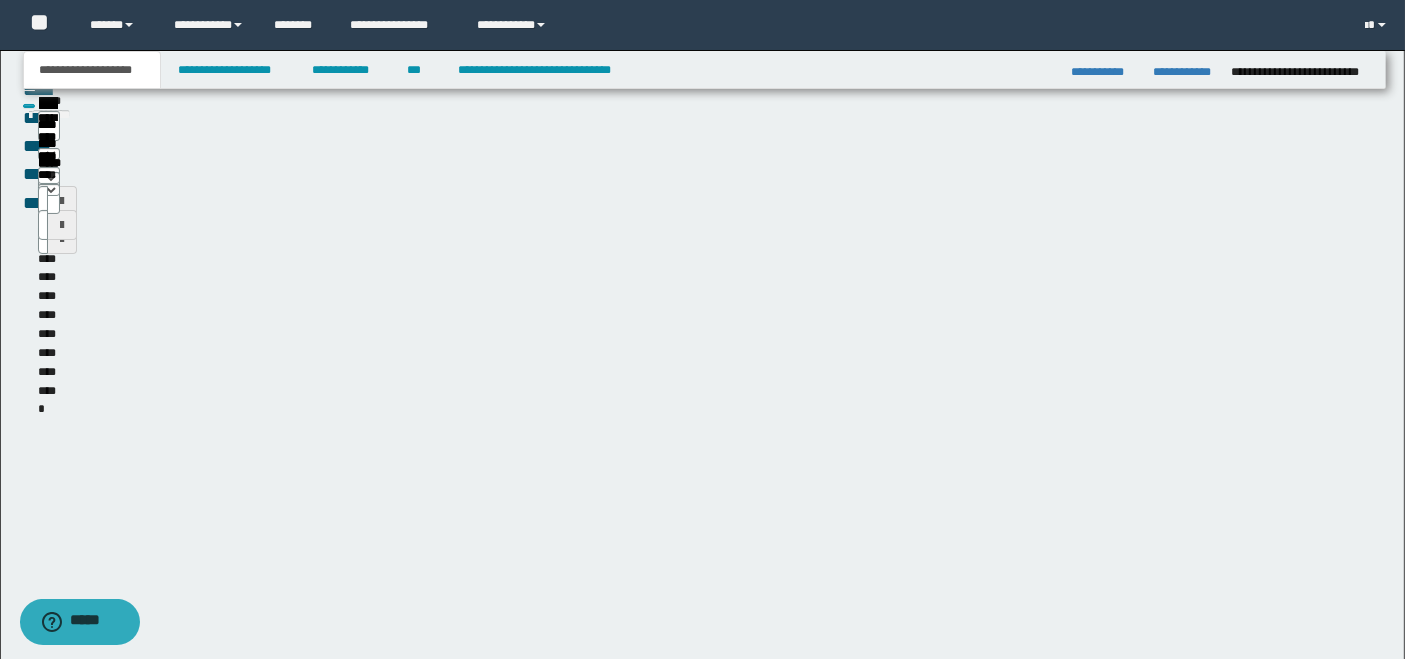 scroll, scrollTop: 183, scrollLeft: 0, axis: vertical 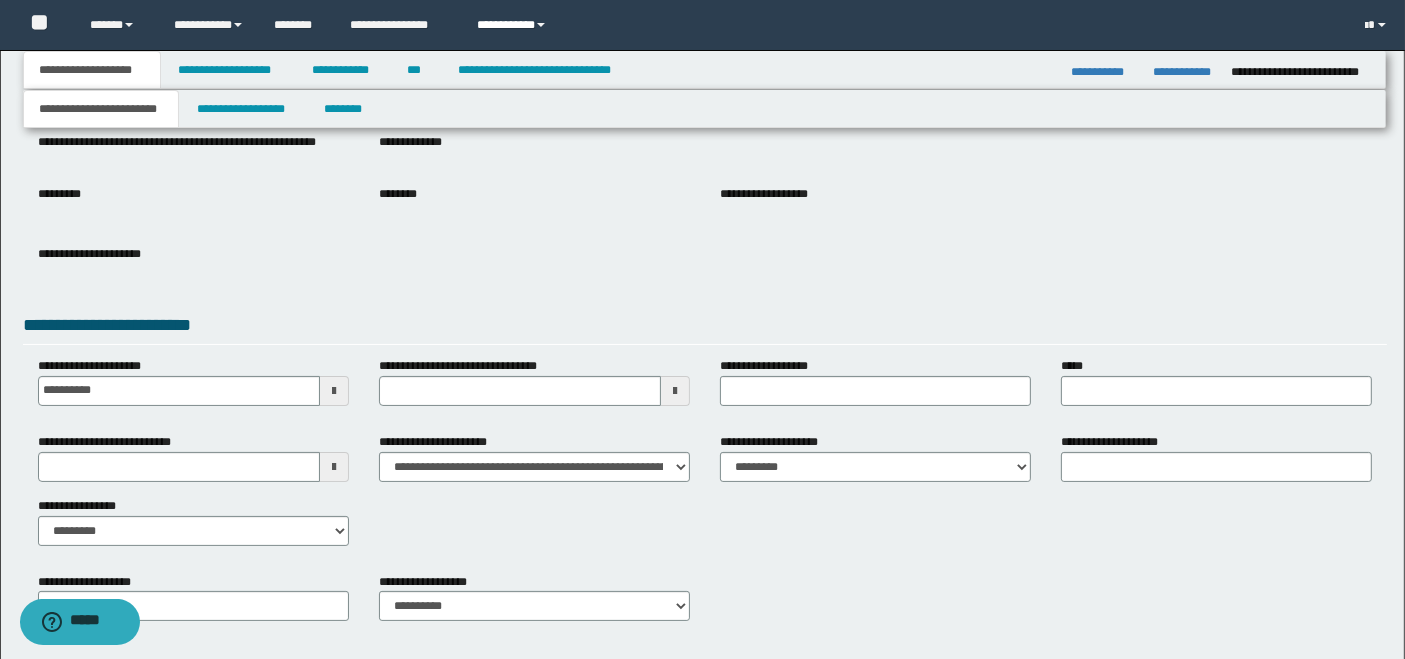click on "**********" at bounding box center (514, 25) 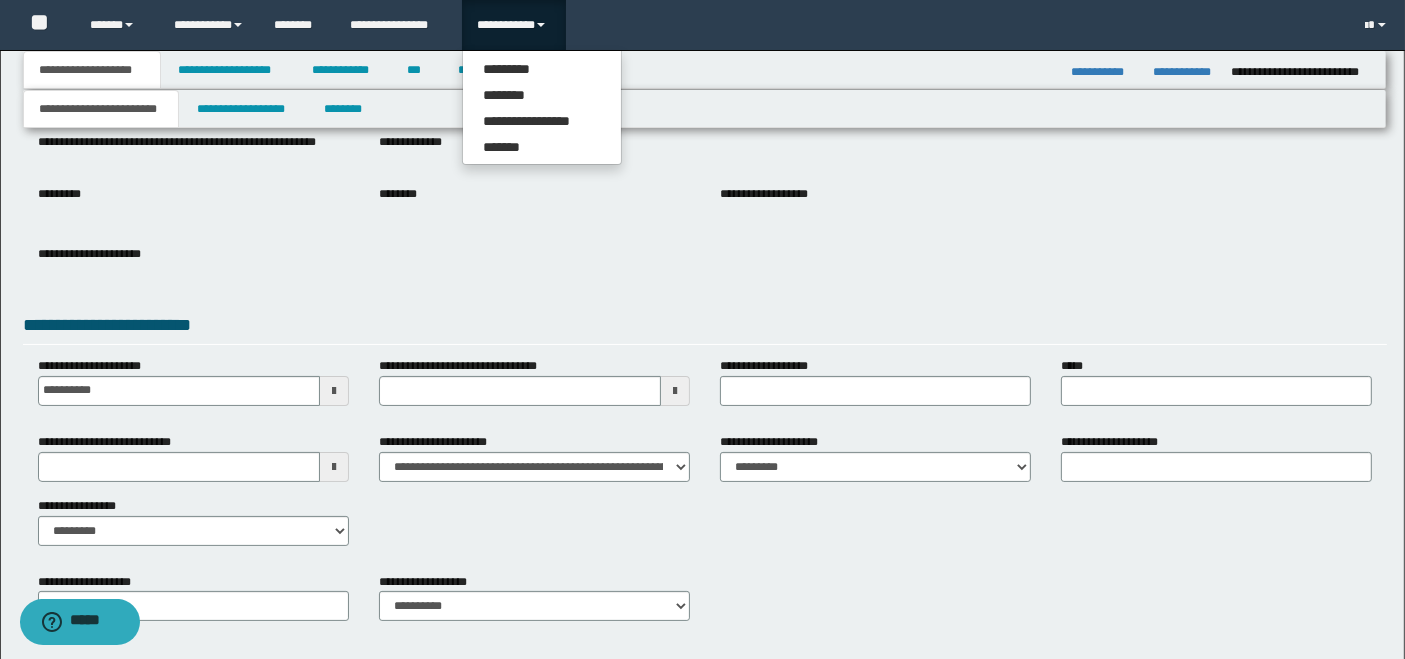 click on "**********" at bounding box center (704, 70) 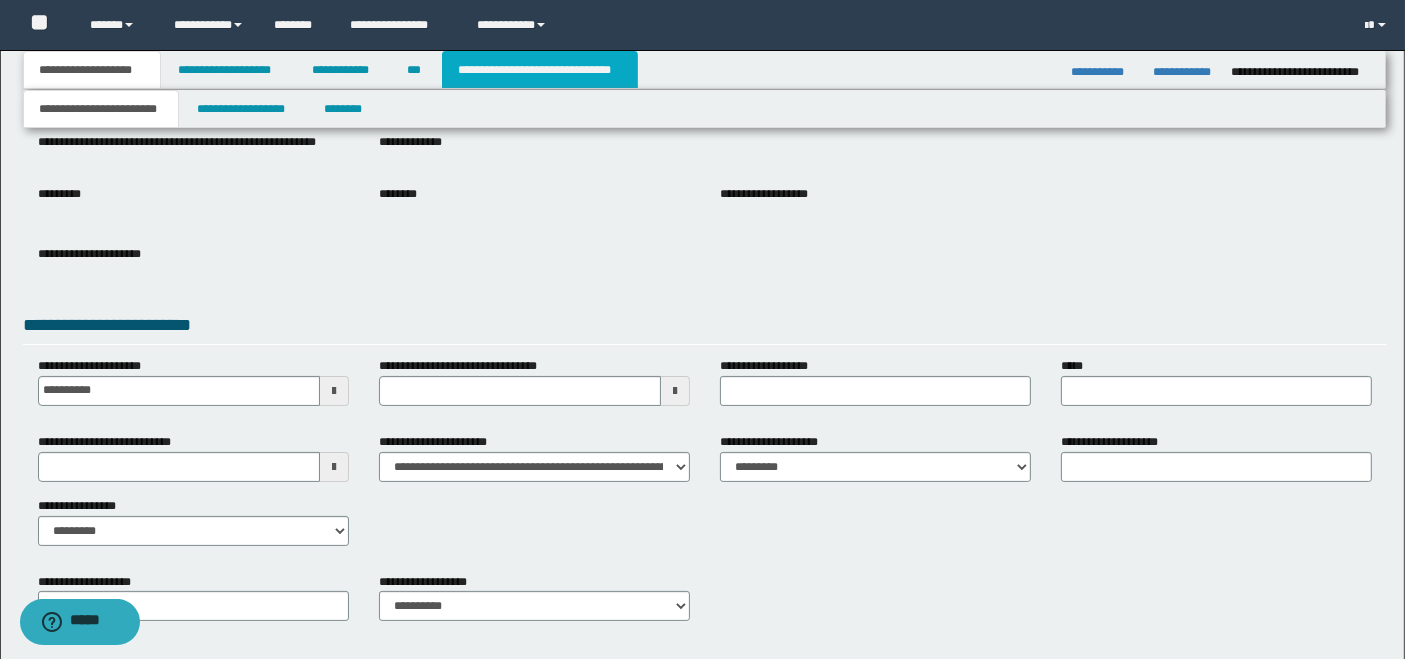 click on "**********" at bounding box center (540, 70) 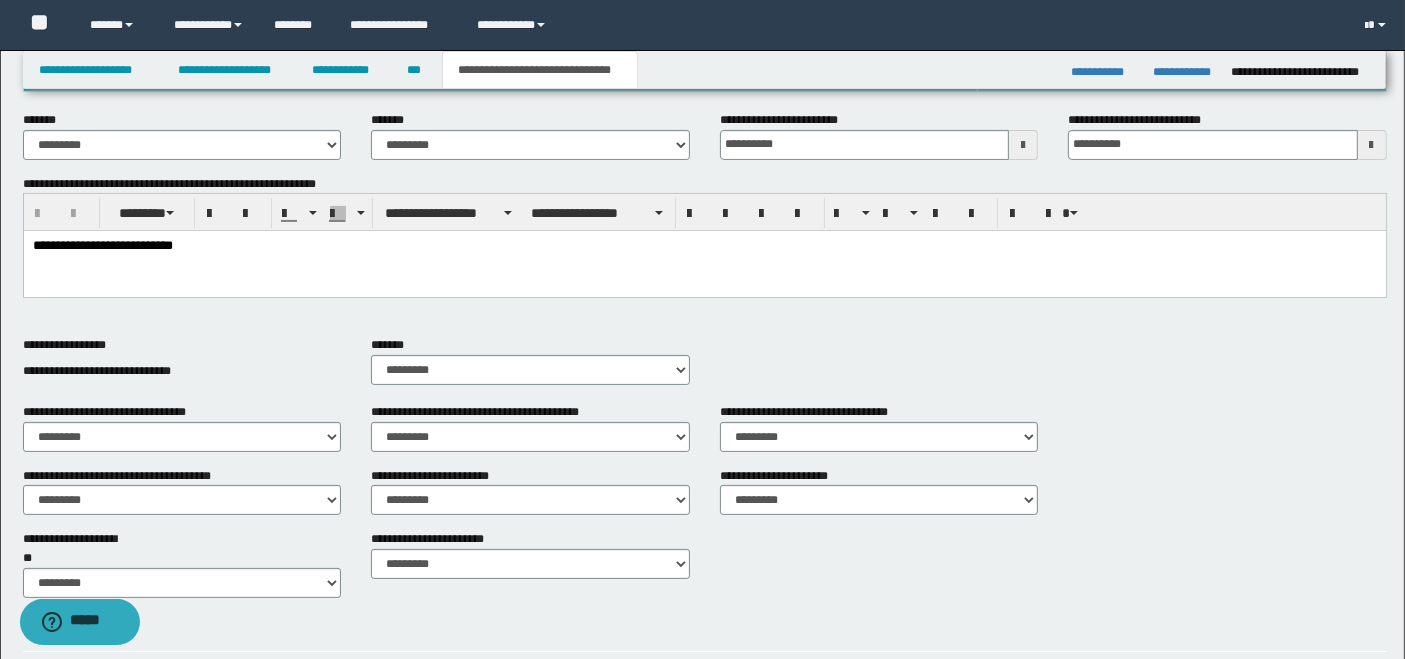 scroll, scrollTop: 708, scrollLeft: 0, axis: vertical 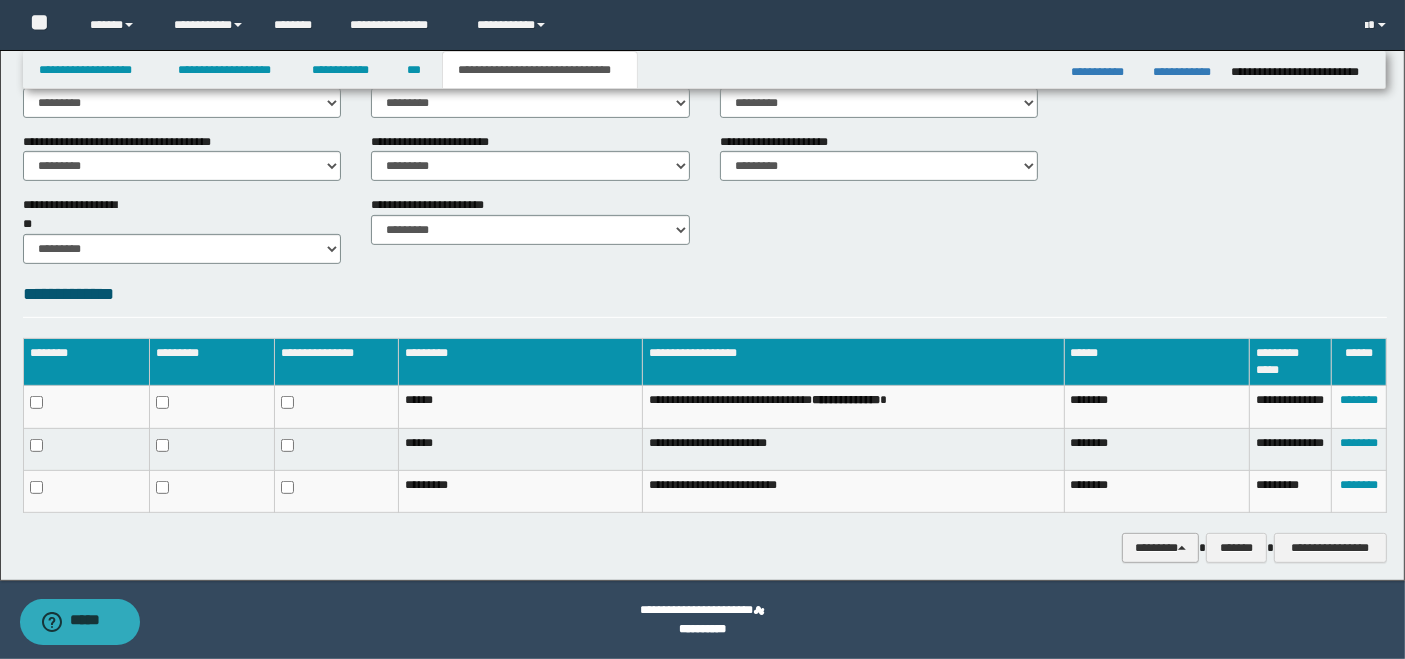 click on "********" at bounding box center [1160, 547] 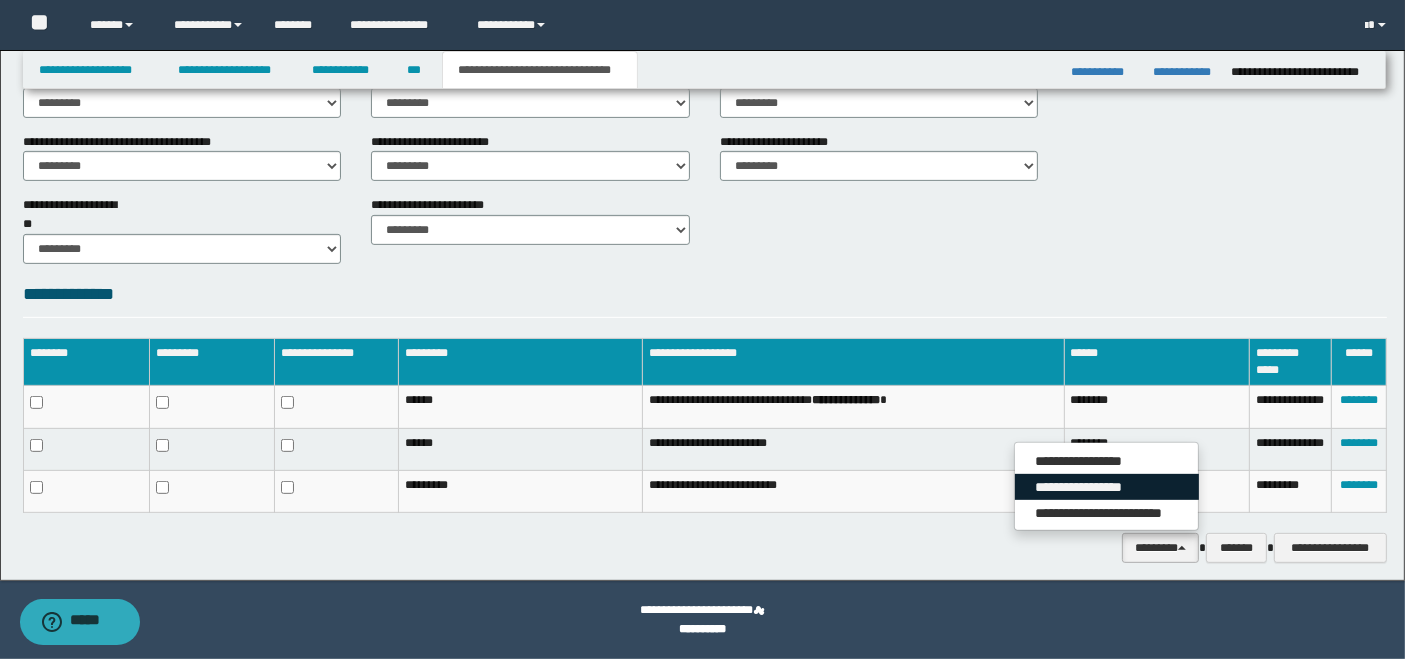 click on "**********" at bounding box center [1107, 487] 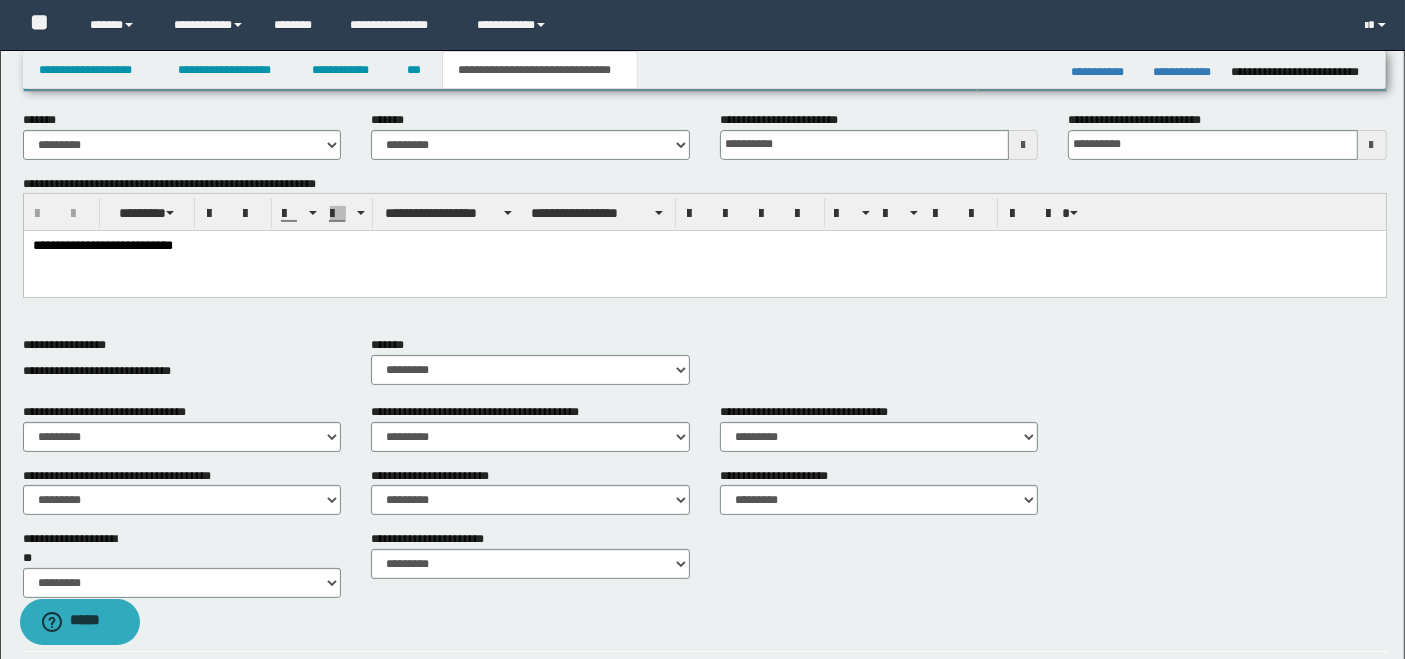 scroll, scrollTop: 708, scrollLeft: 0, axis: vertical 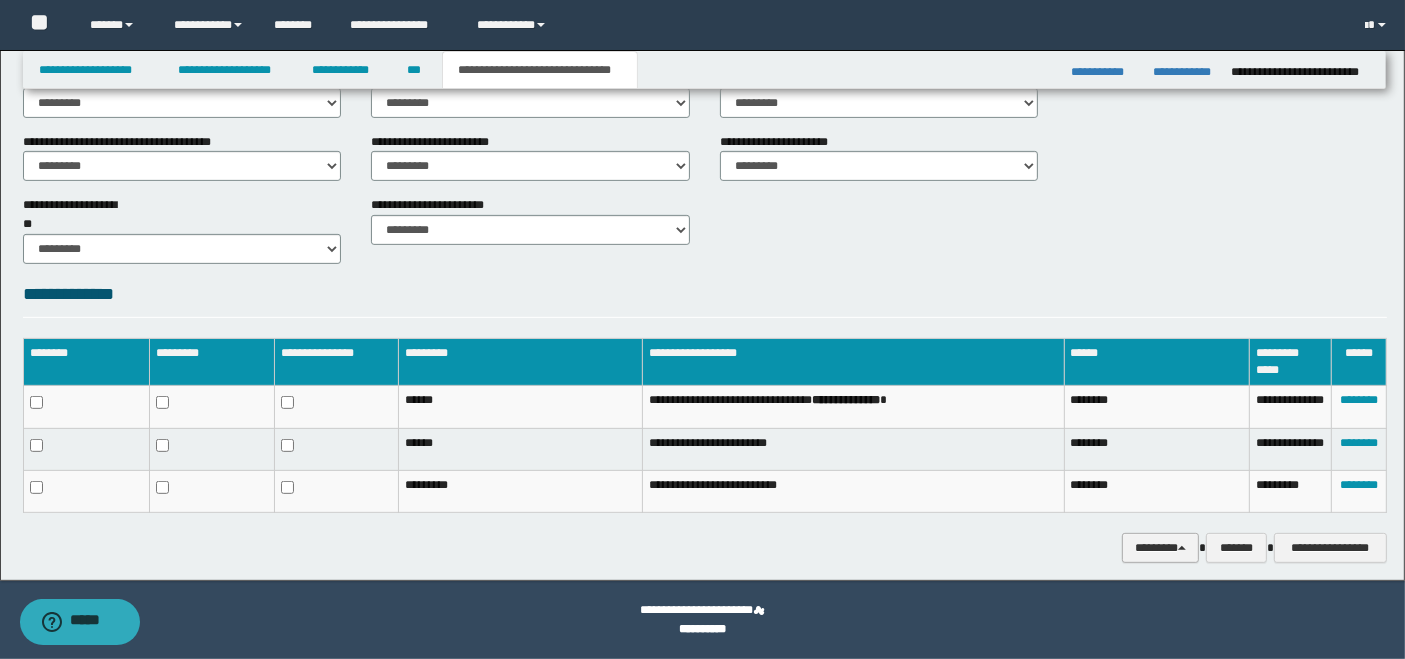 click on "********" at bounding box center [1160, 547] 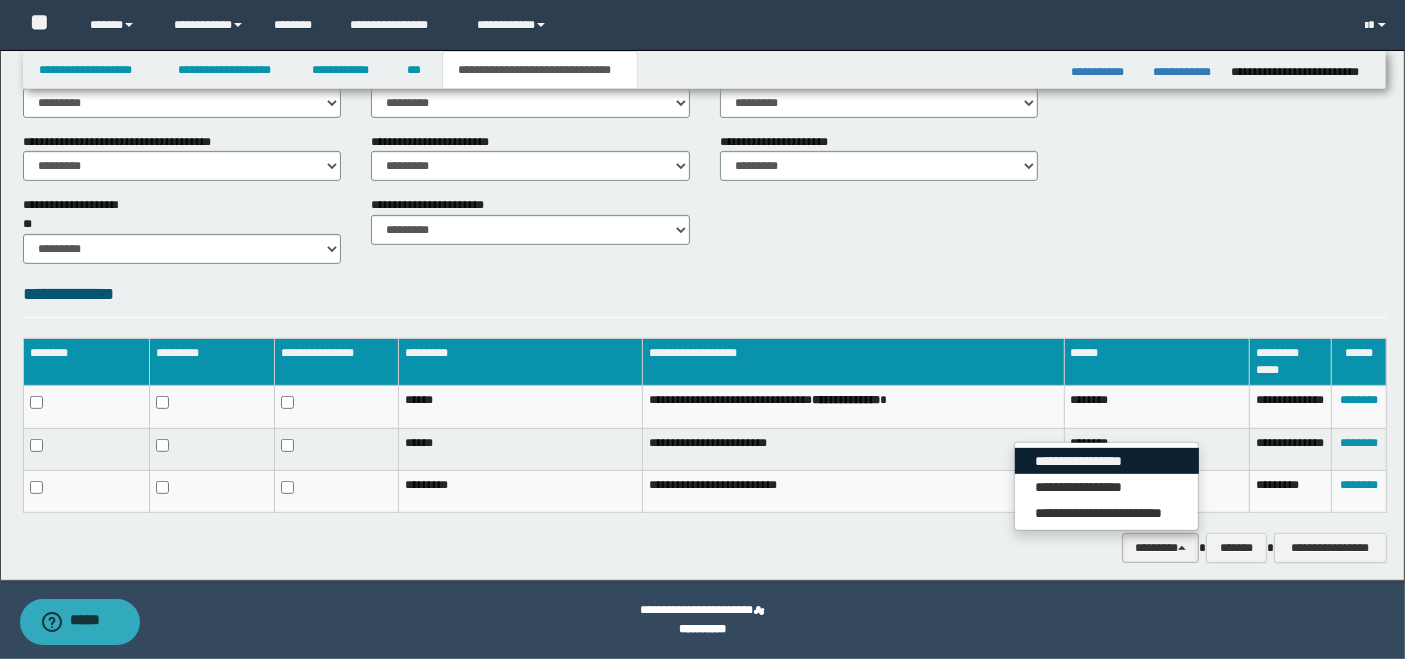 click on "**********" at bounding box center (1107, 461) 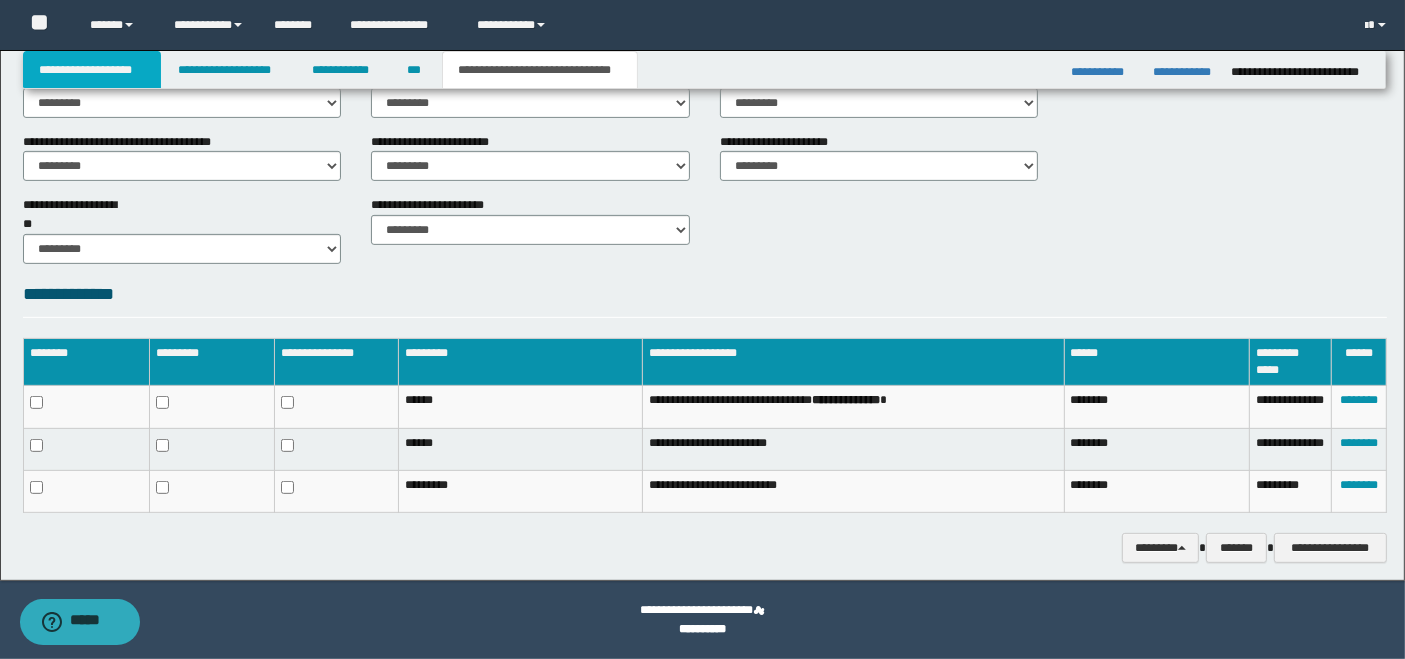 click on "**********" at bounding box center [92, 70] 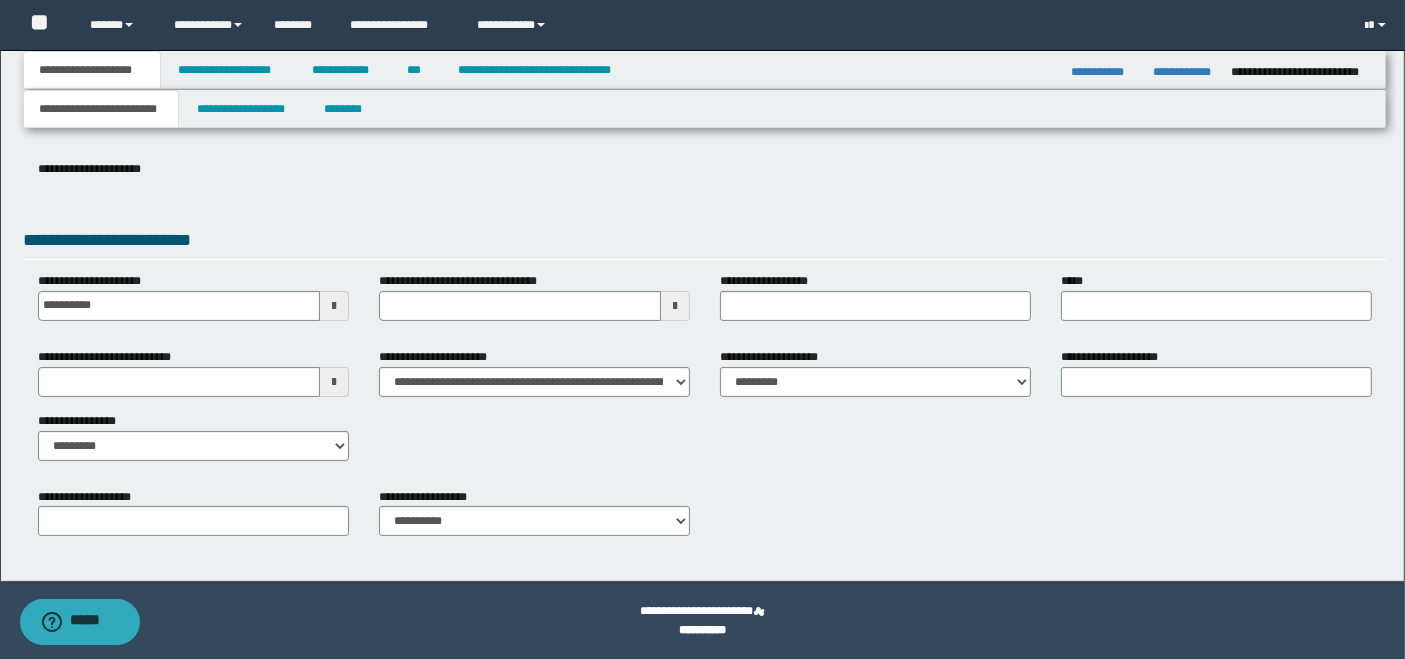 scroll, scrollTop: 0, scrollLeft: 0, axis: both 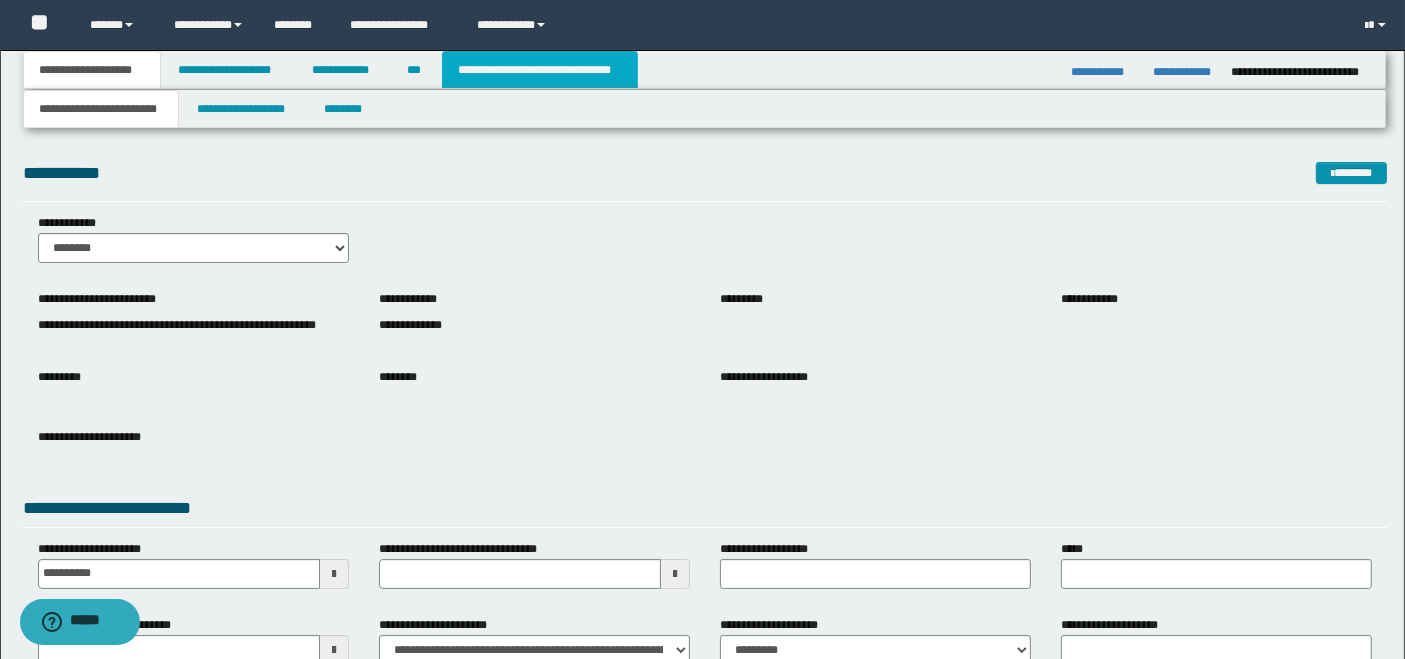 click on "**********" at bounding box center (540, 70) 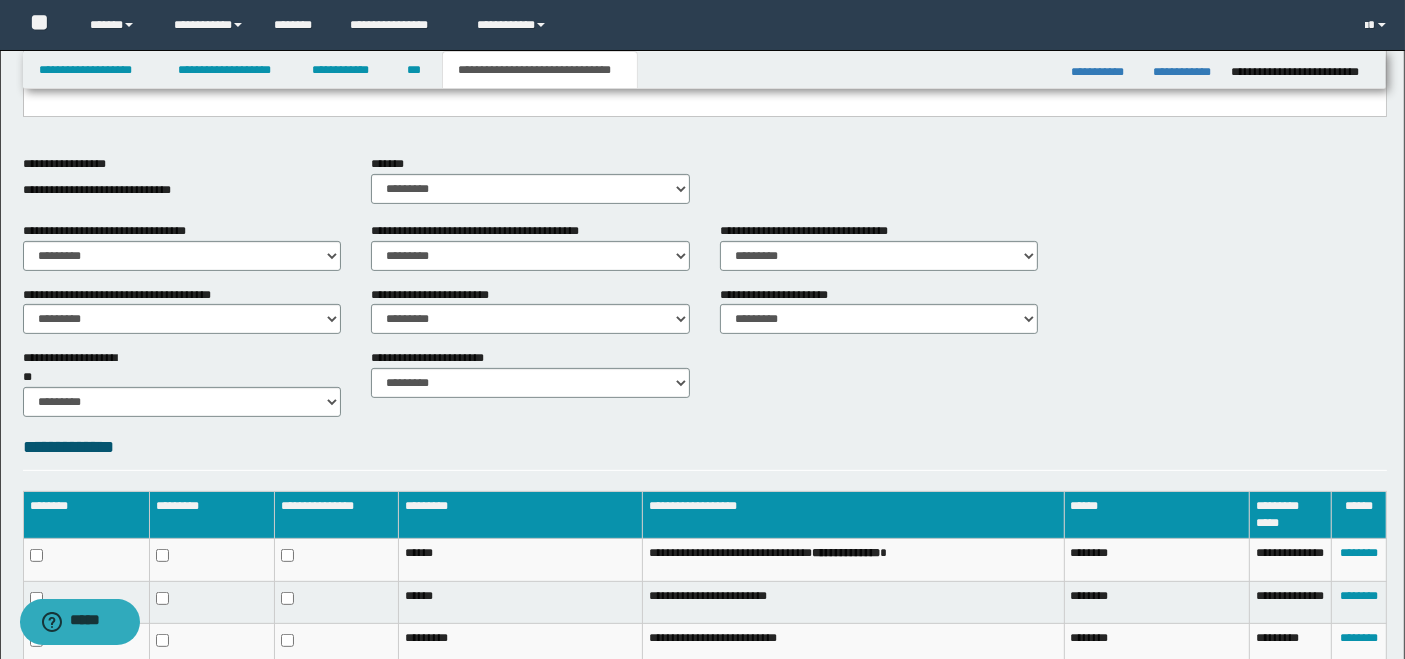 scroll, scrollTop: 708, scrollLeft: 0, axis: vertical 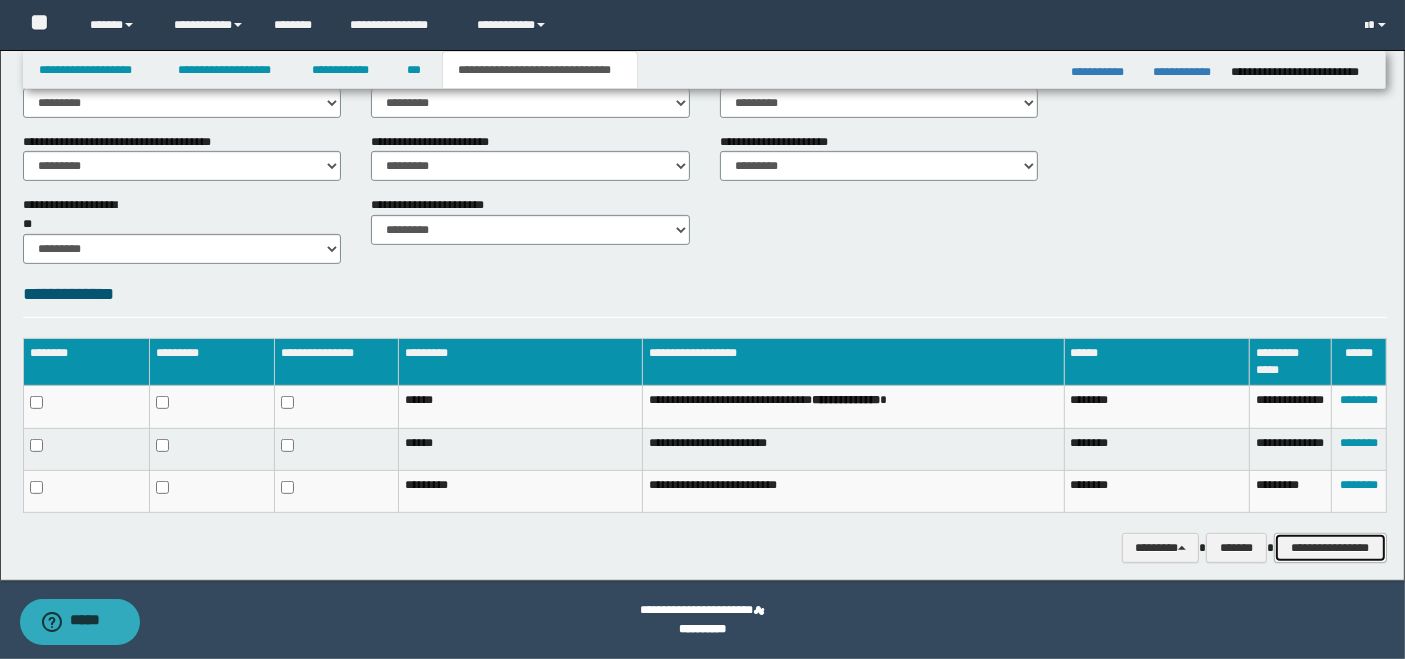 click on "**********" at bounding box center (1330, 547) 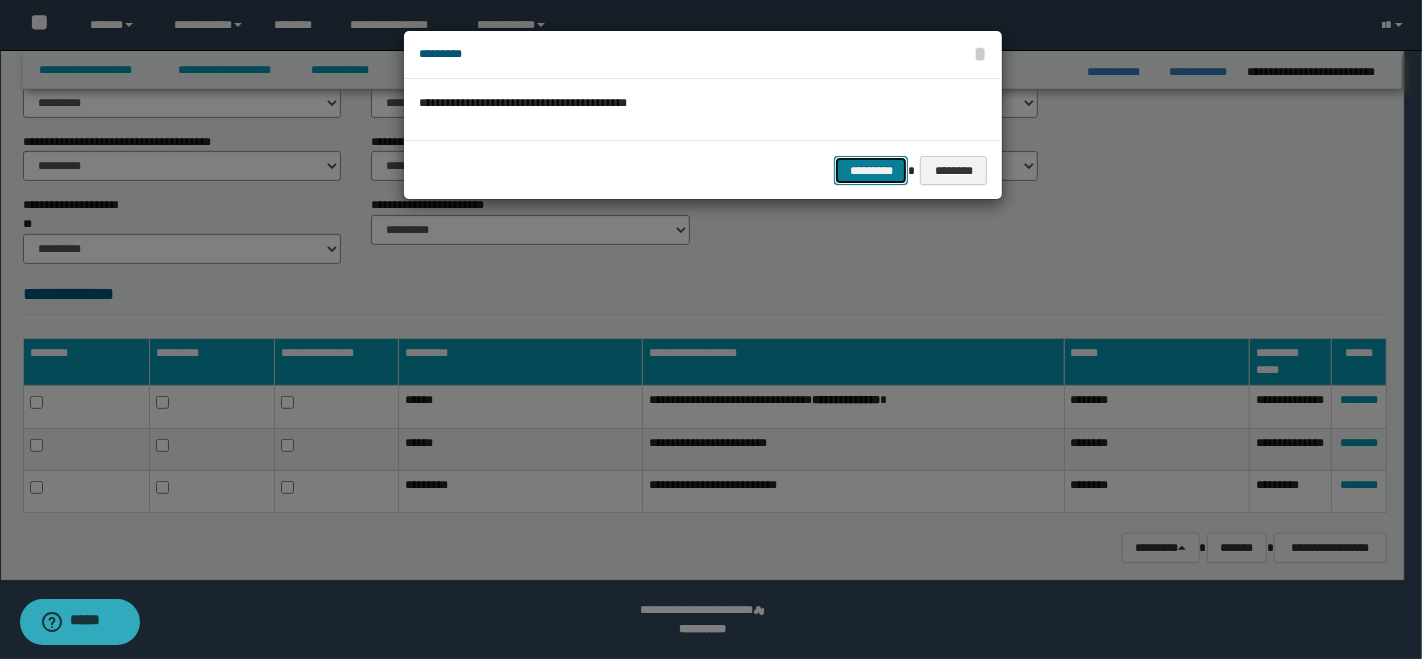 click on "*********" at bounding box center (871, 170) 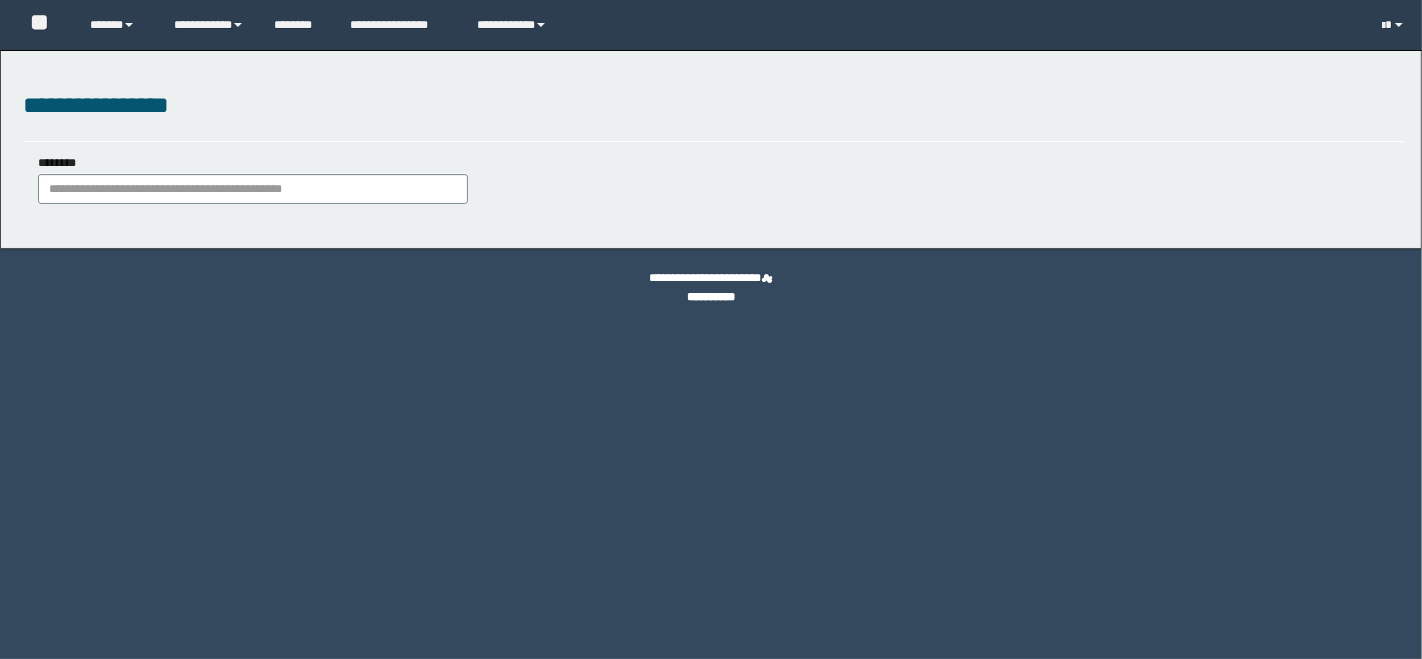 scroll, scrollTop: 0, scrollLeft: 0, axis: both 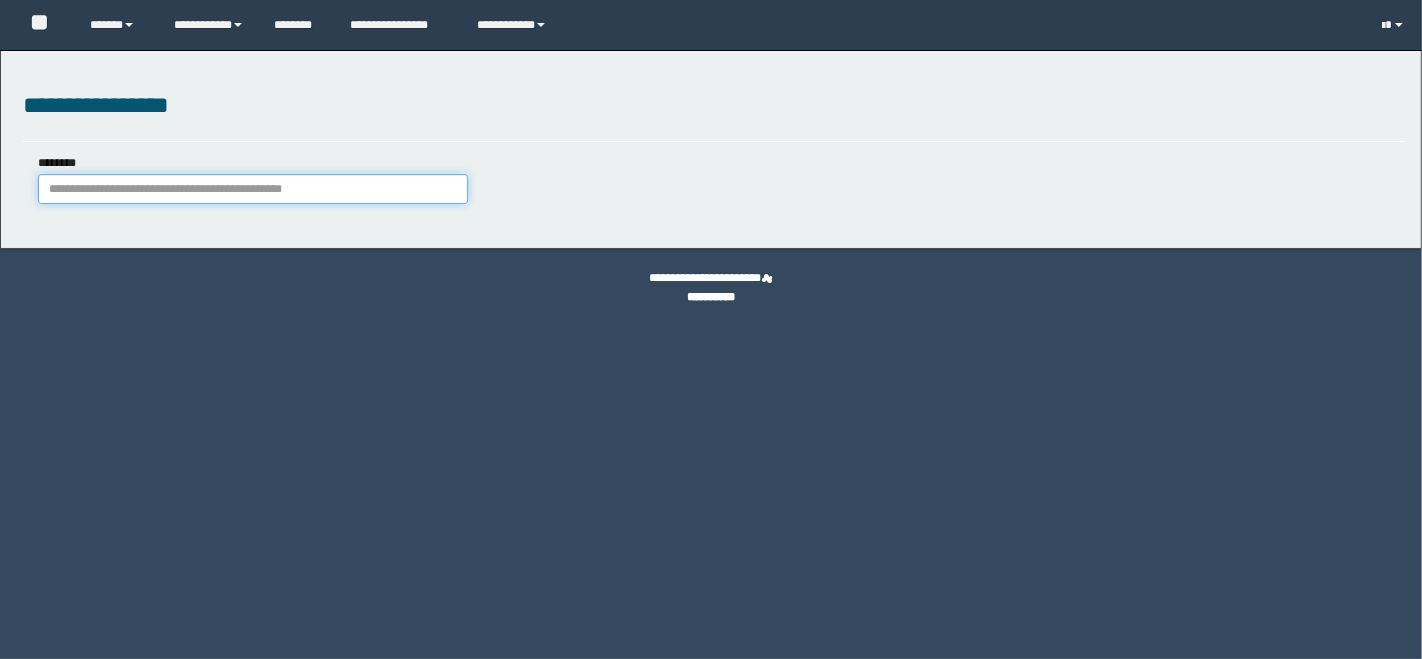 click on "********" at bounding box center [253, 189] 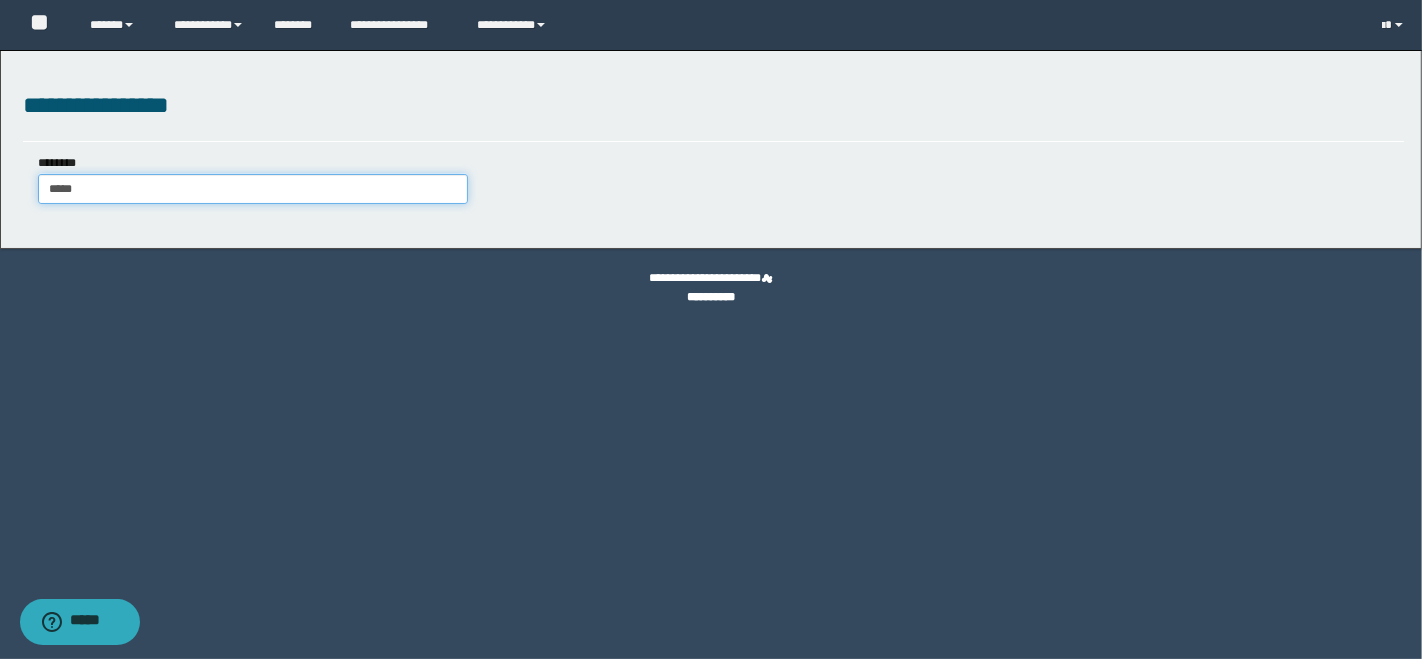 type on "*****" 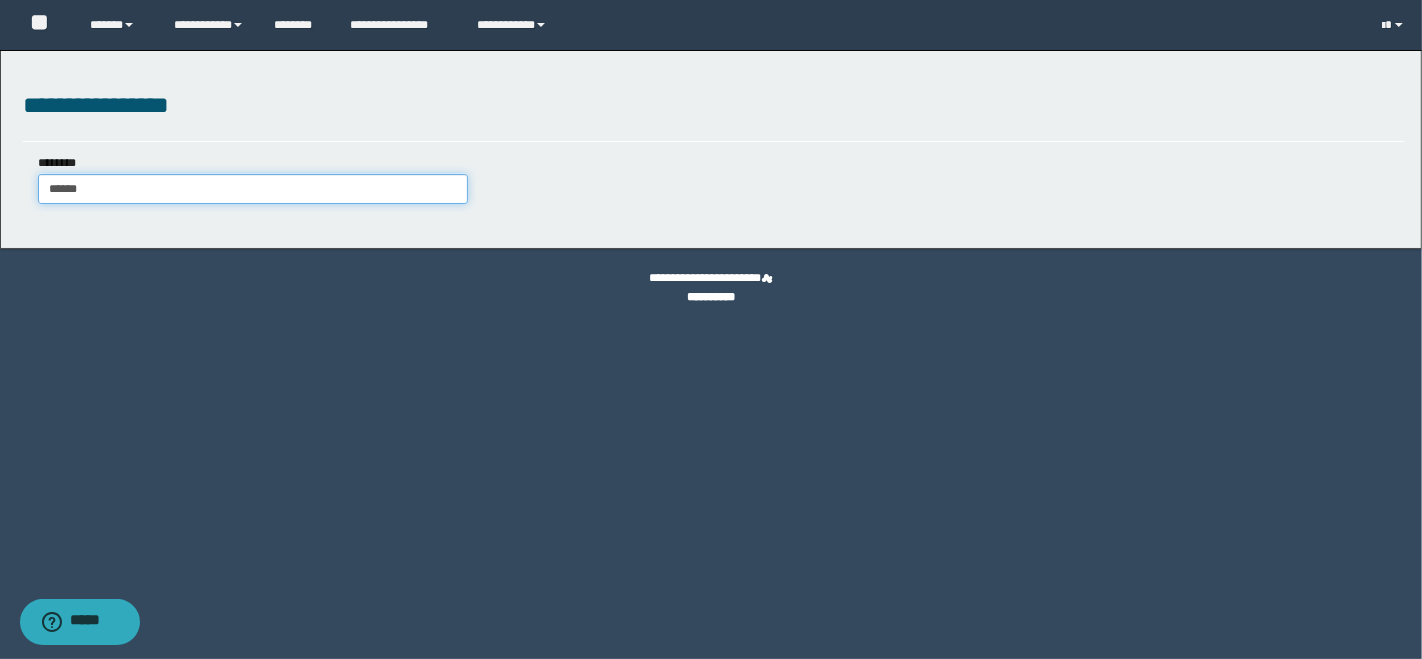 type on "*****" 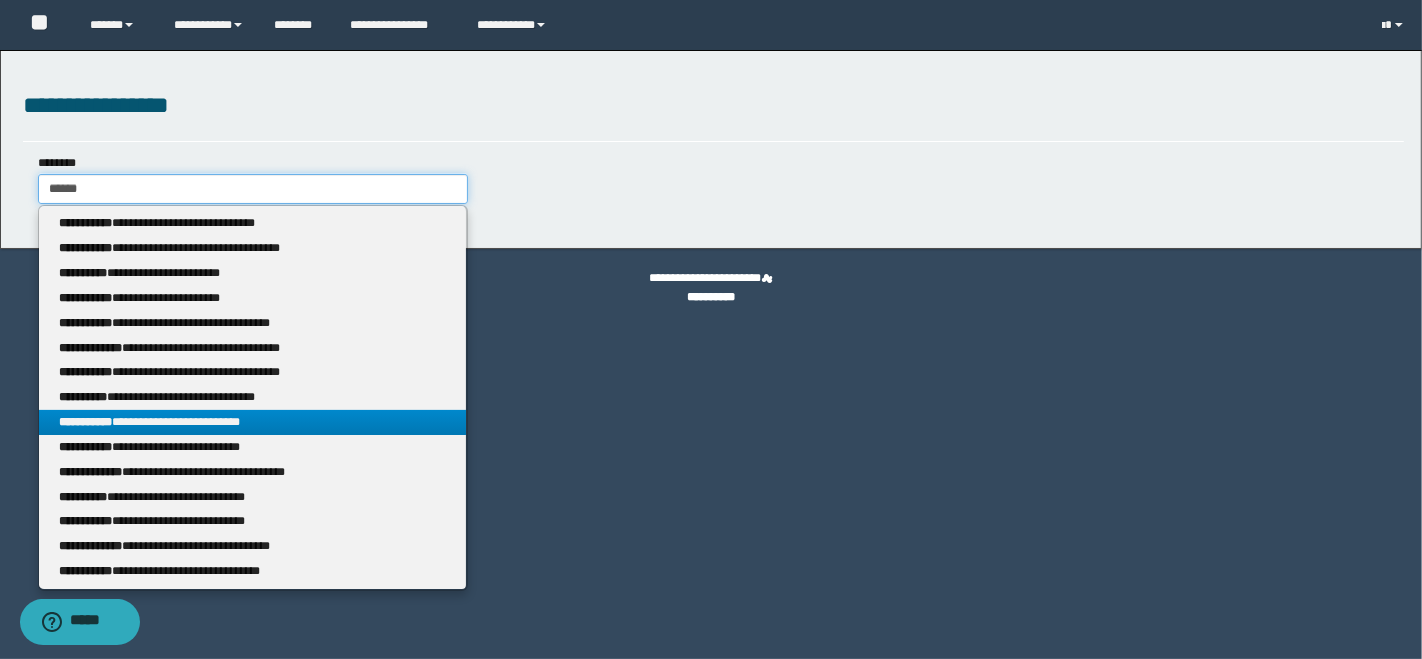 type on "*****" 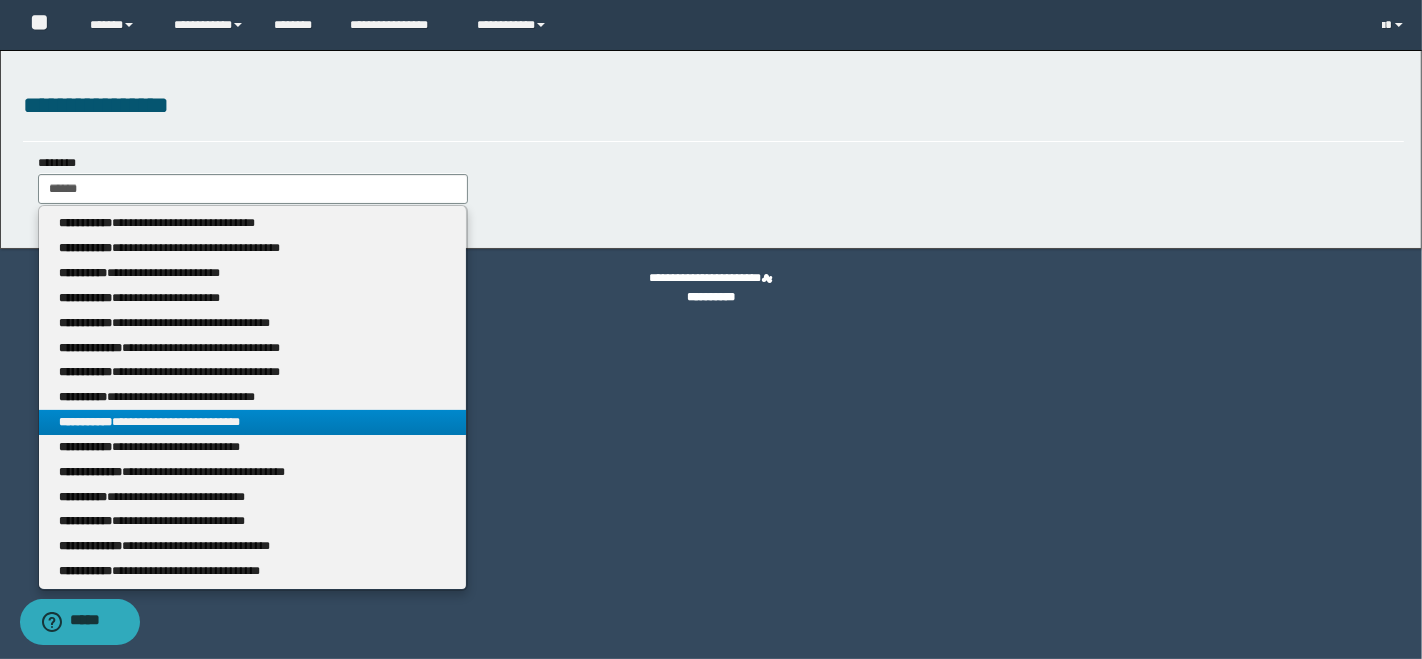 click on "**********" at bounding box center (253, 422) 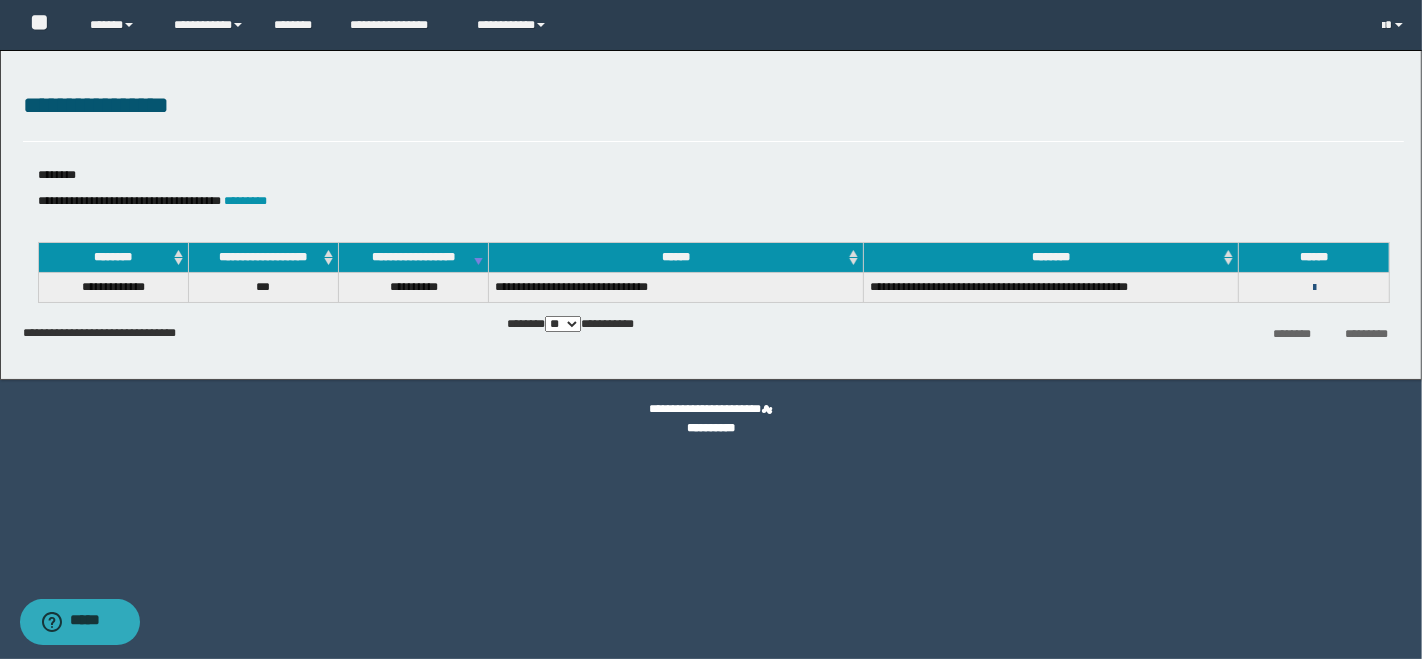 click at bounding box center [1314, 288] 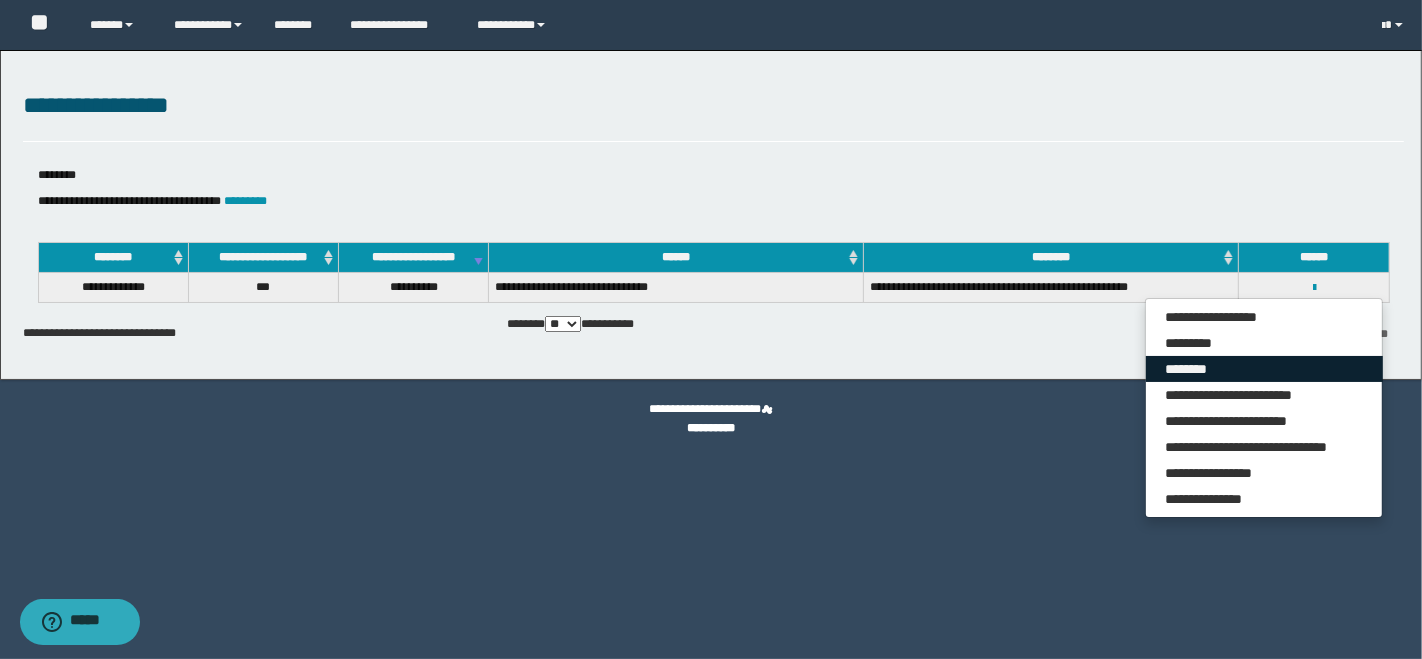 click on "********" at bounding box center (1264, 369) 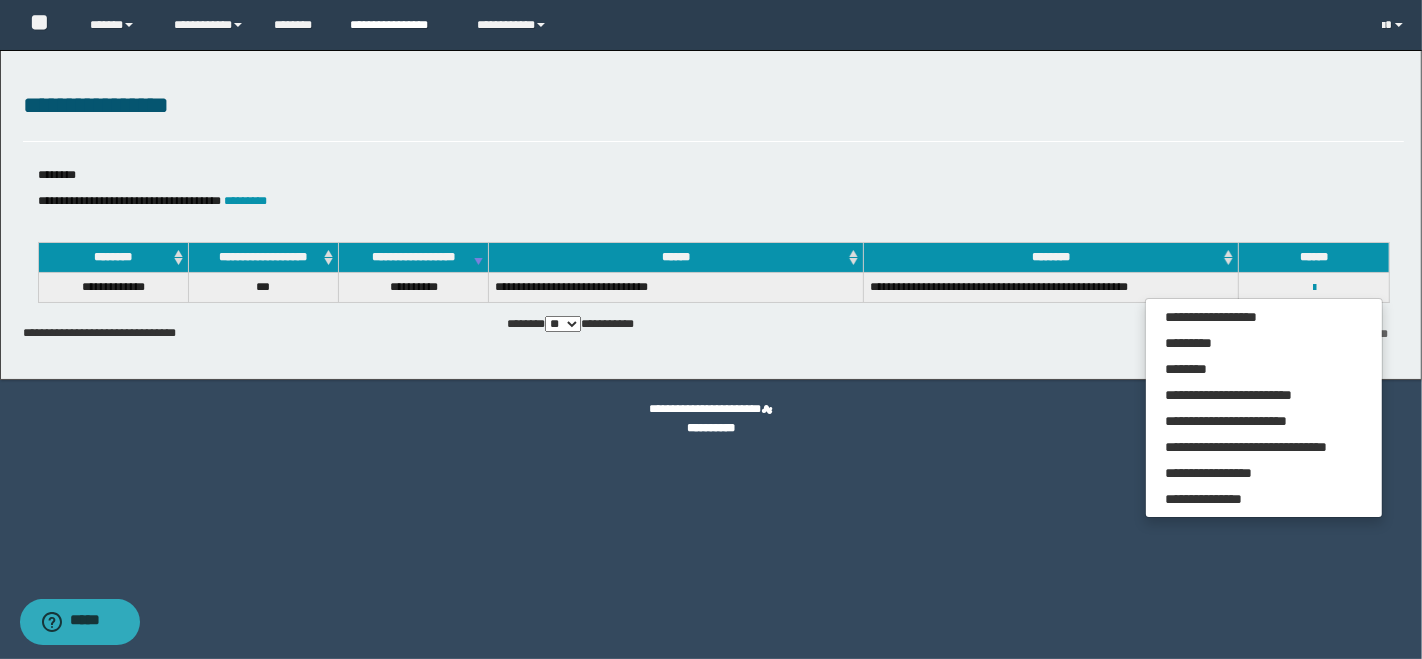 click on "**********" at bounding box center (398, 25) 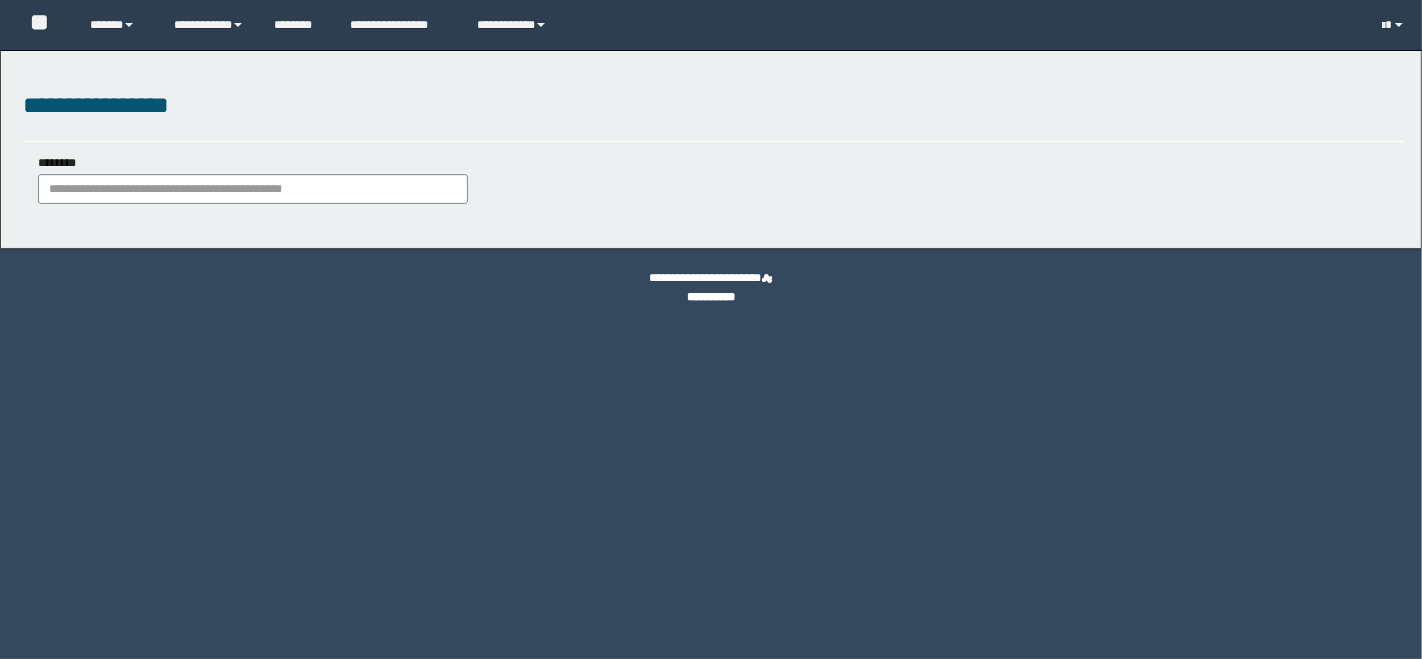scroll, scrollTop: 0, scrollLeft: 0, axis: both 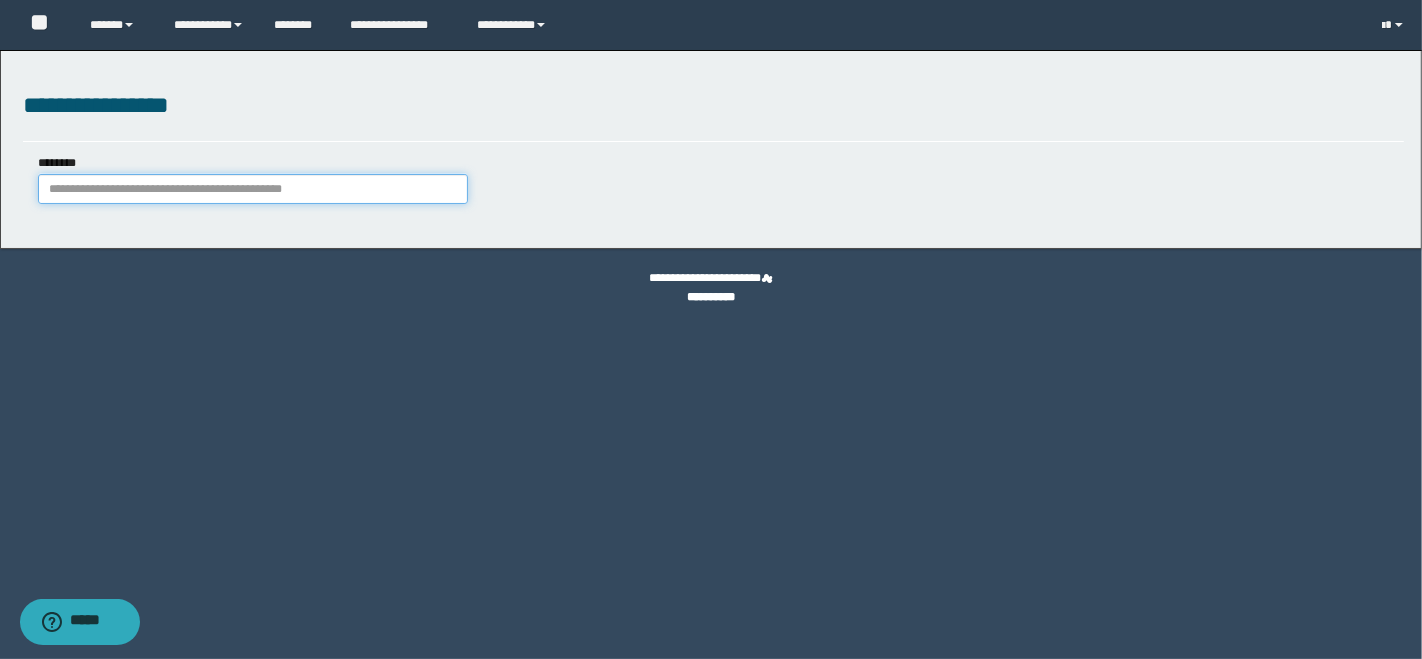 click on "********" at bounding box center [253, 189] 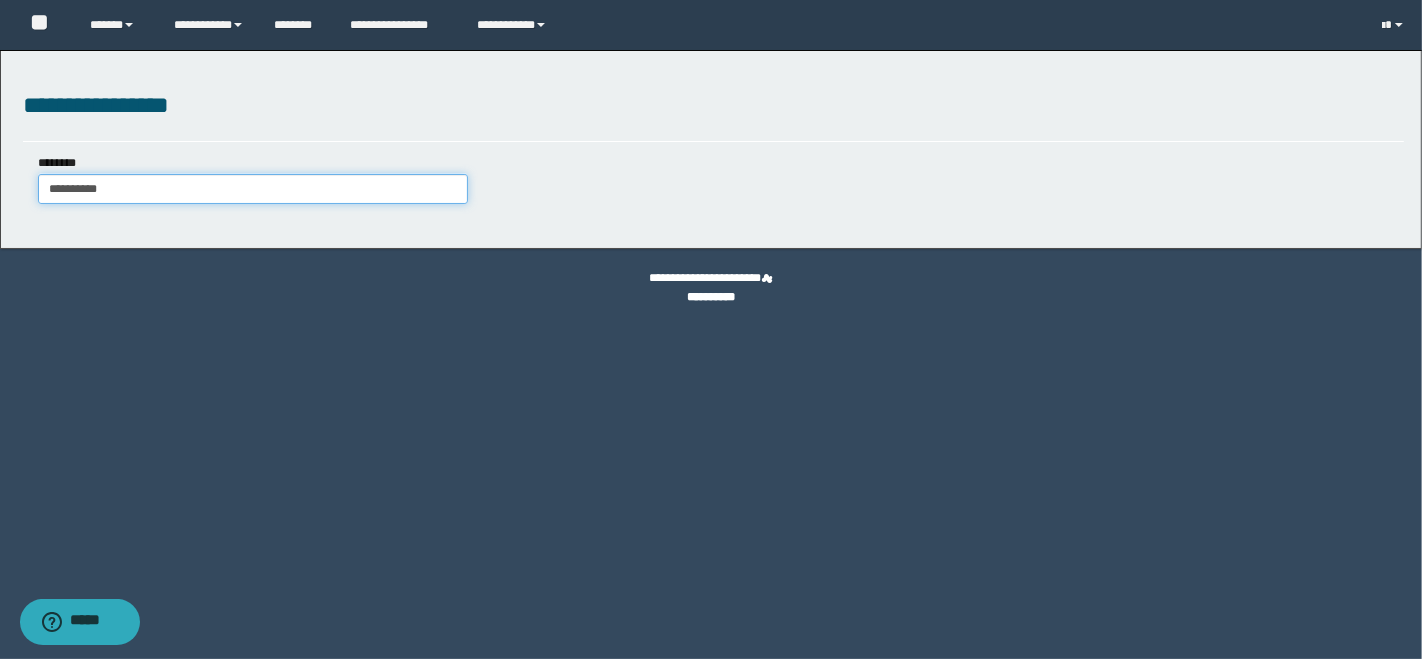 type on "**********" 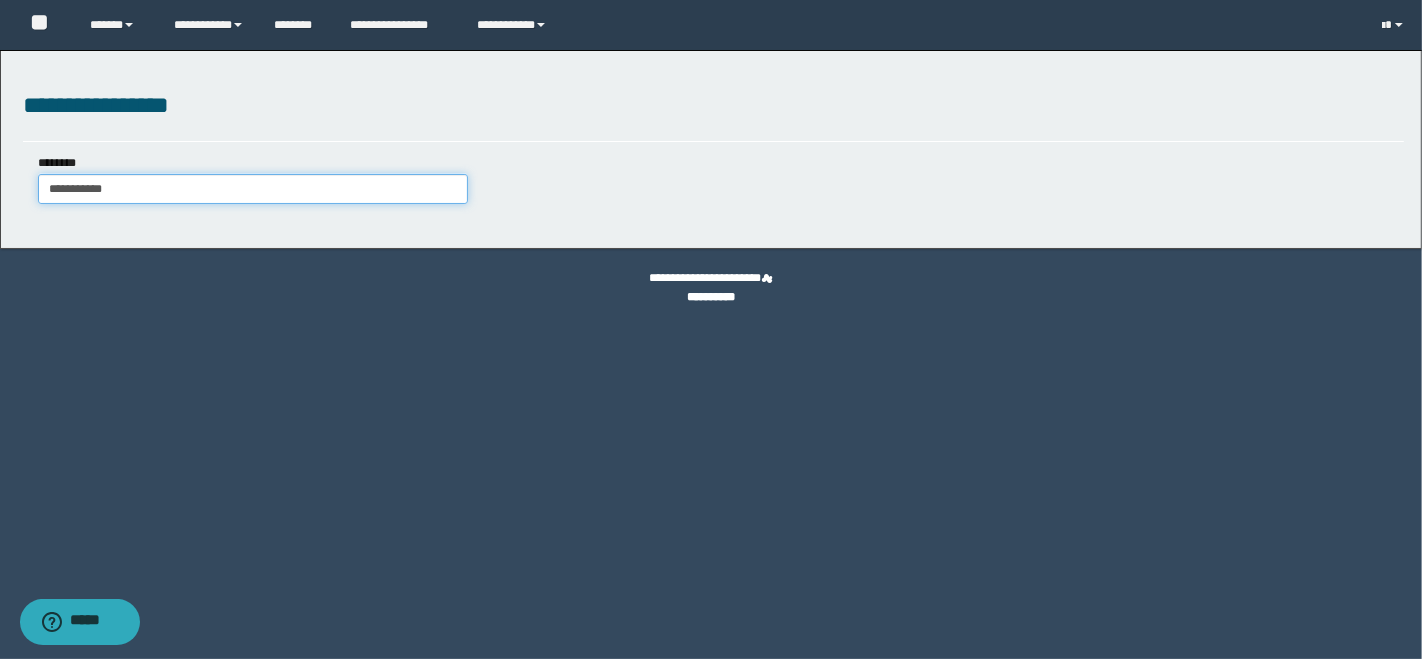 type on "**********" 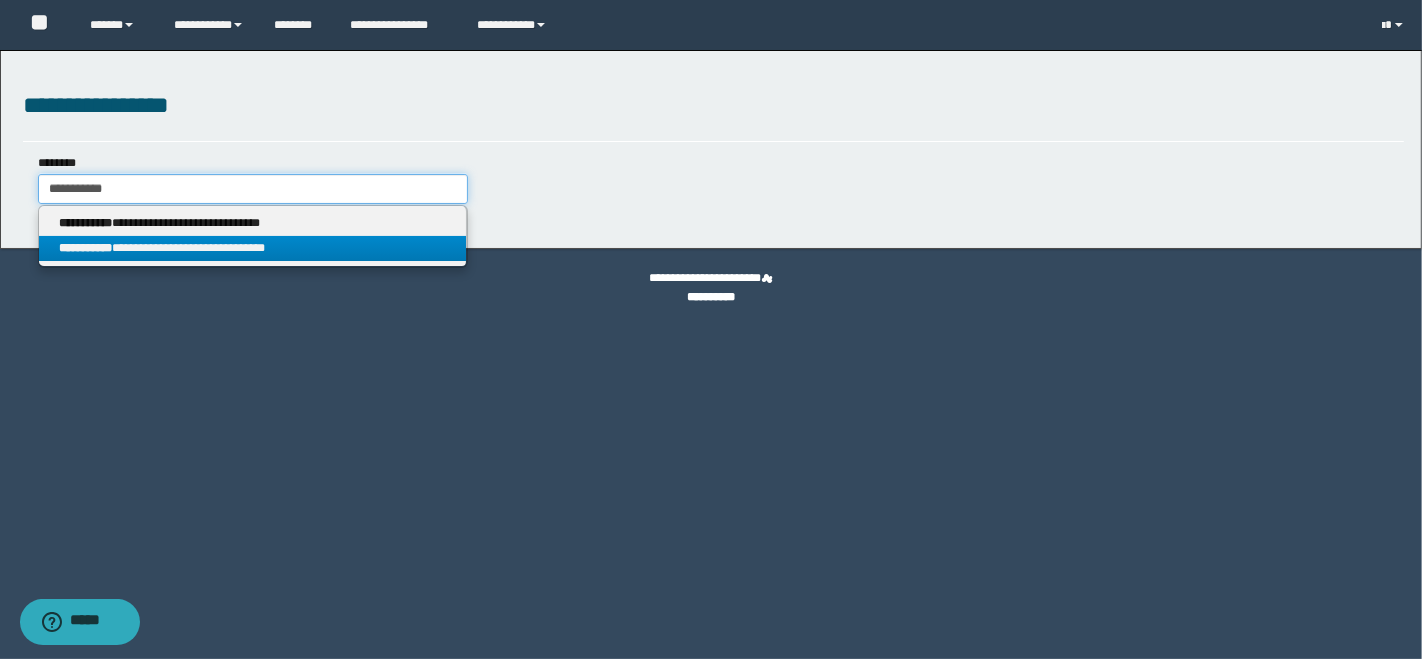 type on "**********" 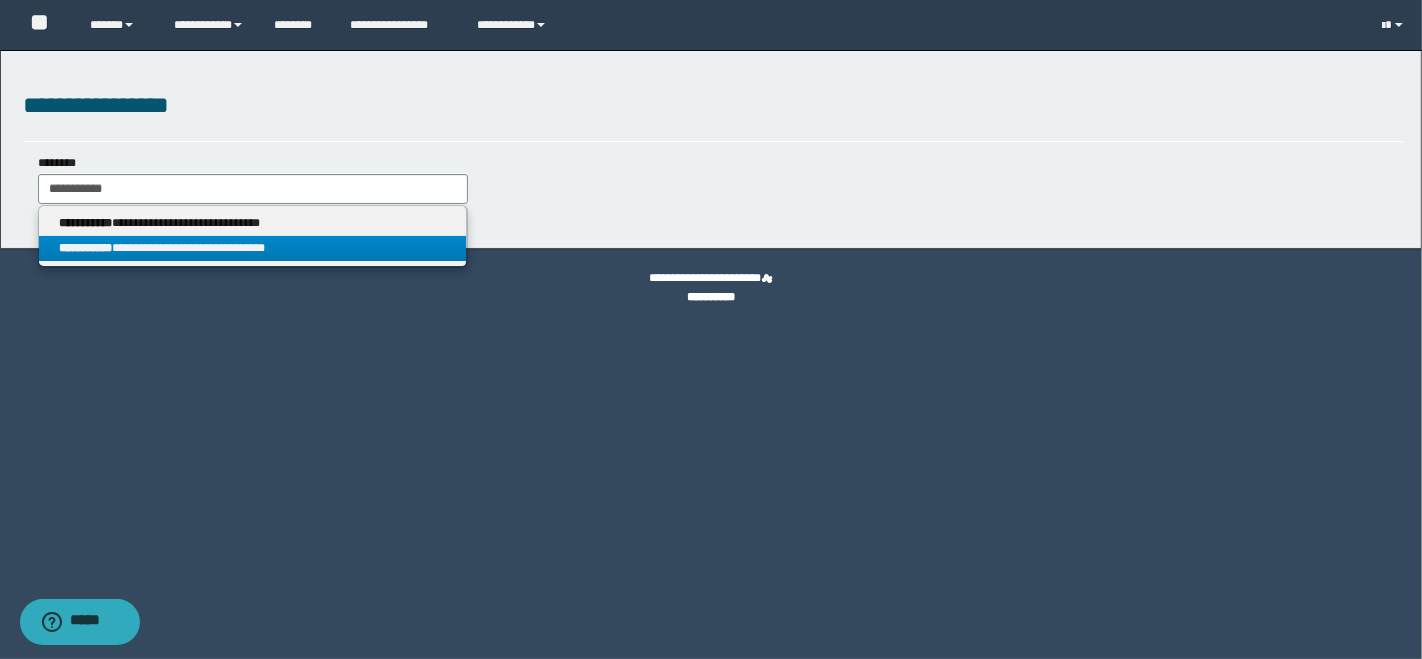 click on "**********" at bounding box center [253, 248] 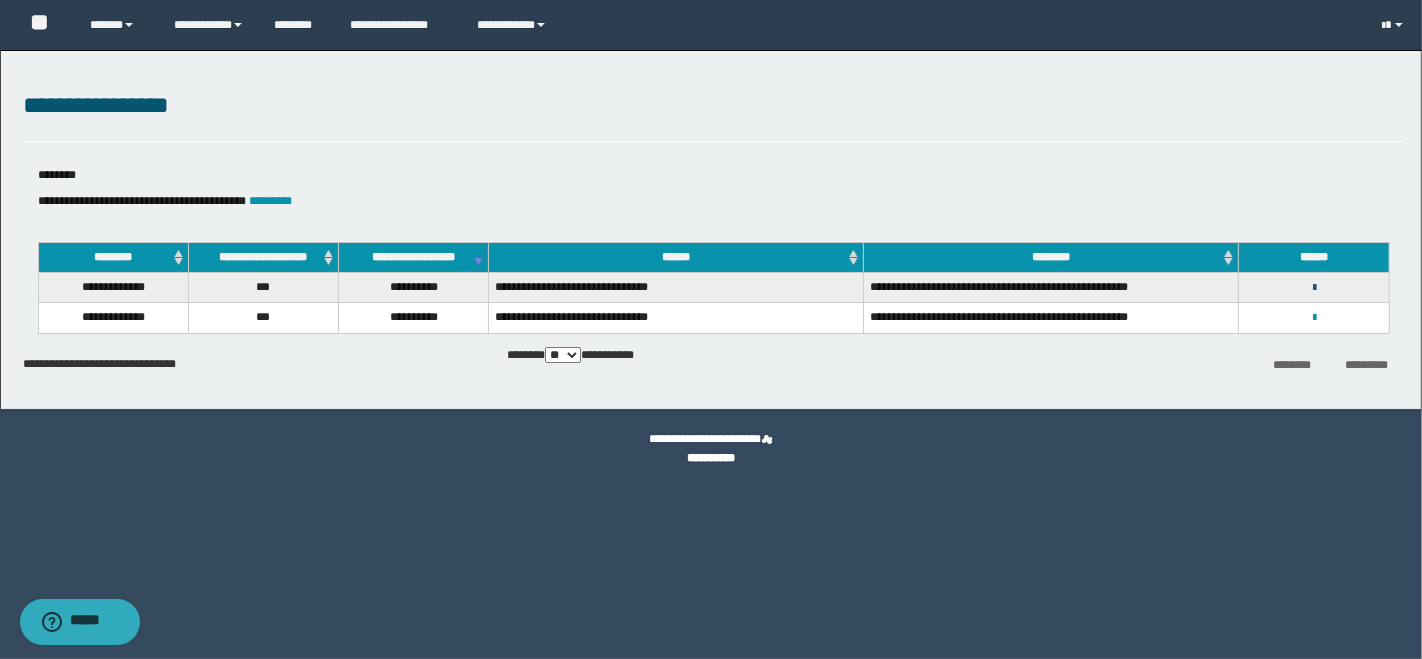 click at bounding box center [1314, 288] 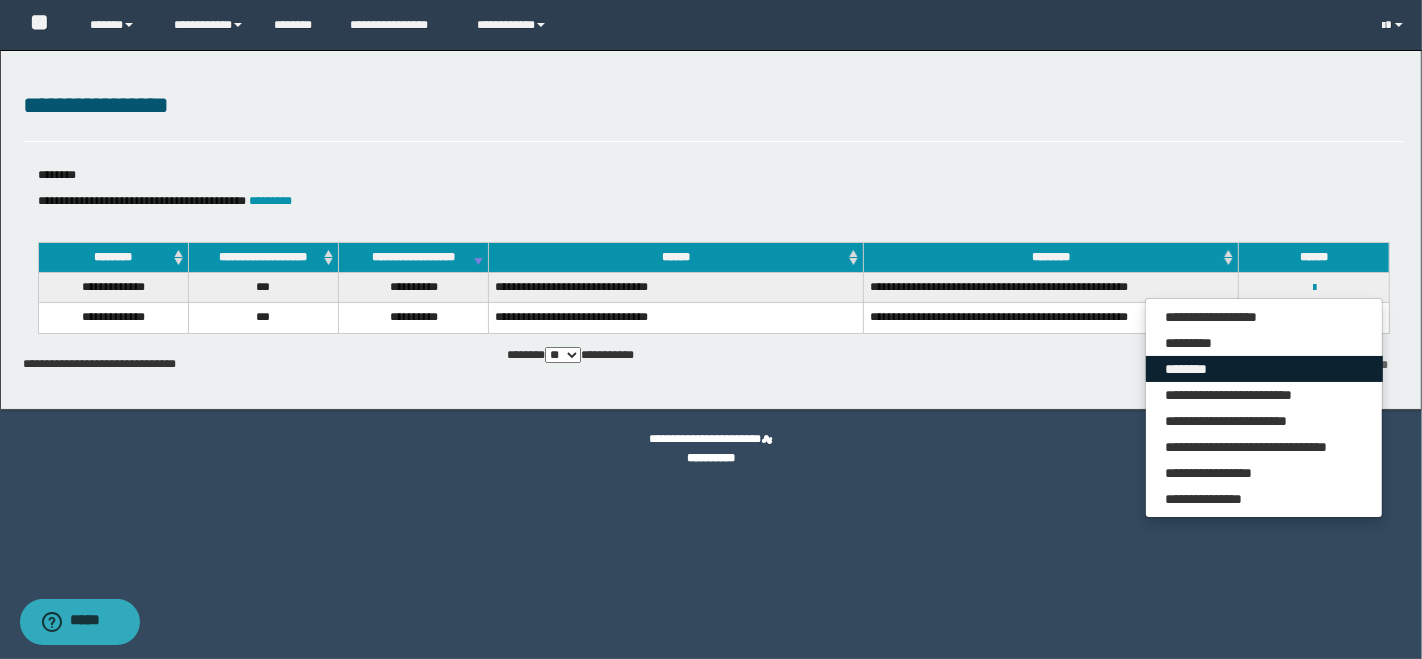 click on "********" at bounding box center [1264, 369] 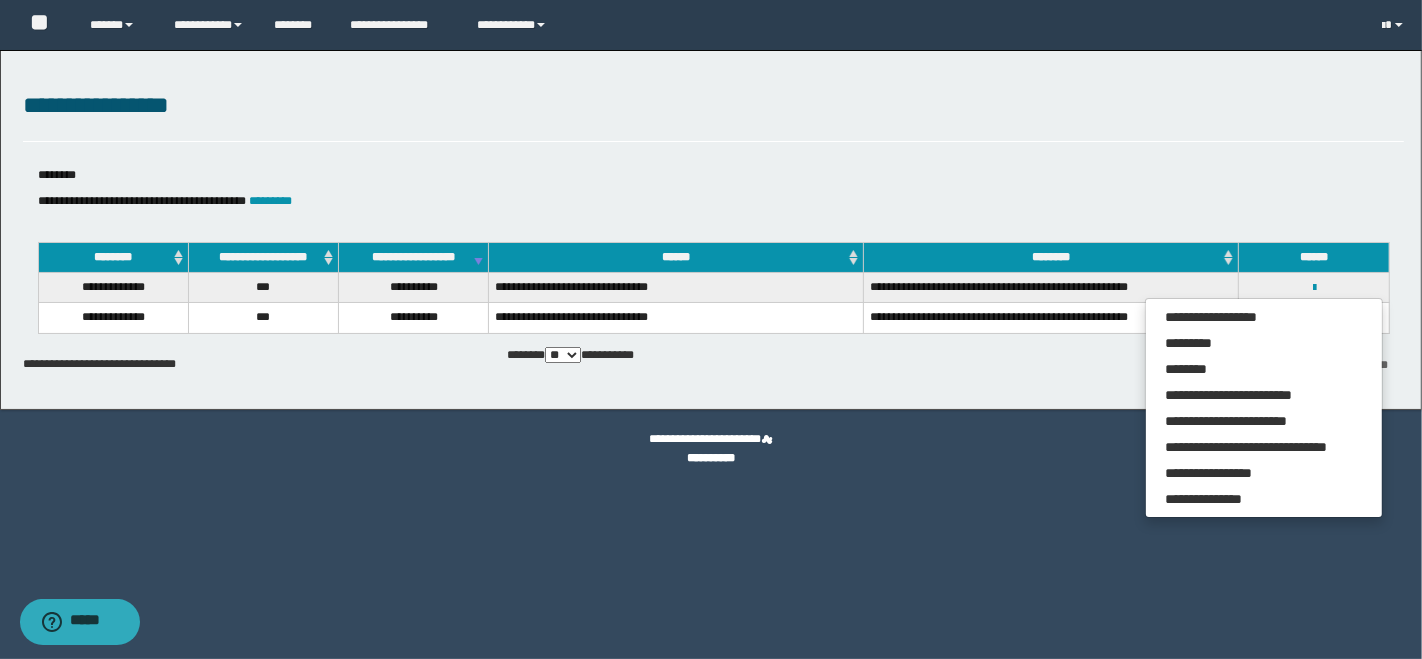 click on "**********" at bounding box center (711, 230) 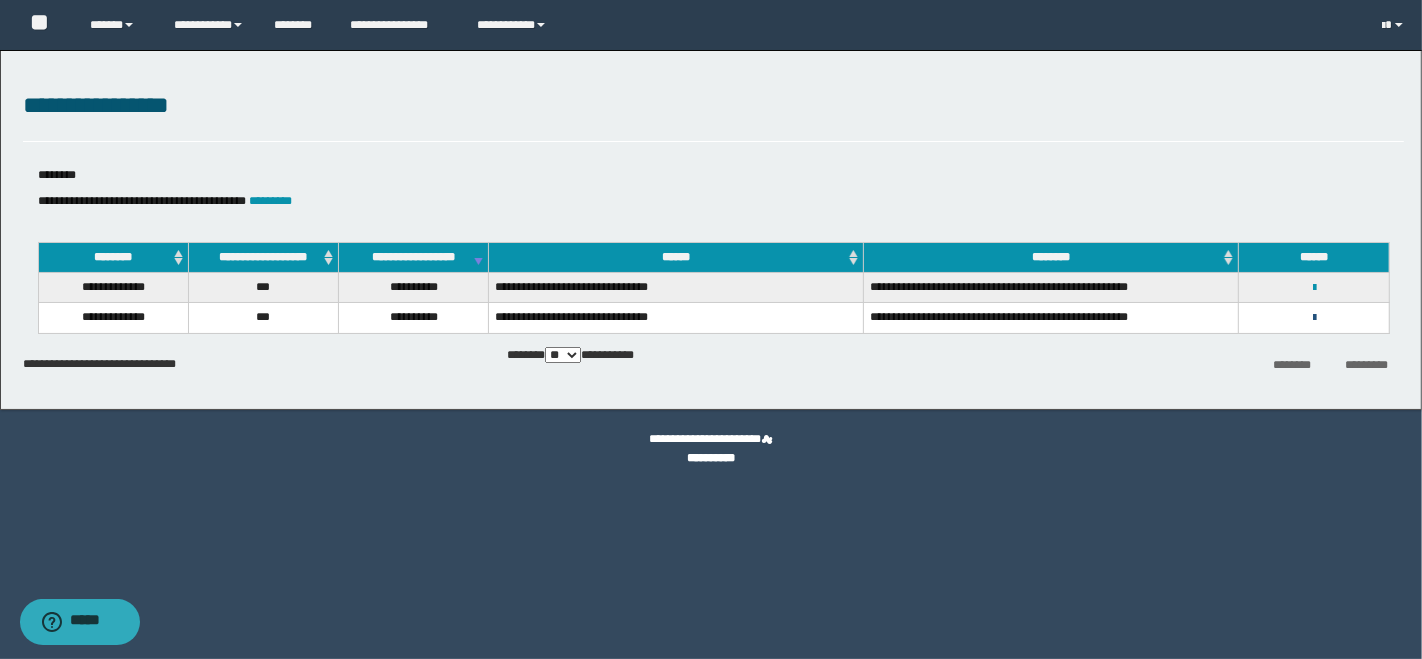 click at bounding box center (1314, 318) 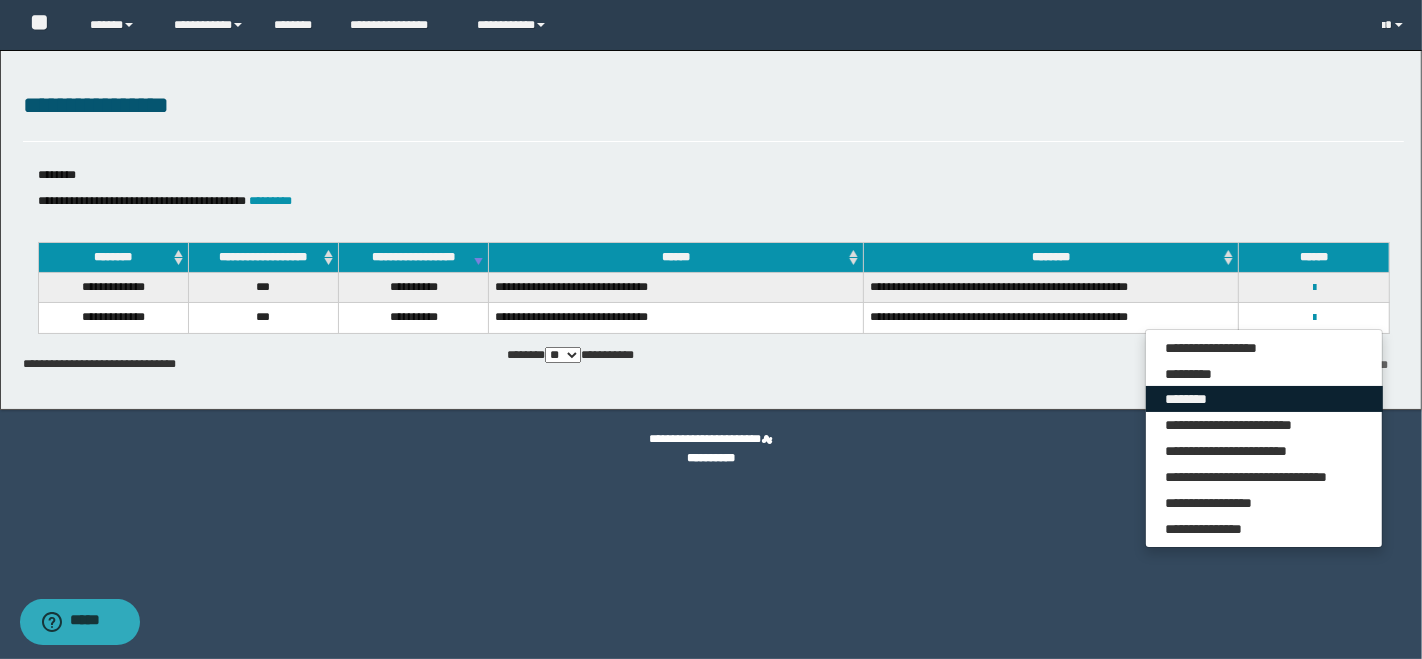 click on "********" at bounding box center (1264, 399) 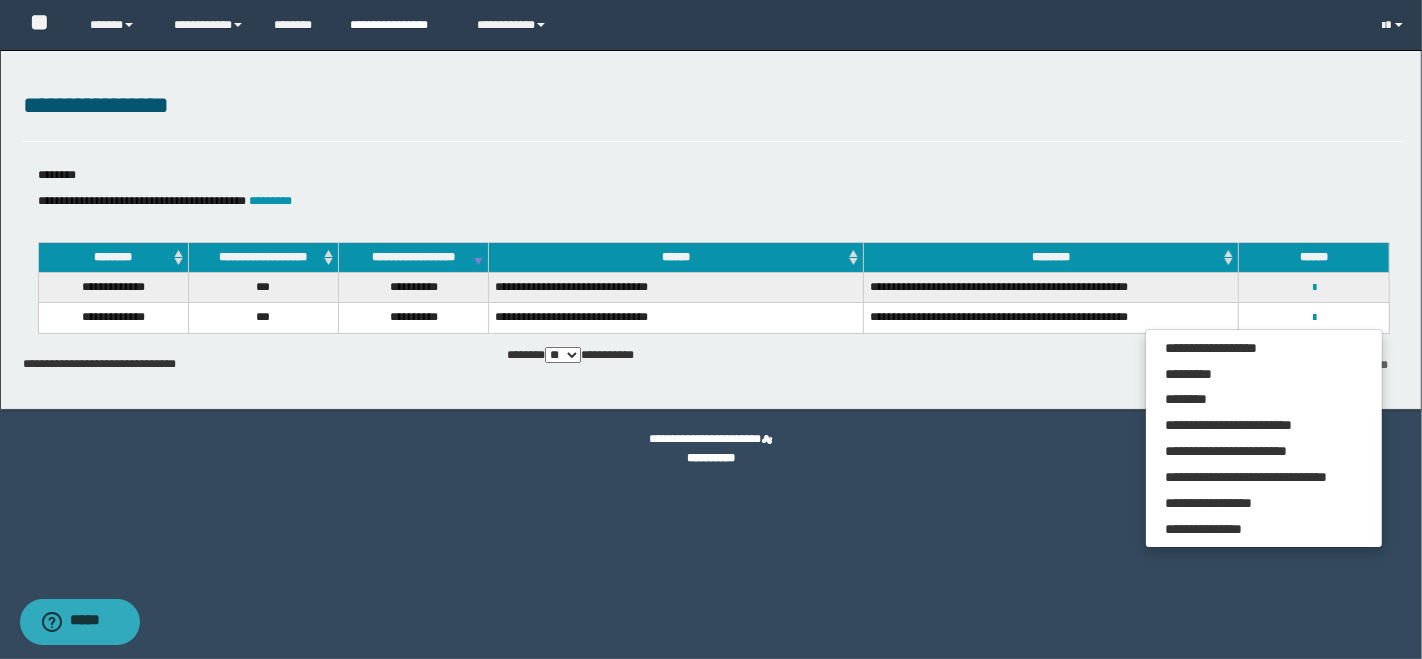 click on "**********" at bounding box center [398, 25] 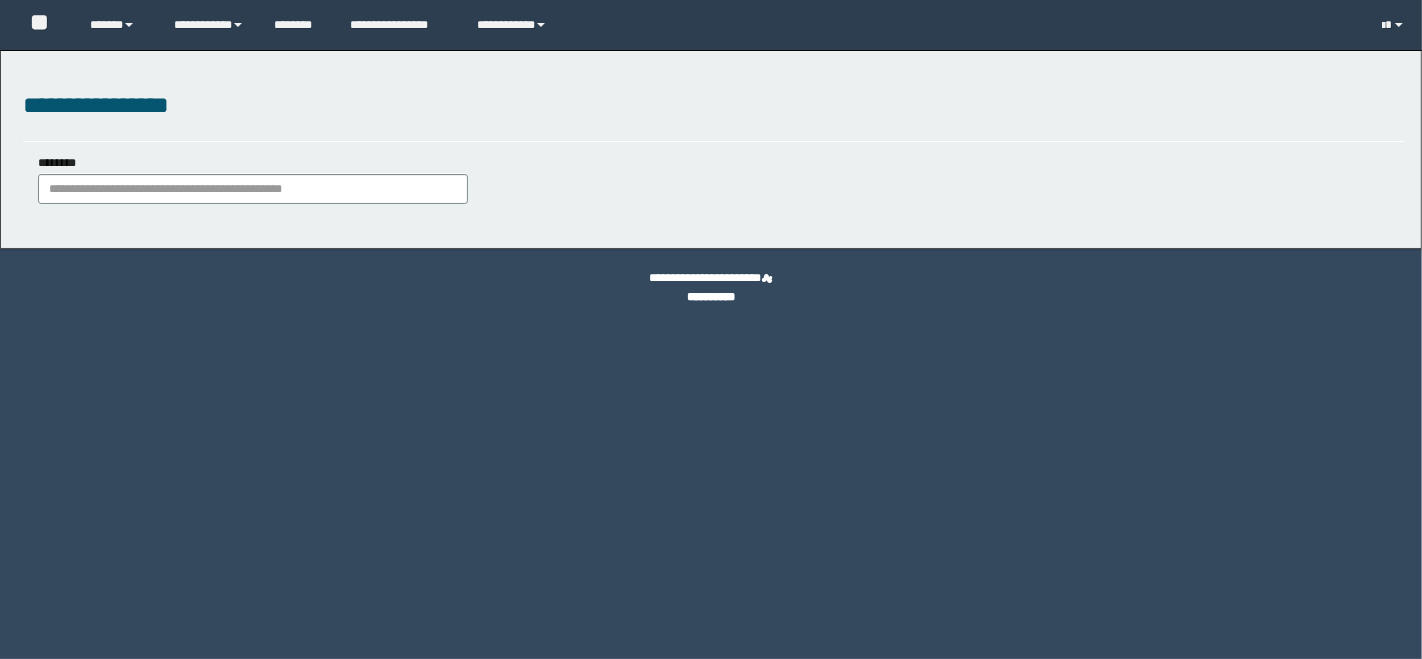 scroll, scrollTop: 0, scrollLeft: 0, axis: both 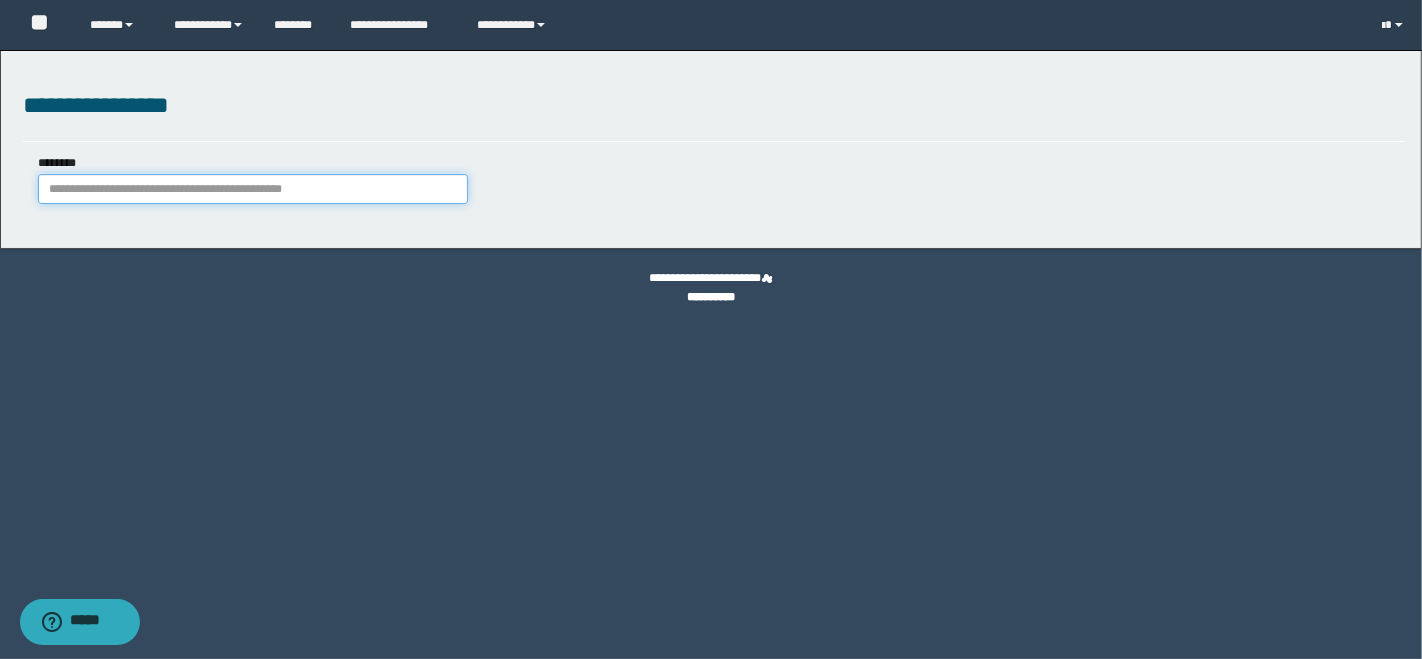 click on "********" at bounding box center (253, 189) 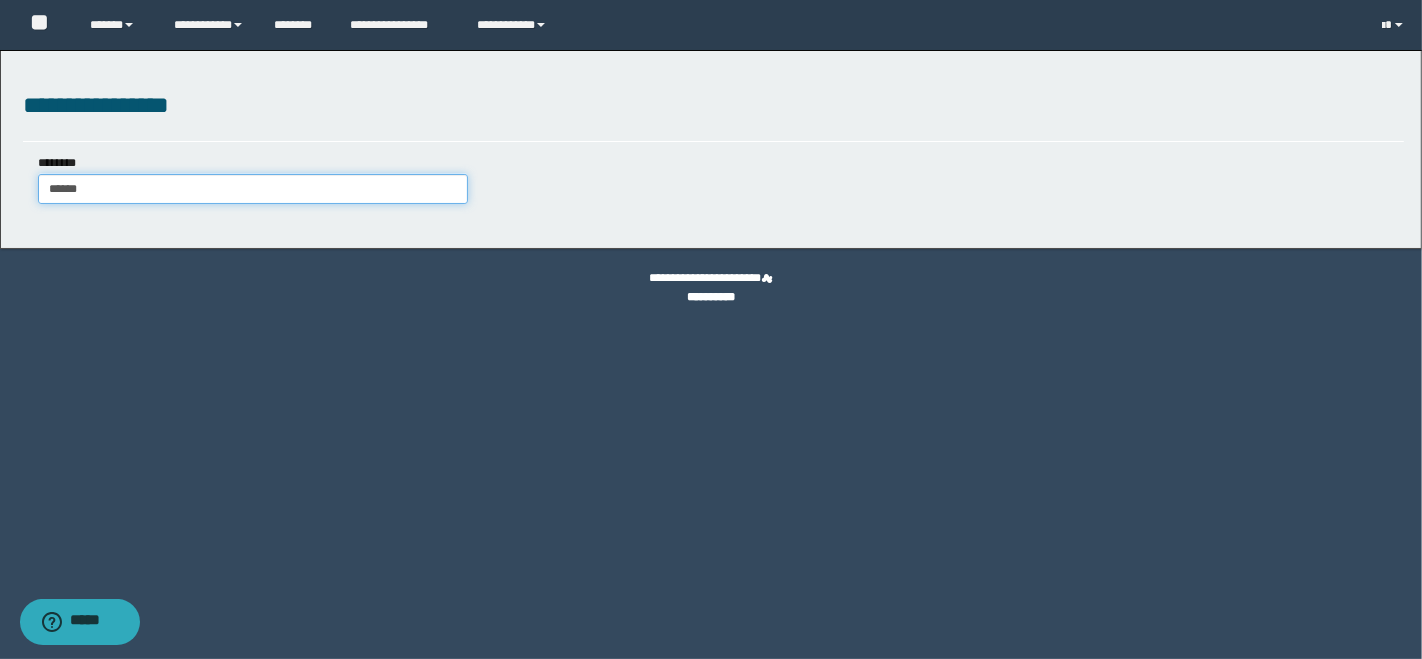type on "*******" 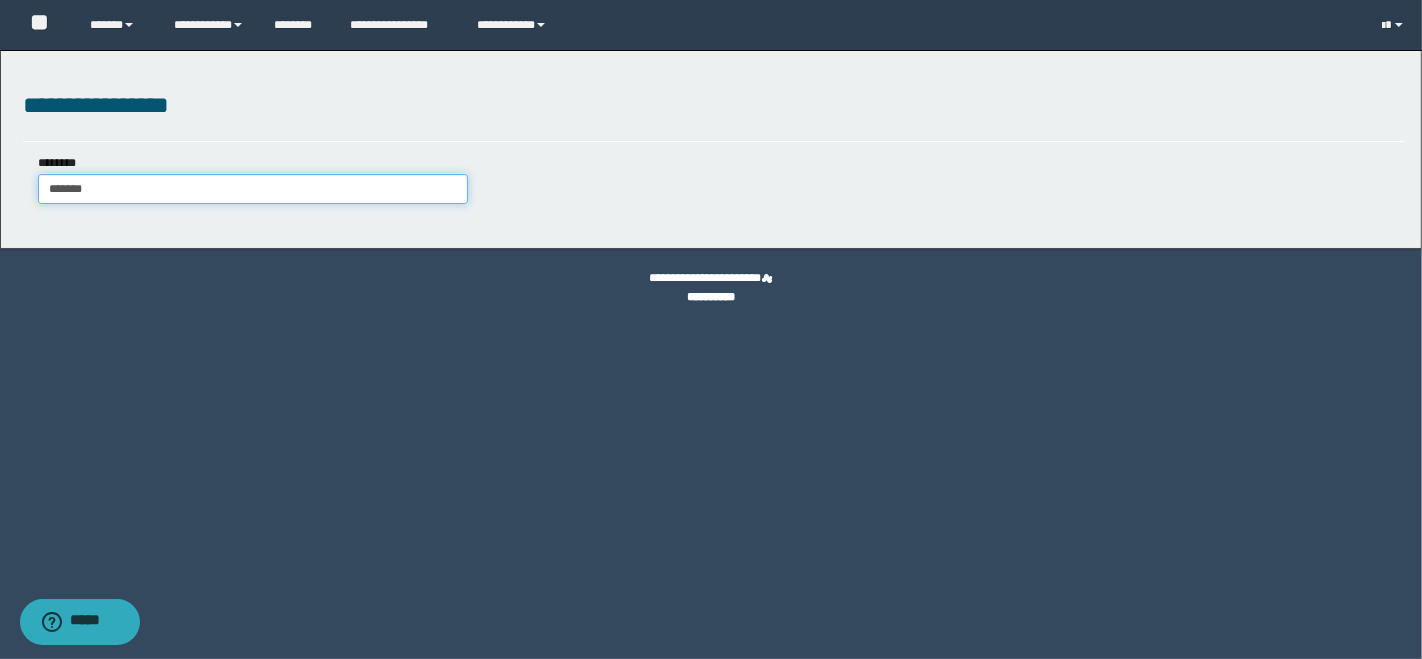 type on "*******" 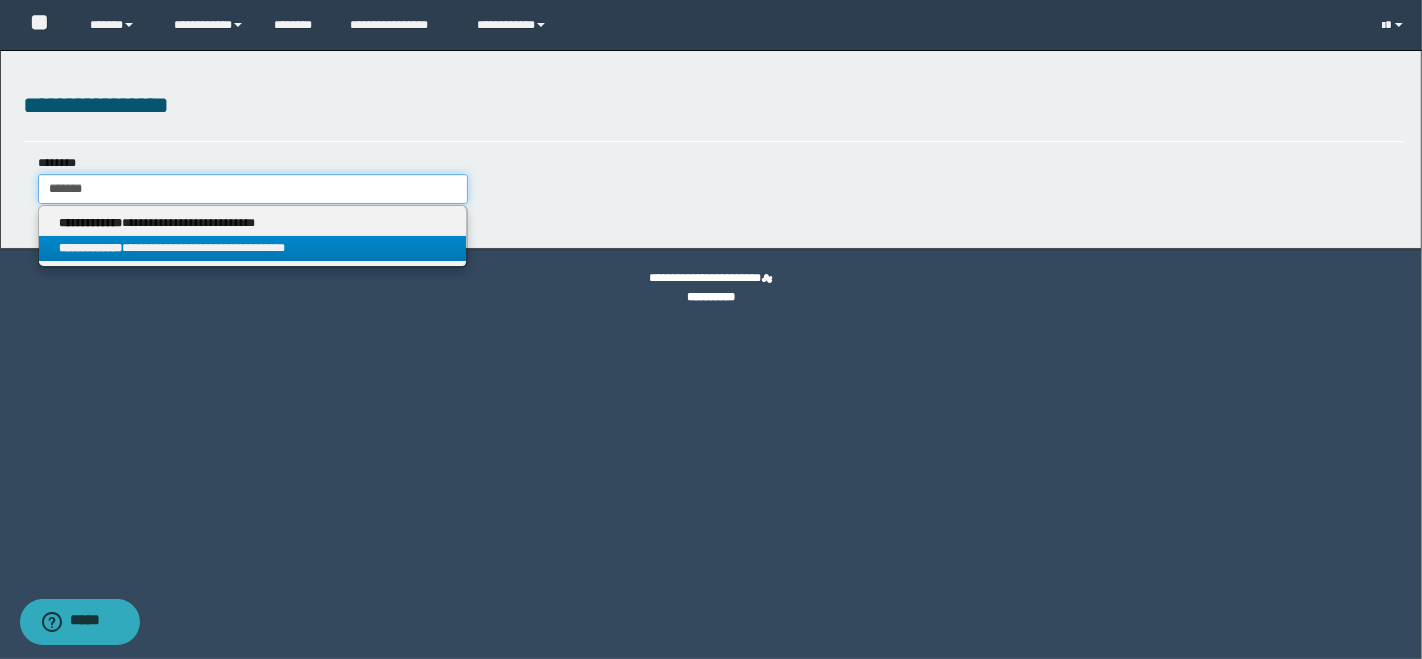 type on "*******" 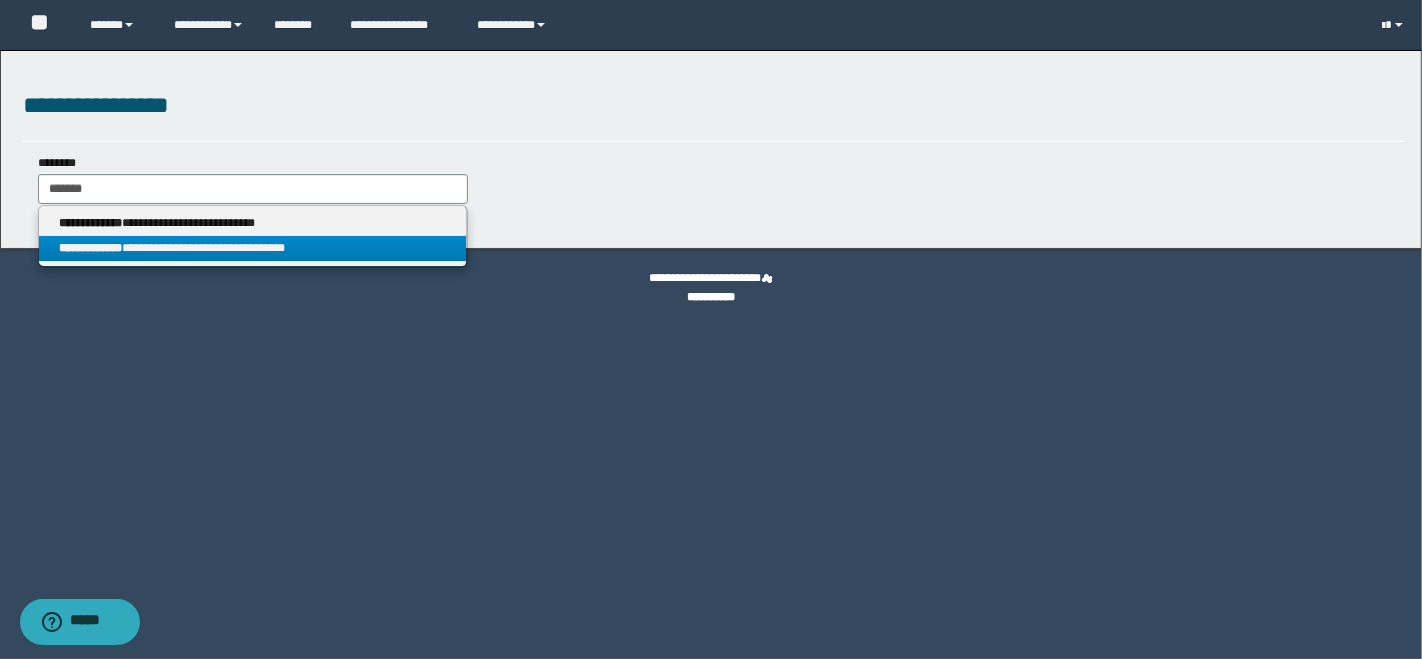 click on "**********" at bounding box center (253, 248) 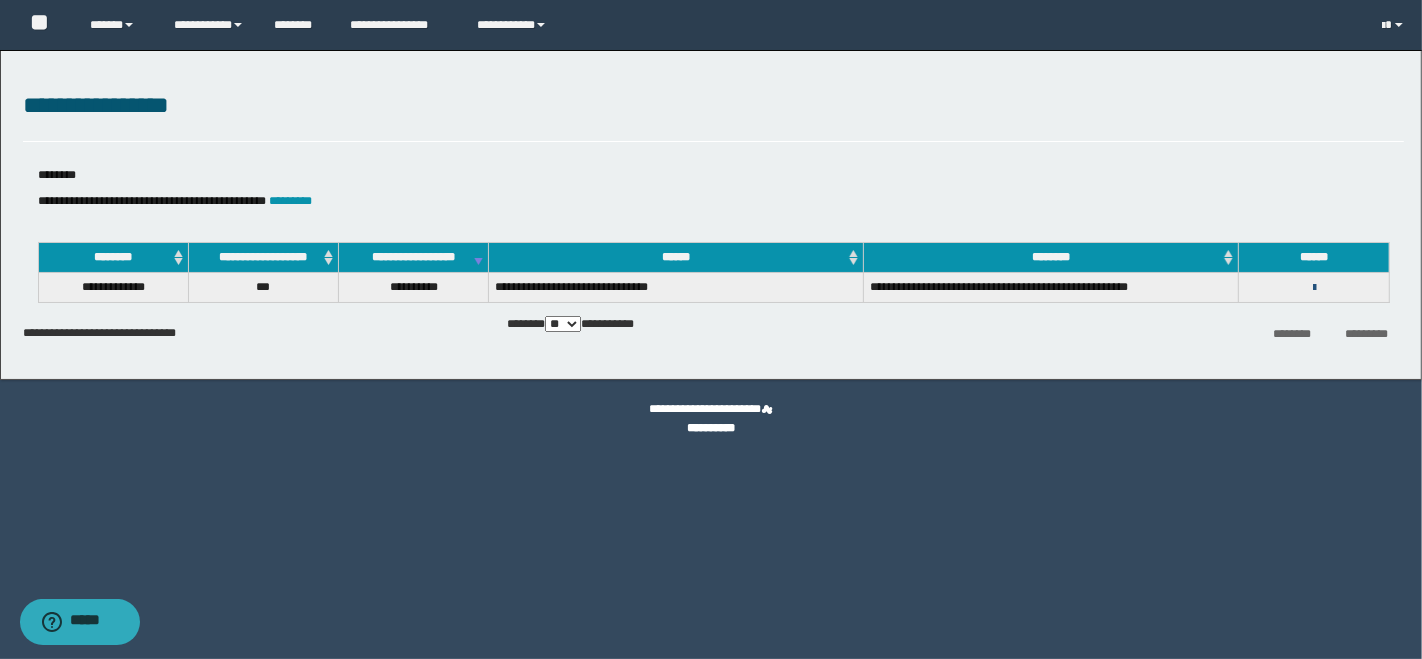 click at bounding box center [1314, 288] 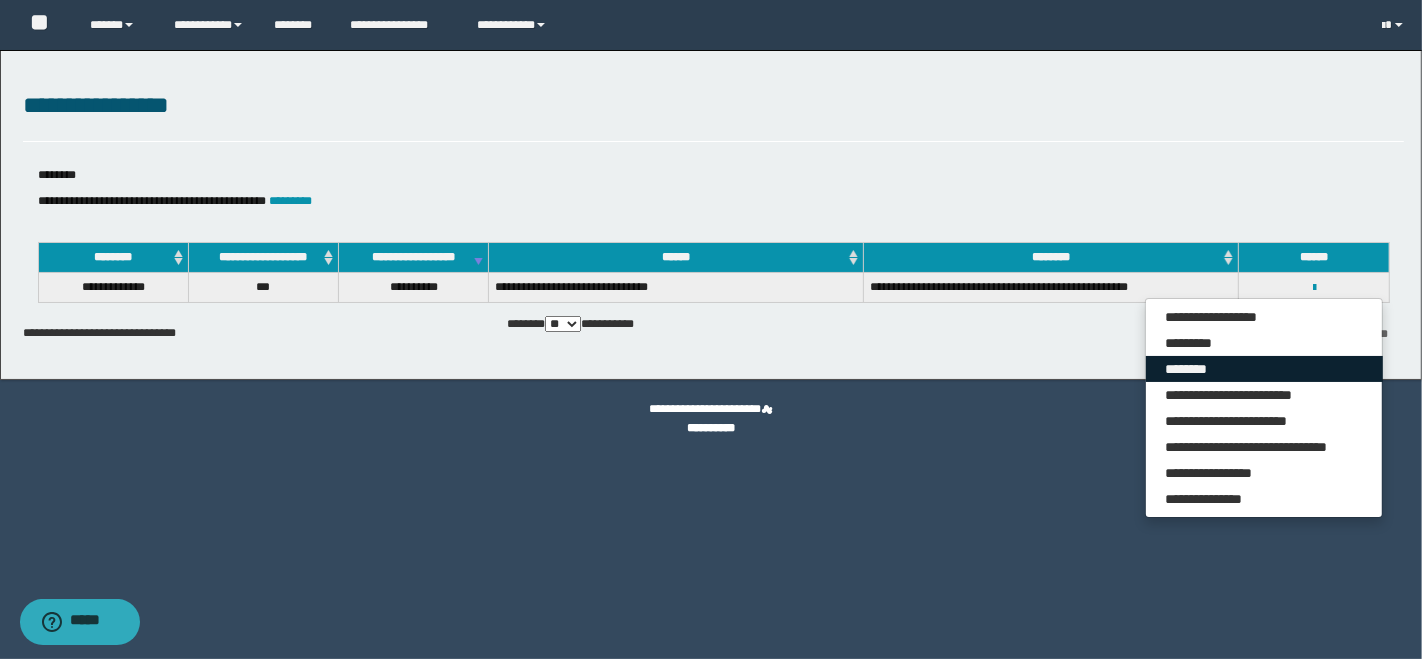 click on "********" at bounding box center (1264, 369) 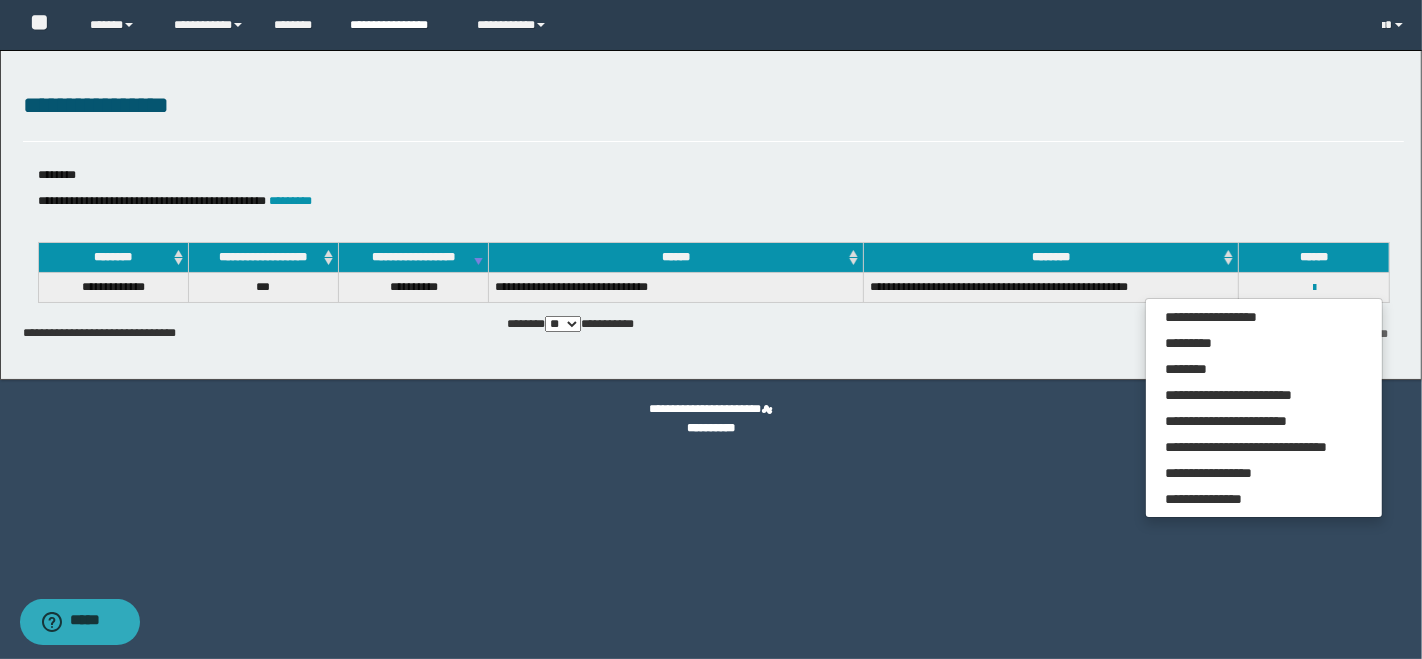 click on "**********" at bounding box center [398, 25] 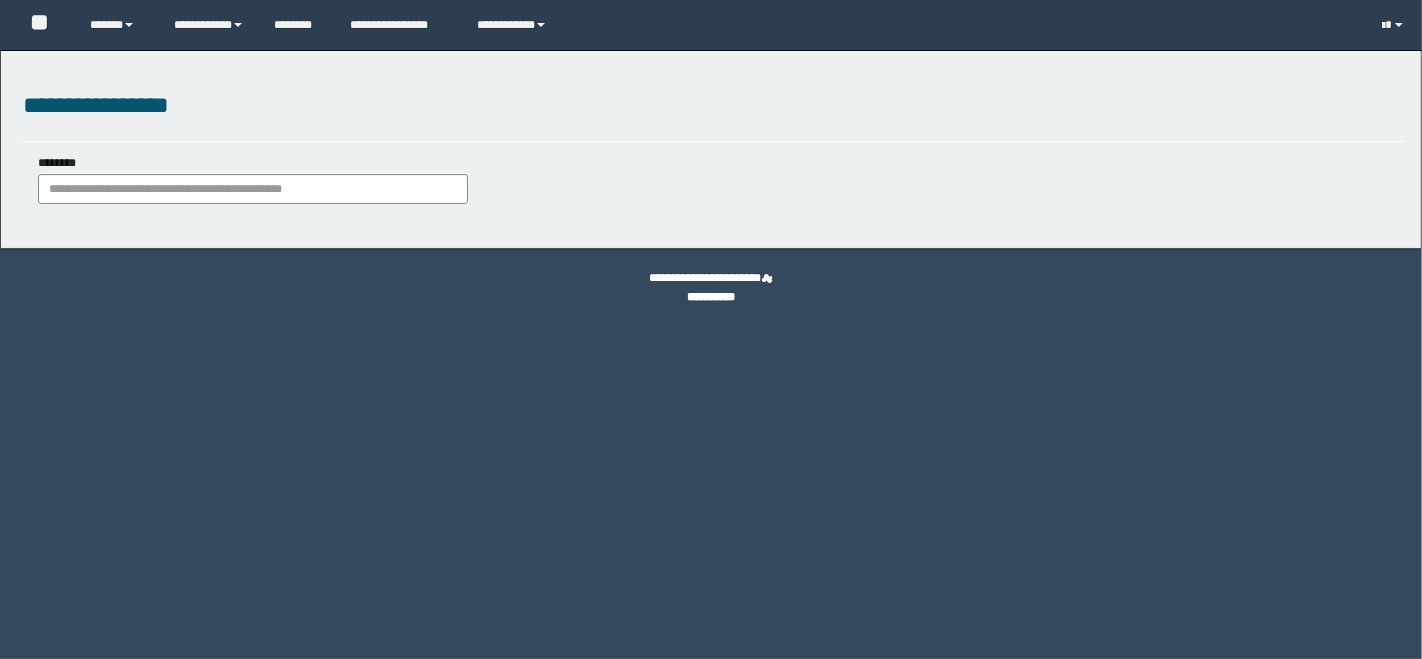 scroll, scrollTop: 0, scrollLeft: 0, axis: both 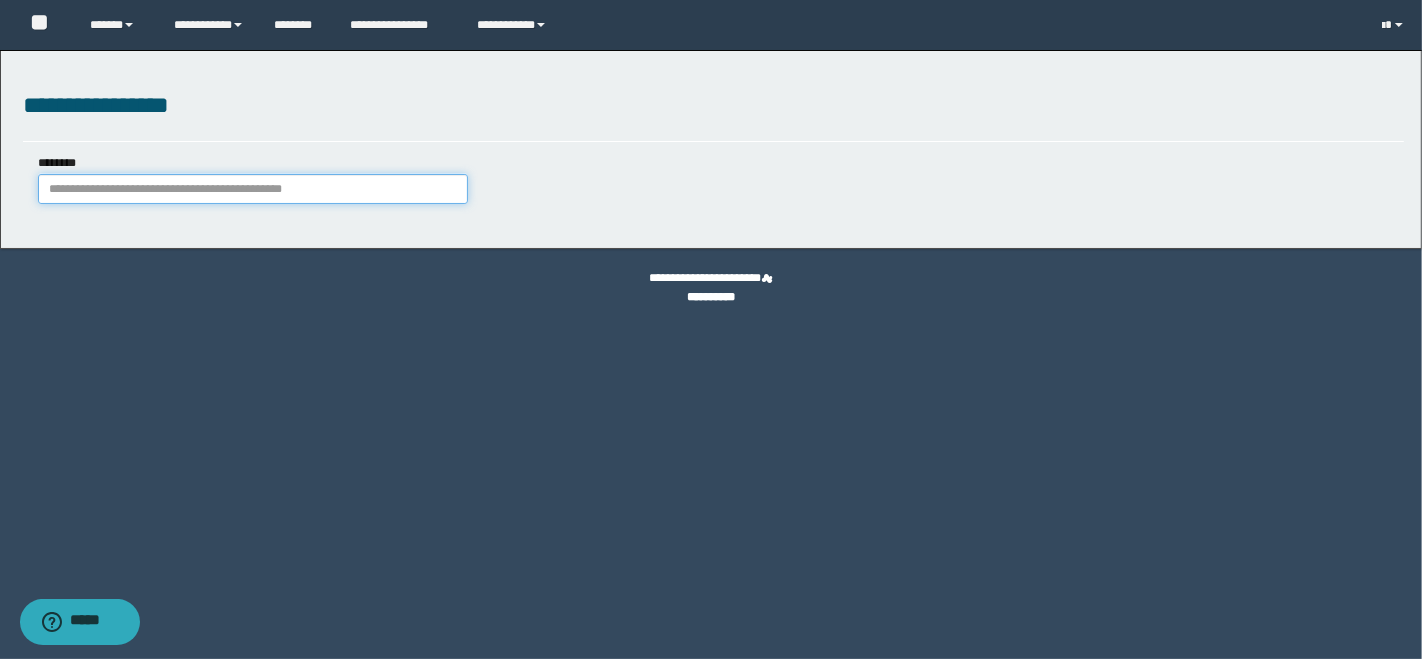 click on "********" at bounding box center (253, 189) 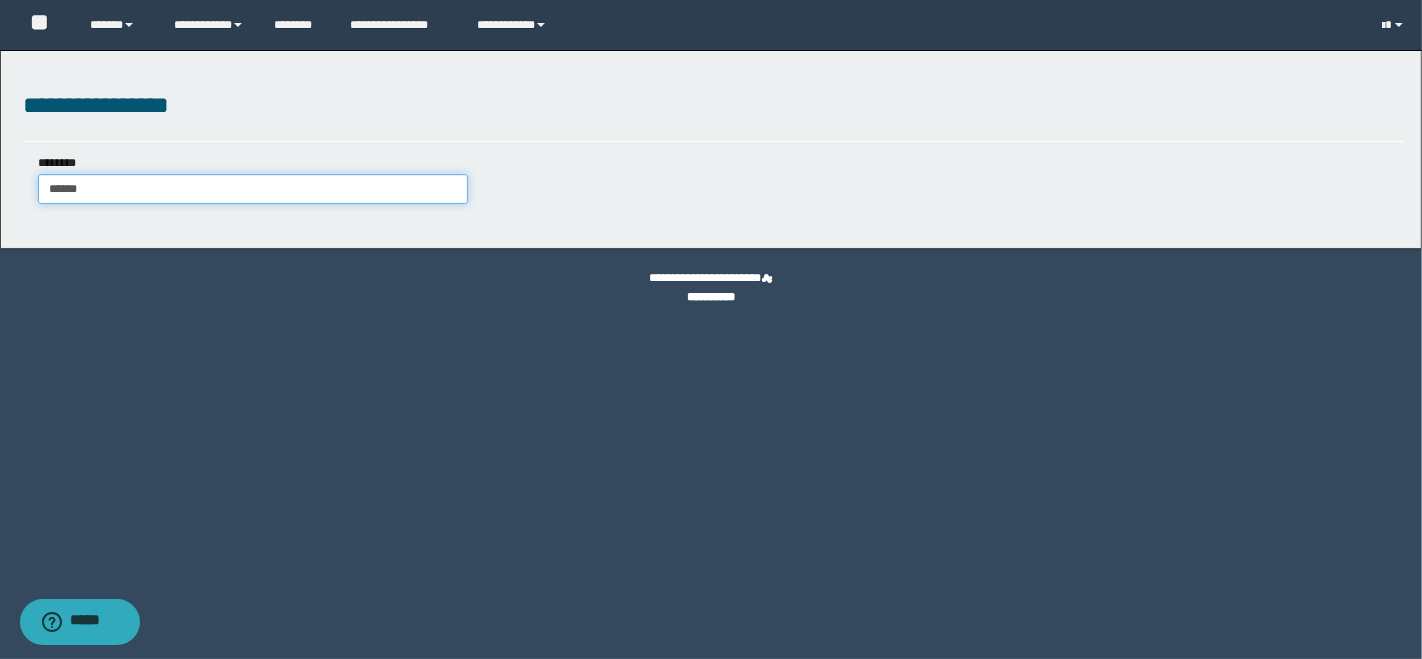 type on "*******" 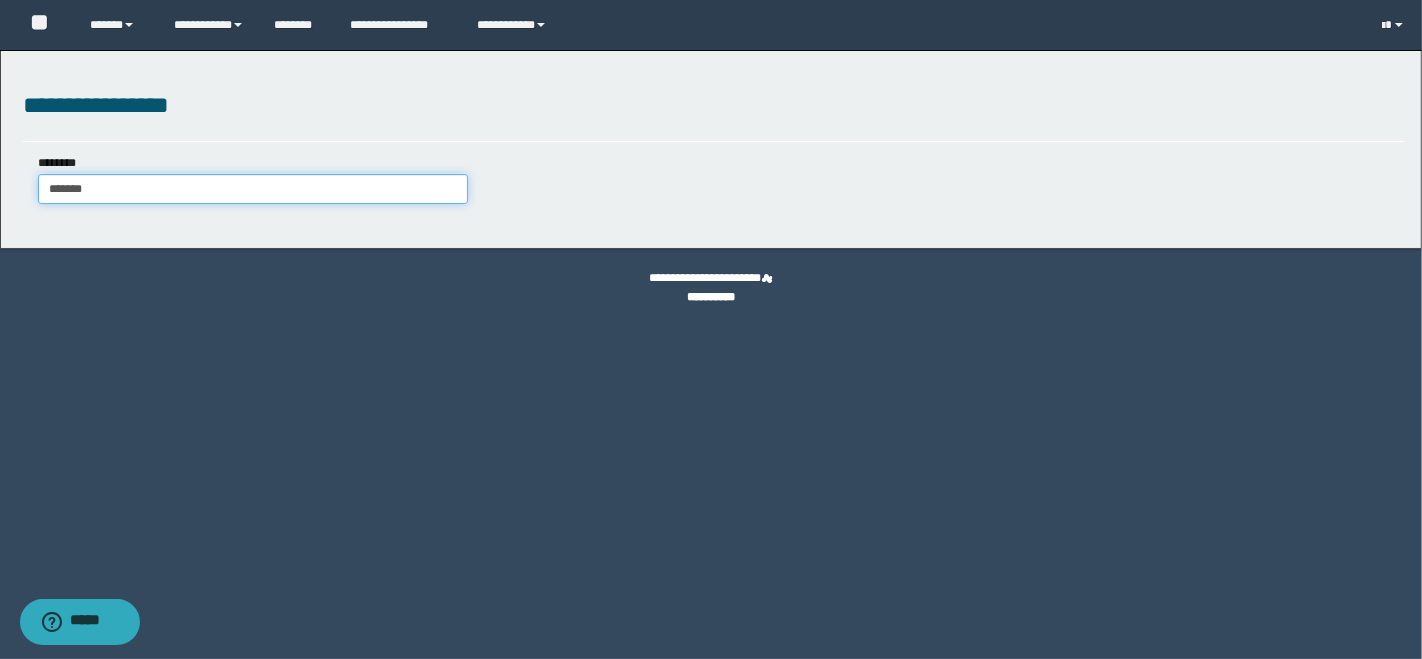 type on "*******" 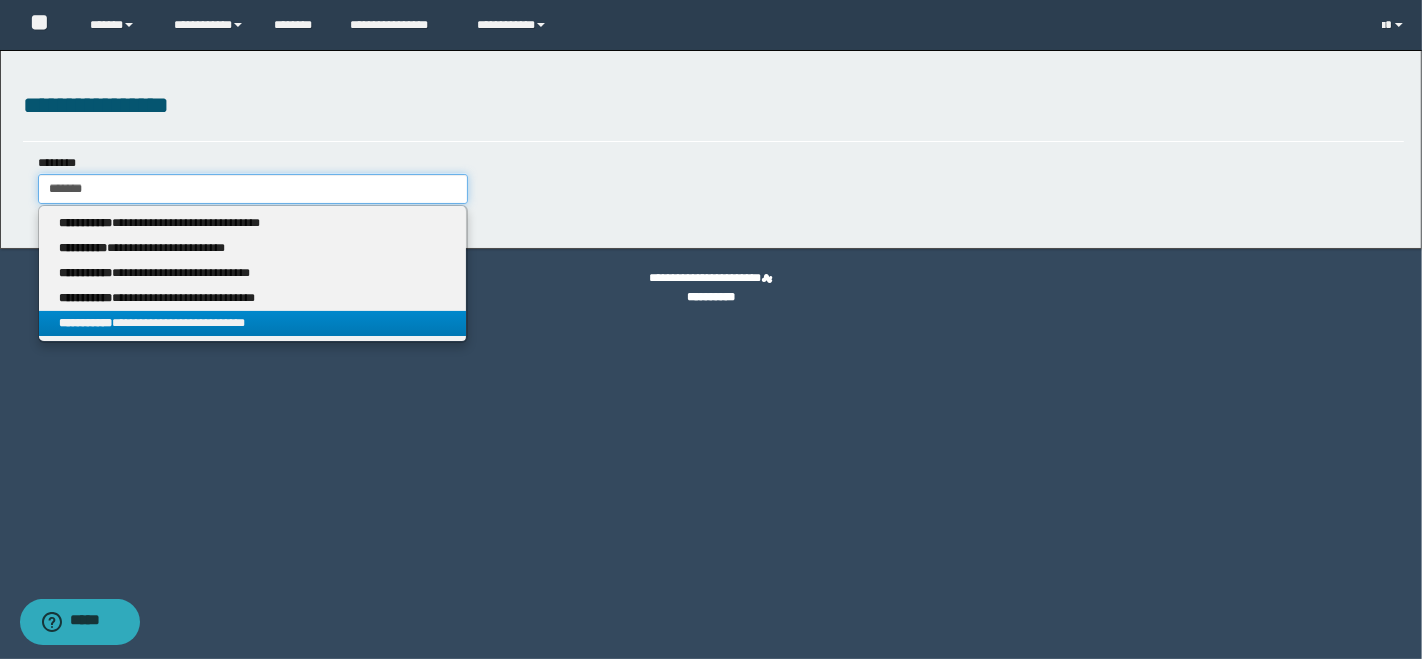 type on "*******" 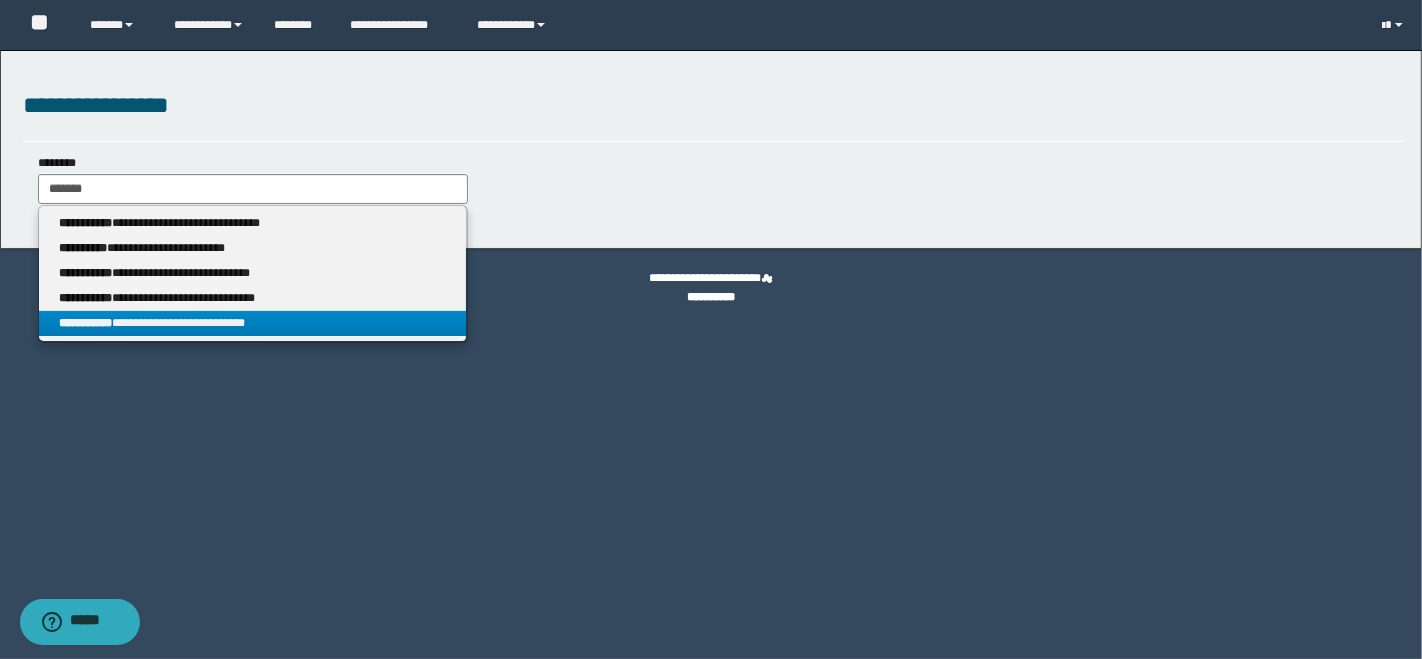 click on "**********" at bounding box center (253, 323) 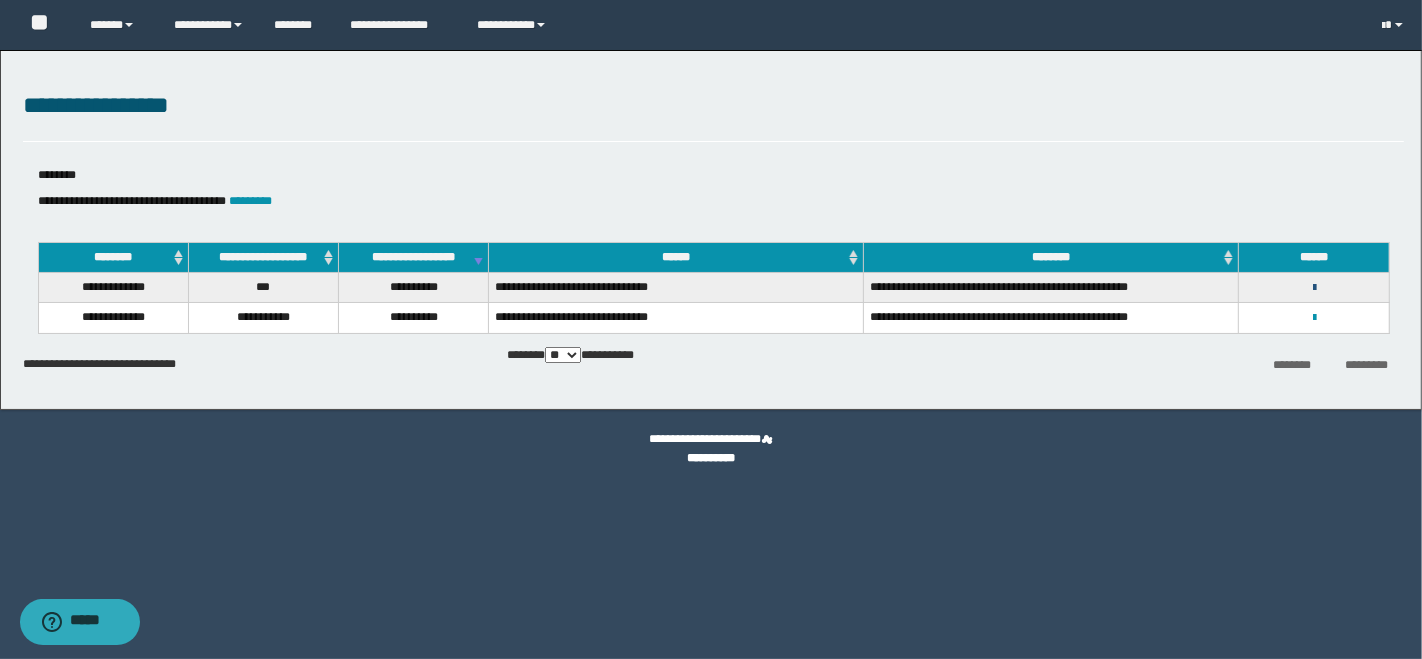 click at bounding box center (1314, 288) 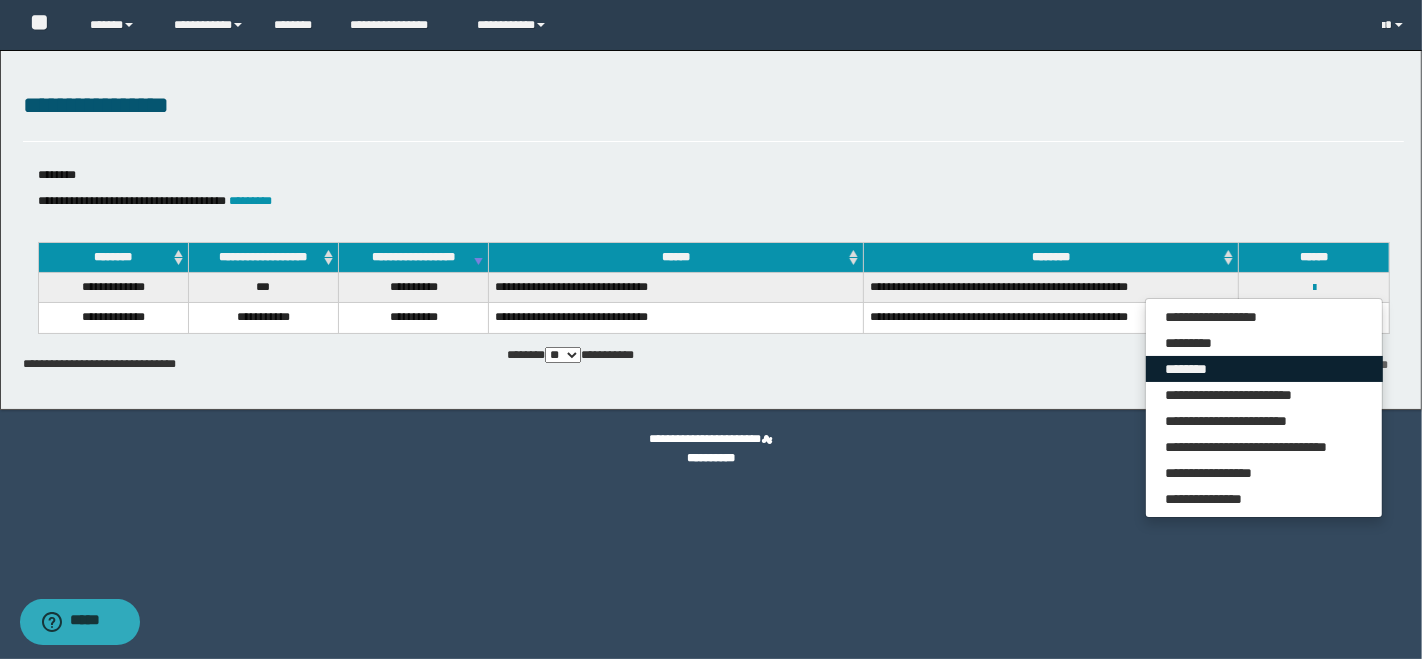 click on "********" at bounding box center (1264, 369) 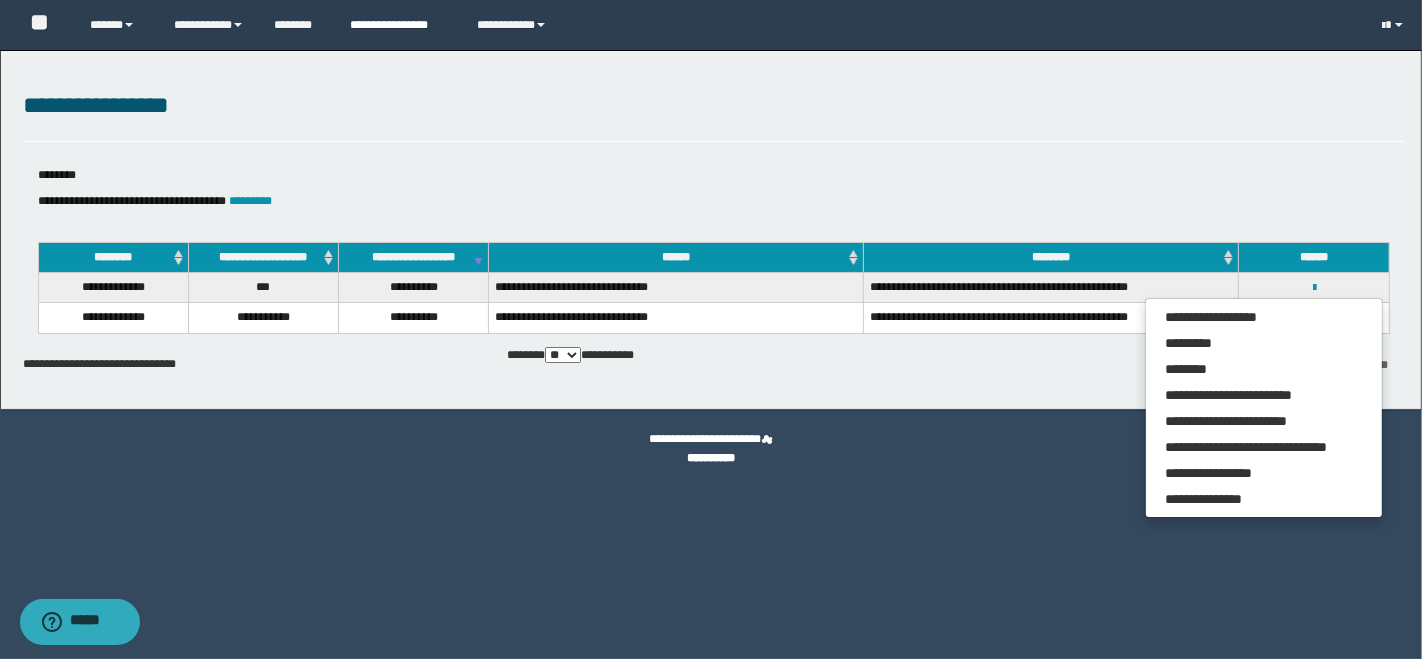 click on "**********" at bounding box center [398, 25] 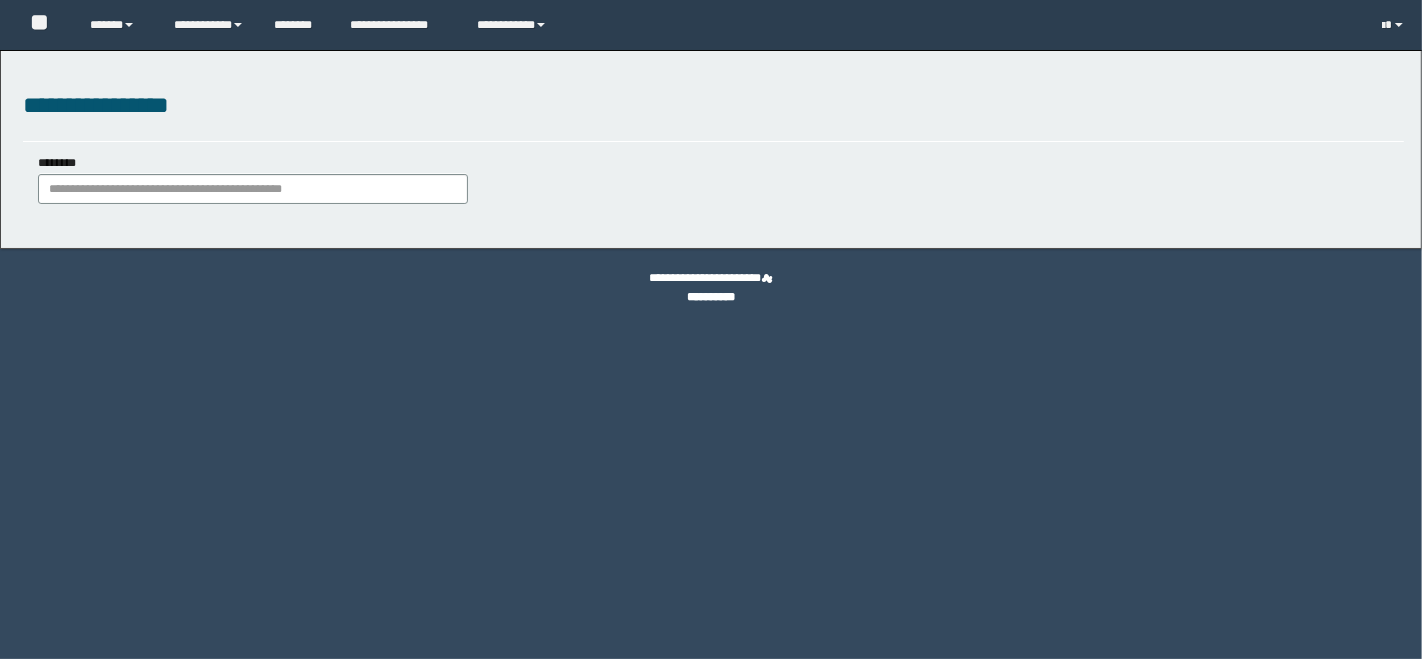 scroll, scrollTop: 0, scrollLeft: 0, axis: both 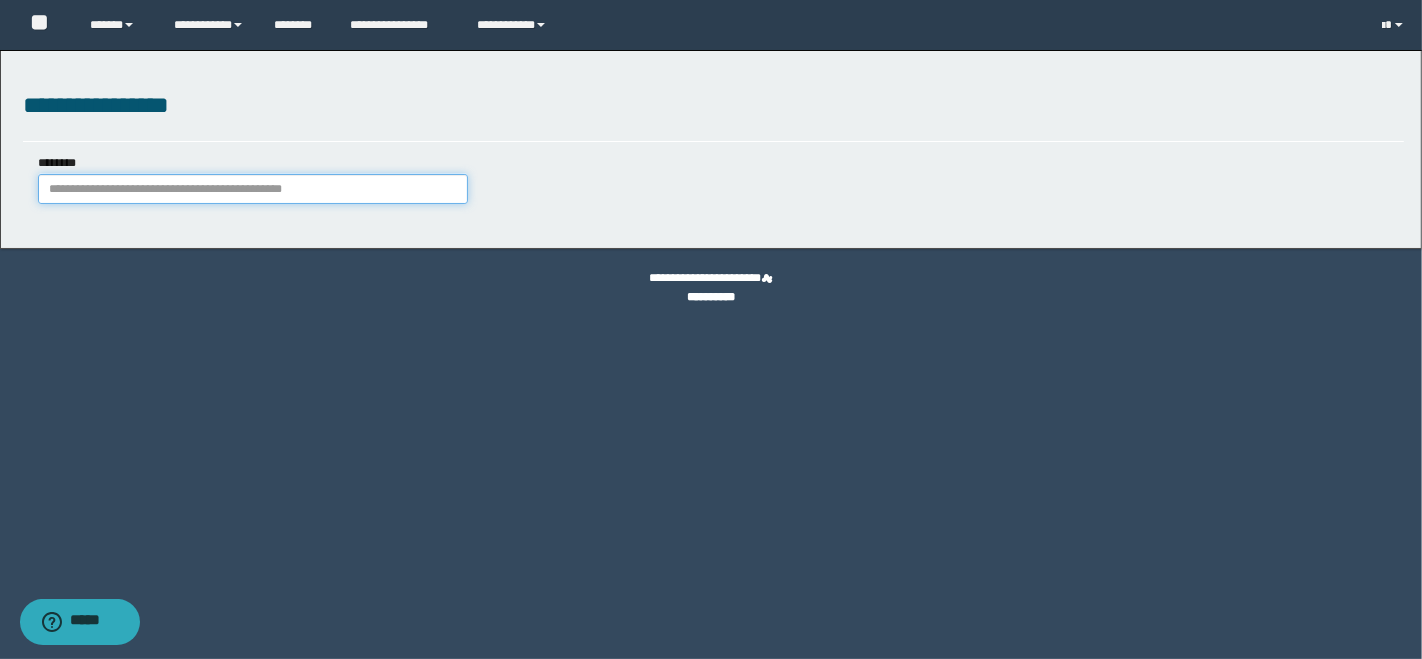 click on "********" at bounding box center [253, 189] 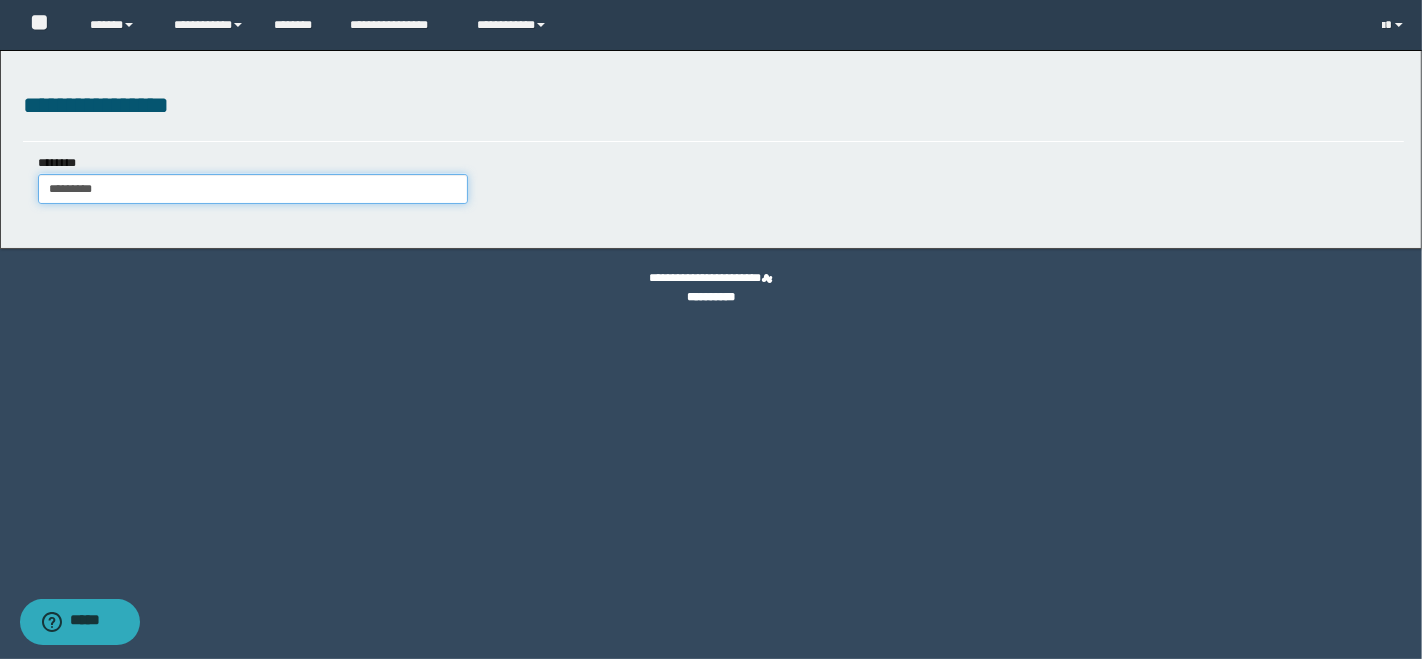 type on "**********" 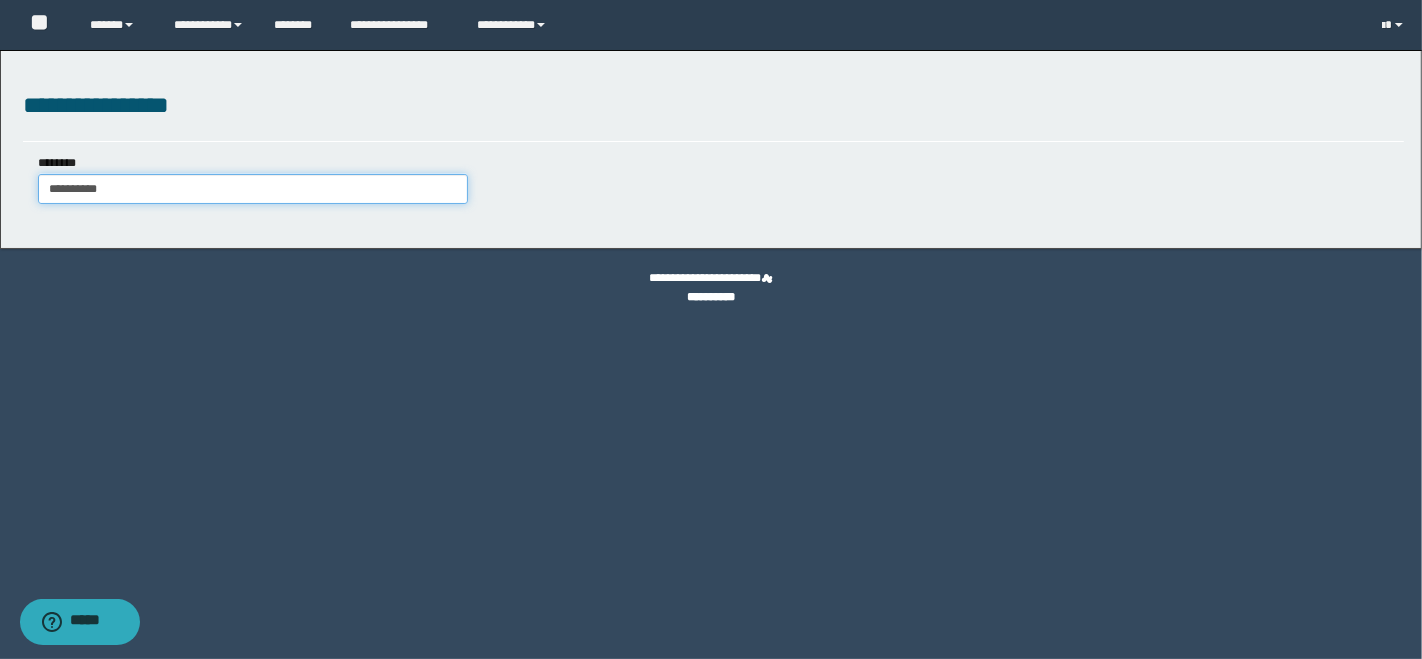 type on "**********" 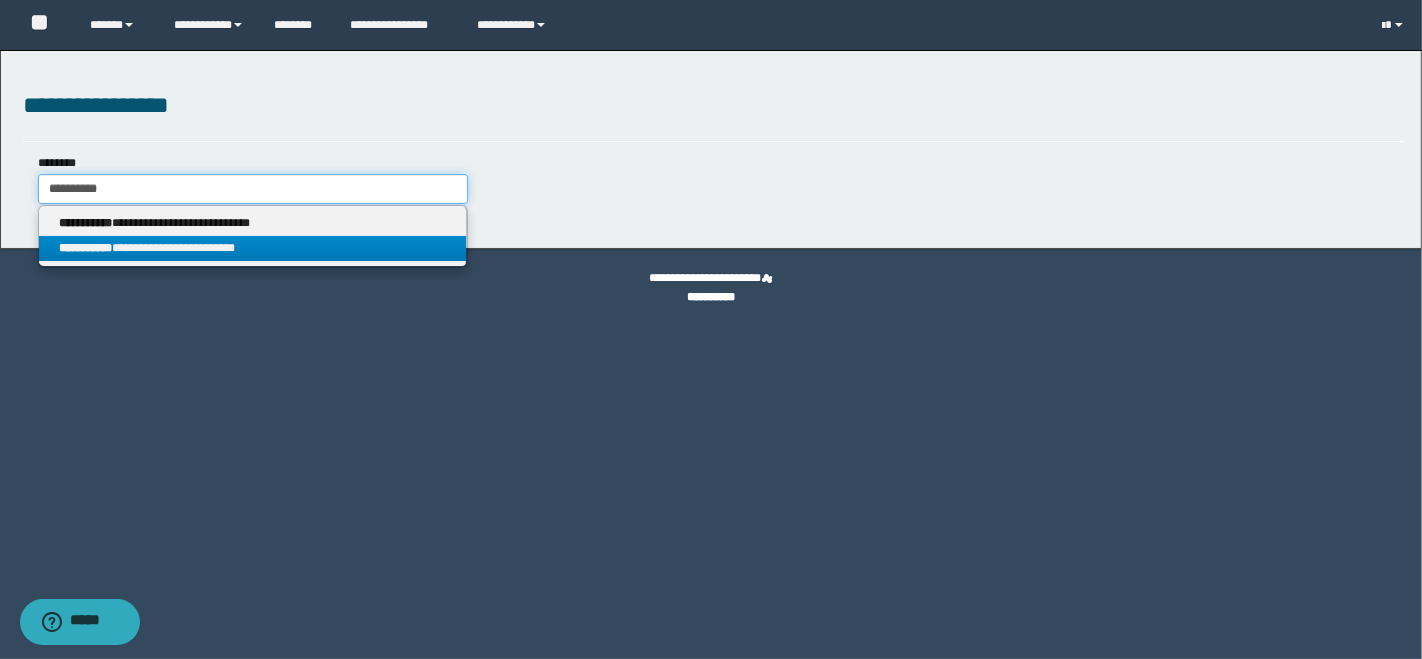 type on "**********" 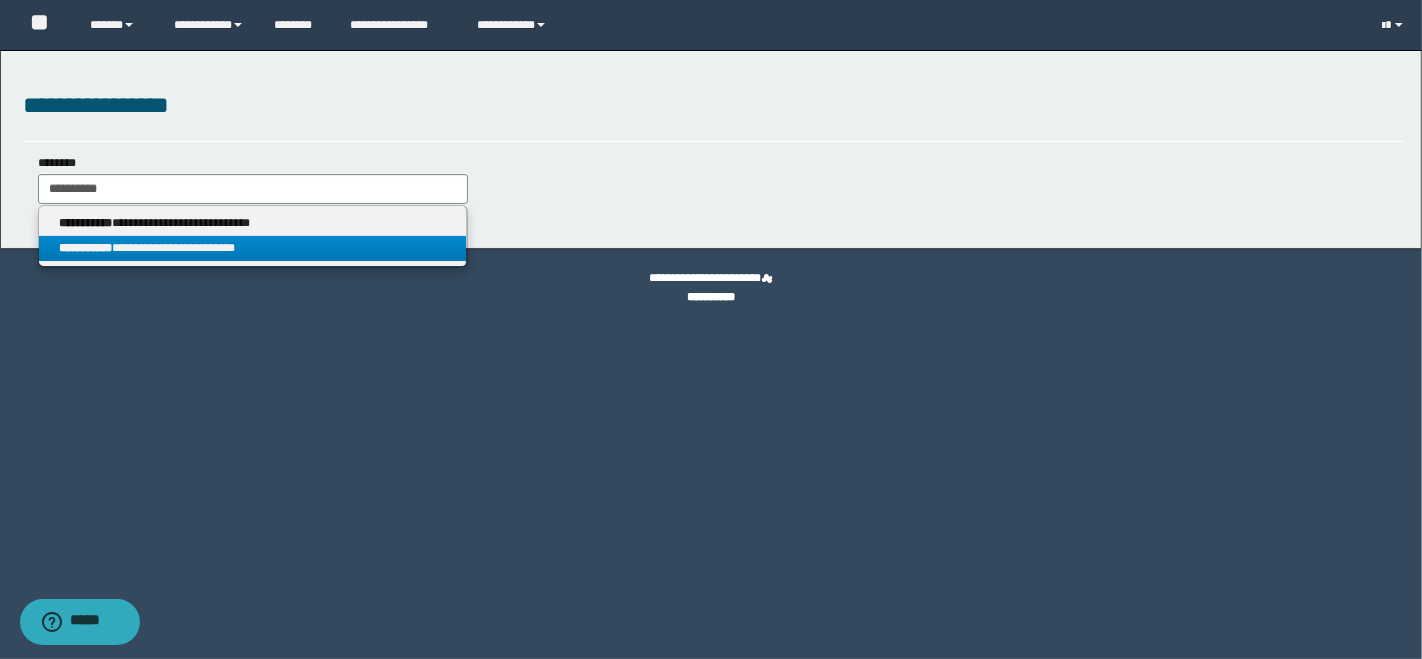 click on "**********" at bounding box center (253, 248) 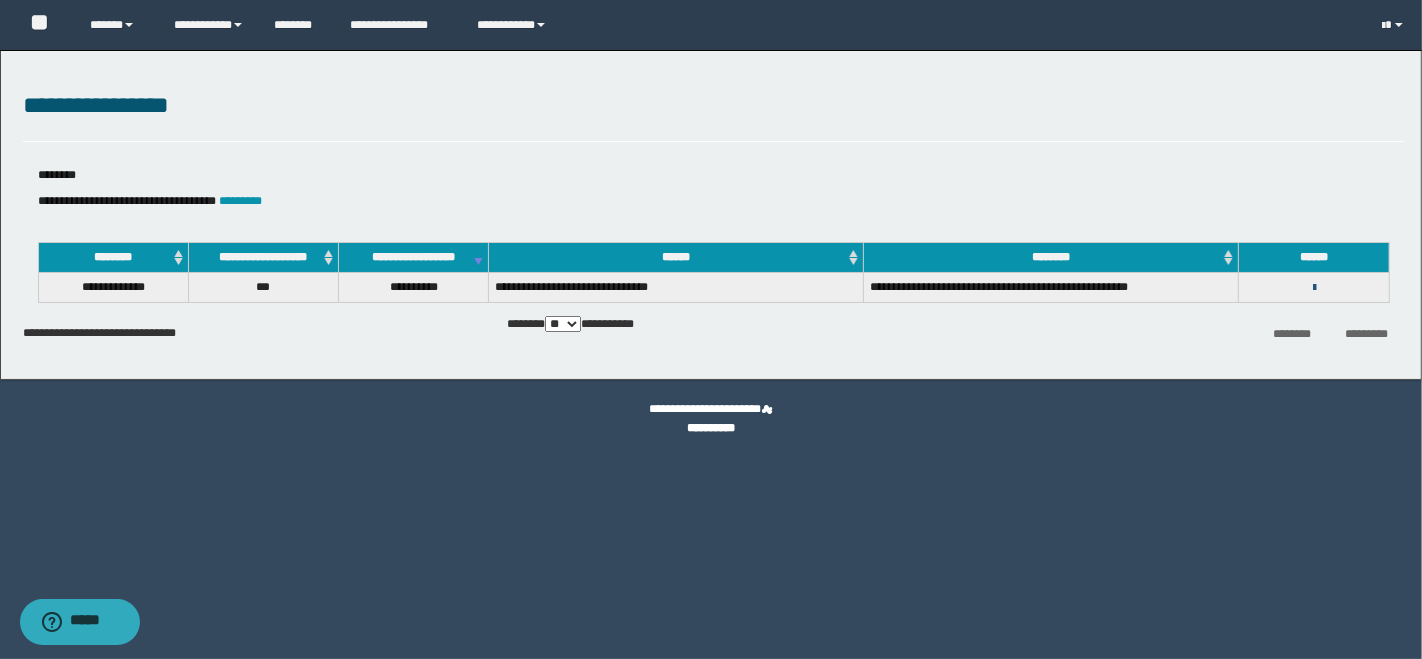 click at bounding box center [1314, 288] 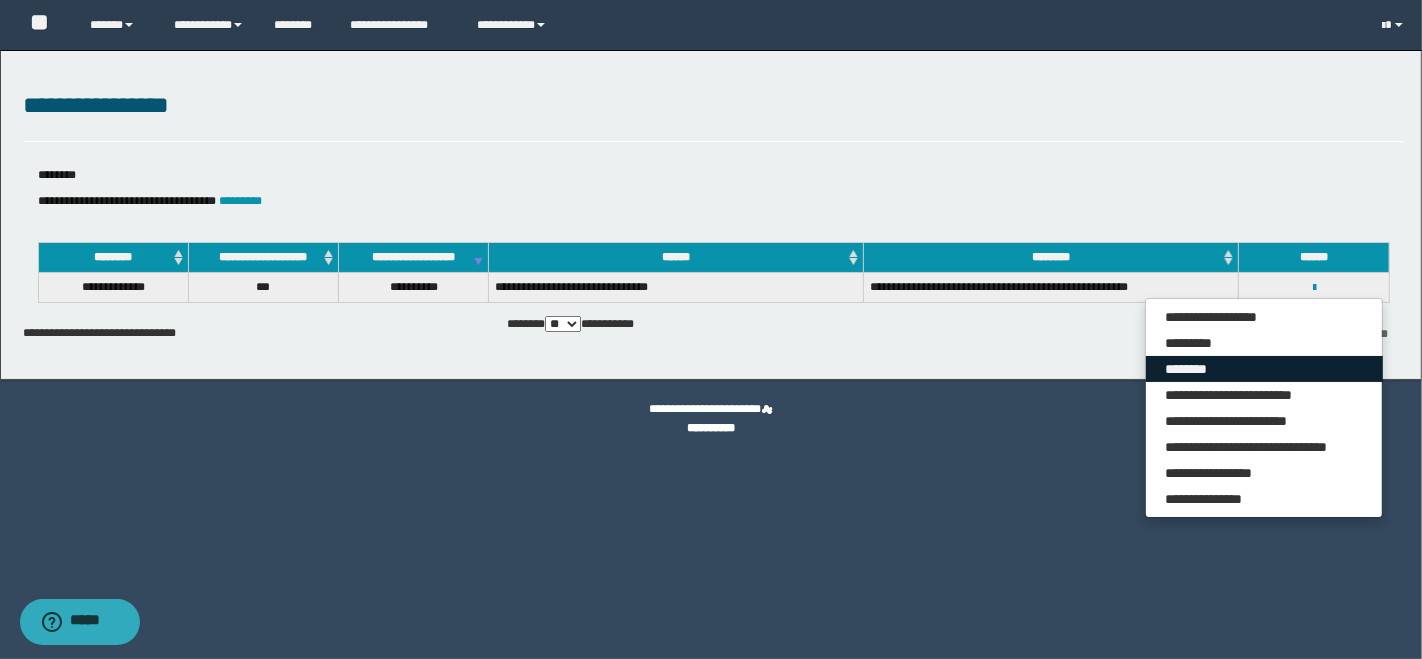 click on "********" at bounding box center [1264, 369] 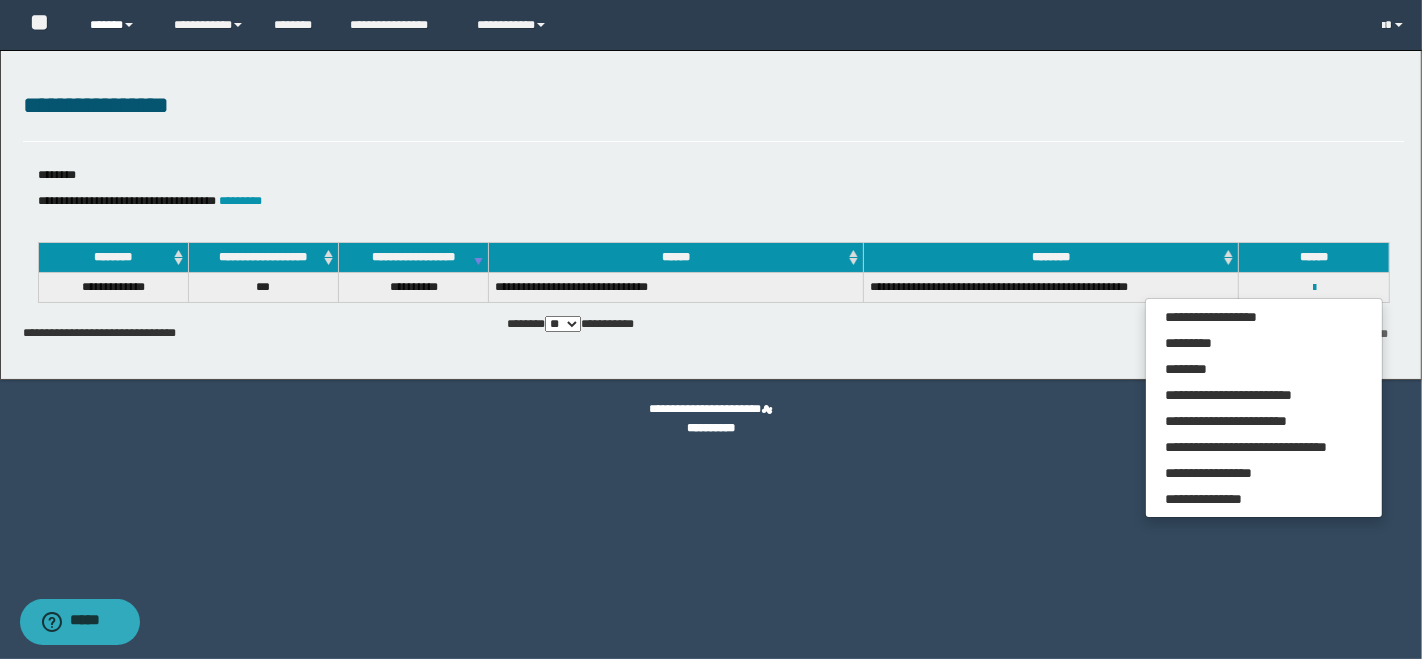 click on "******" at bounding box center (117, 25) 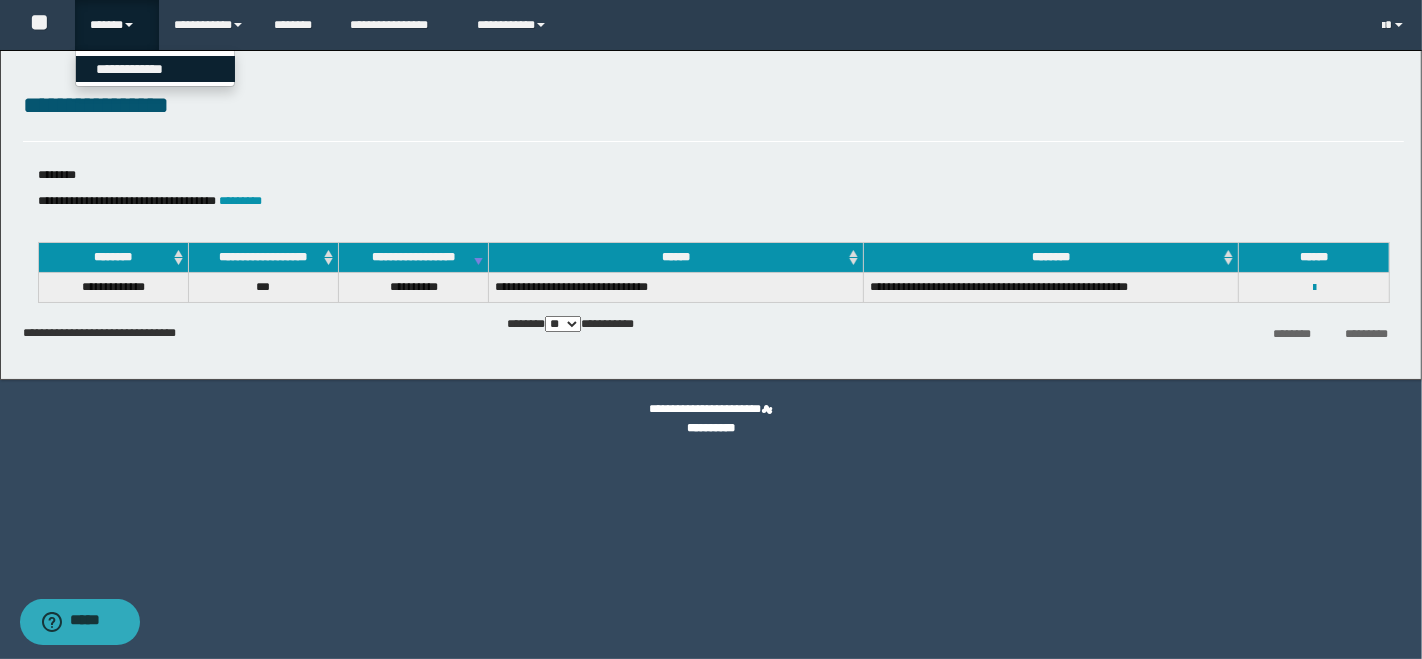 click on "**********" at bounding box center [155, 69] 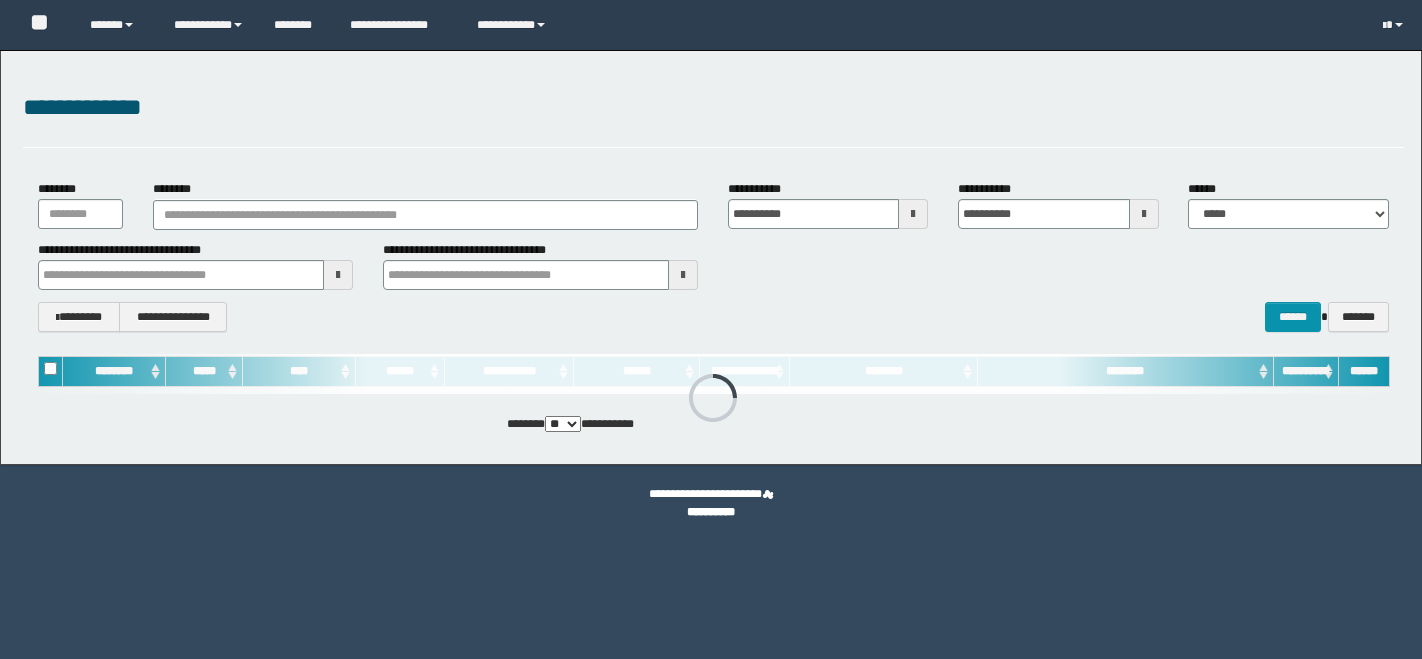 scroll, scrollTop: 0, scrollLeft: 0, axis: both 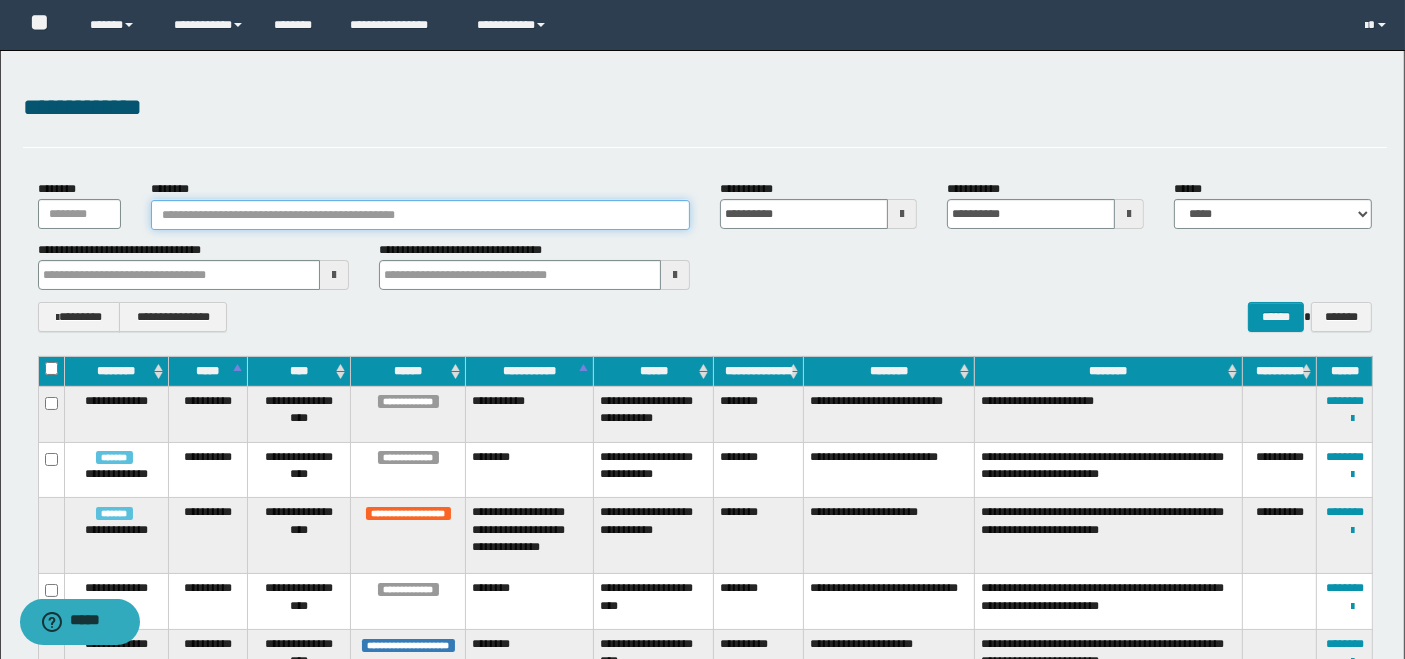 click on "********" at bounding box center [420, 215] 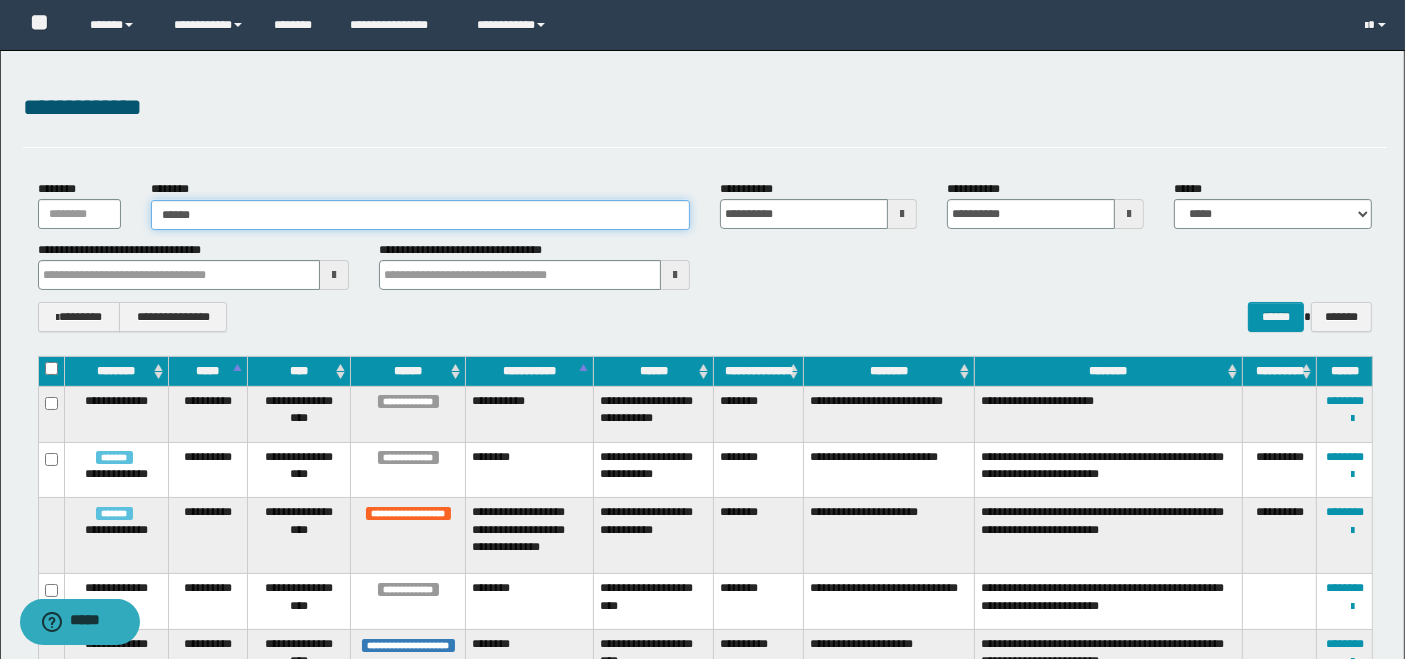 type on "*******" 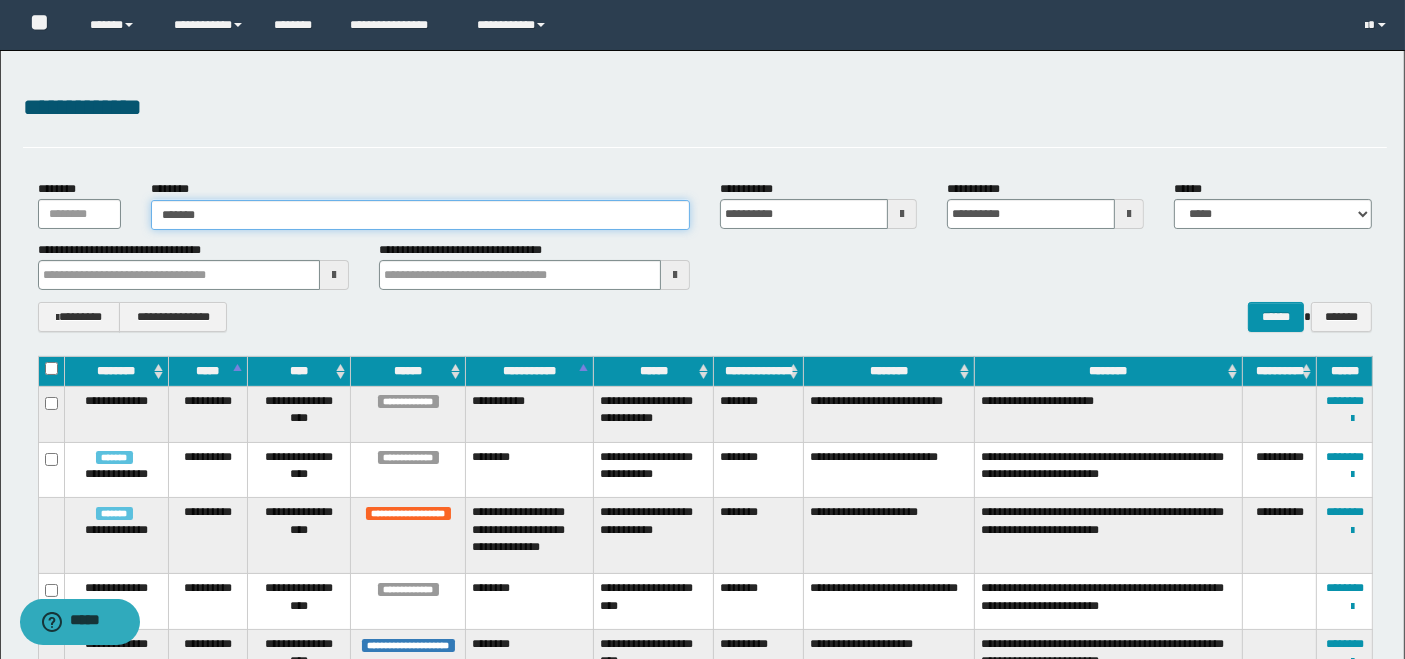 type on "*******" 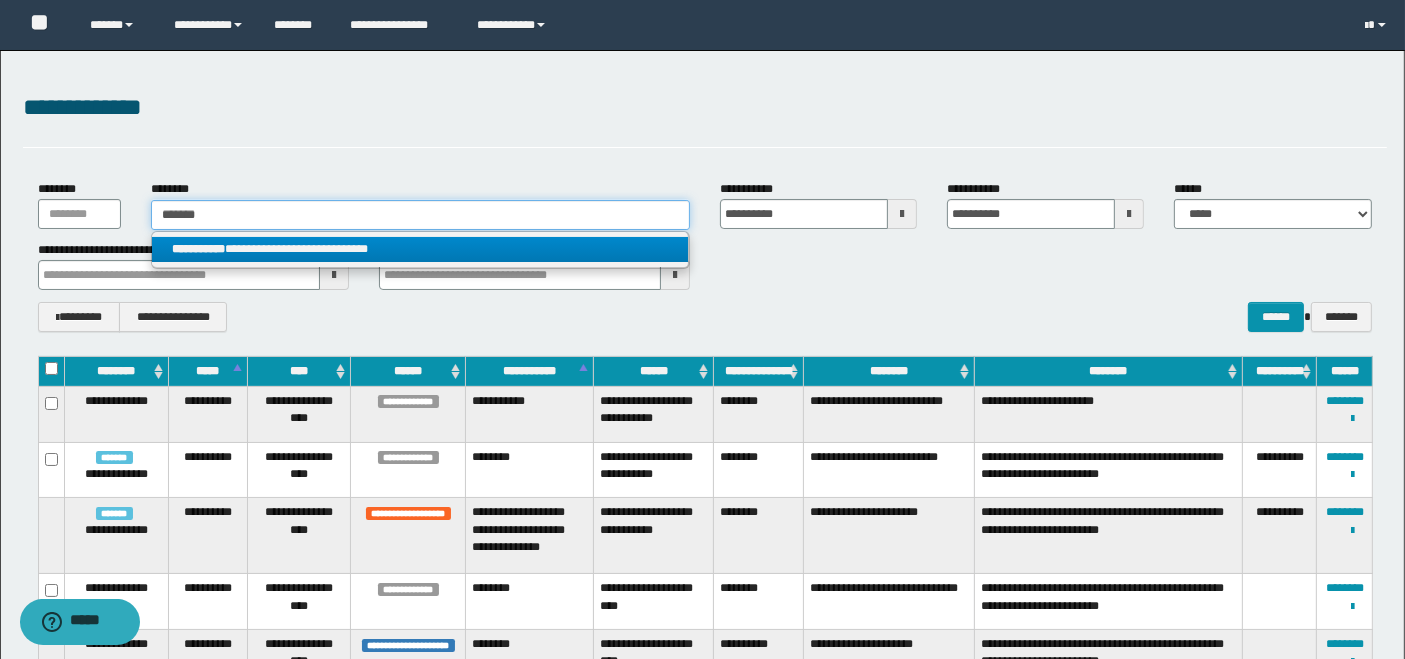 type on "*******" 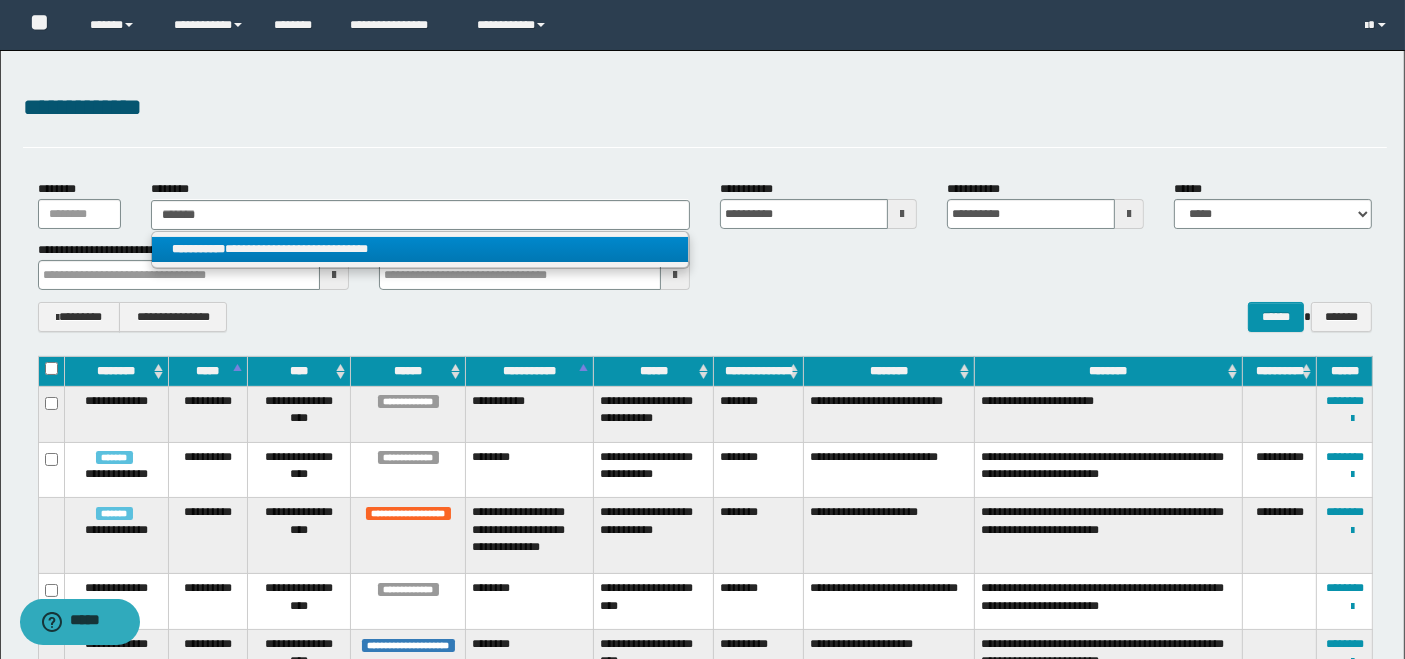 click on "**********" at bounding box center (420, 249) 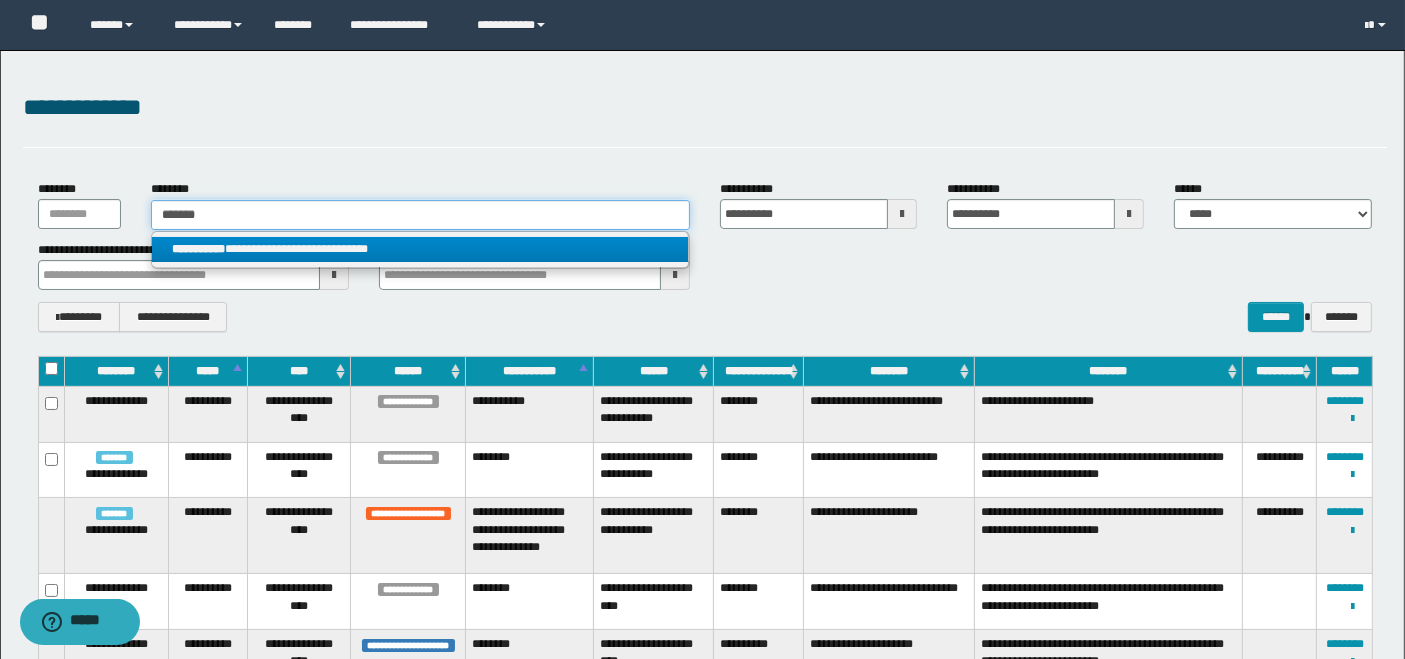 type 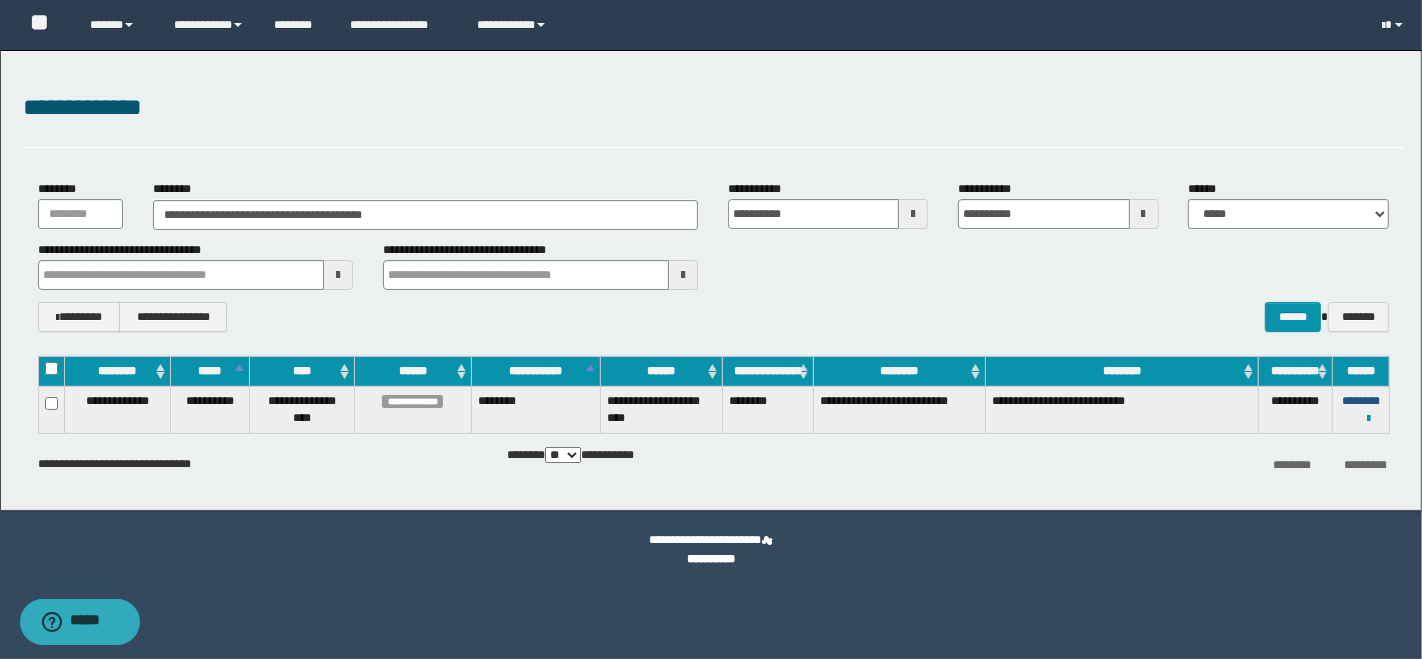 click on "********" at bounding box center [1361, 401] 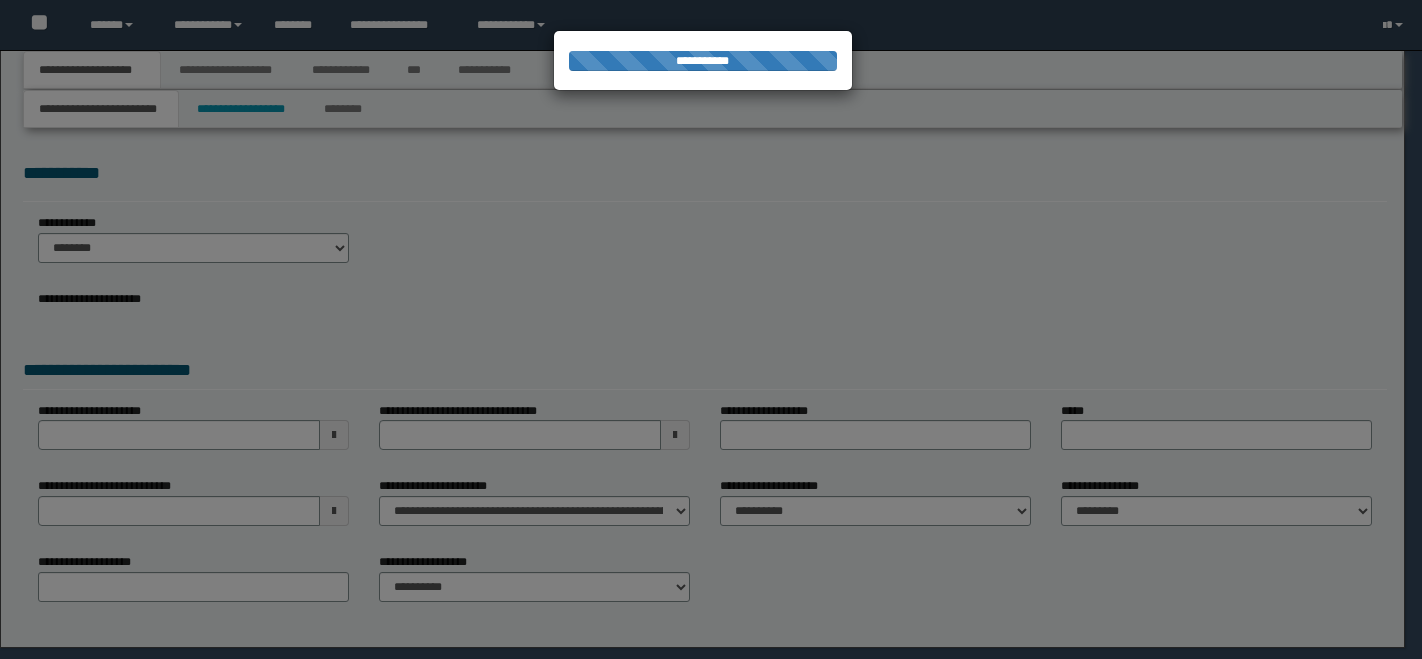 scroll, scrollTop: 0, scrollLeft: 0, axis: both 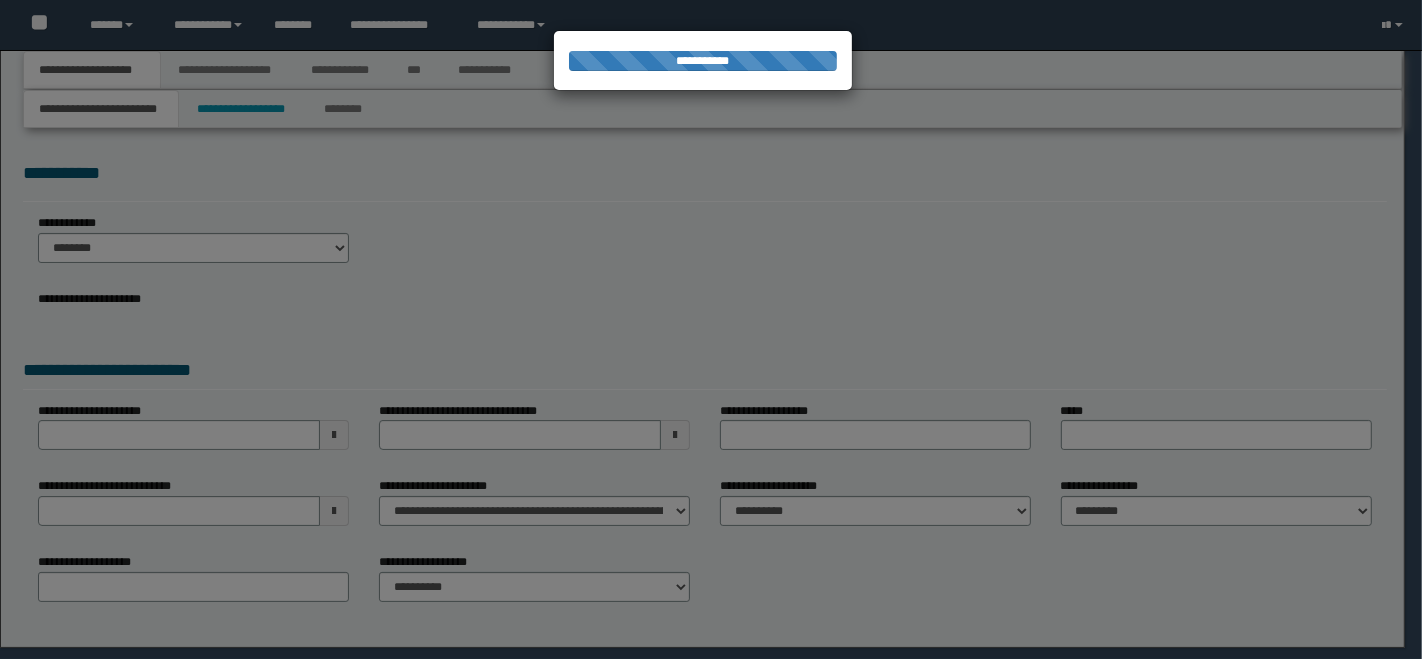 type on "********" 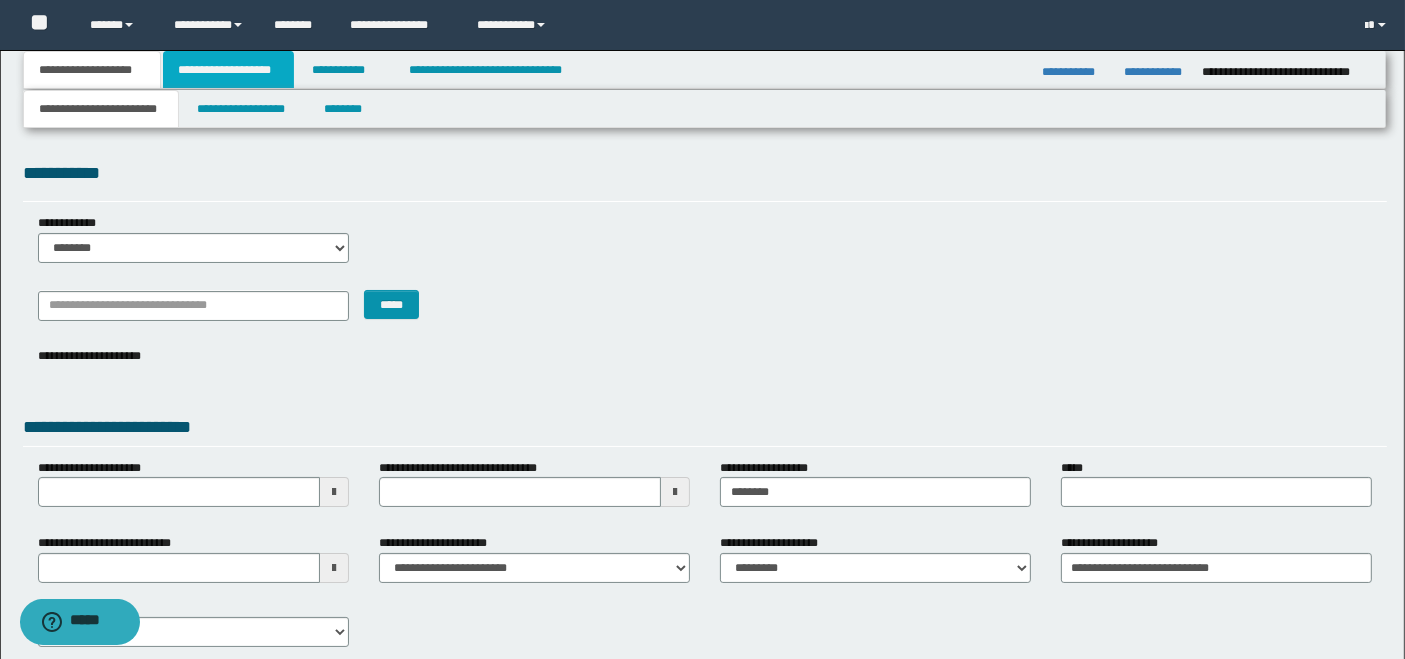 click on "**********" at bounding box center [228, 70] 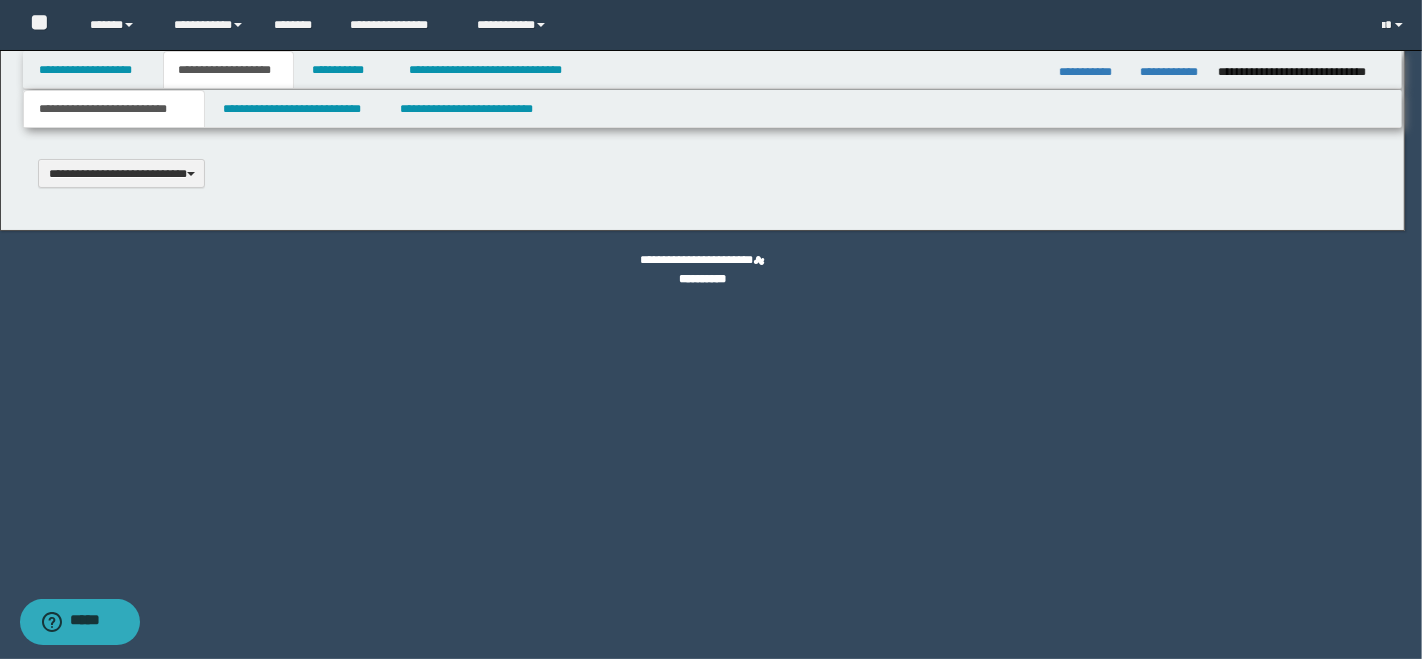 type 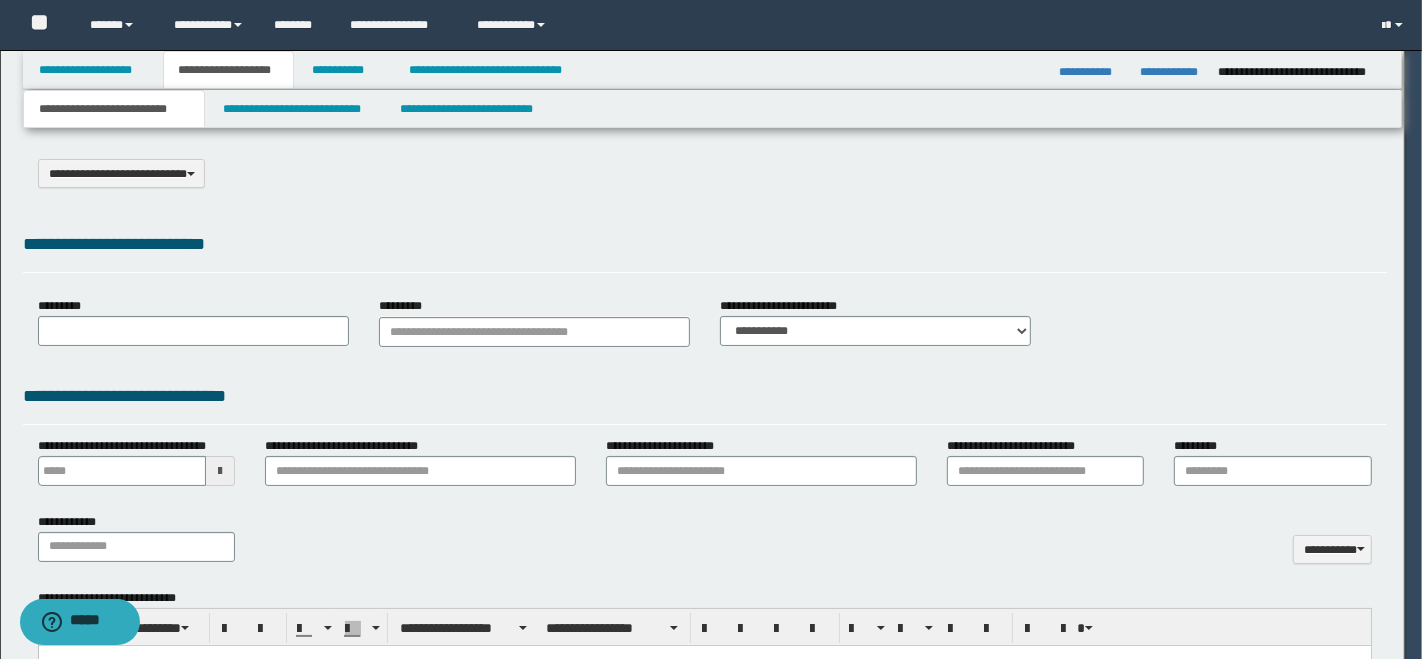 type on "**********" 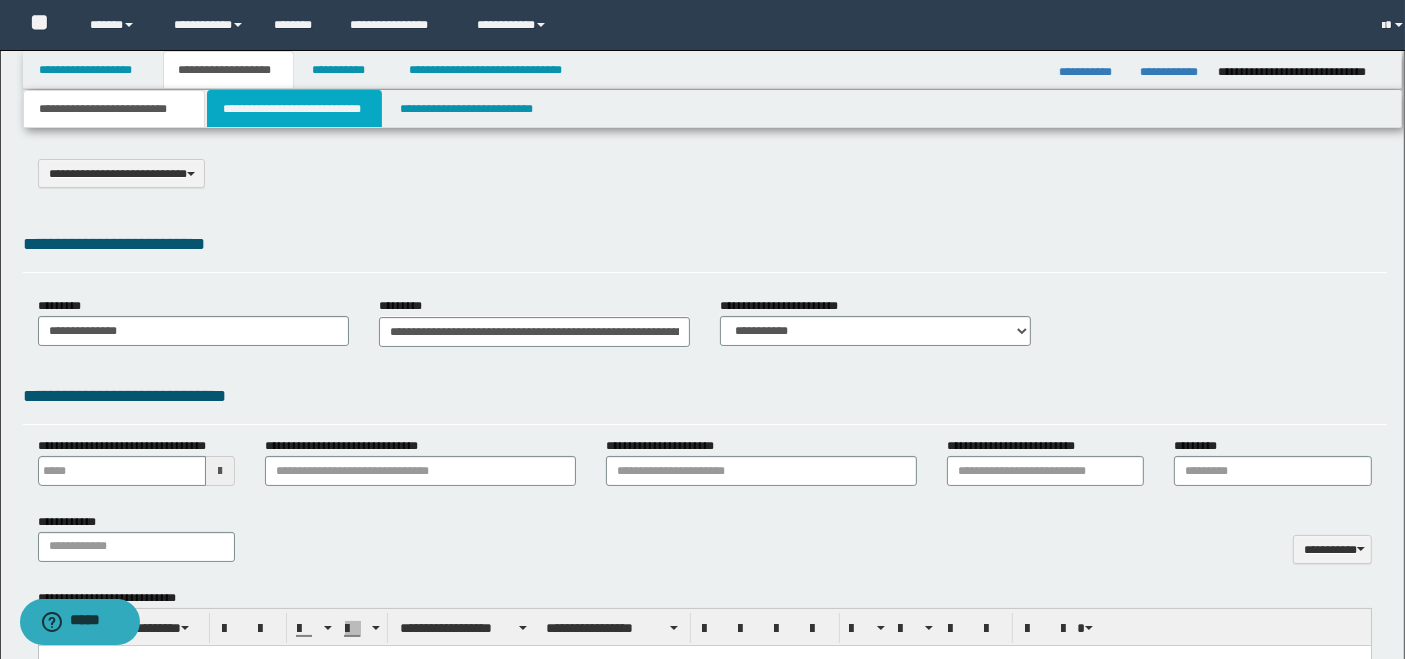click on "**********" at bounding box center [294, 109] 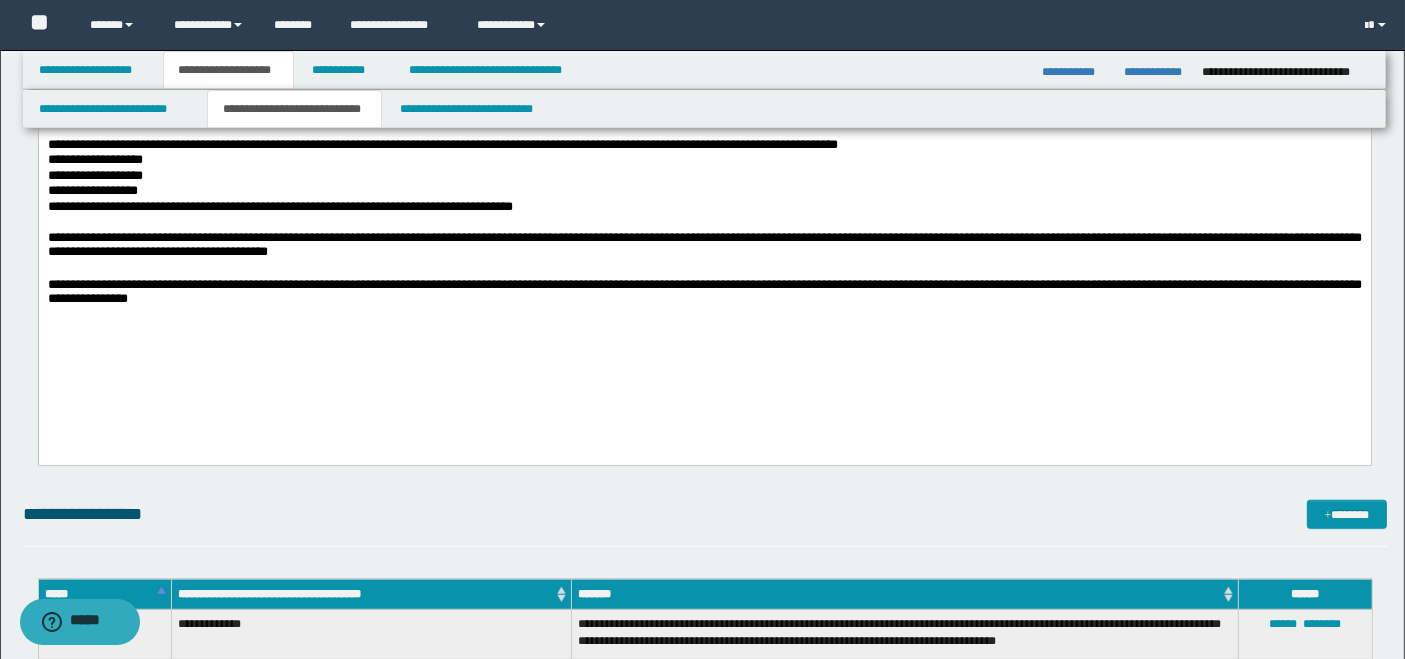scroll, scrollTop: 1777, scrollLeft: 0, axis: vertical 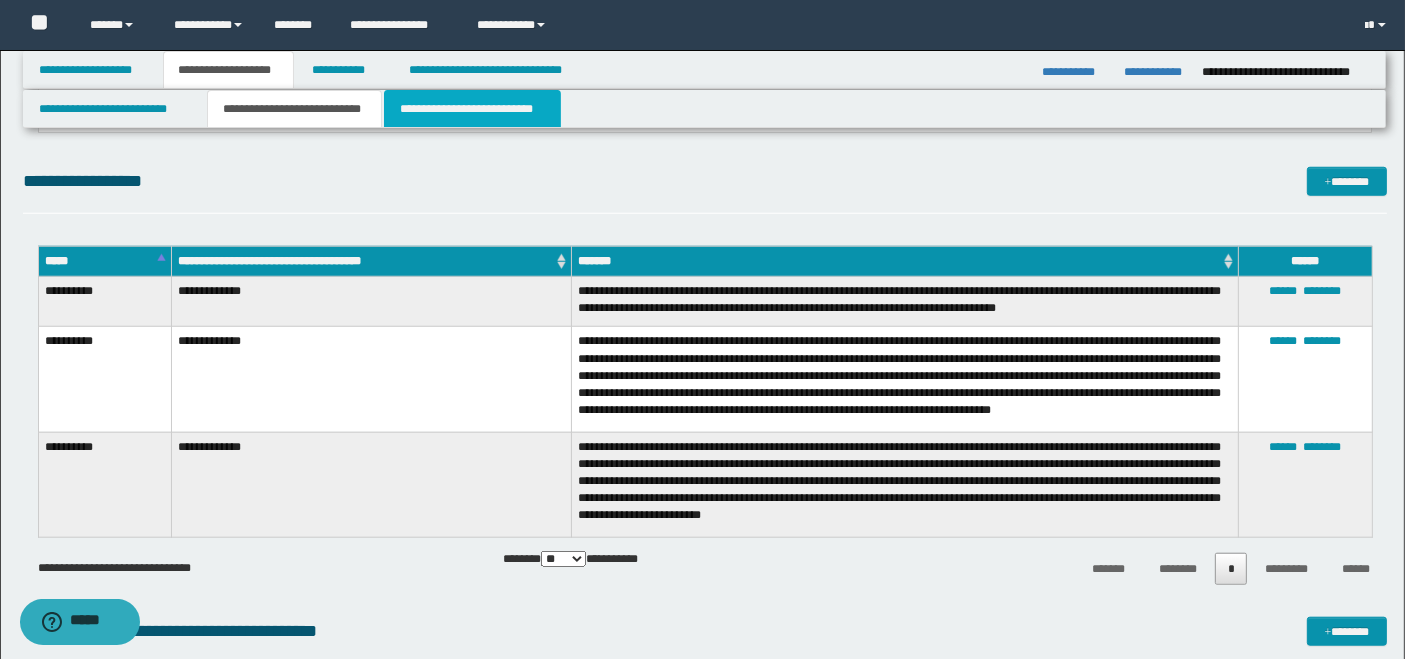 click on "**********" at bounding box center [472, 109] 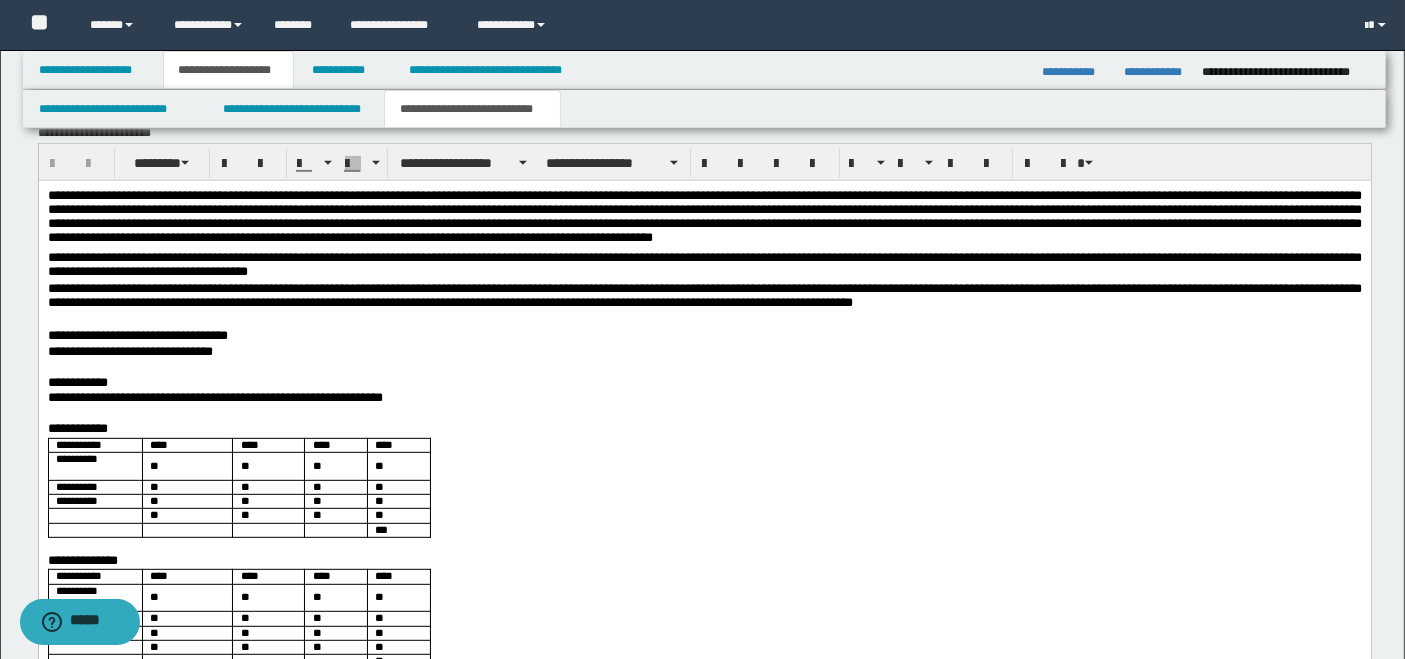 scroll, scrollTop: 1100, scrollLeft: 0, axis: vertical 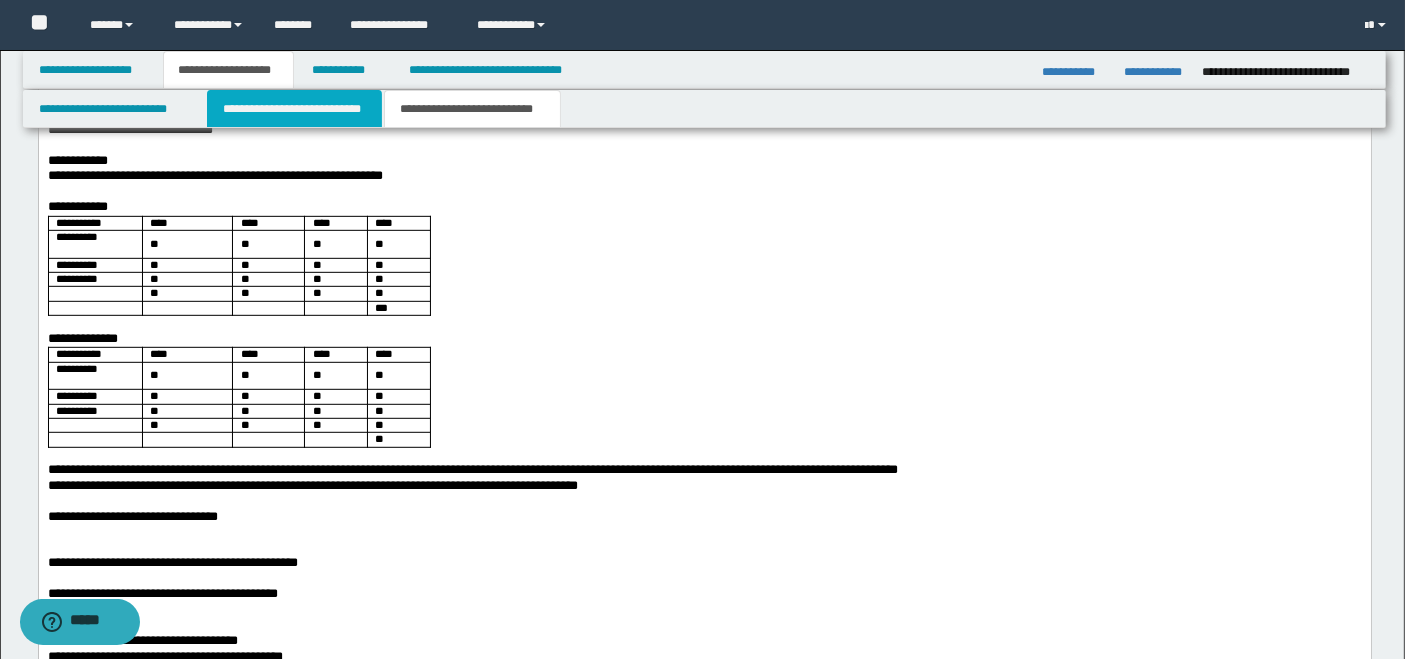 click on "**********" at bounding box center [294, 109] 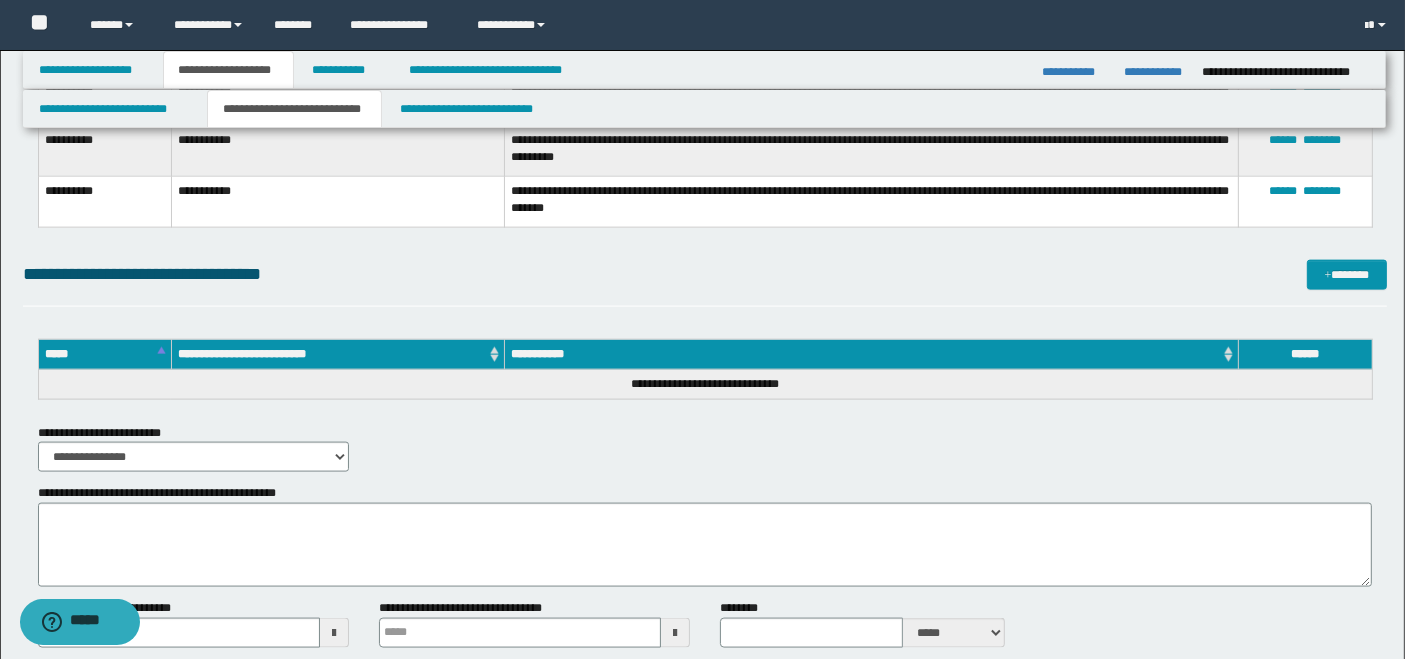 scroll, scrollTop: 2541, scrollLeft: 0, axis: vertical 